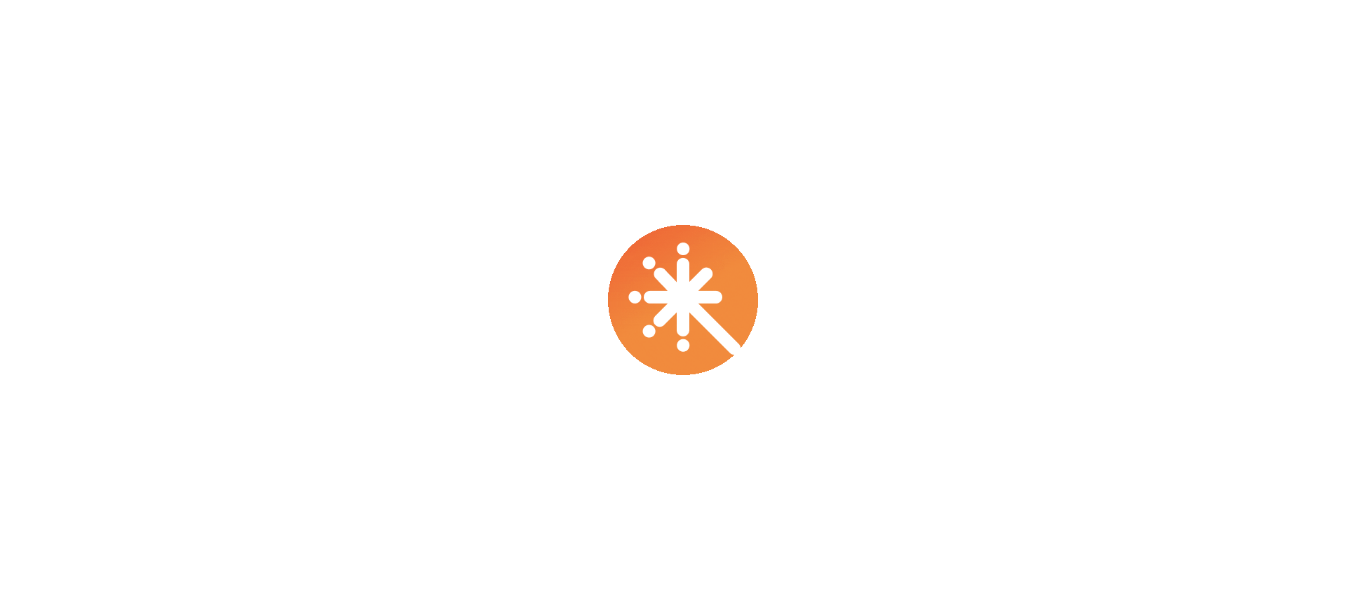 scroll, scrollTop: 0, scrollLeft: 0, axis: both 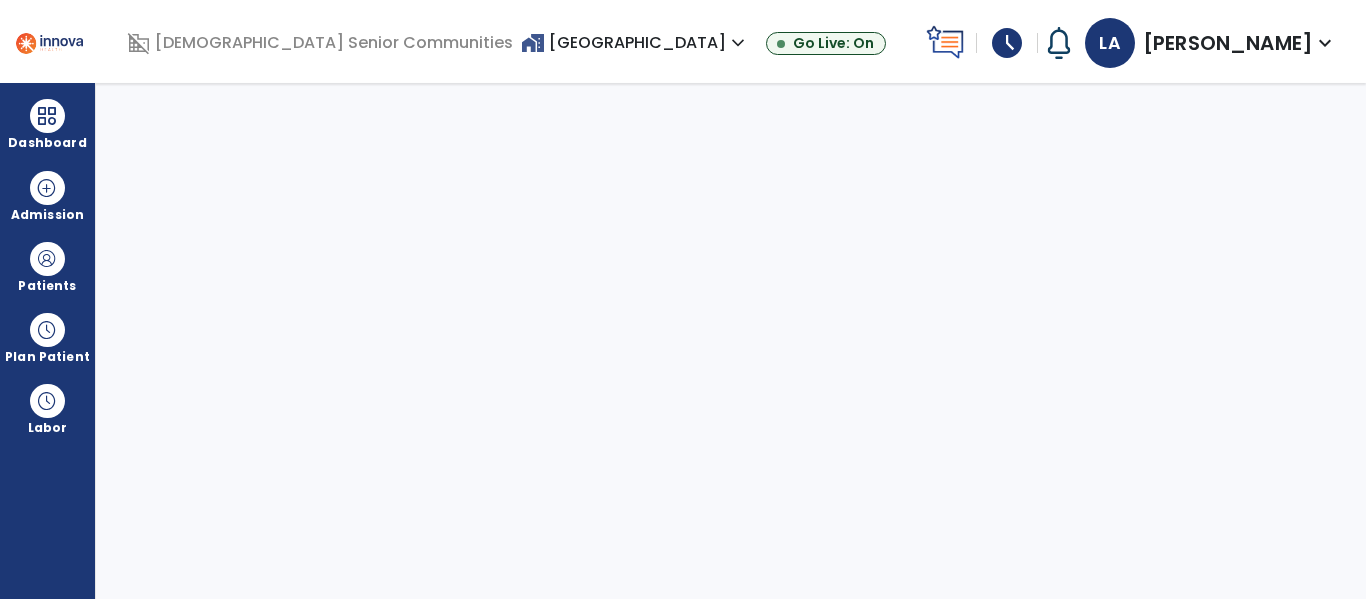 select on "****" 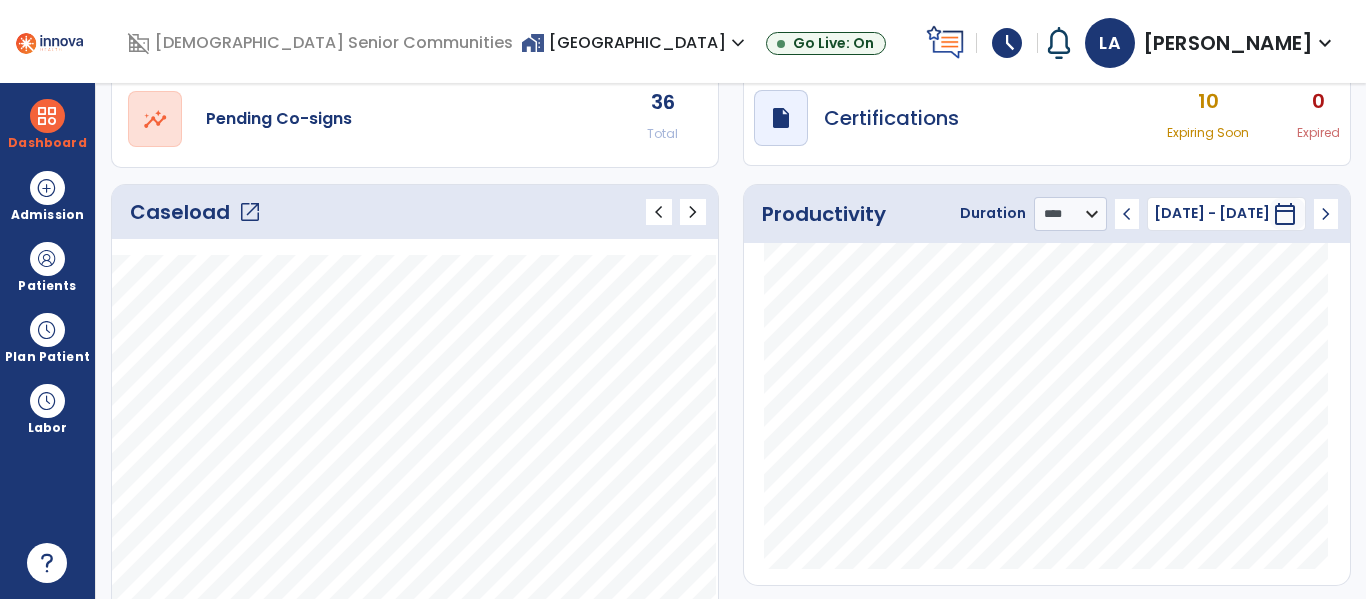 click on "open_in_new" 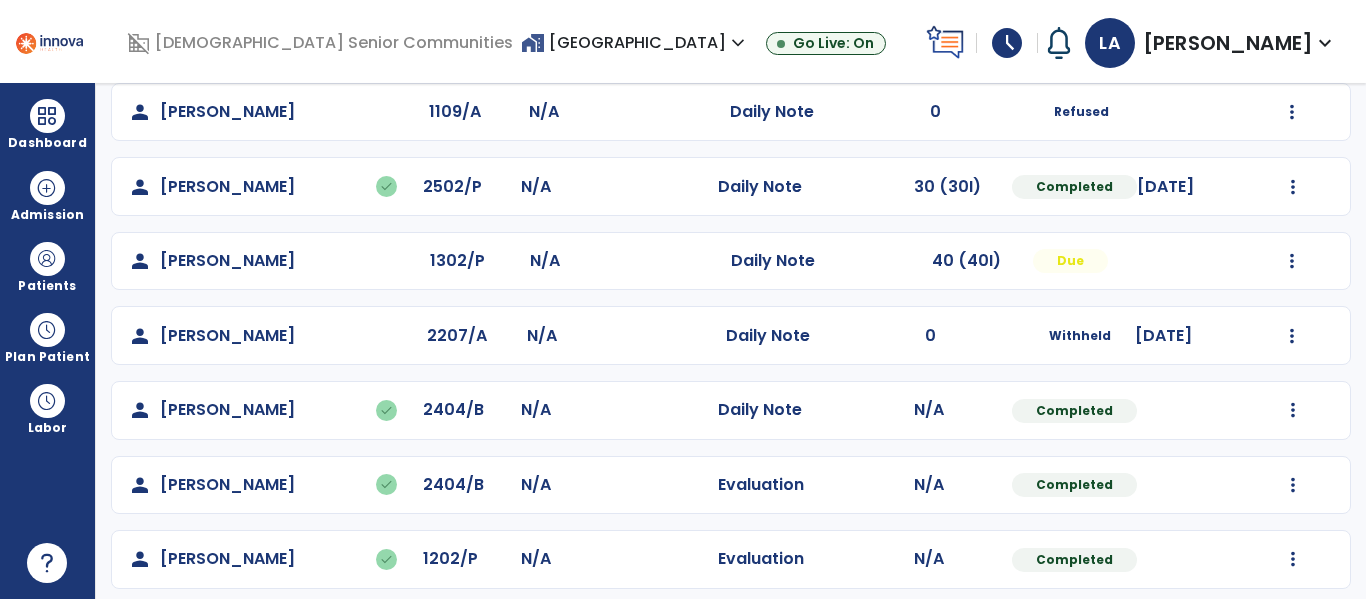 scroll, scrollTop: 786, scrollLeft: 0, axis: vertical 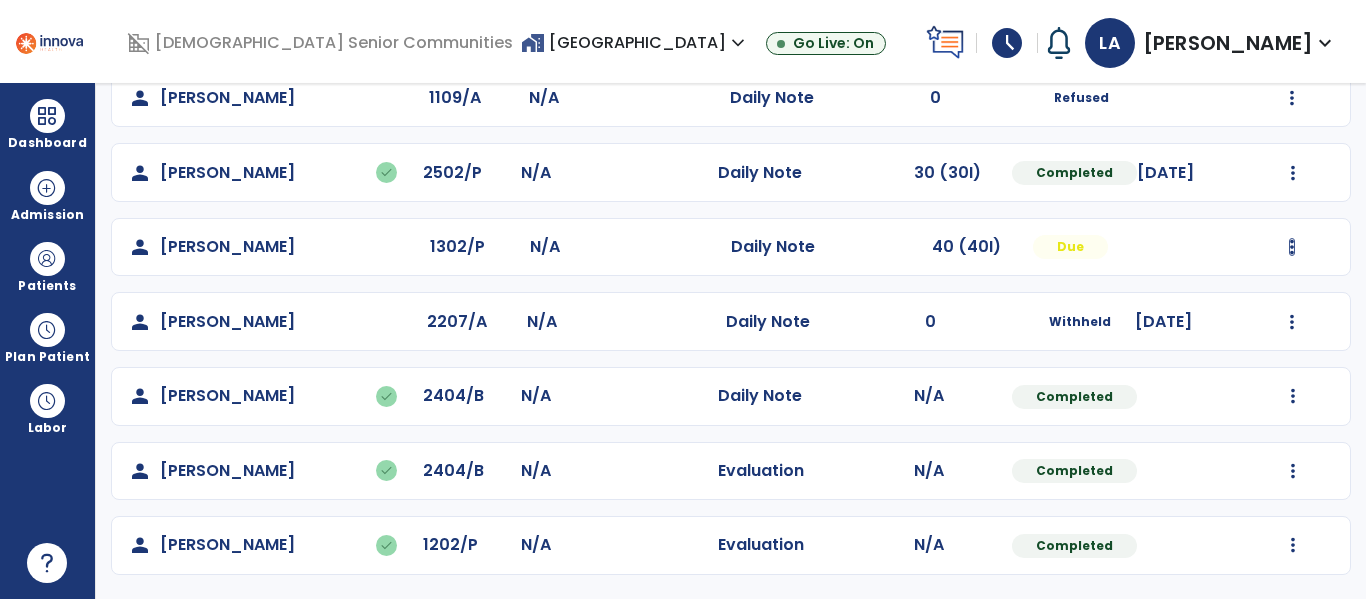 click on "Mark Visit As Complete   Reset Note   Open Document   G + C Mins" 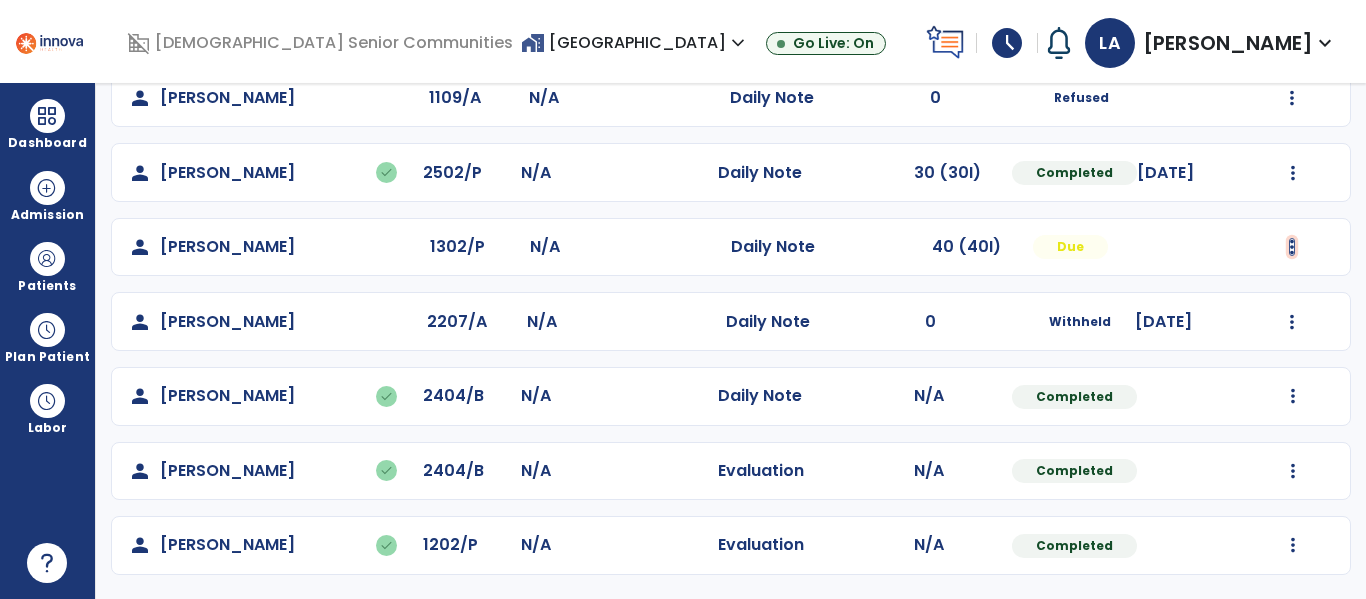 click at bounding box center [1293, -498] 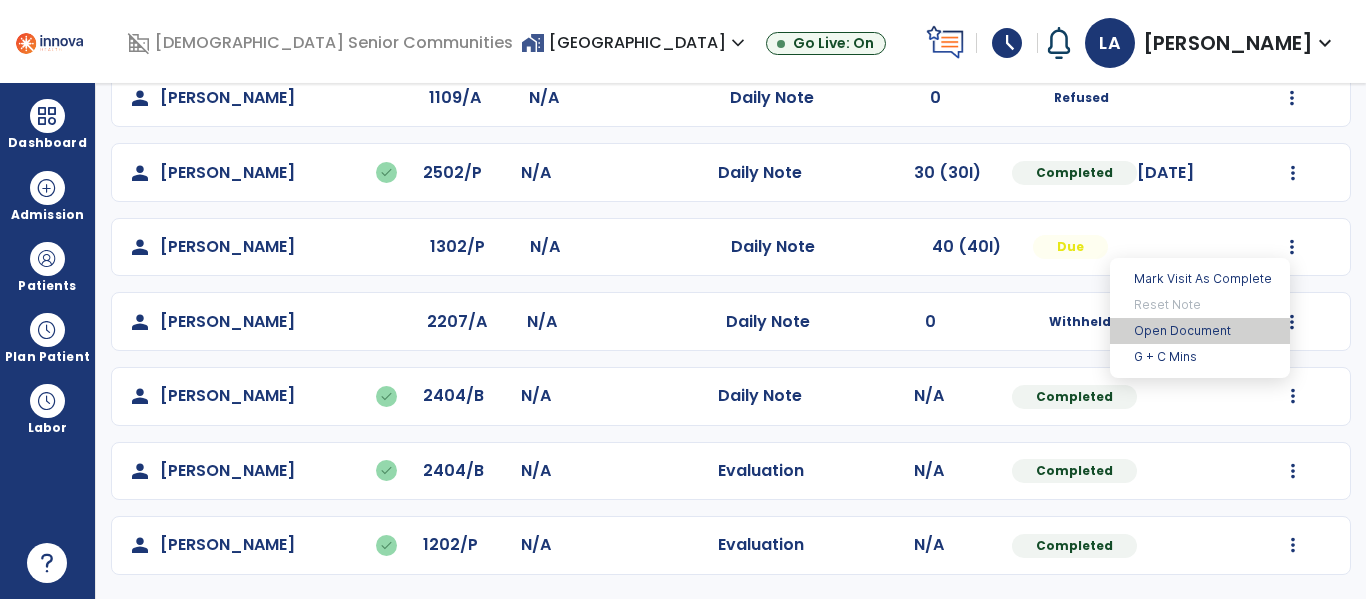 click on "Open Document" at bounding box center (1200, 331) 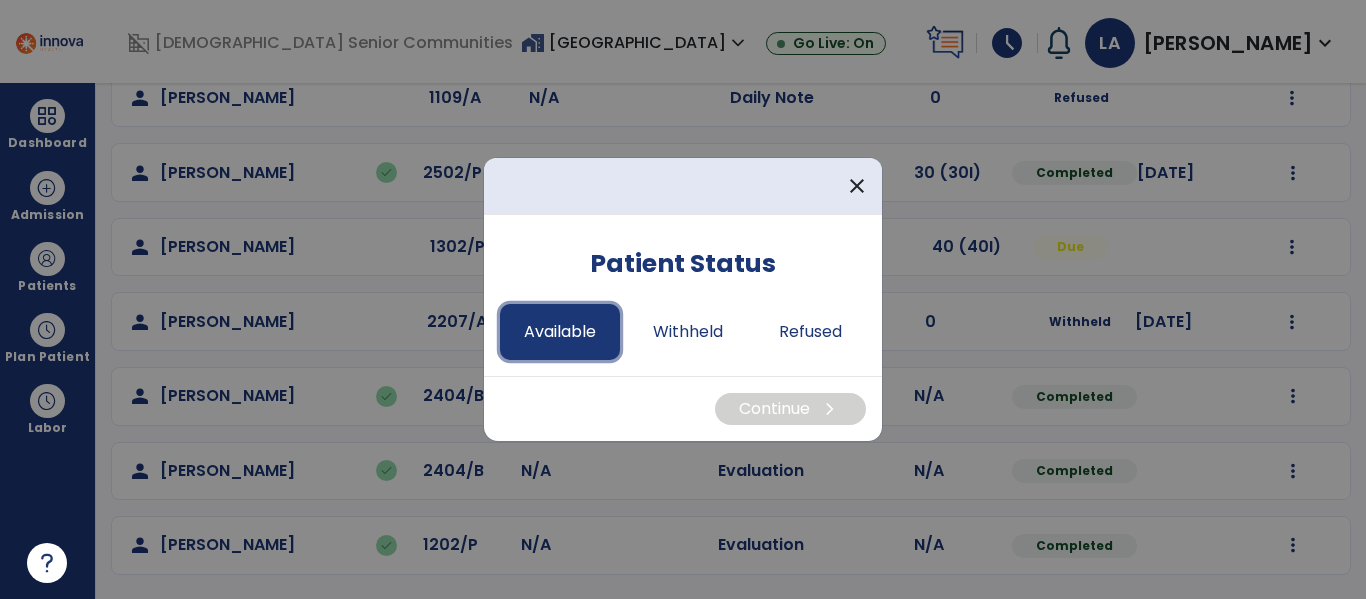 click on "Available" at bounding box center (560, 332) 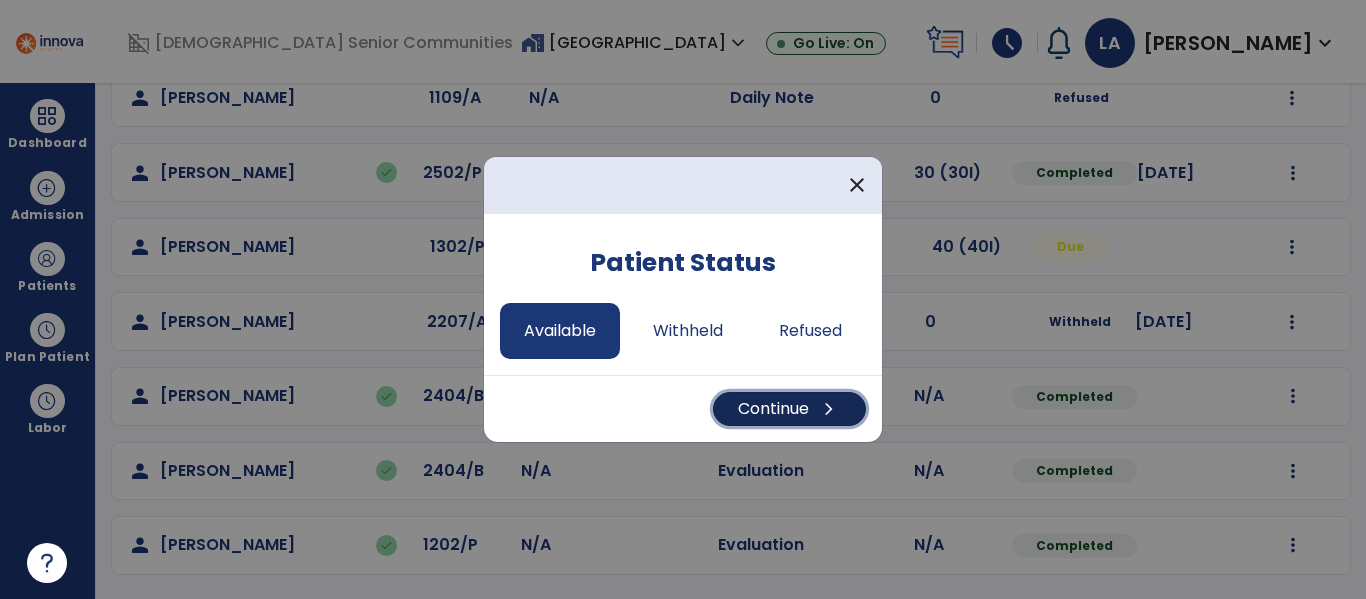 click on "Continue   chevron_right" at bounding box center [789, 409] 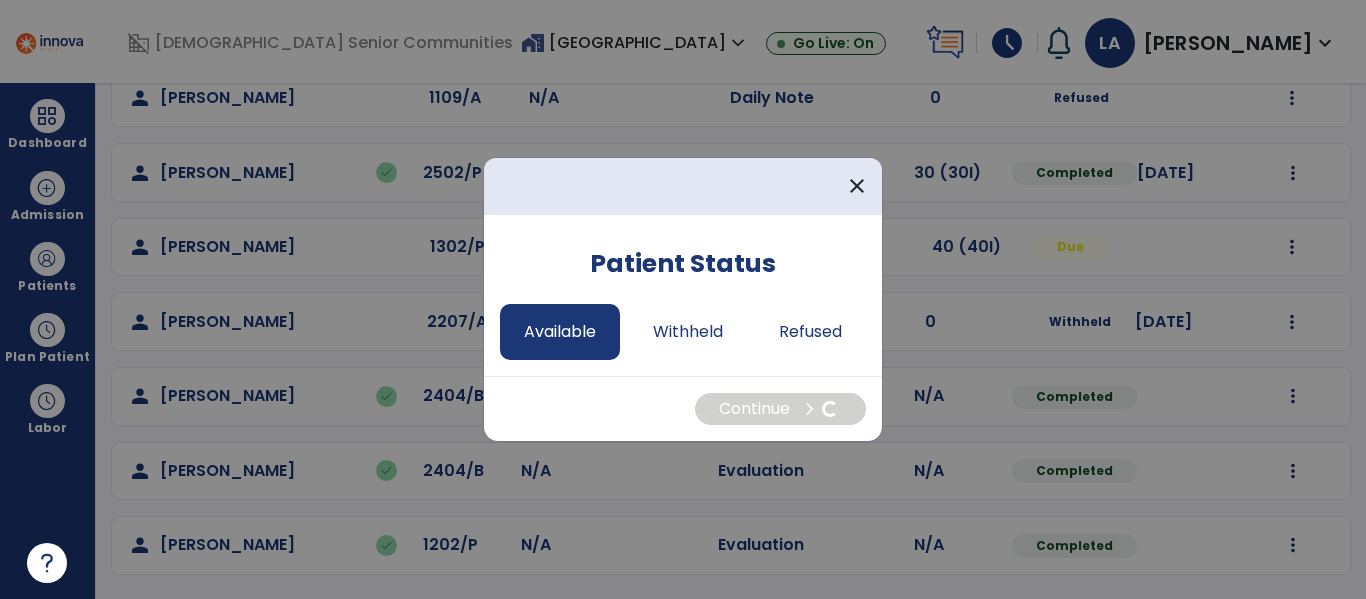 select on "*" 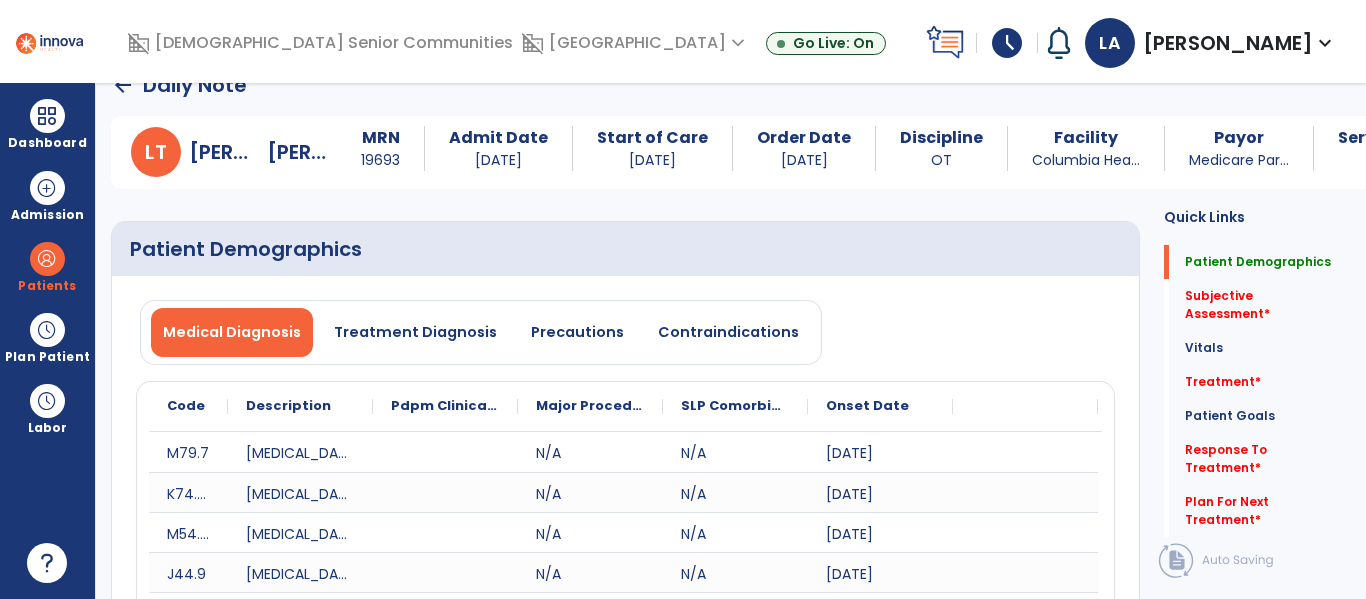scroll, scrollTop: 52, scrollLeft: 0, axis: vertical 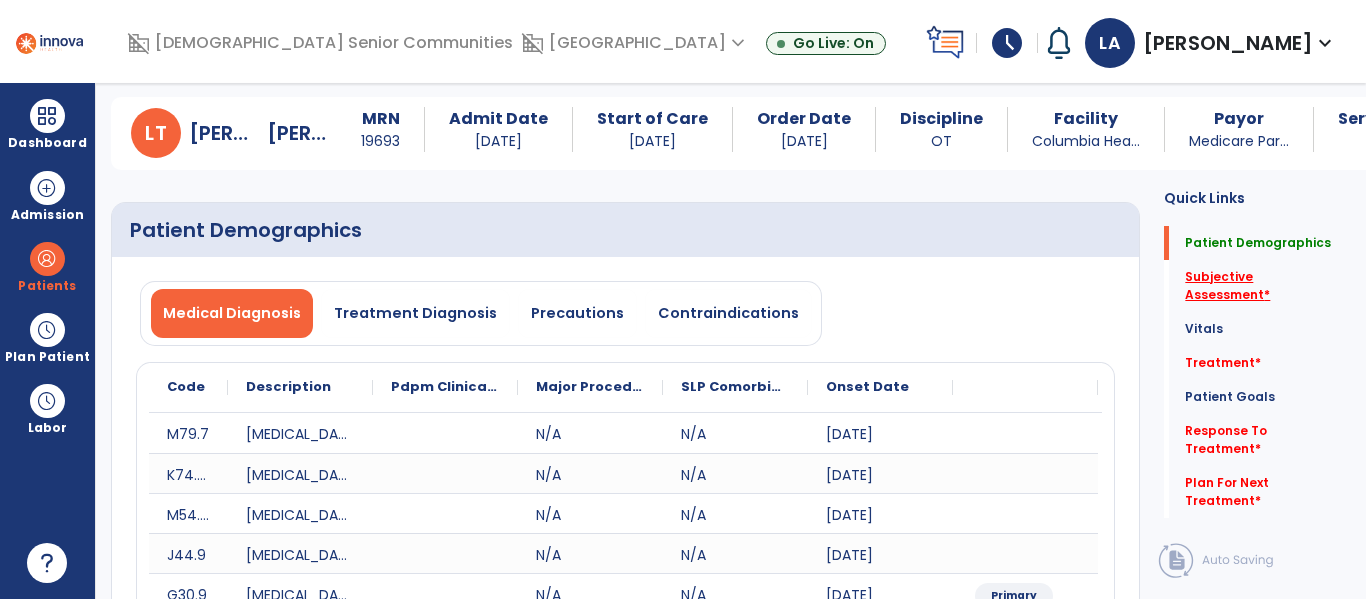 click on "Subjective Assessment   *" 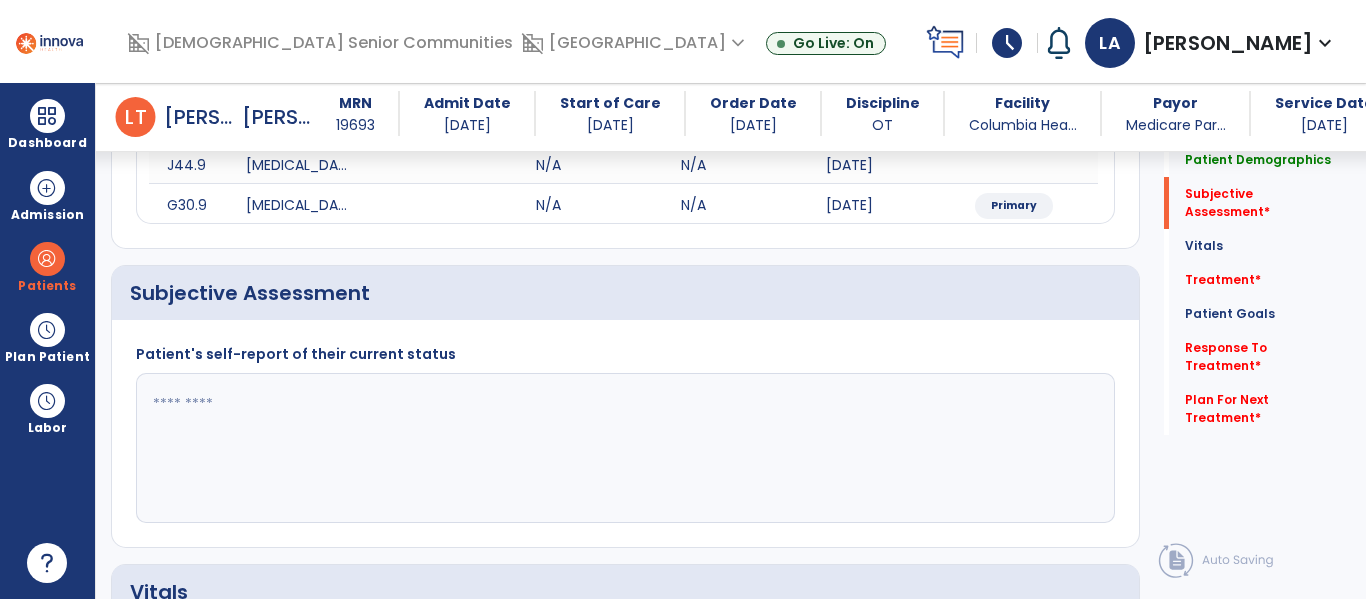 scroll, scrollTop: 507, scrollLeft: 0, axis: vertical 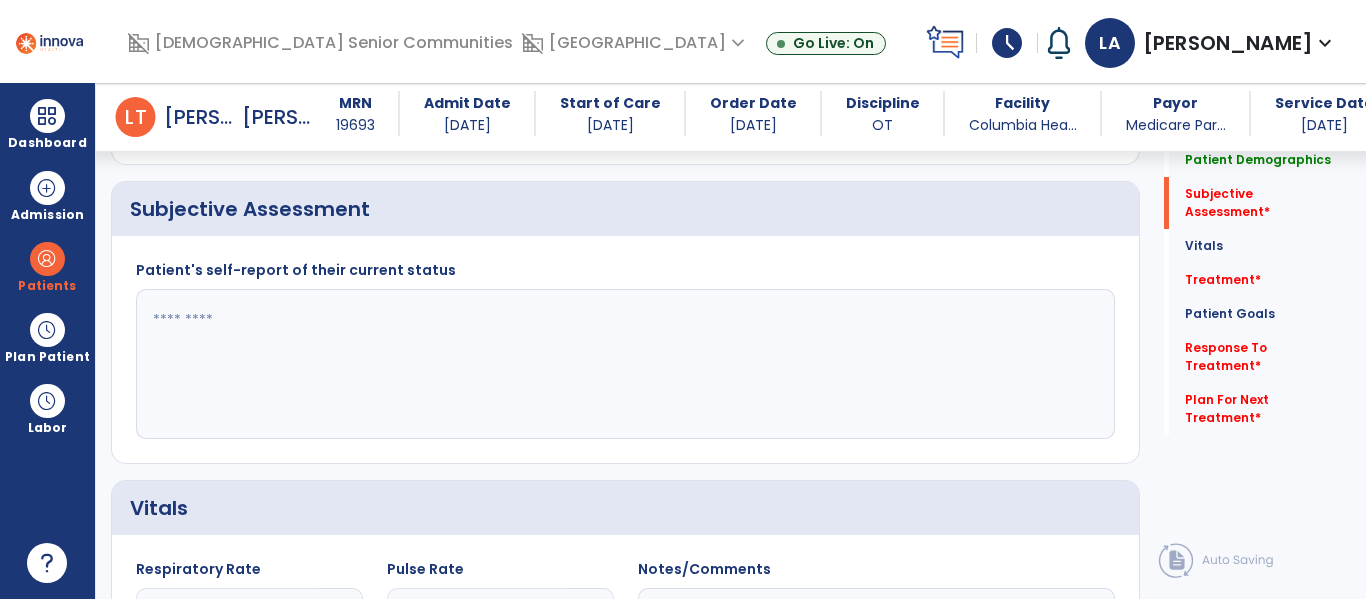 drag, startPoint x: 464, startPoint y: 368, endPoint x: 488, endPoint y: 392, distance: 33.941124 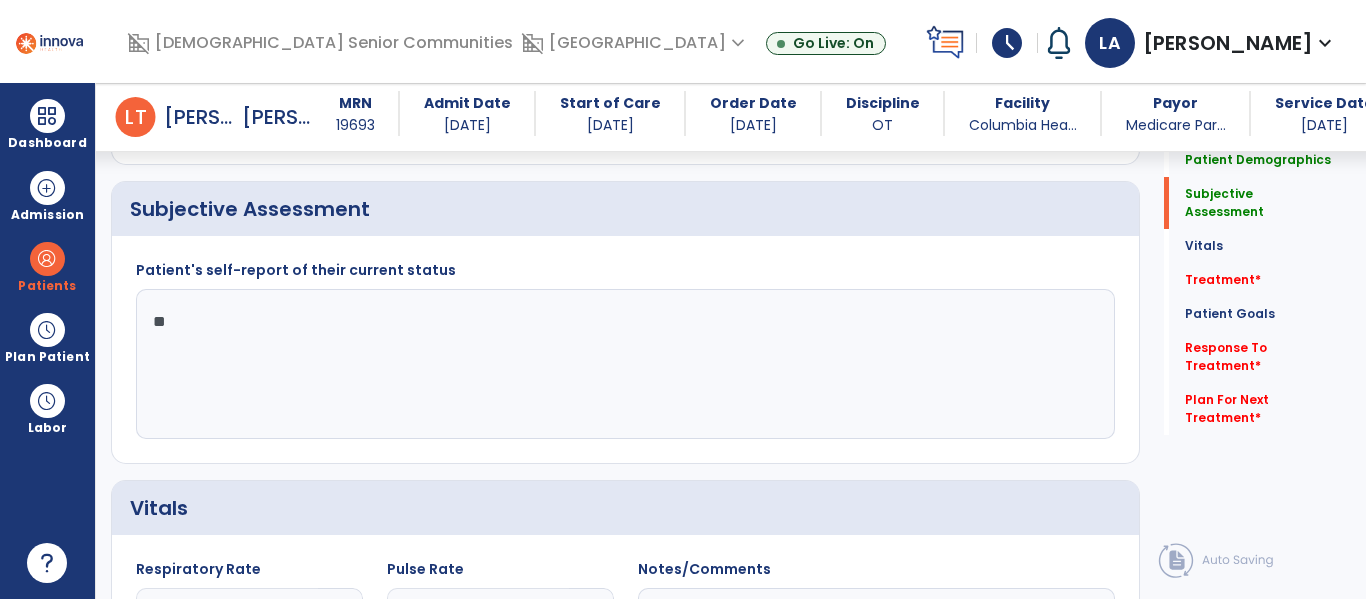 type on "*" 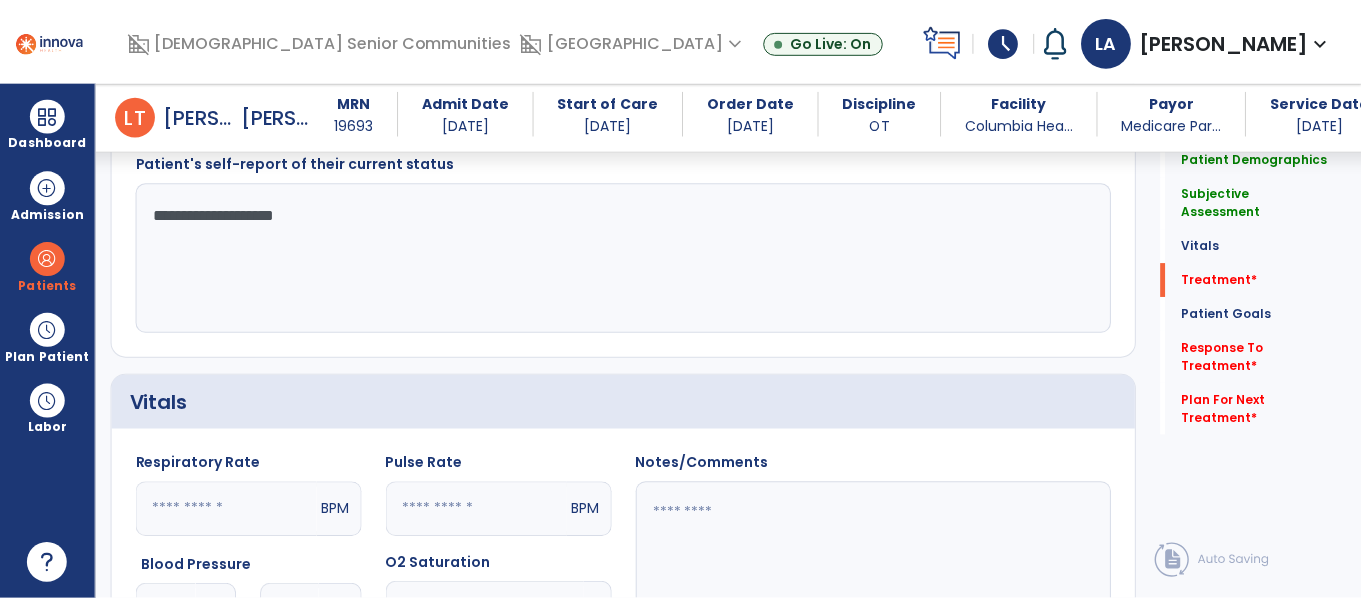 scroll, scrollTop: 1196, scrollLeft: 0, axis: vertical 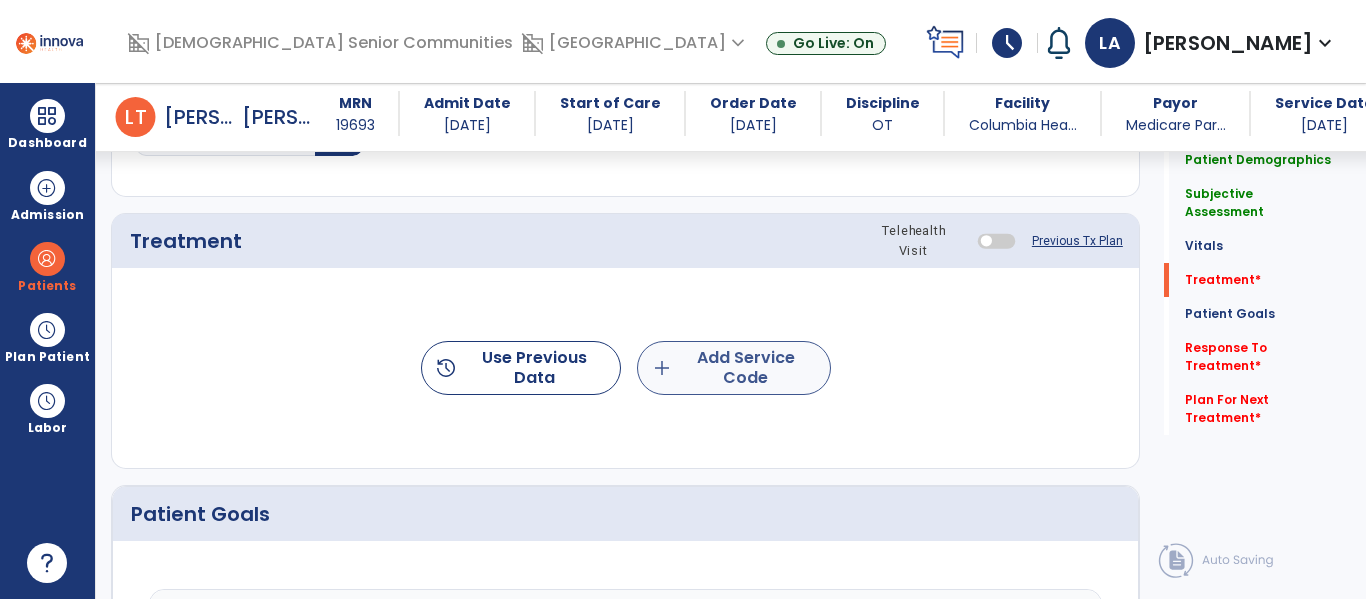 type on "**********" 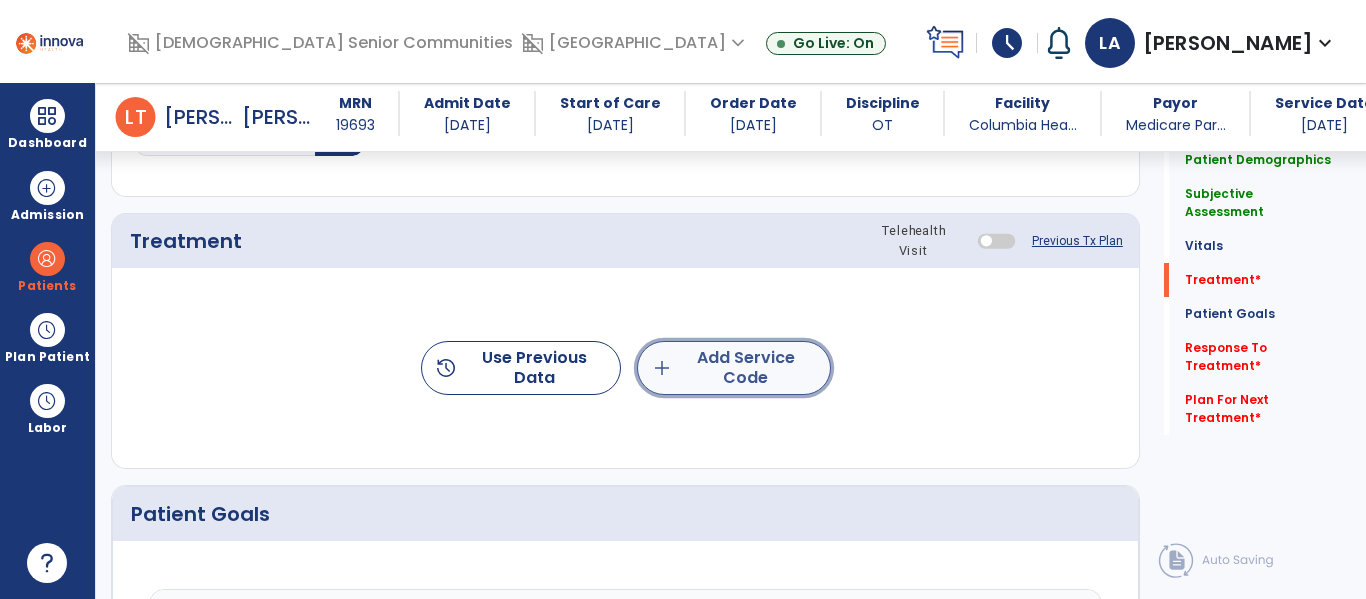 click on "add  Add Service Code" 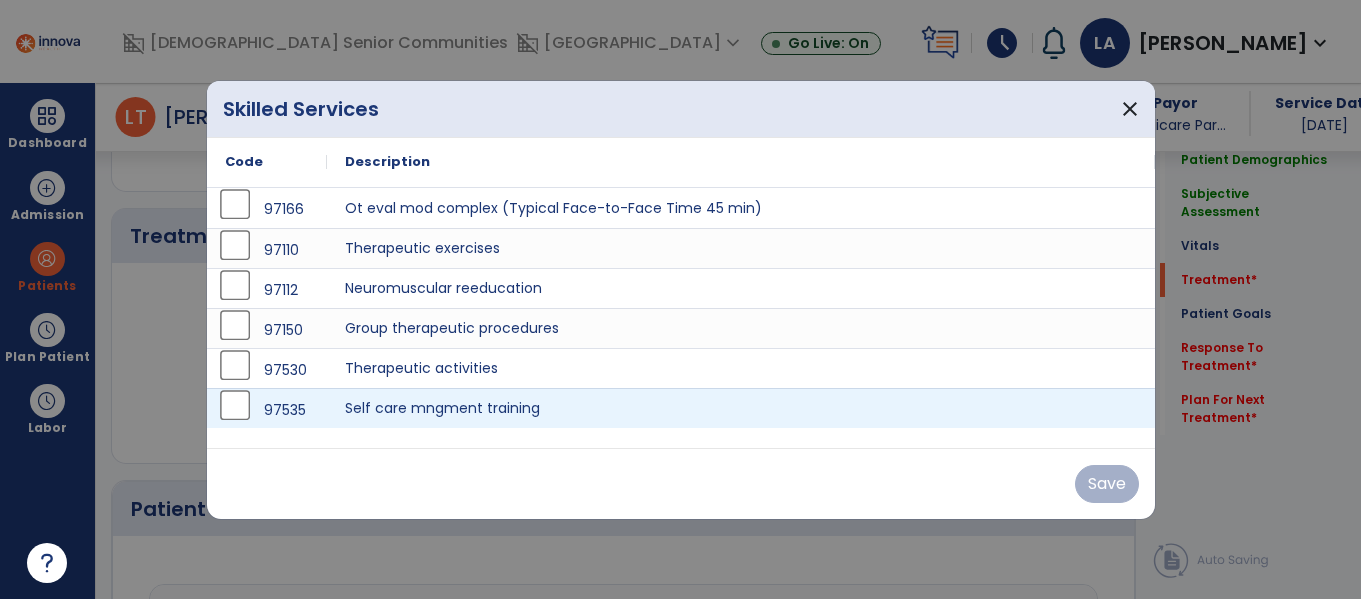 scroll, scrollTop: 1196, scrollLeft: 0, axis: vertical 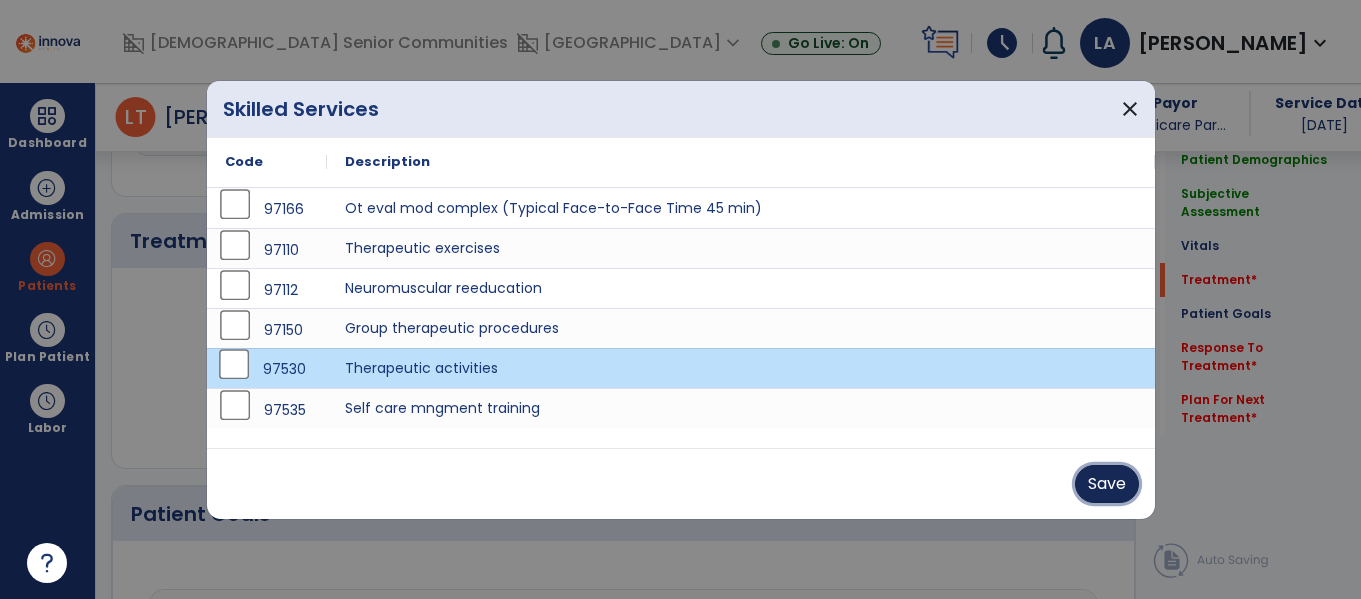click on "Save" at bounding box center (1107, 484) 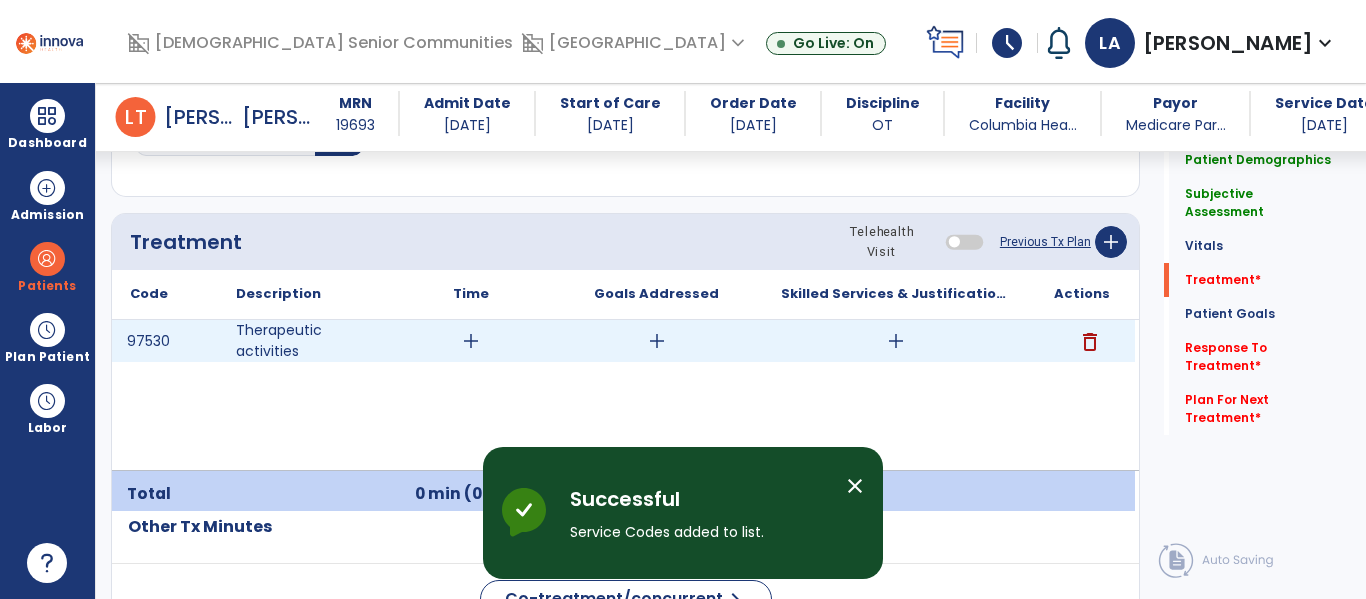 click on "add" at bounding box center (471, 341) 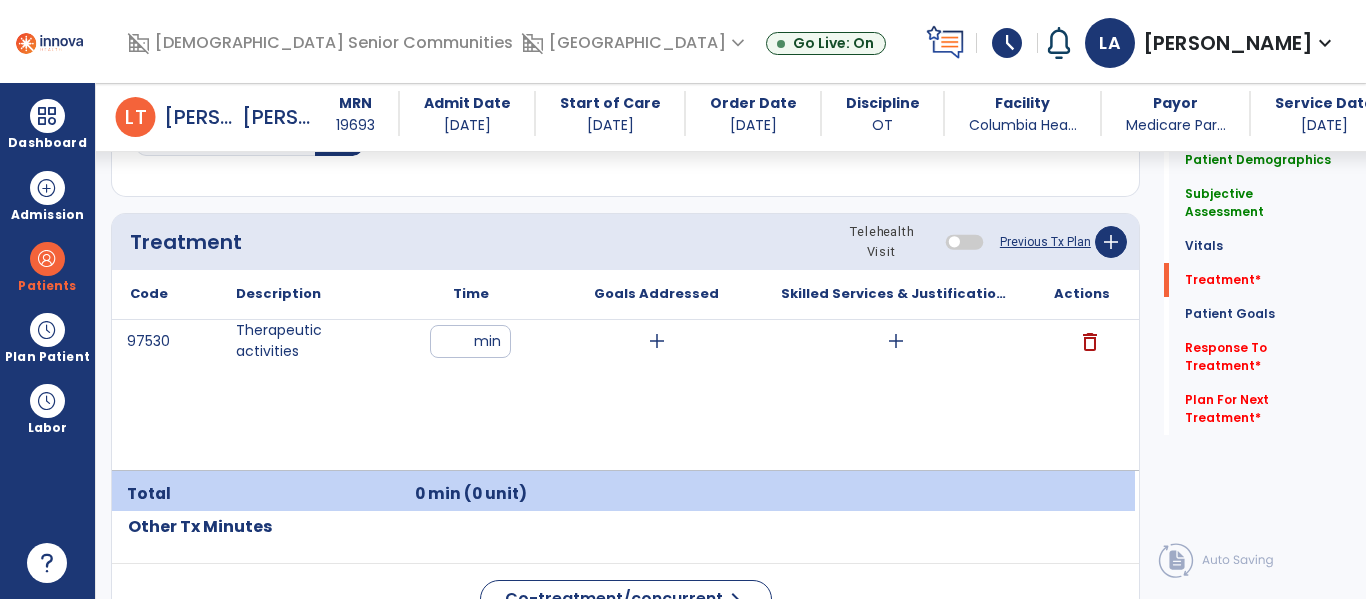 type on "**" 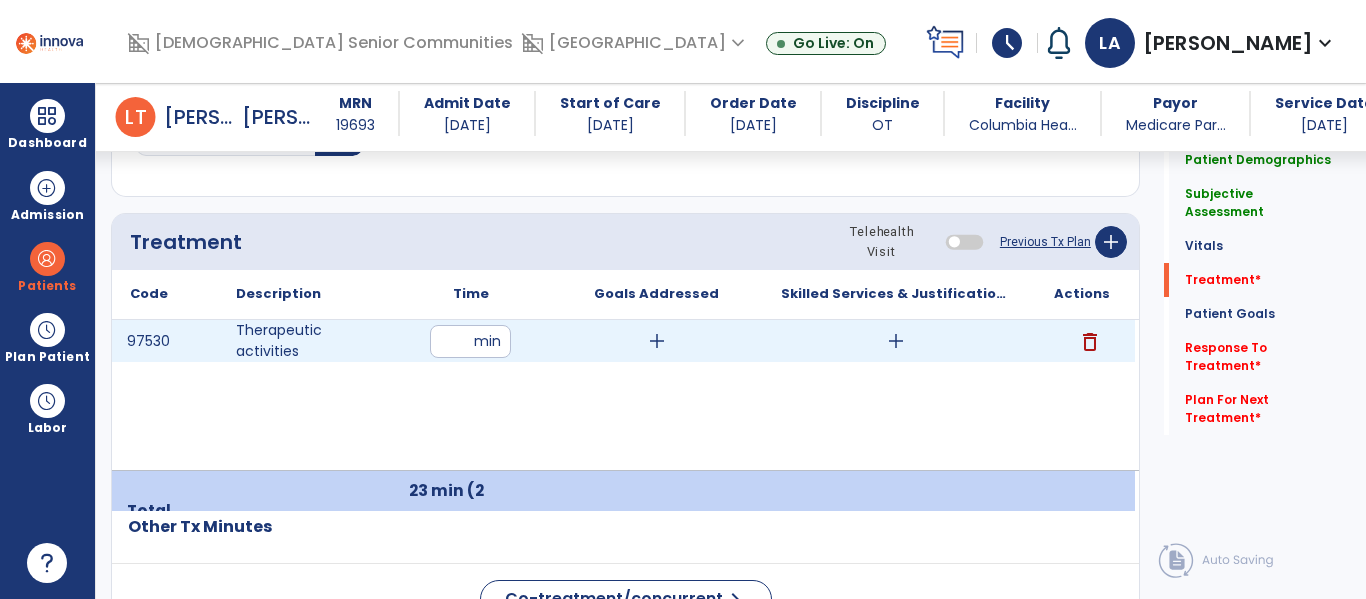 click on "add" at bounding box center [896, 341] 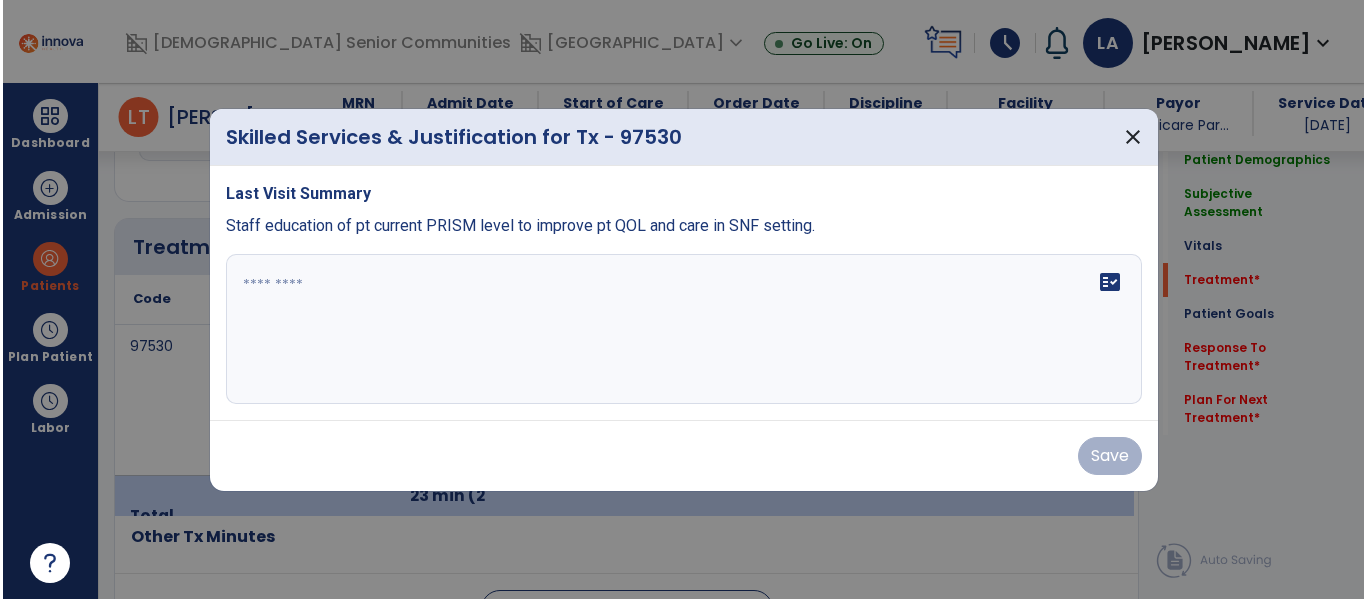 scroll, scrollTop: 1196, scrollLeft: 0, axis: vertical 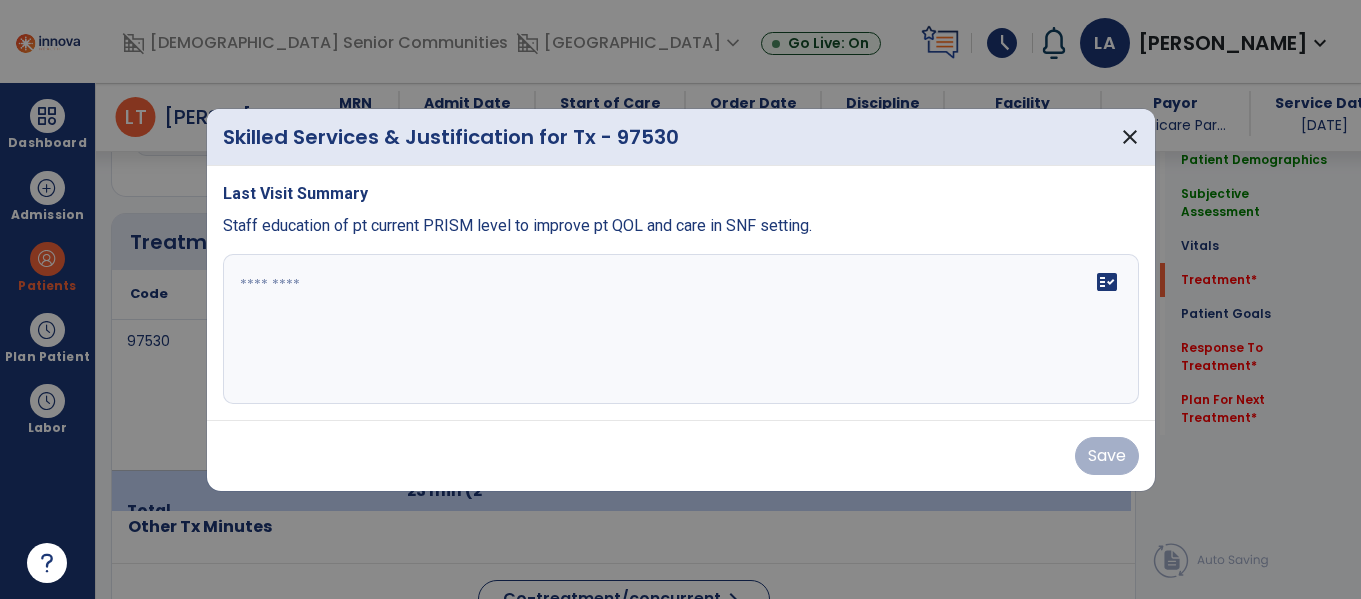 click on "fact_check" at bounding box center [681, 329] 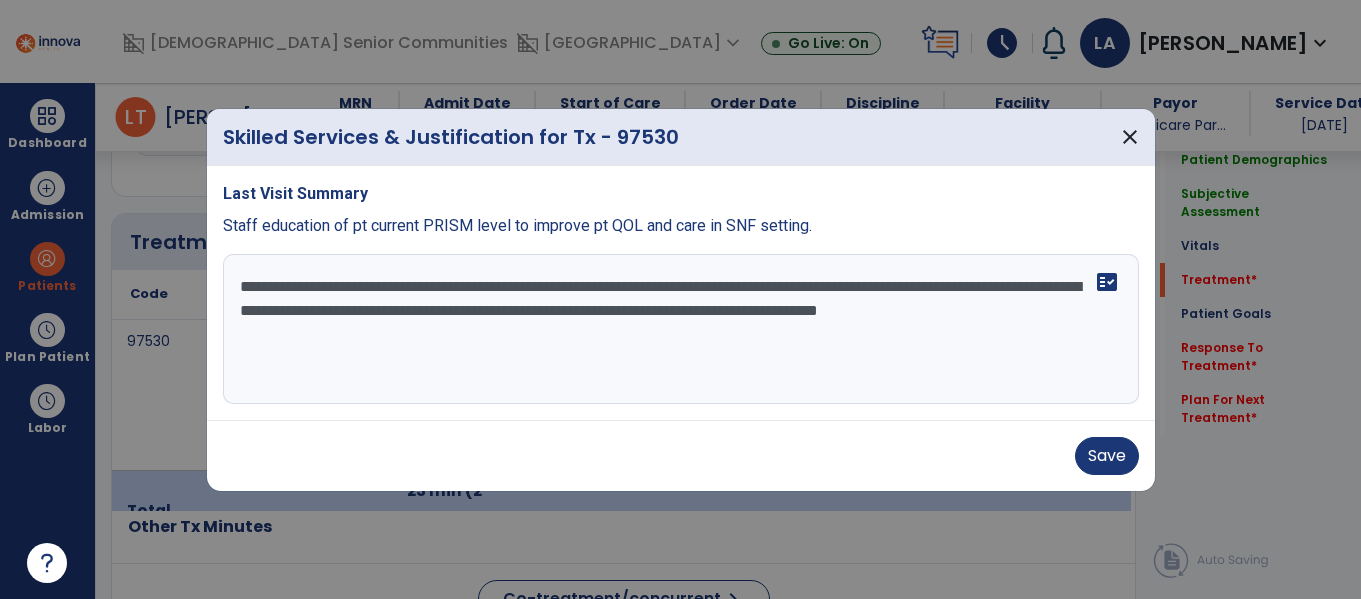type on "**********" 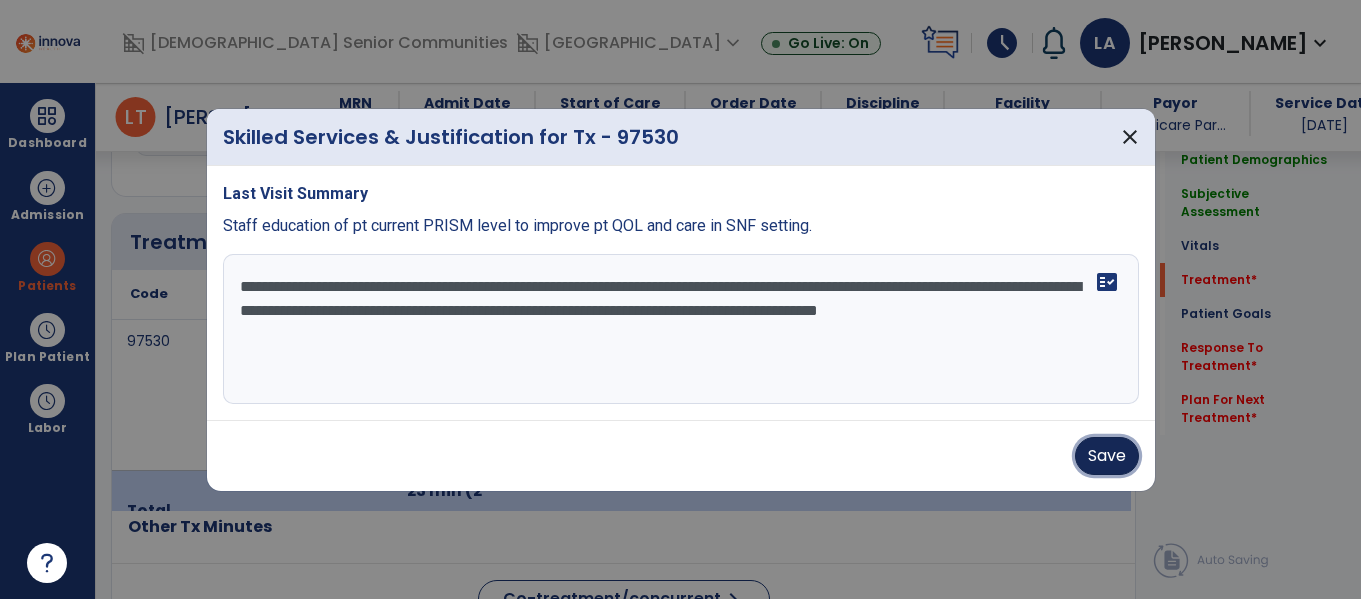 click on "Save" at bounding box center [1107, 456] 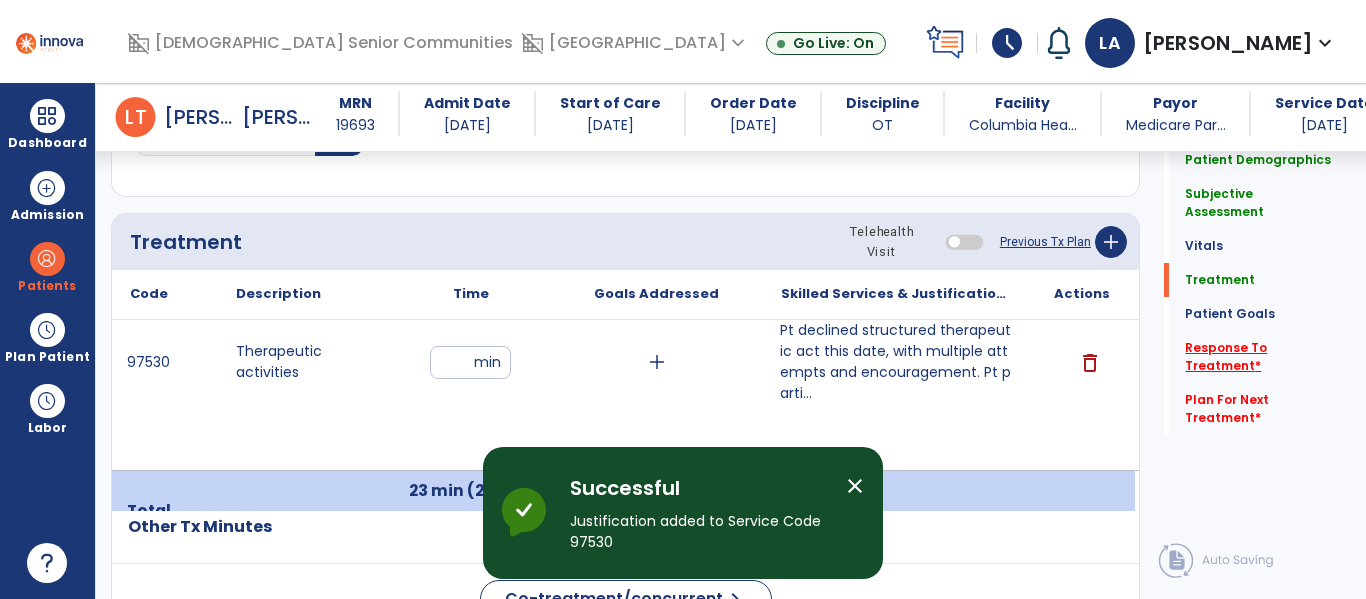 click on "Response To Treatment   *" 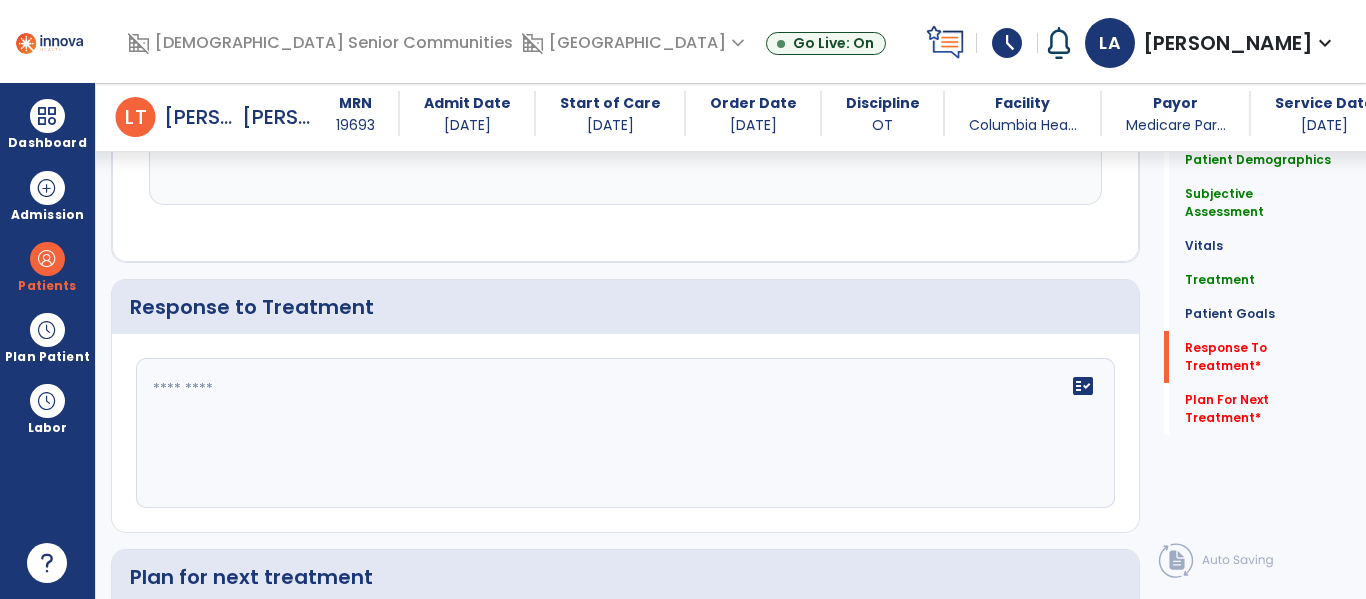 scroll, scrollTop: 2692, scrollLeft: 0, axis: vertical 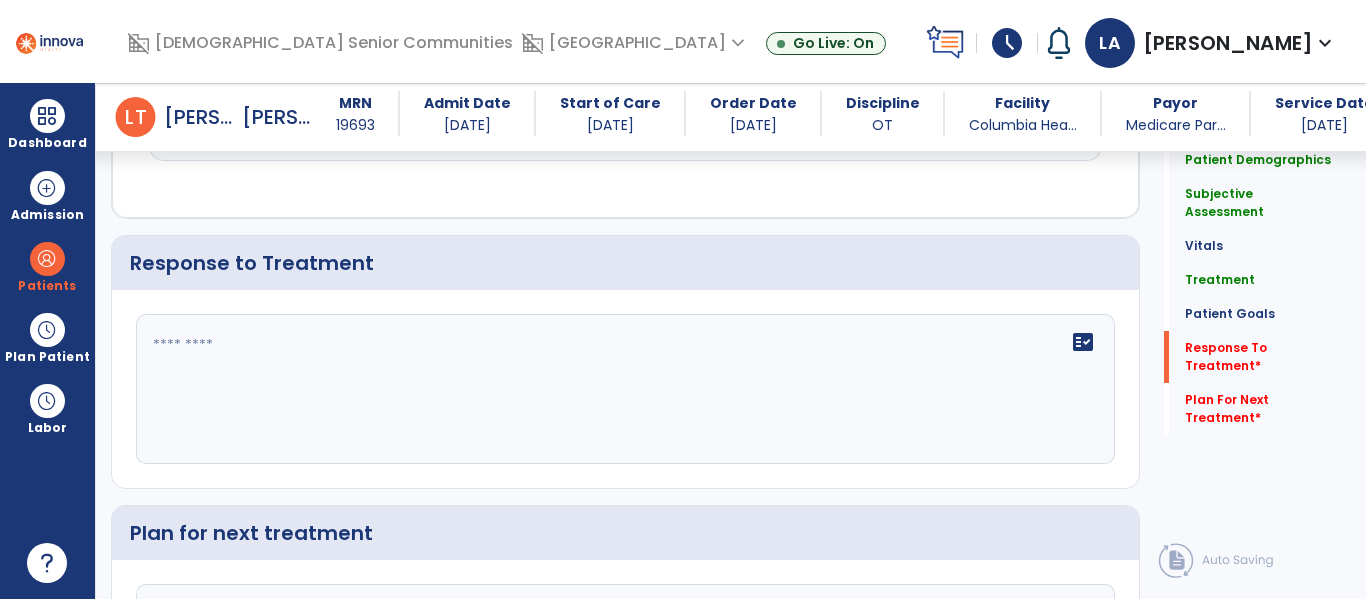 click on "fact_check" 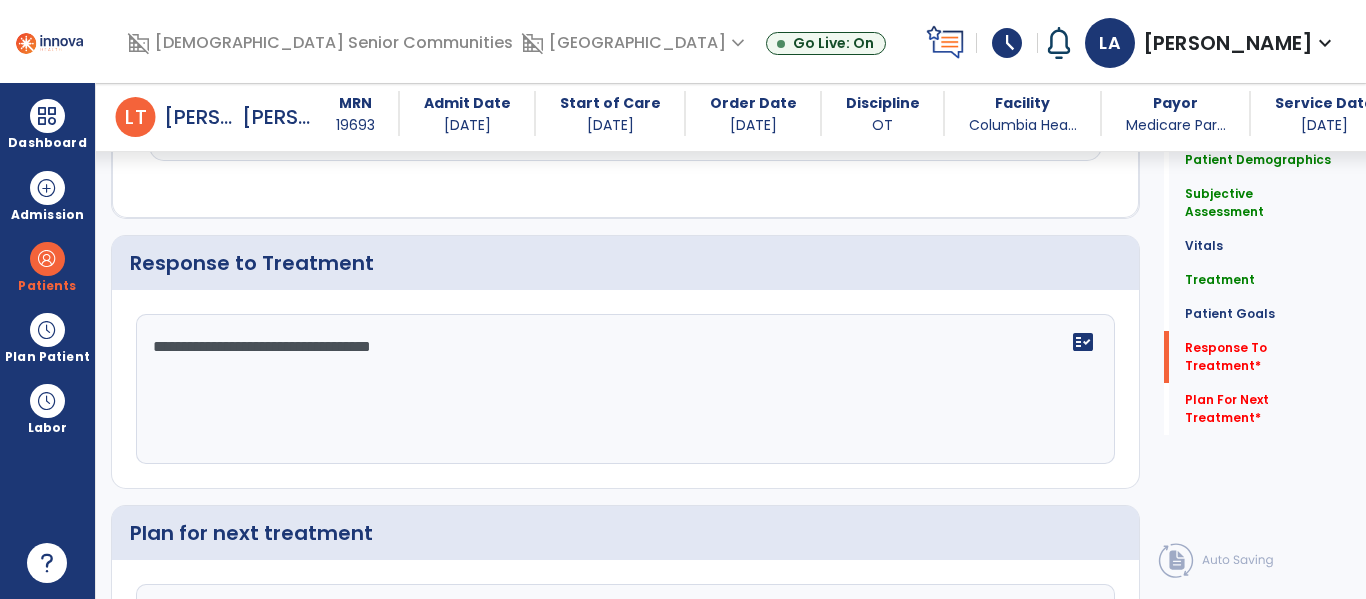 click on "**********" 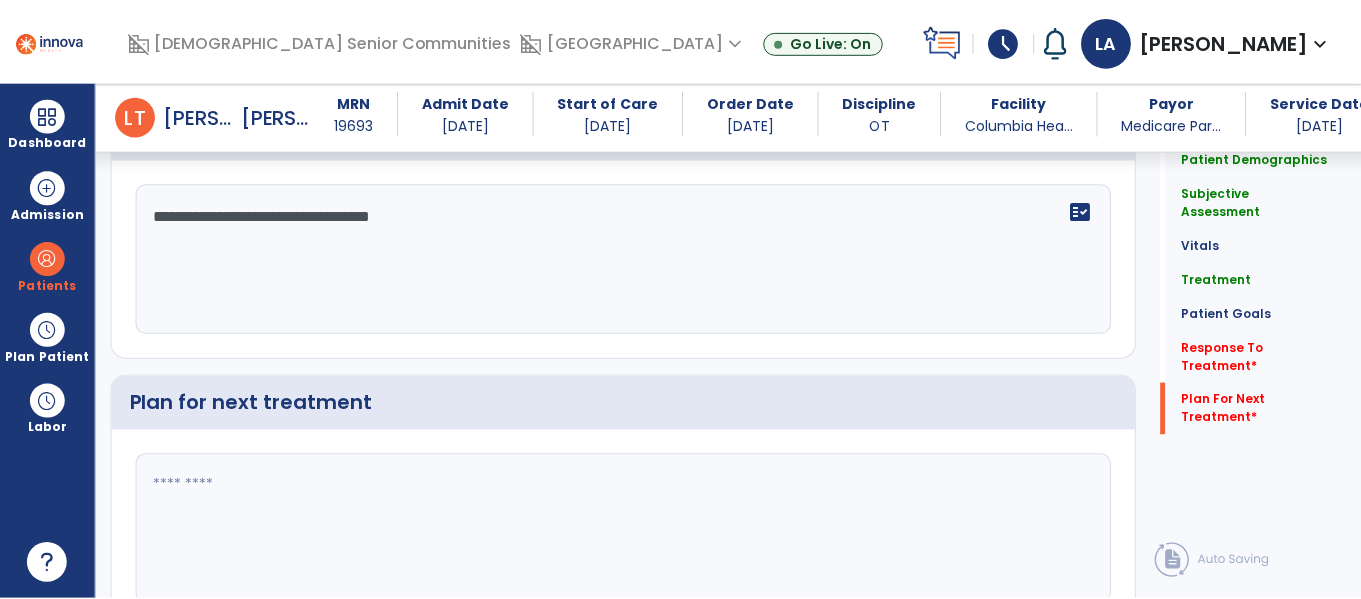 scroll, scrollTop: 2897, scrollLeft: 0, axis: vertical 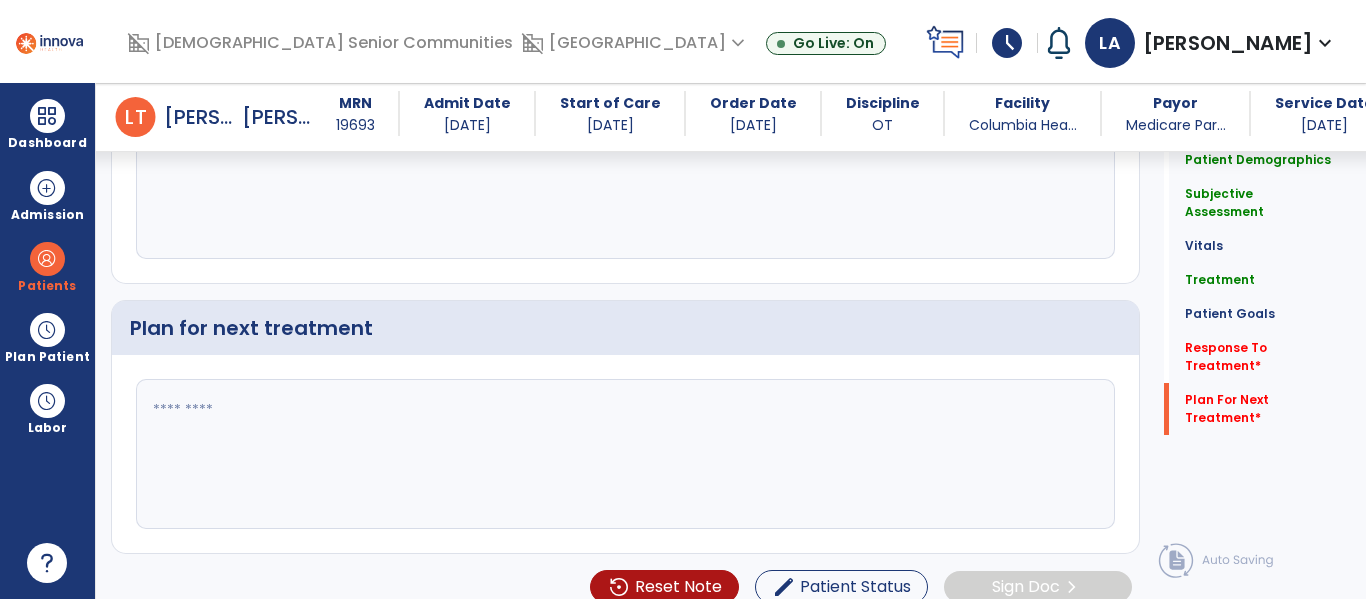 type on "**********" 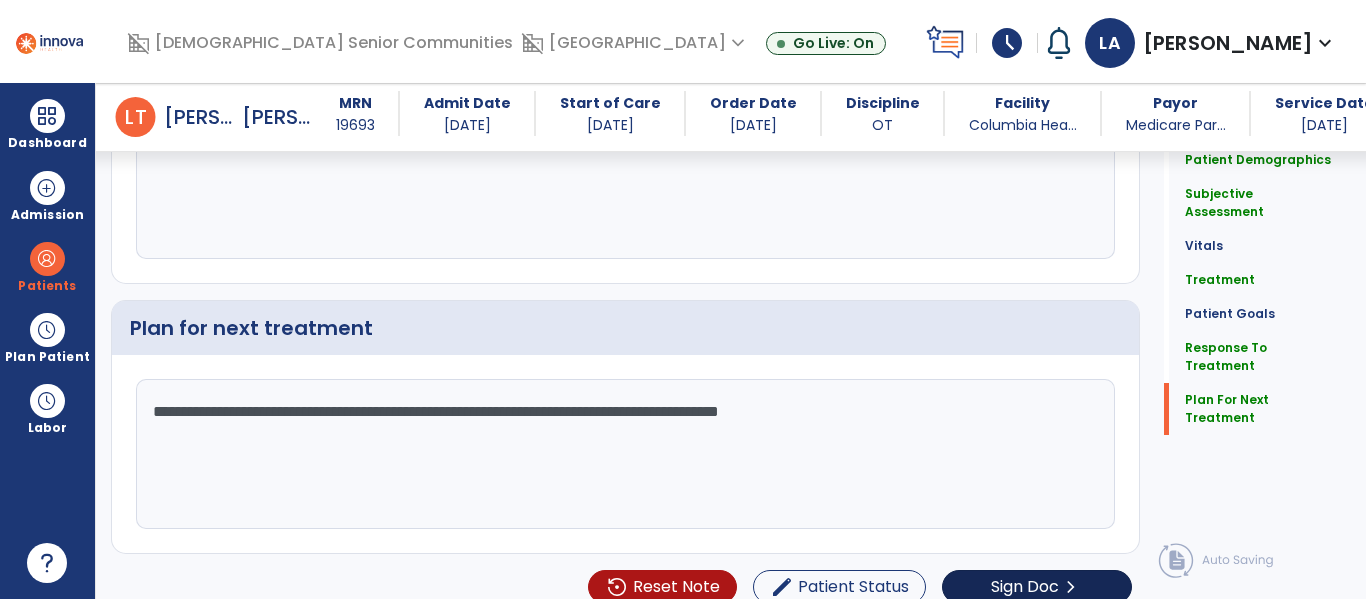 type on "**********" 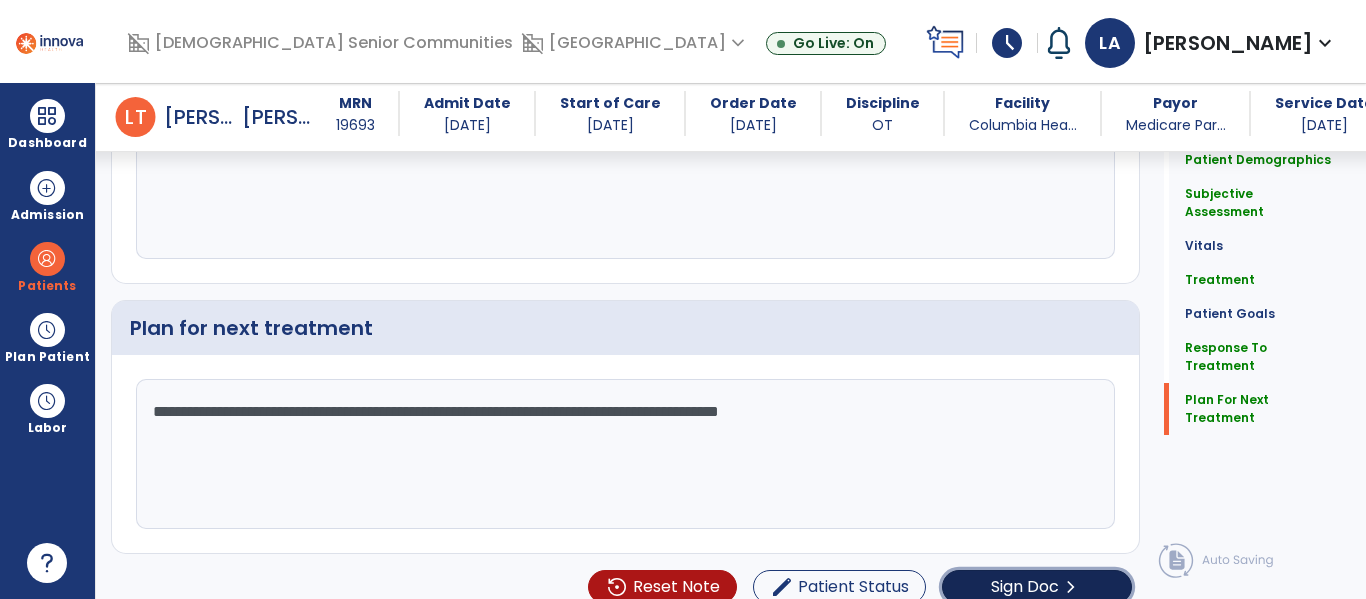 click on "Sign Doc  chevron_right" 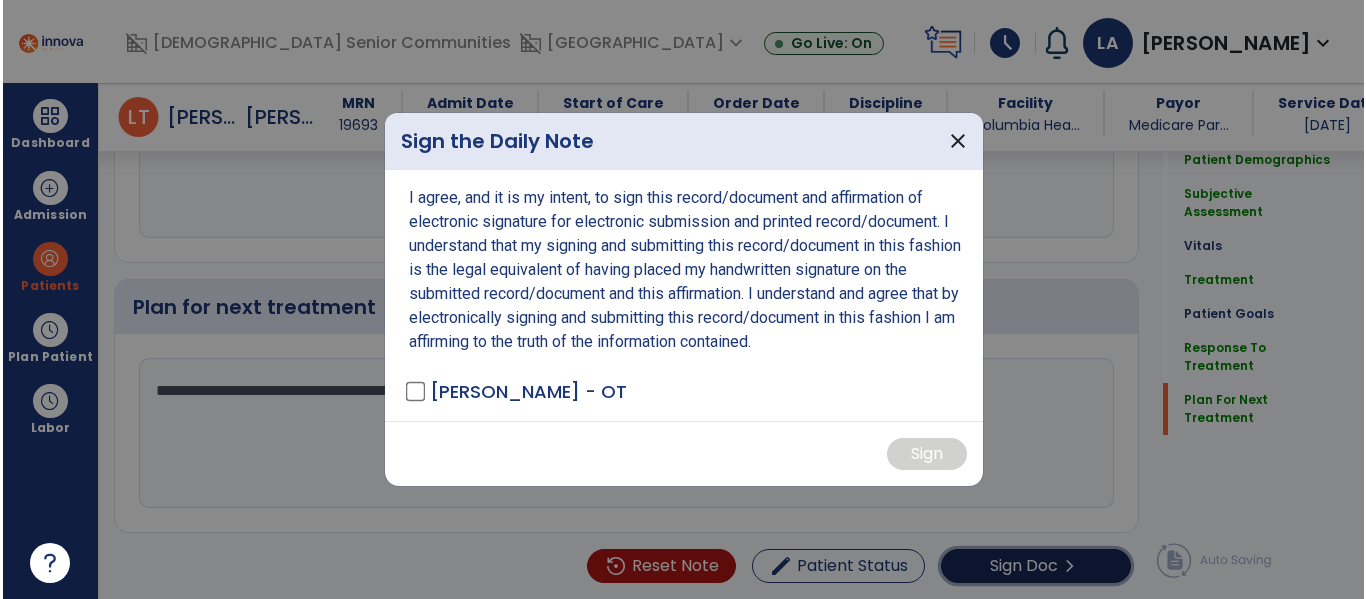 scroll, scrollTop: 2918, scrollLeft: 0, axis: vertical 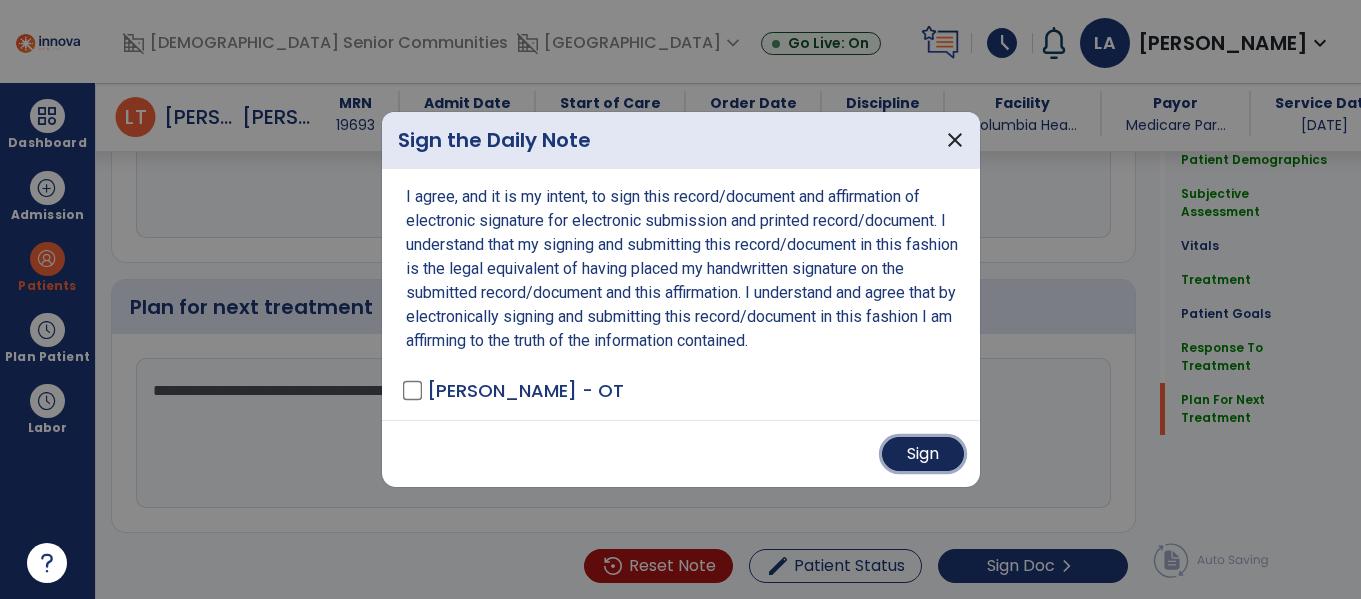 click on "Sign" at bounding box center (923, 454) 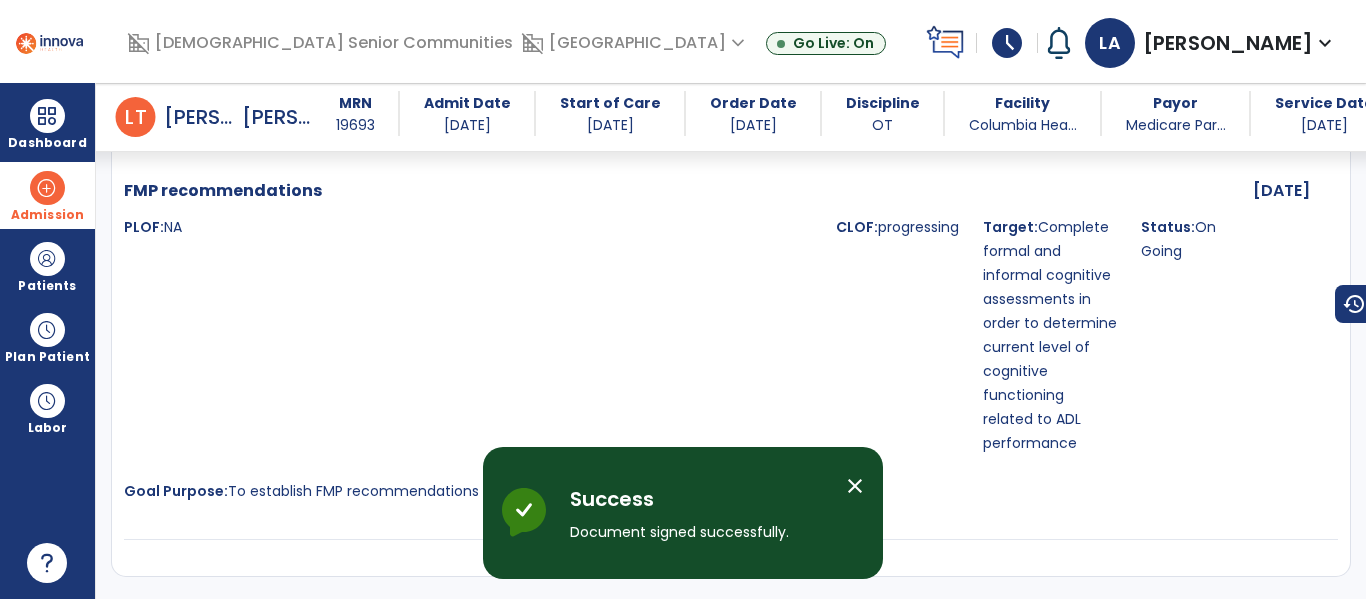scroll, scrollTop: 3815, scrollLeft: 0, axis: vertical 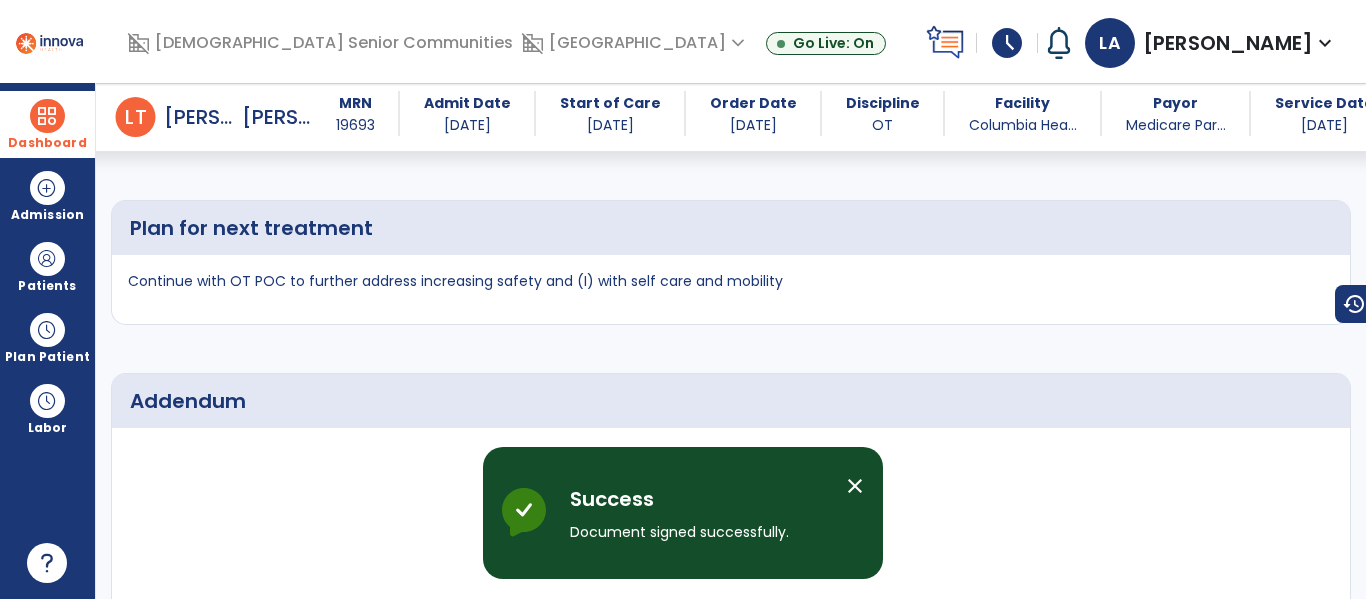 click at bounding box center (47, 116) 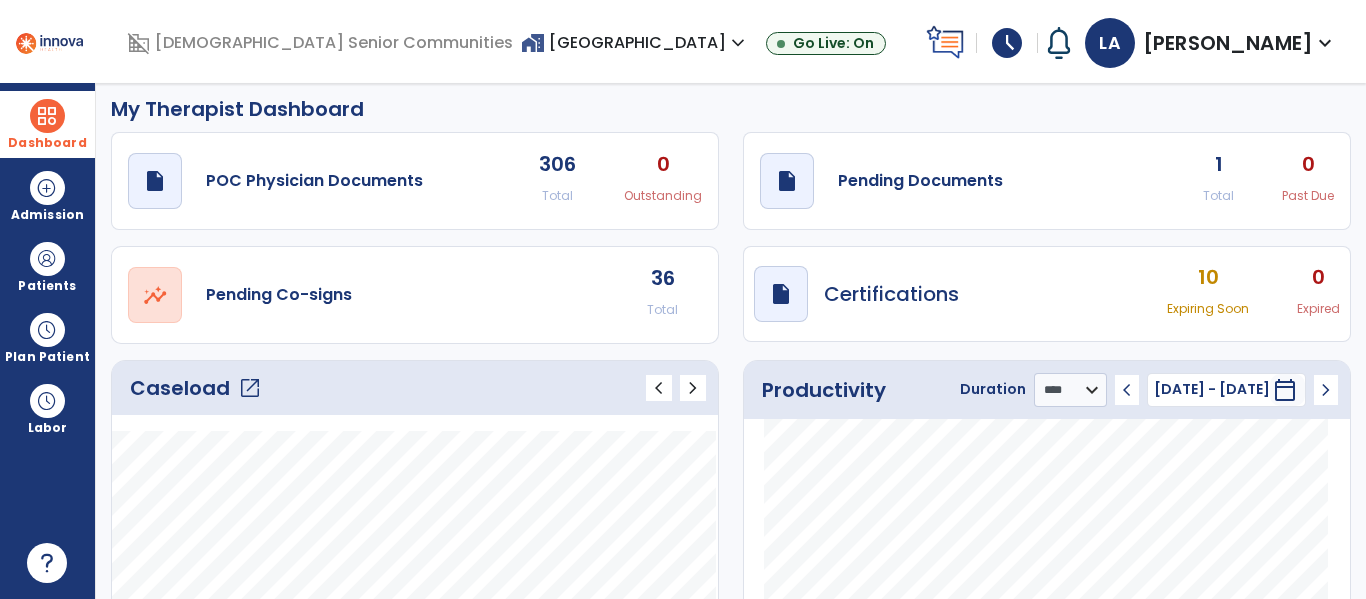 scroll, scrollTop: 0, scrollLeft: 0, axis: both 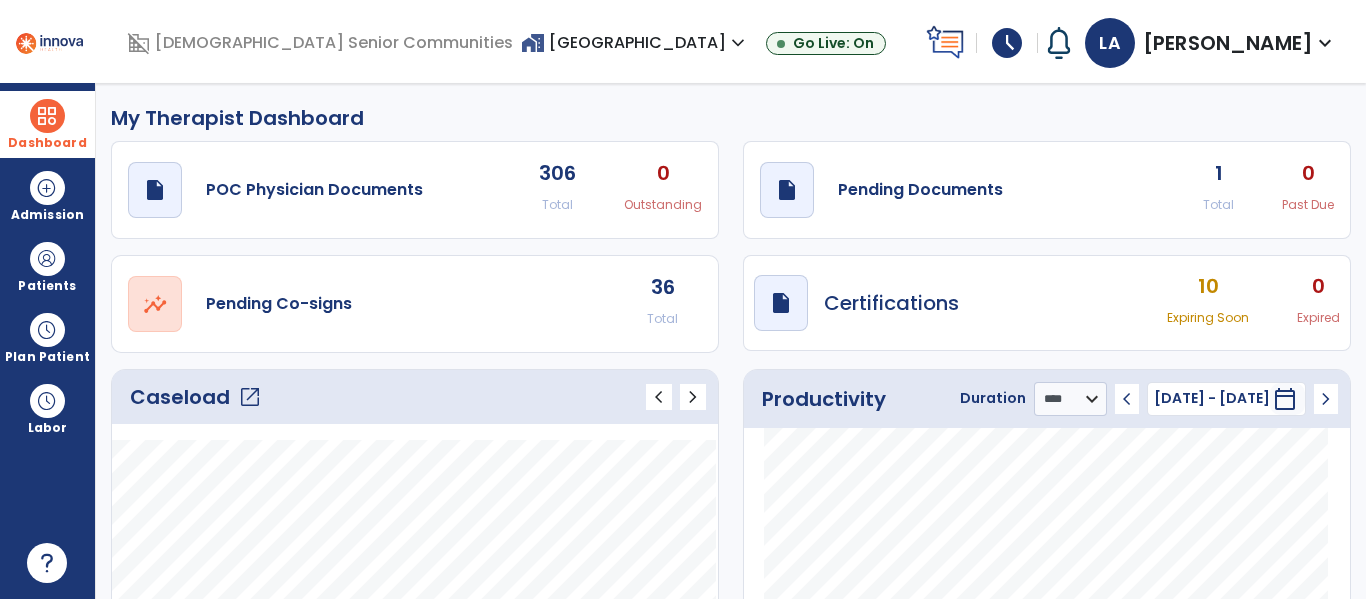 click on "36" 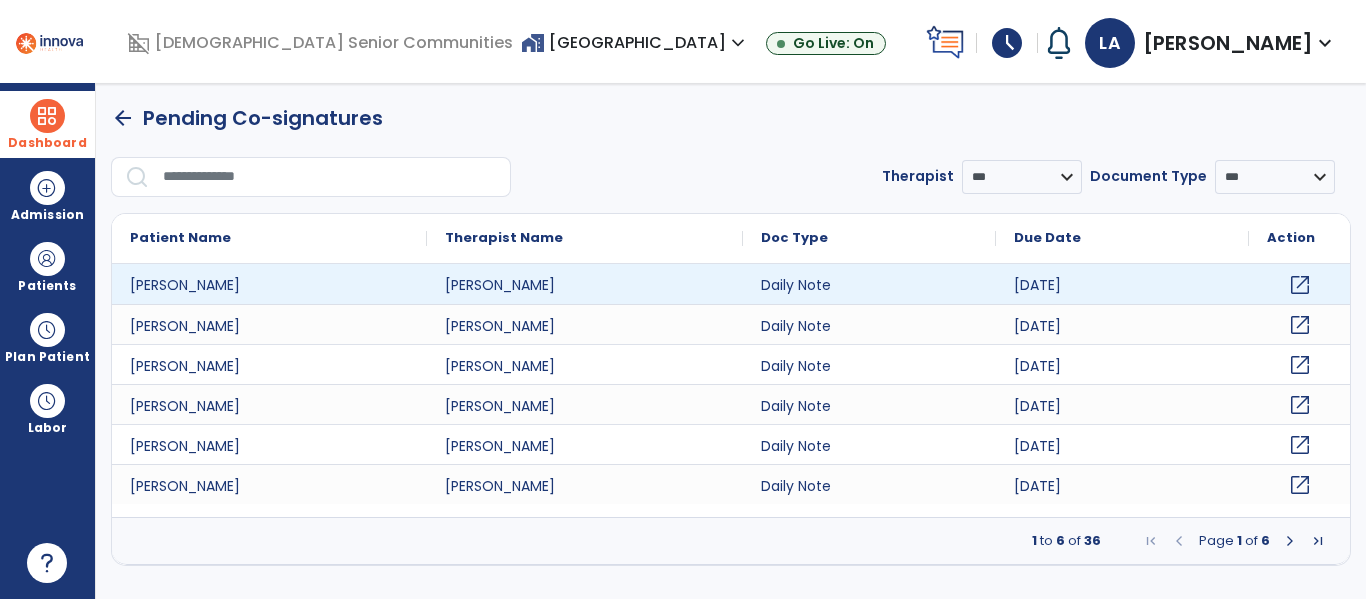 click on "open_in_new" 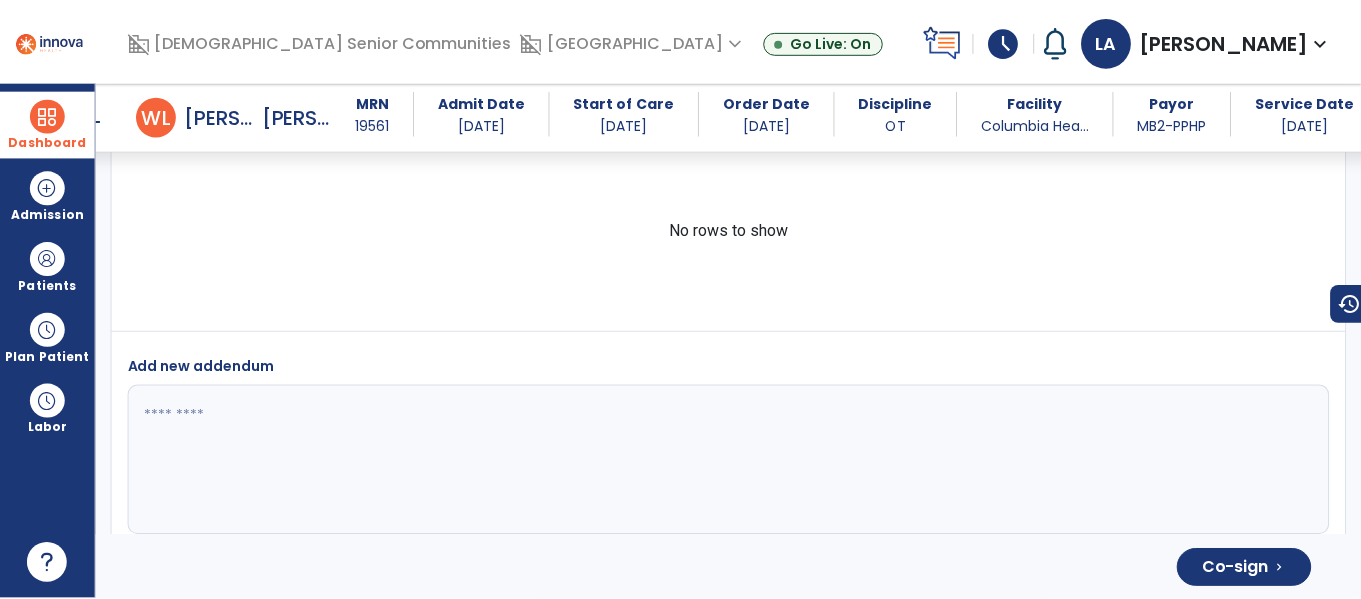scroll, scrollTop: 3603, scrollLeft: 0, axis: vertical 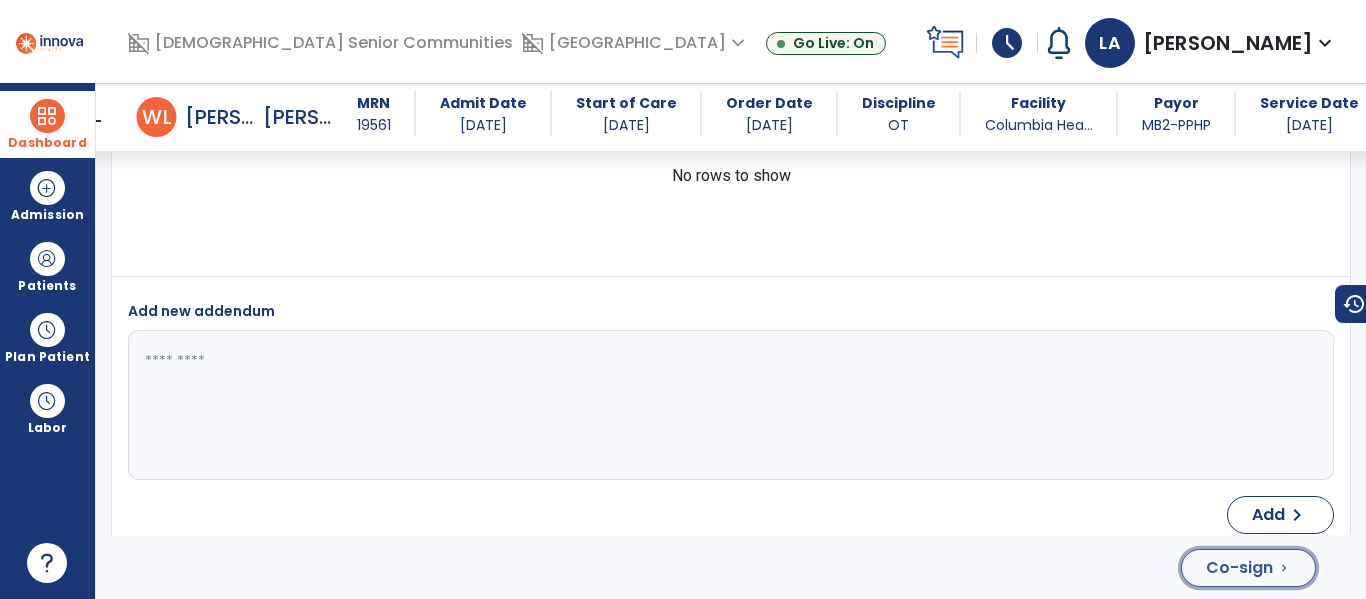 click on "Co-sign" 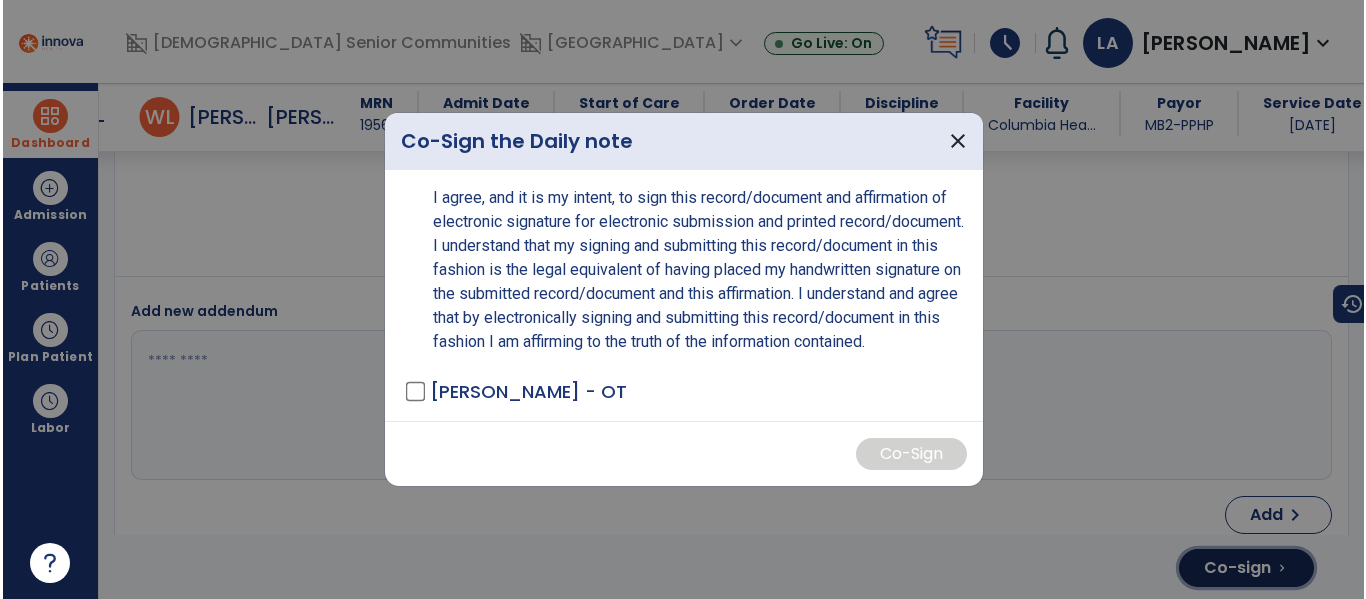 scroll, scrollTop: 3603, scrollLeft: 0, axis: vertical 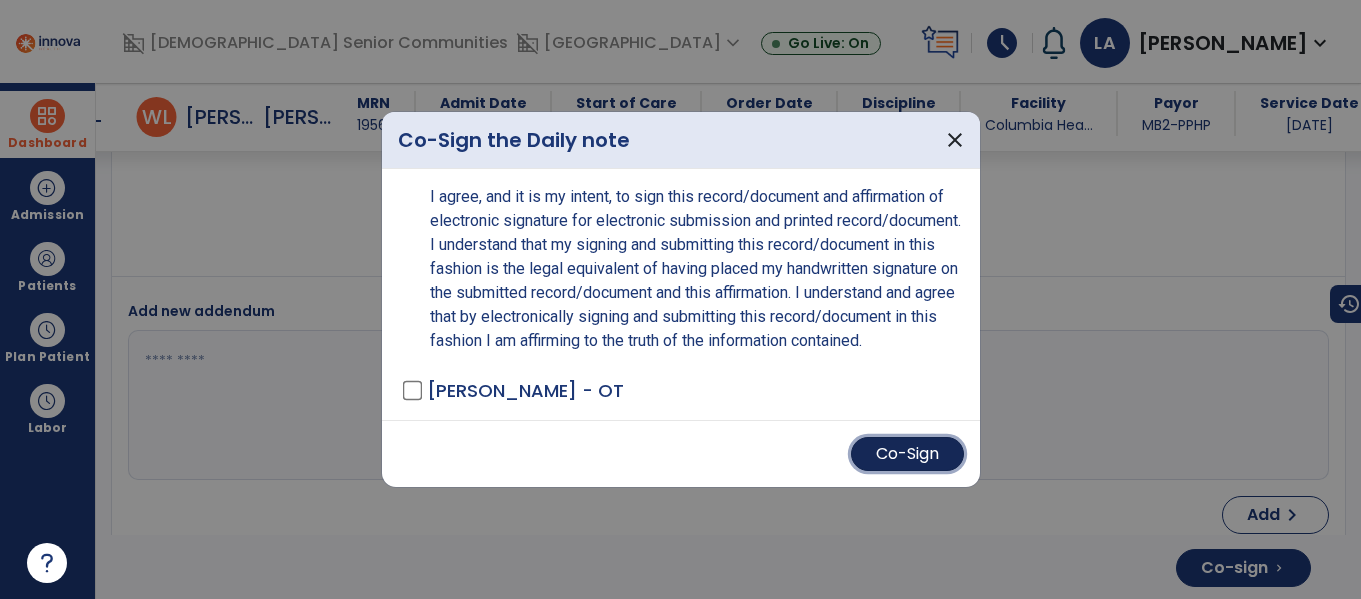 click on "Co-Sign" at bounding box center [907, 454] 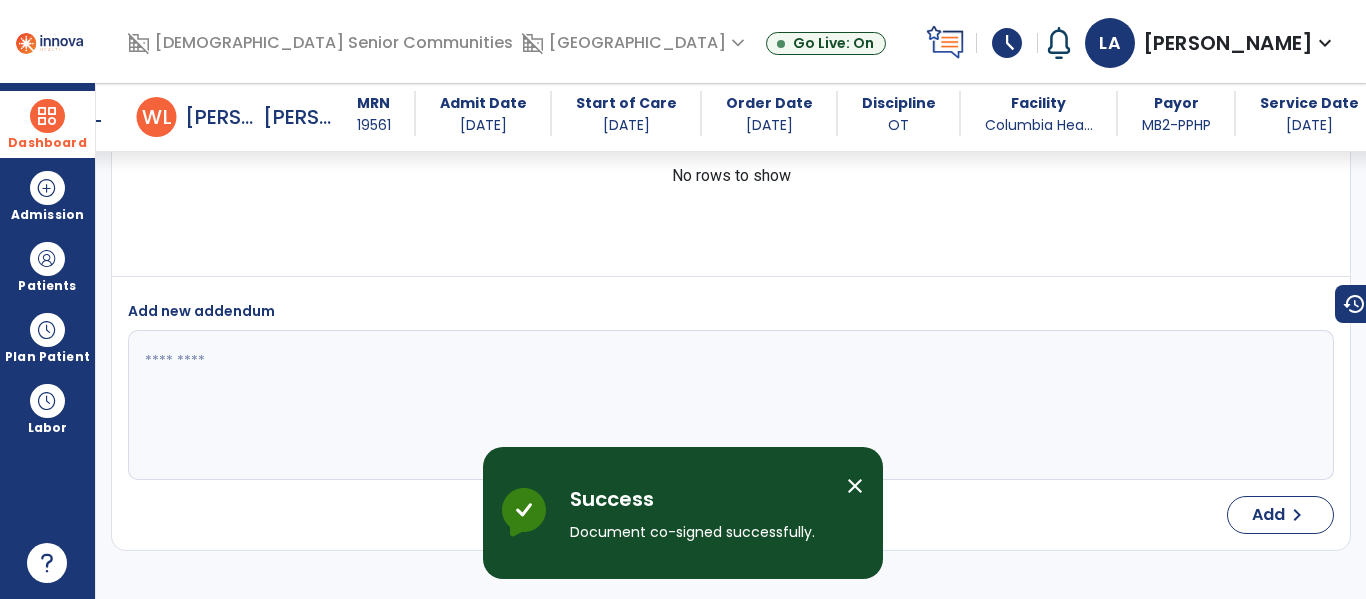 drag, startPoint x: 45, startPoint y: 125, endPoint x: 148, endPoint y: 126, distance: 103.00485 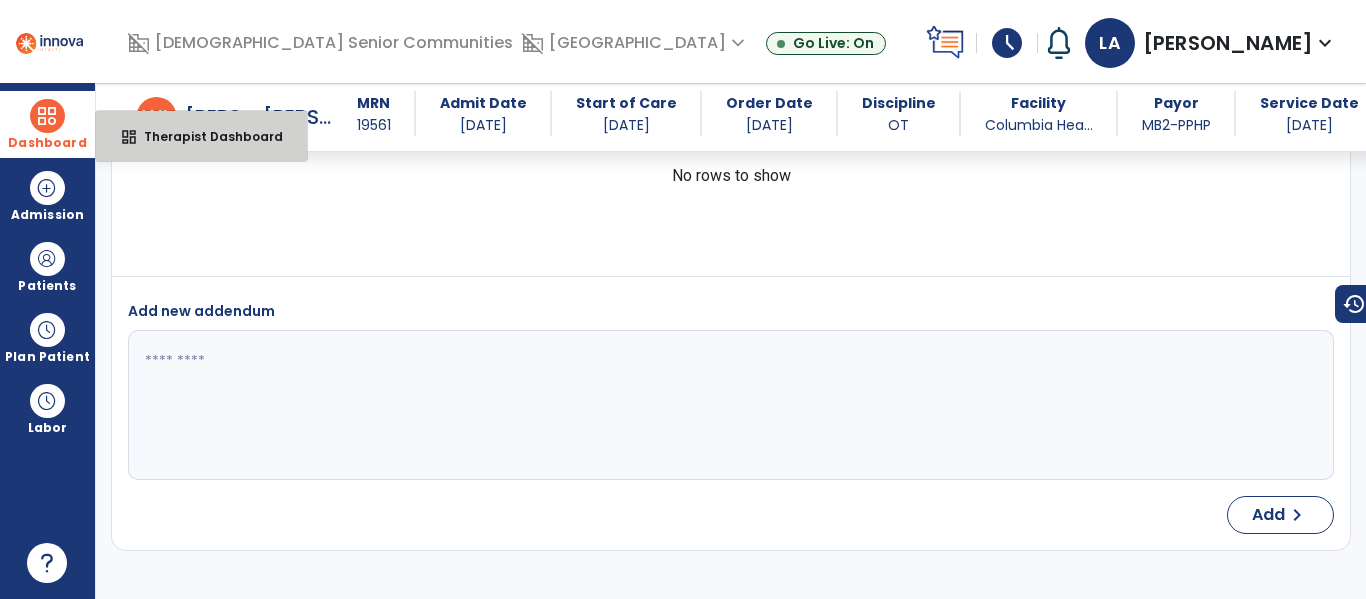 click on "dashboard  Therapist Dashboard" at bounding box center [201, 136] 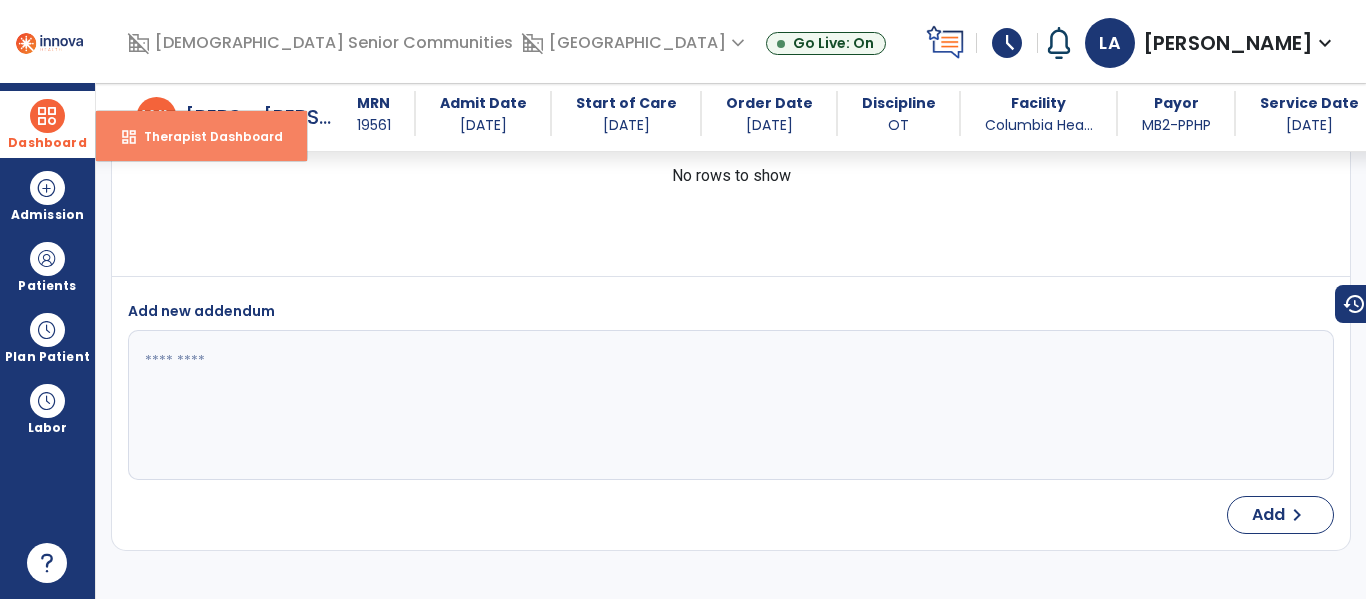 select on "****" 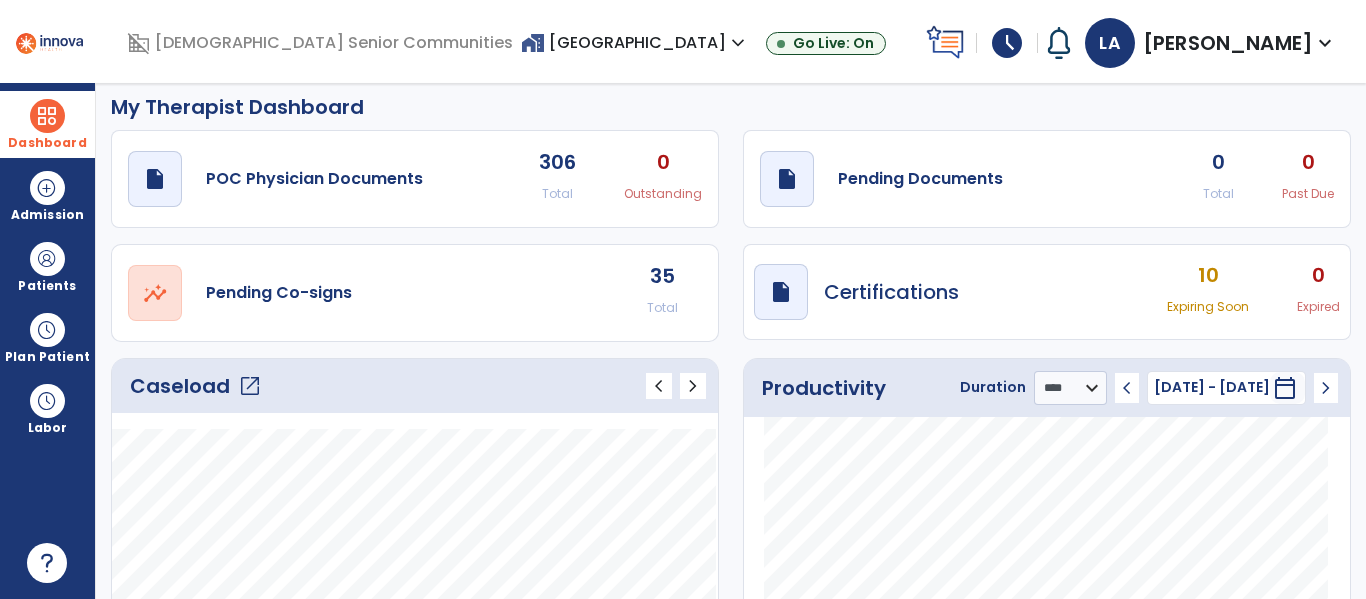 scroll, scrollTop: 0, scrollLeft: 0, axis: both 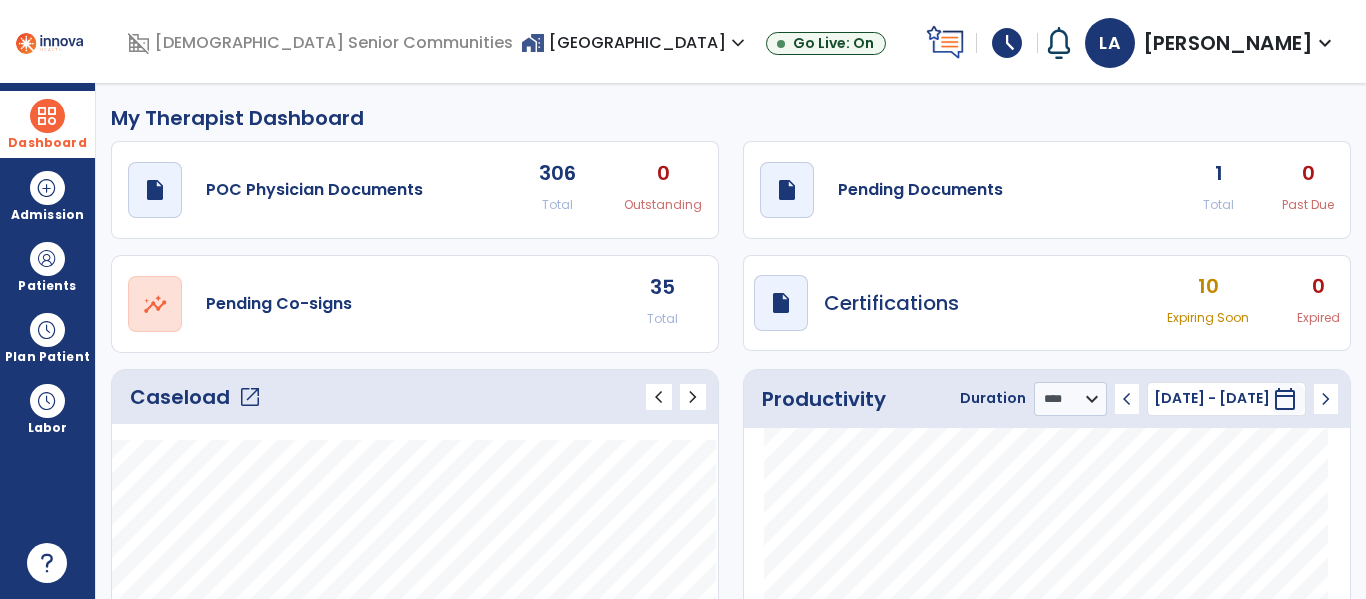 click on "35" 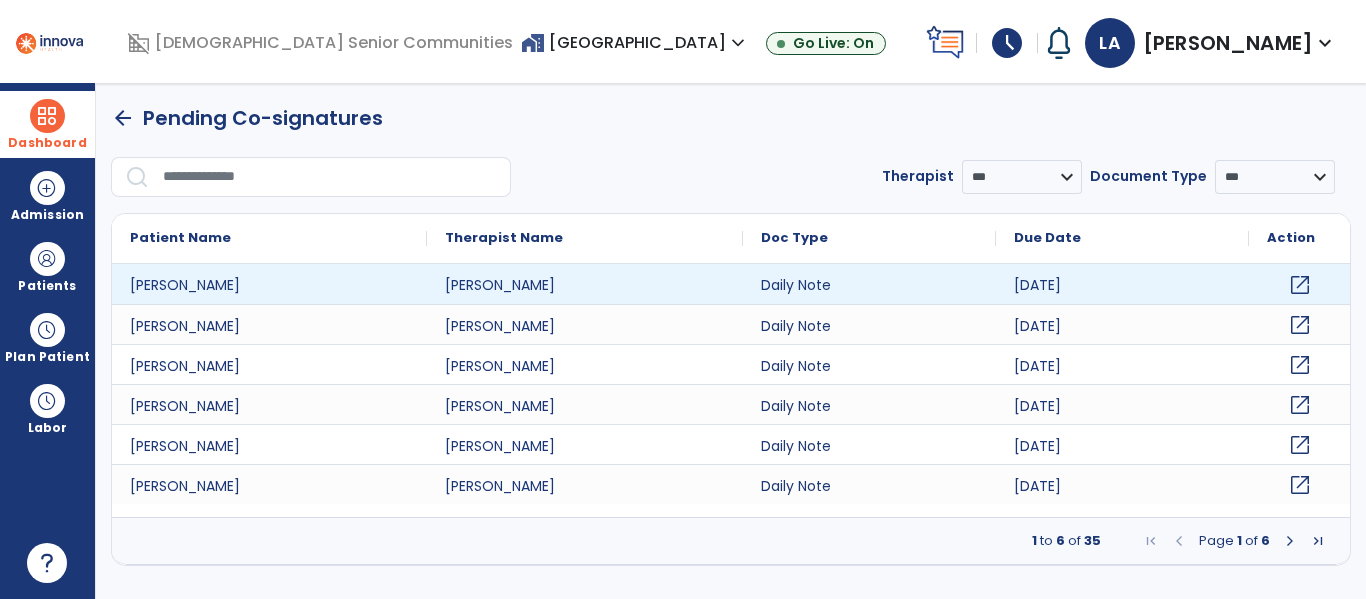 click on "open_in_new" 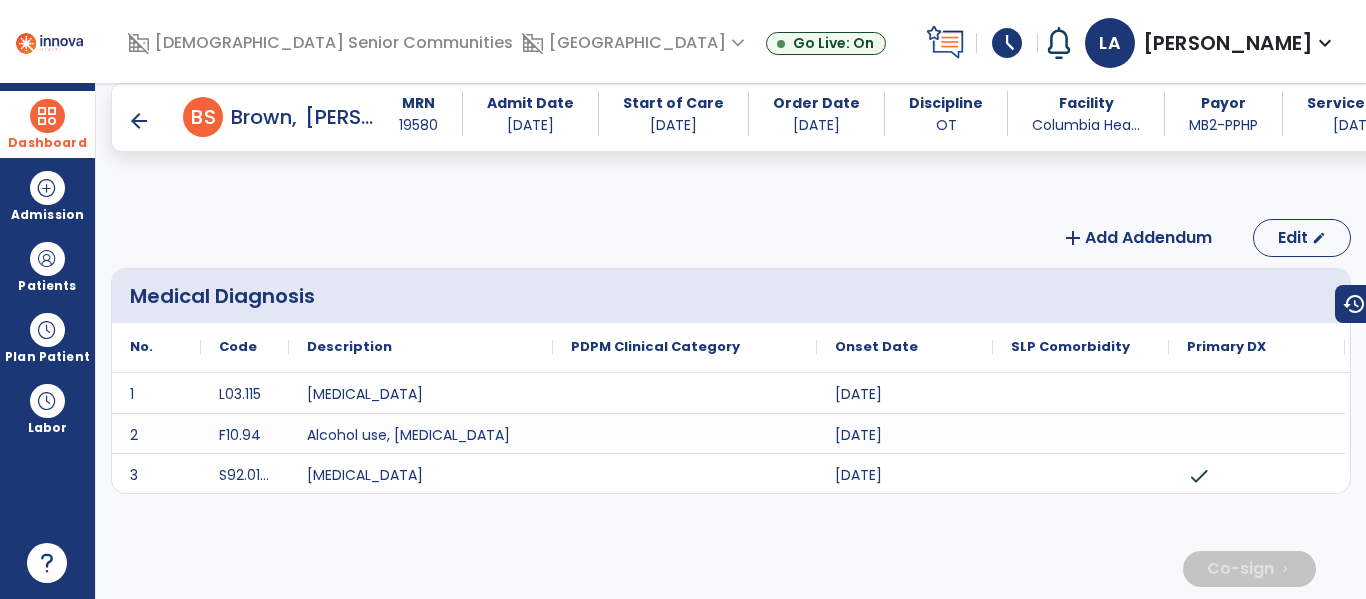 scroll, scrollTop: 2056, scrollLeft: 0, axis: vertical 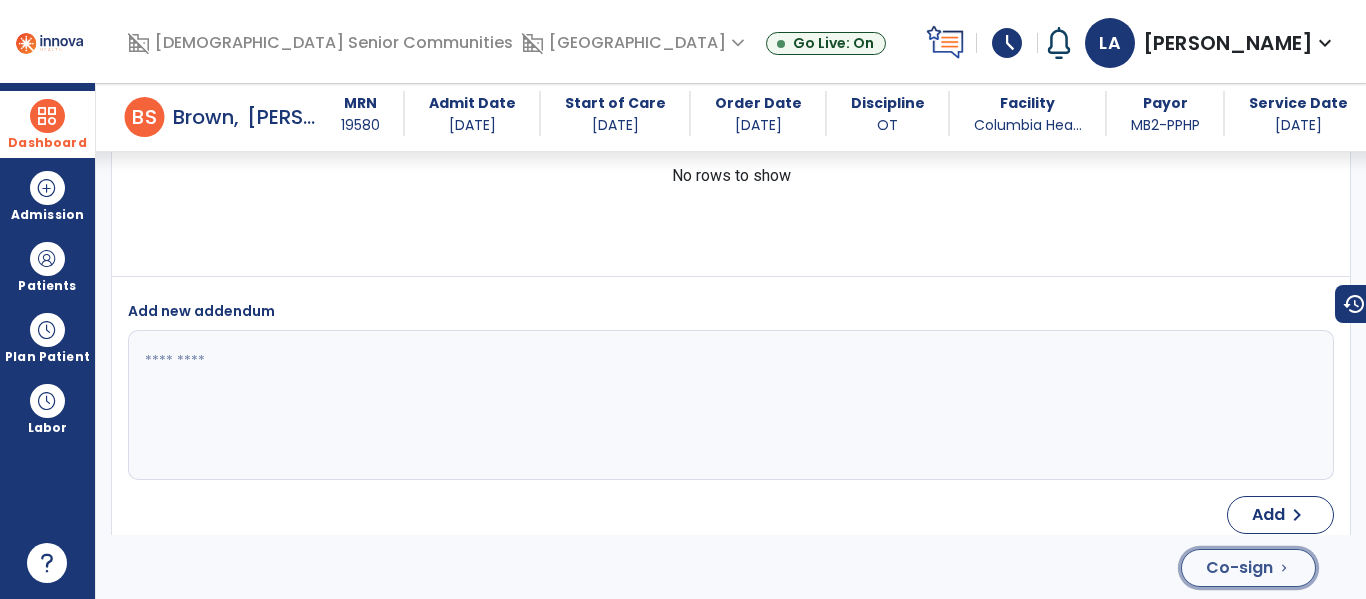 click on "Co-sign  chevron_right" 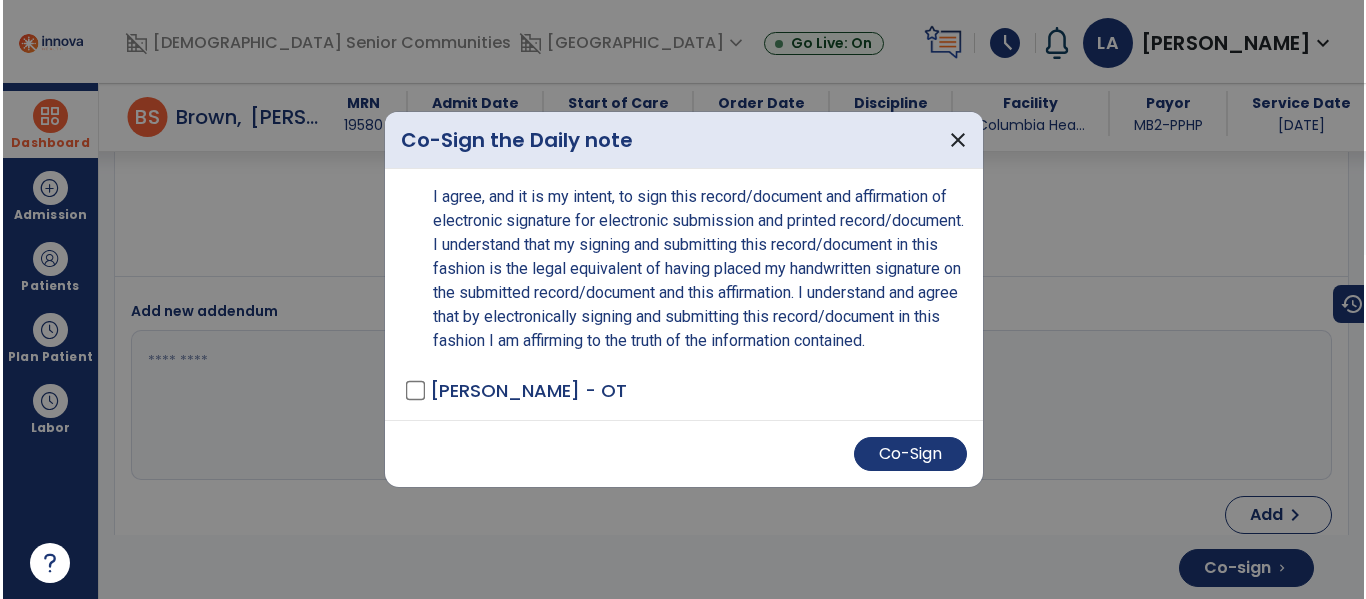 scroll, scrollTop: 3636, scrollLeft: 0, axis: vertical 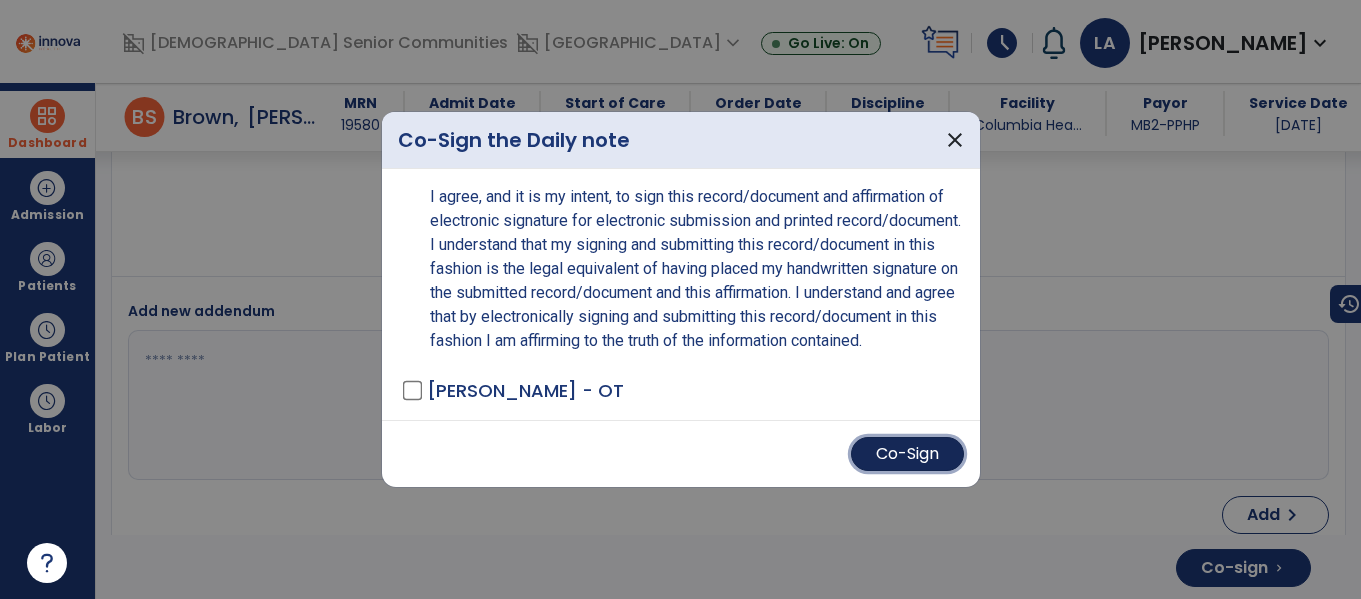 click on "Co-Sign" at bounding box center (907, 454) 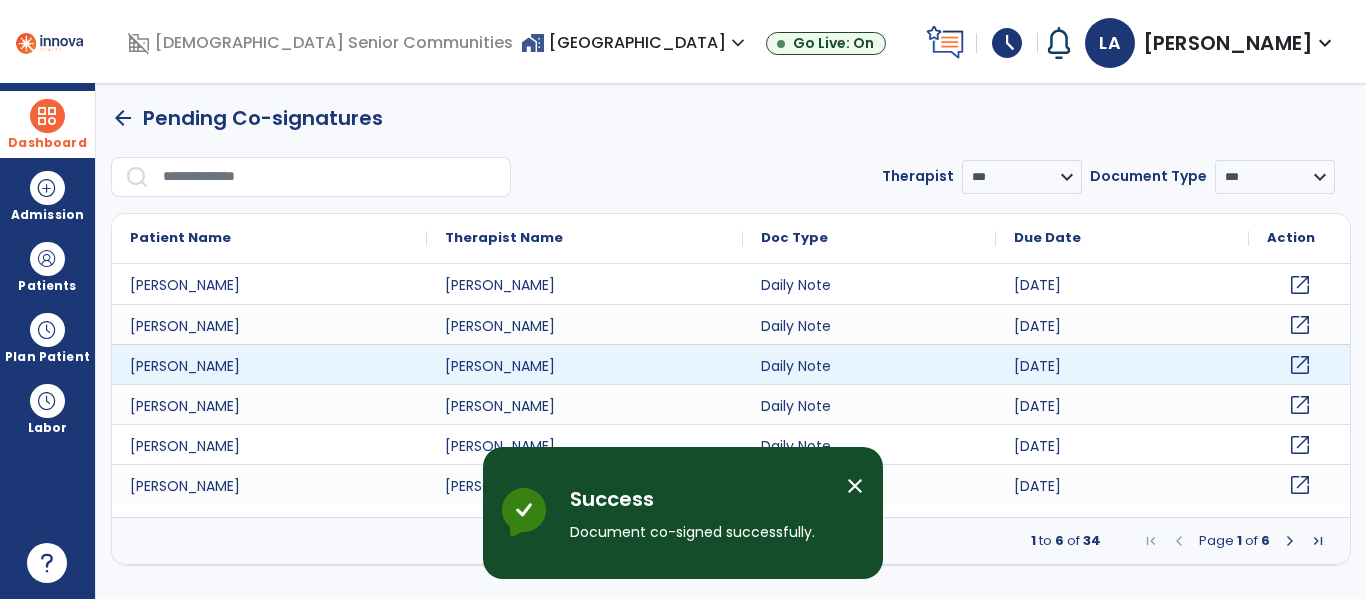 scroll, scrollTop: 0, scrollLeft: 0, axis: both 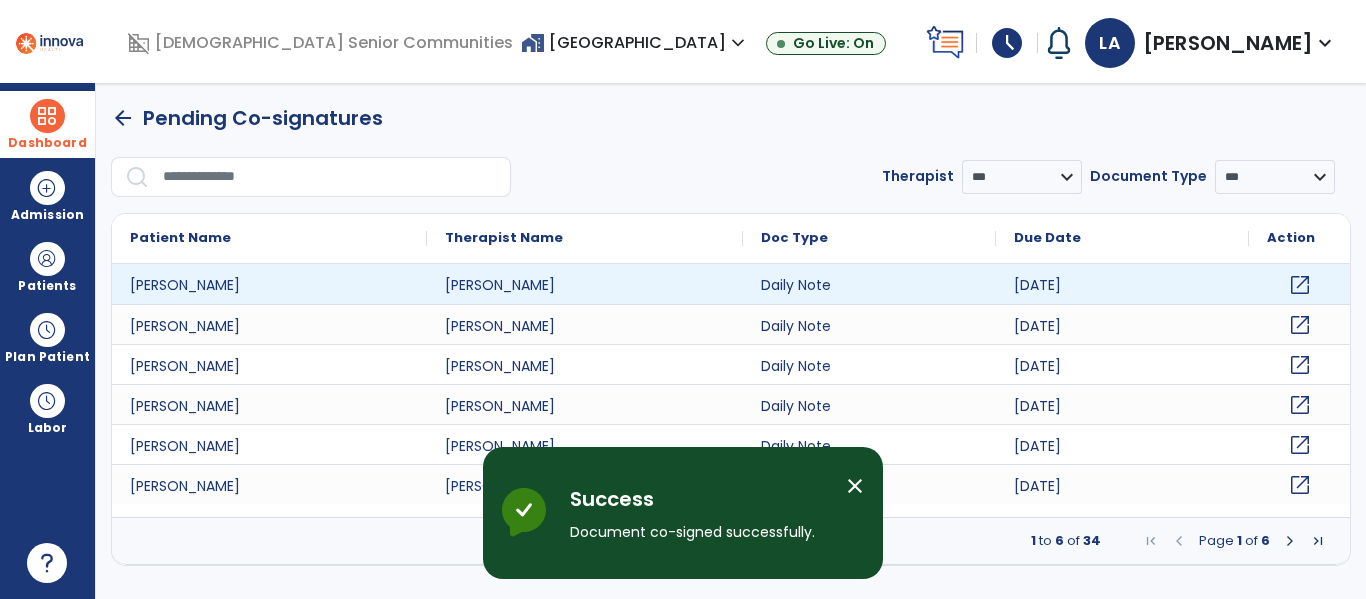 click on "open_in_new" 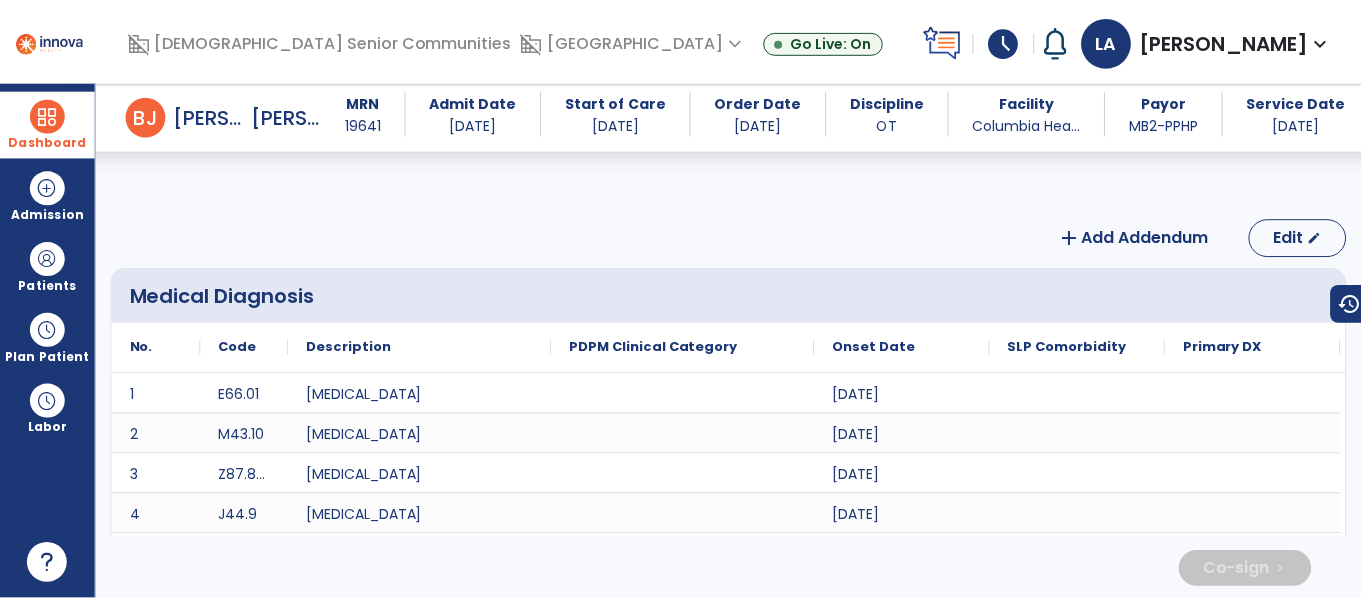 scroll, scrollTop: 1324, scrollLeft: 0, axis: vertical 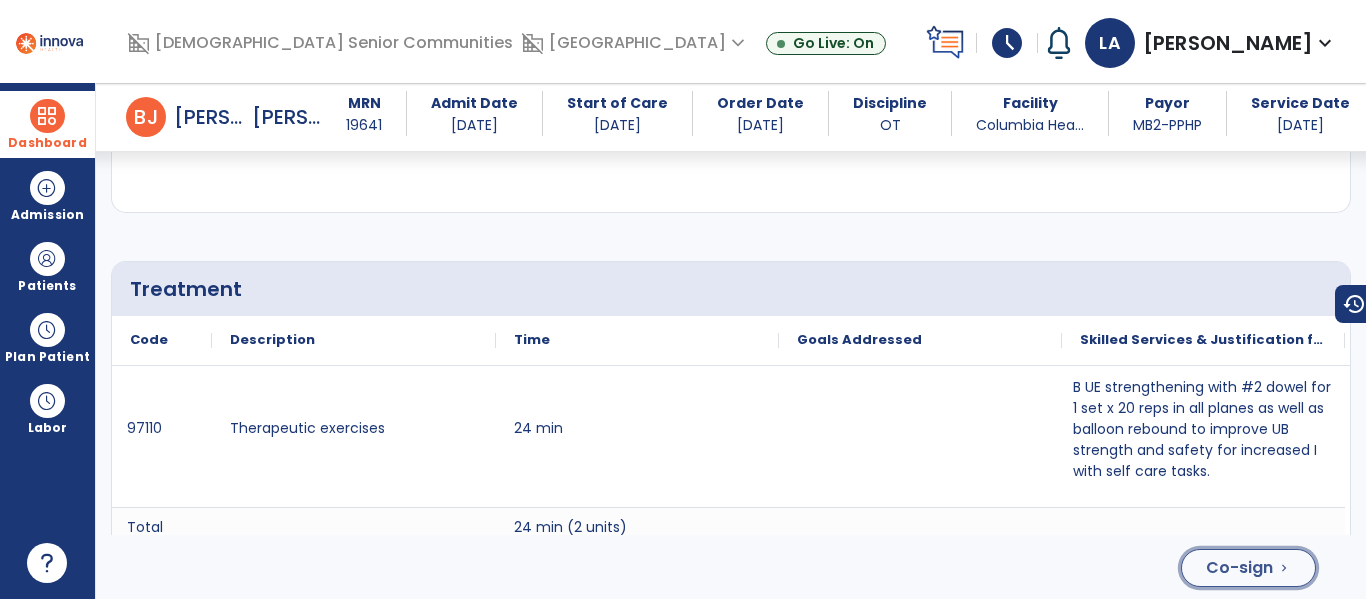click on "Co-sign" 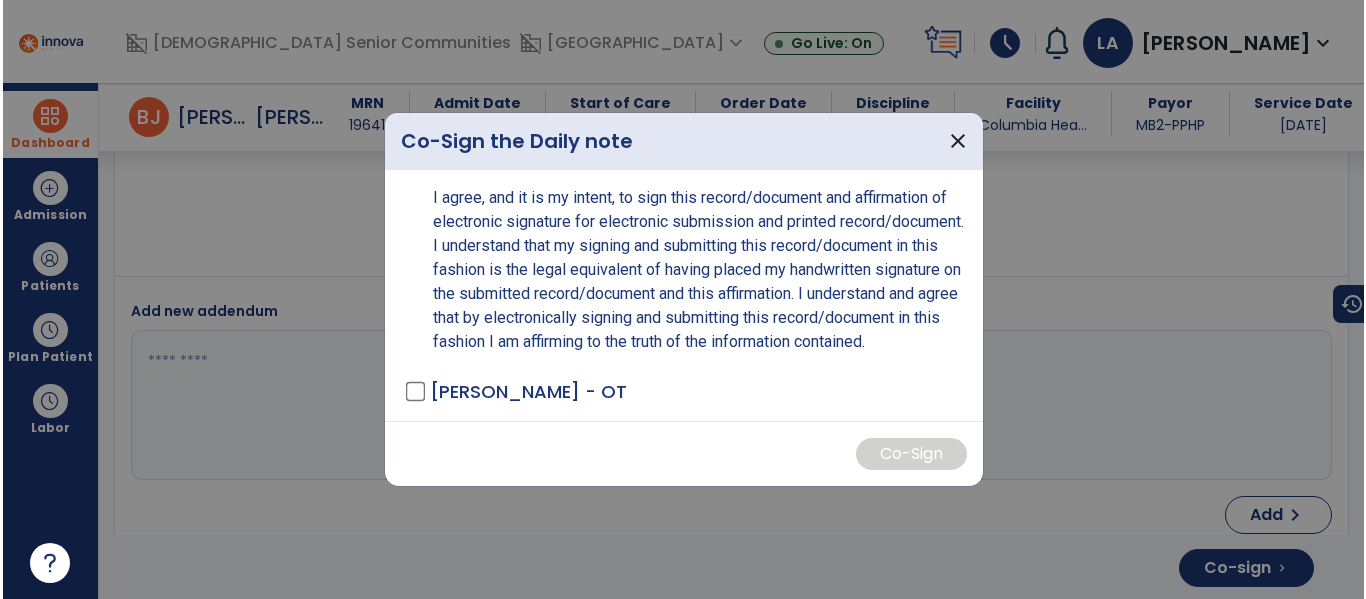scroll, scrollTop: 4188, scrollLeft: 0, axis: vertical 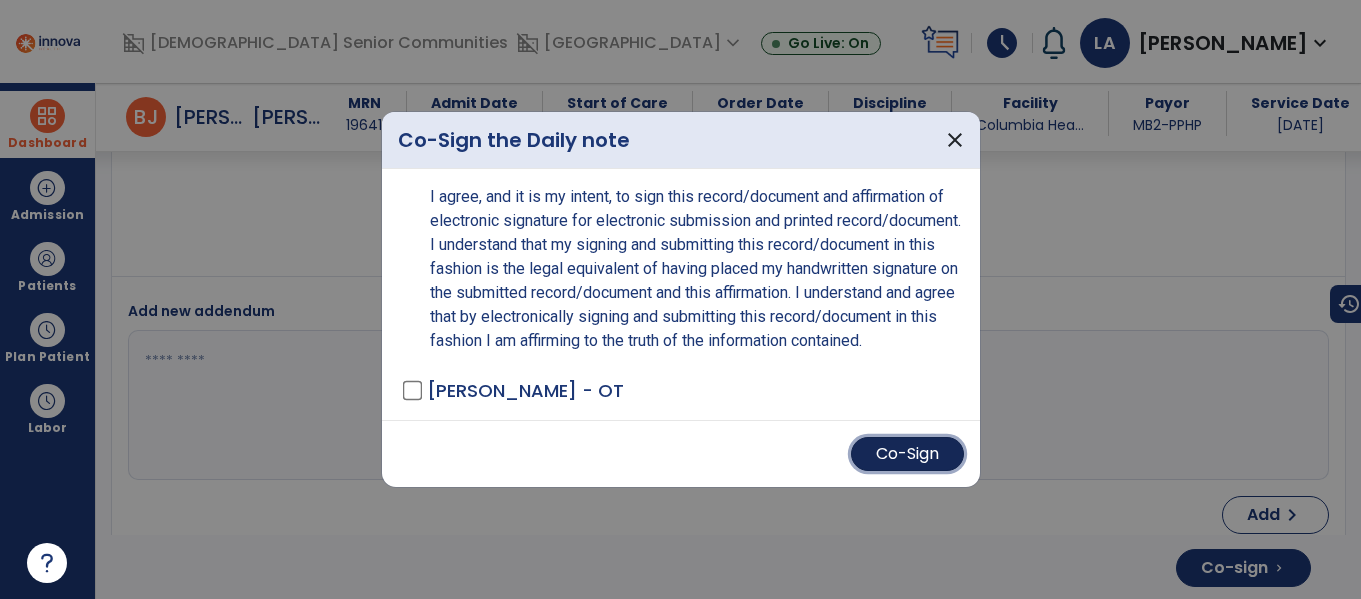 click on "Co-Sign" at bounding box center [907, 454] 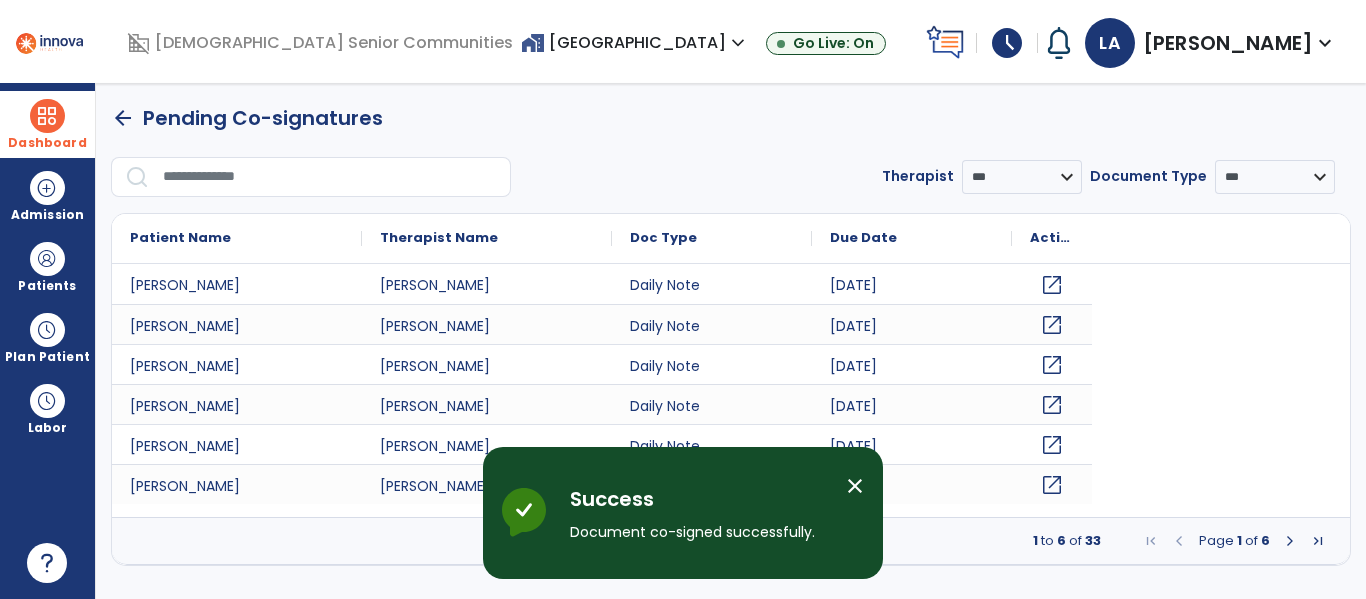 scroll, scrollTop: 0, scrollLeft: 0, axis: both 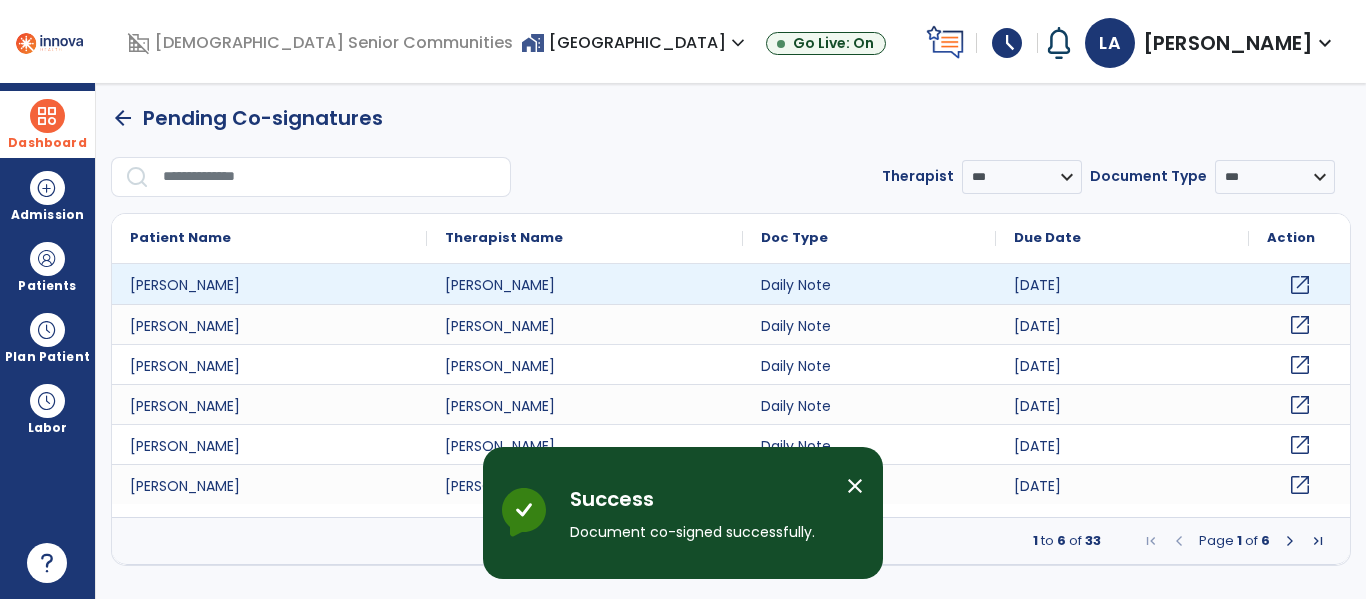 click on "open_in_new" 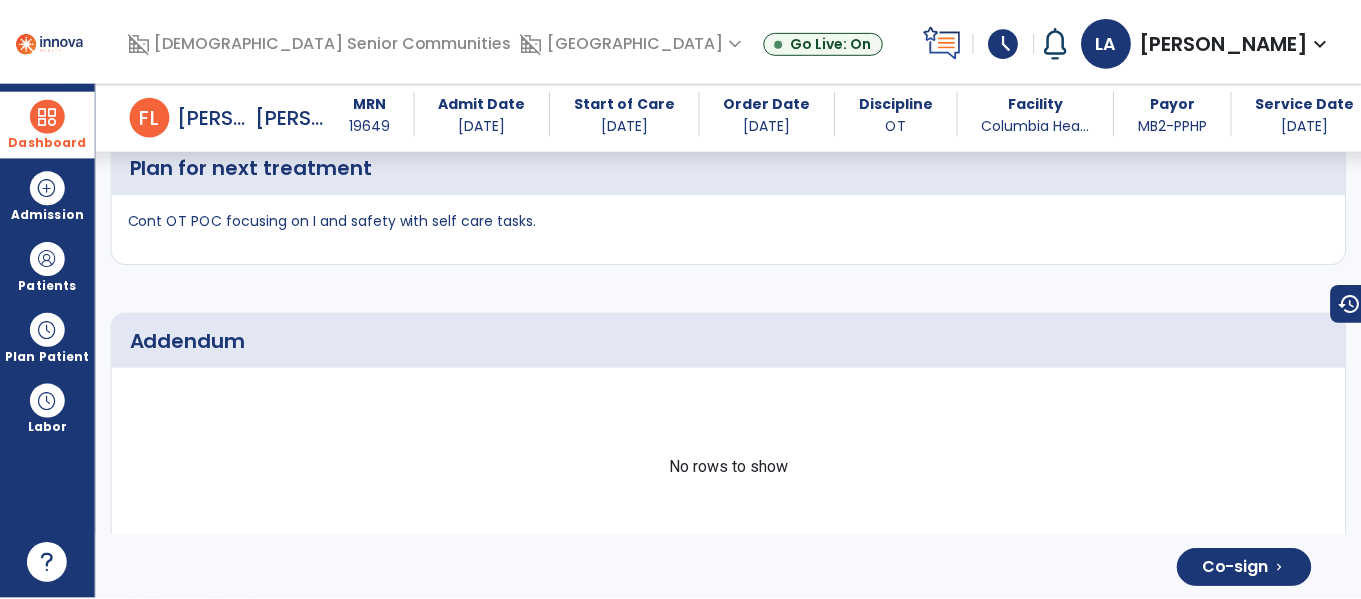 scroll, scrollTop: 3970, scrollLeft: 0, axis: vertical 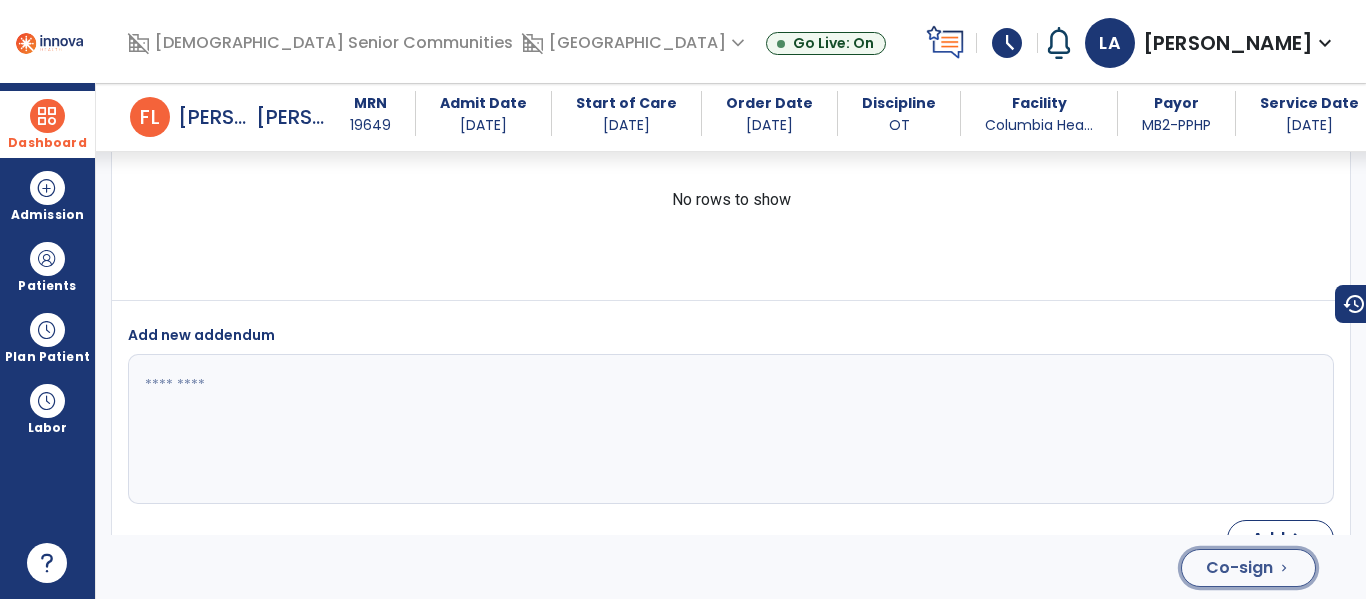 click on "Co-sign" 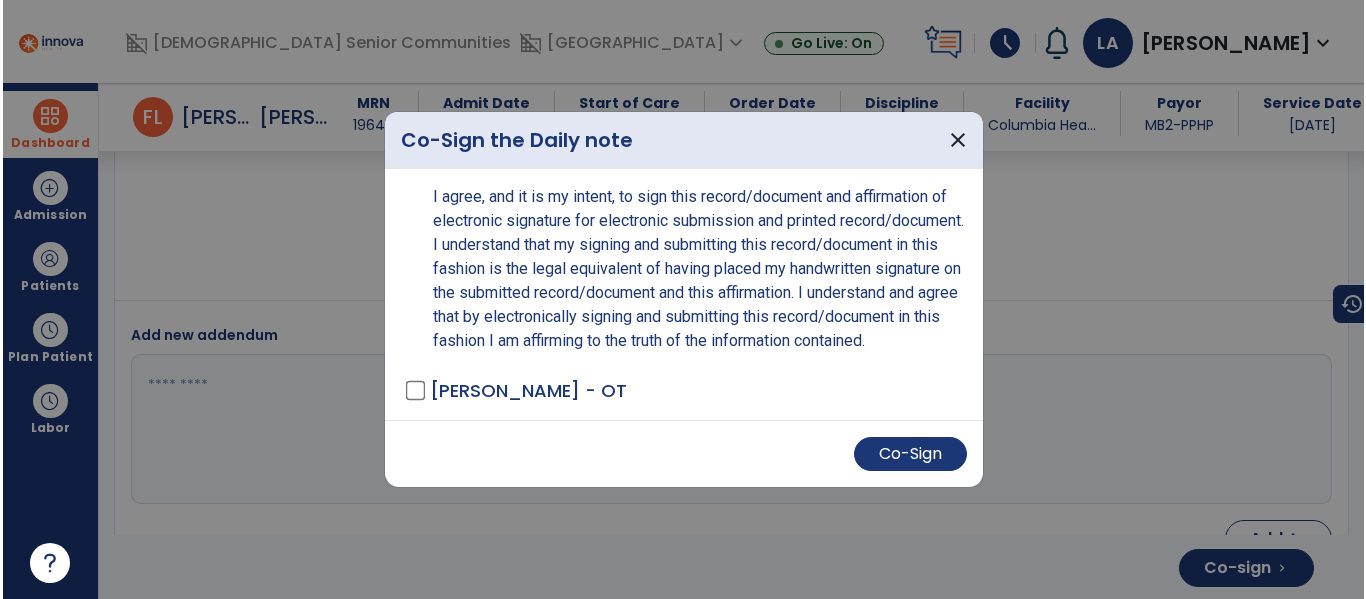 scroll, scrollTop: 3970, scrollLeft: 0, axis: vertical 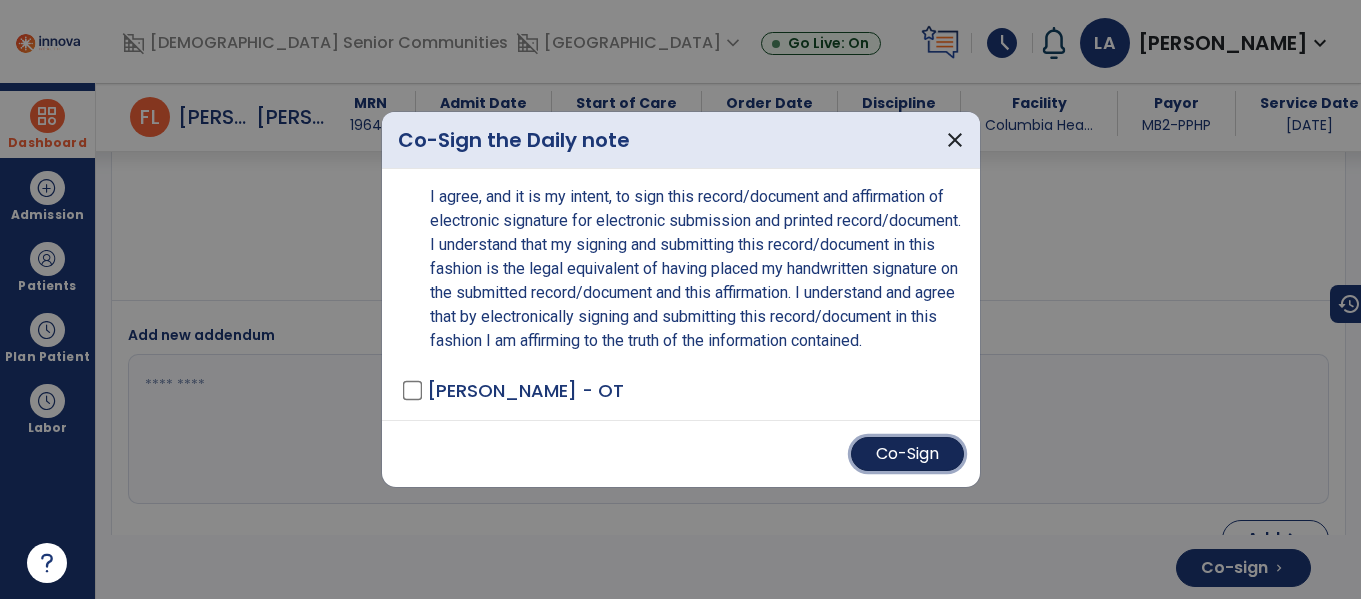 click on "Co-Sign" at bounding box center (907, 454) 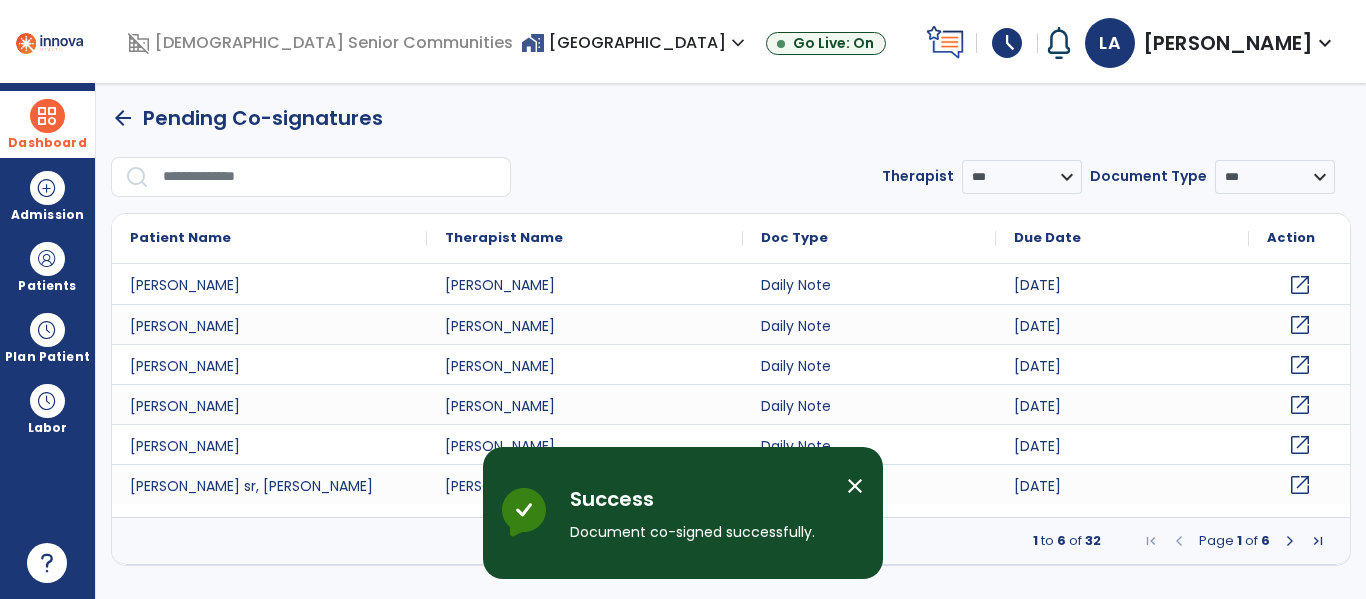 scroll, scrollTop: 0, scrollLeft: 0, axis: both 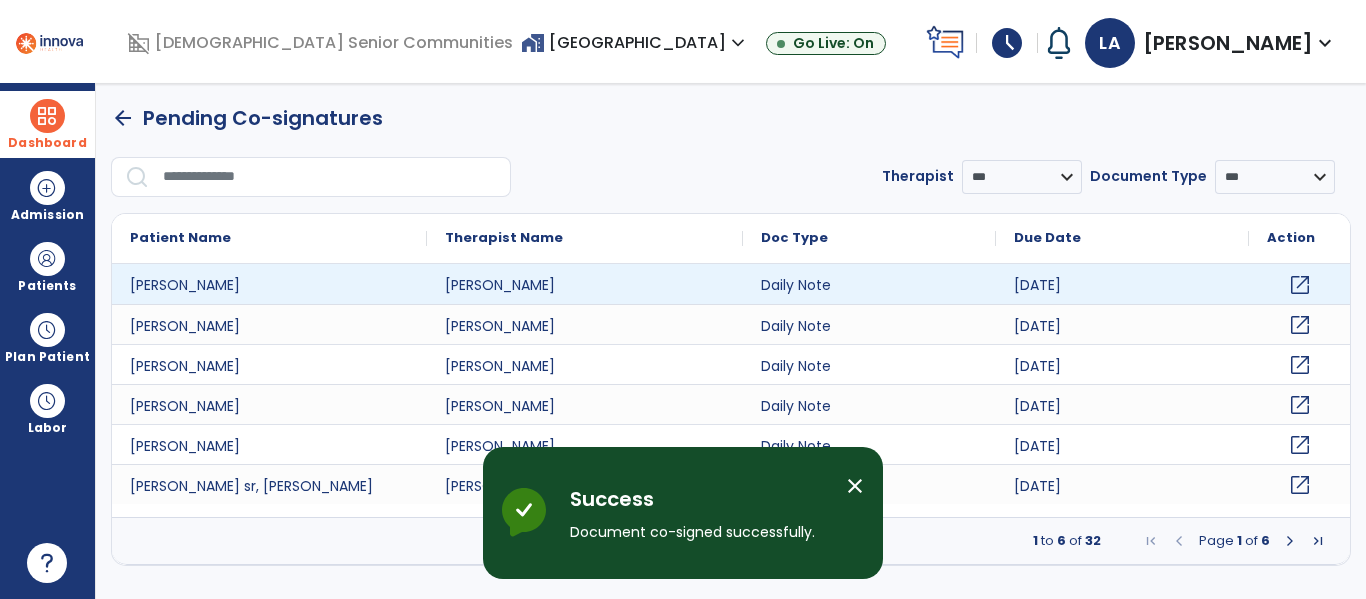 click on "open_in_new" 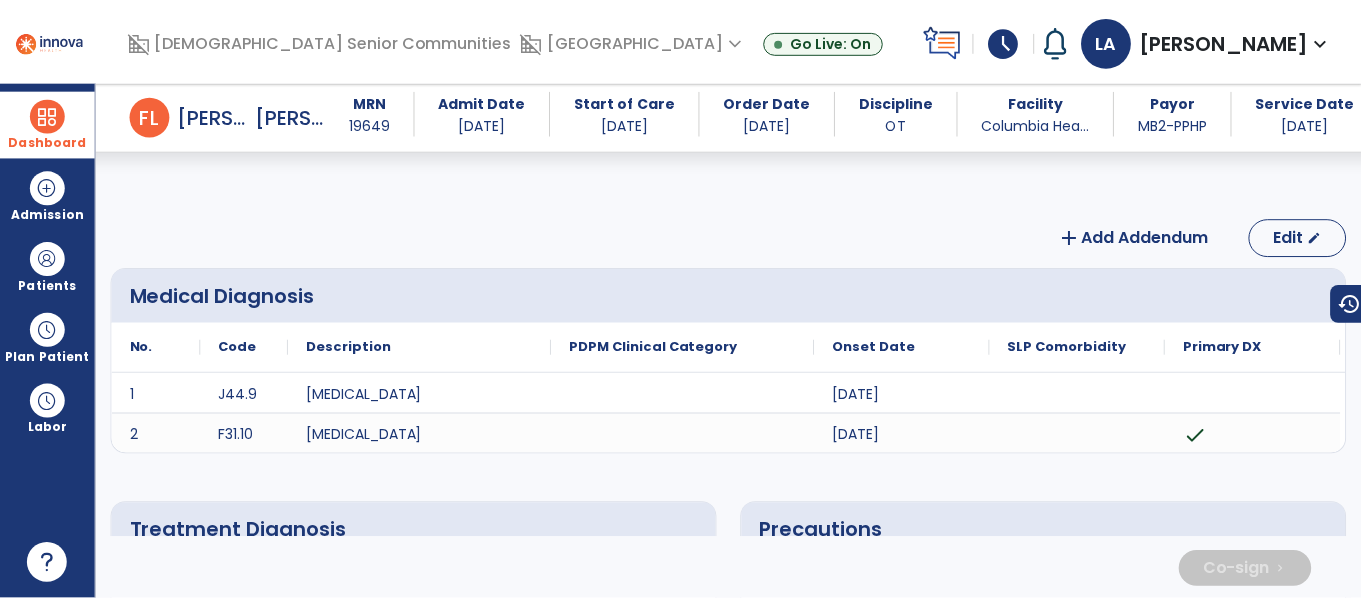 scroll, scrollTop: 3907, scrollLeft: 0, axis: vertical 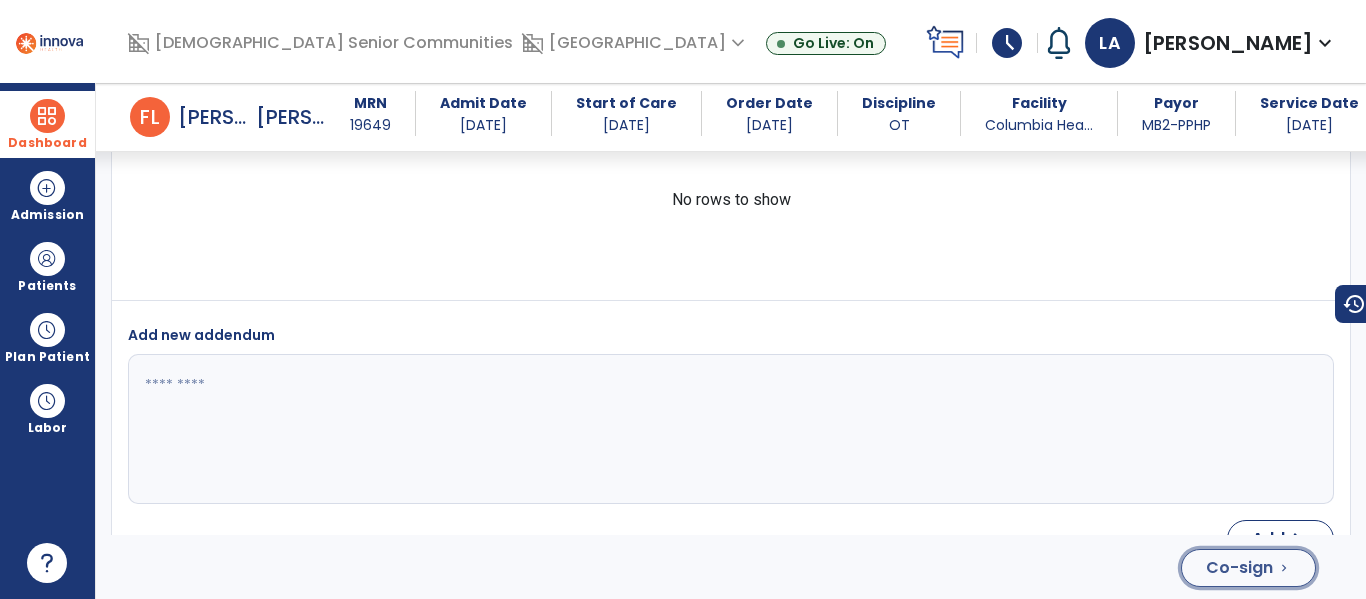 click on "Co-sign" 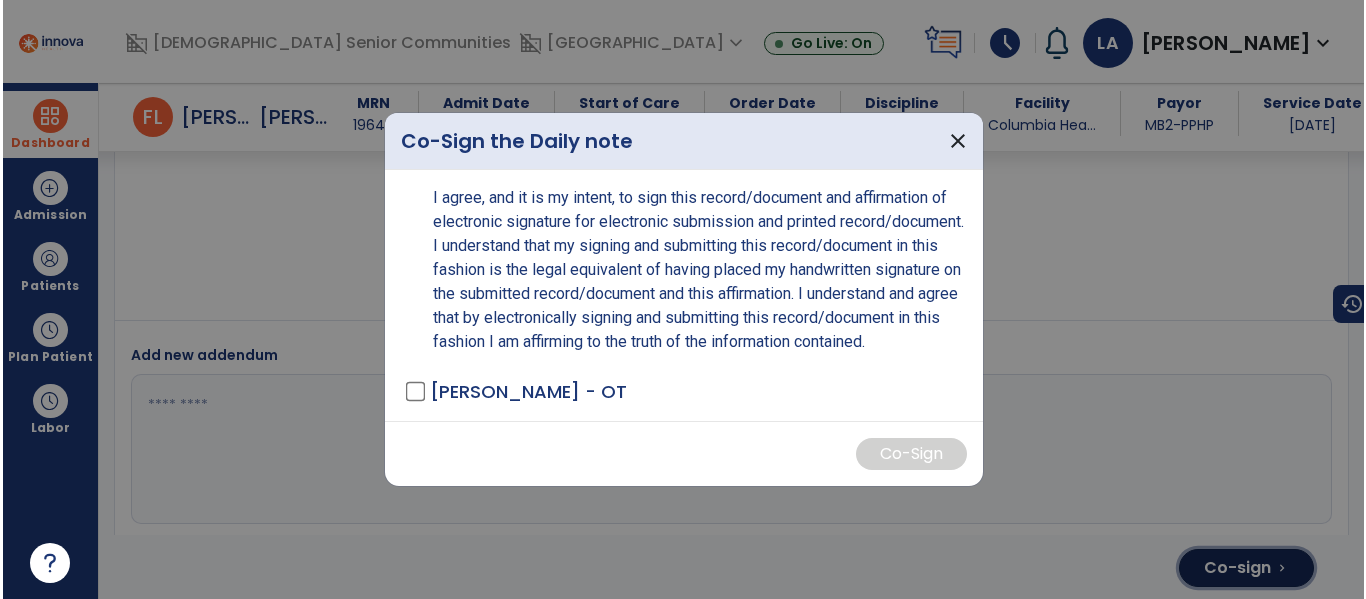 scroll, scrollTop: 3907, scrollLeft: 0, axis: vertical 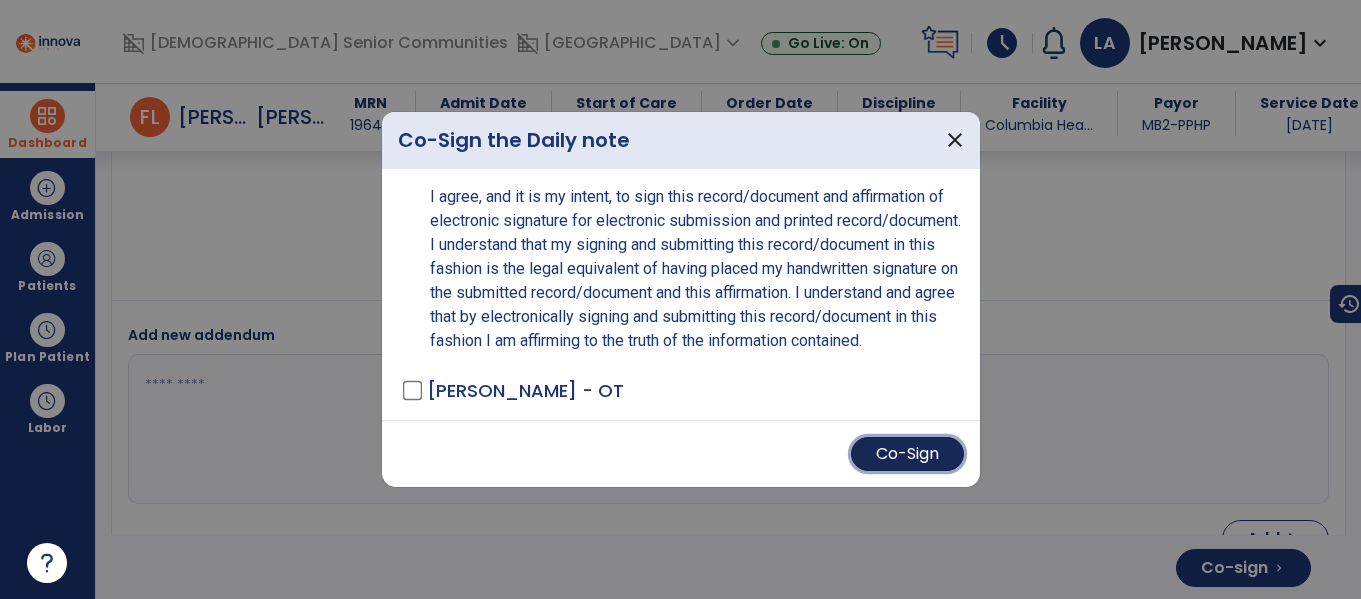 click on "Co-Sign" at bounding box center [907, 454] 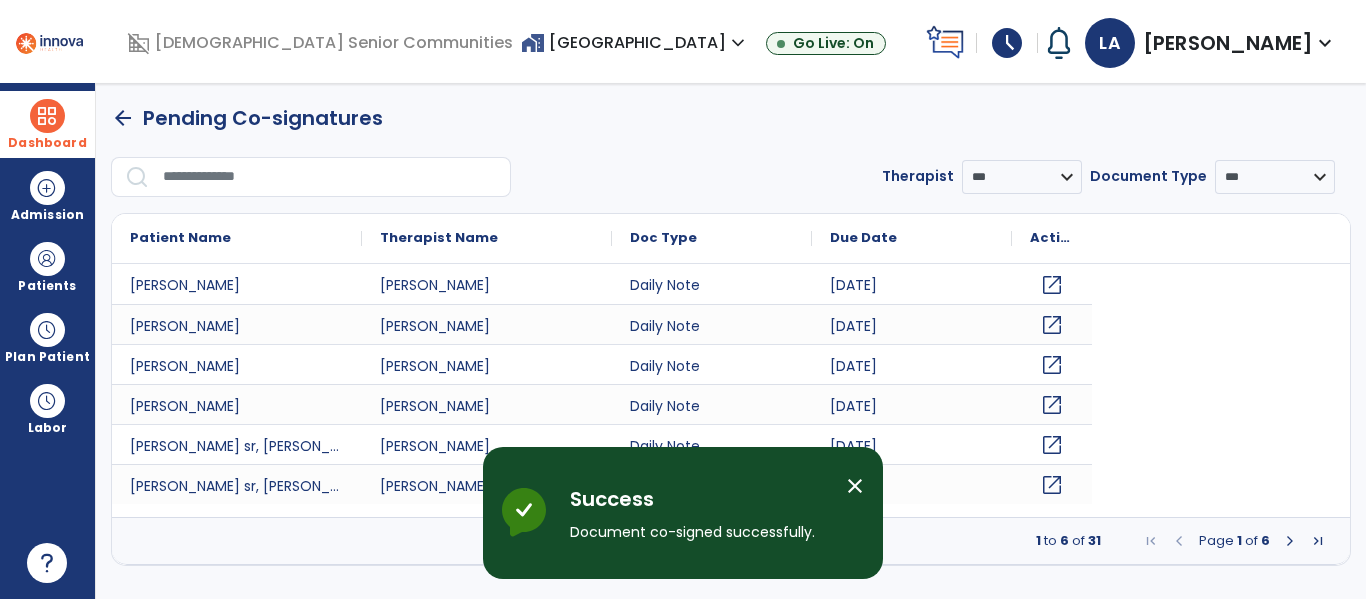 scroll, scrollTop: 0, scrollLeft: 0, axis: both 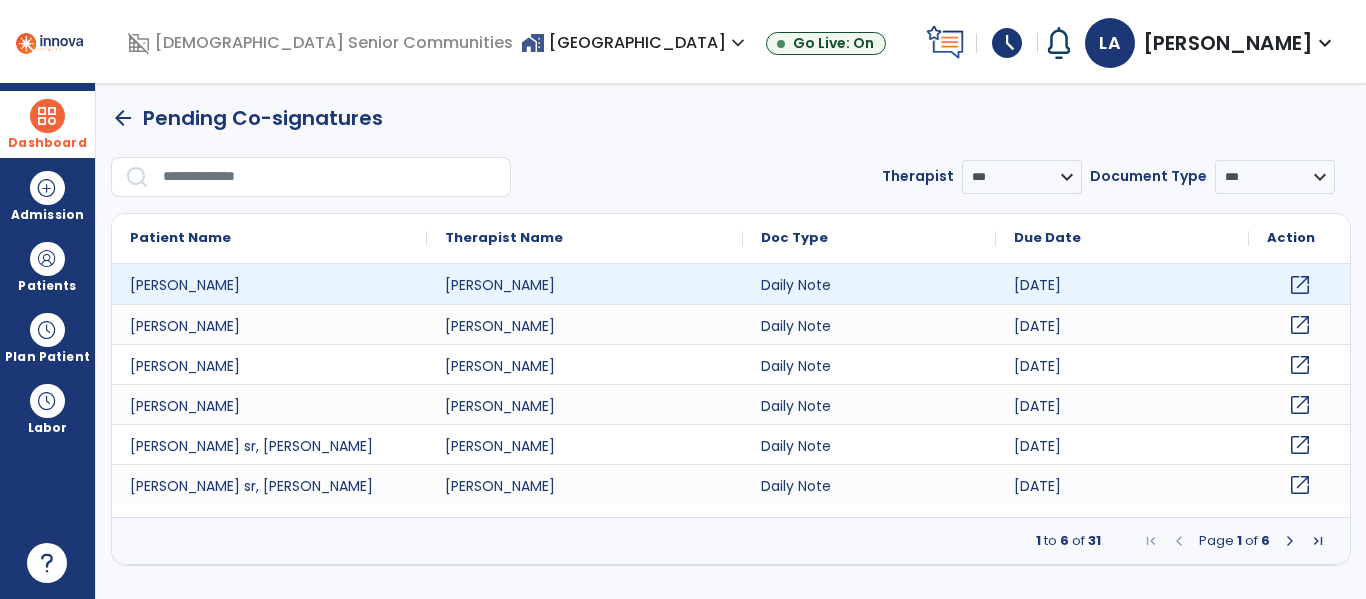 click on "open_in_new" 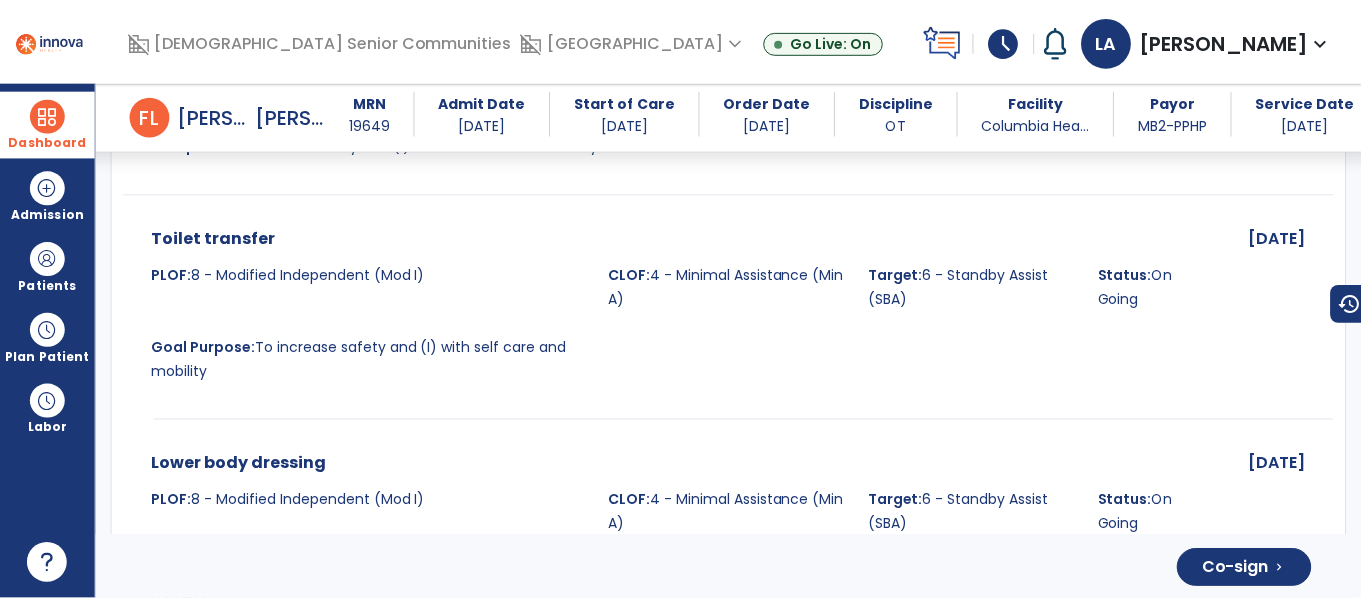 scroll, scrollTop: 3907, scrollLeft: 0, axis: vertical 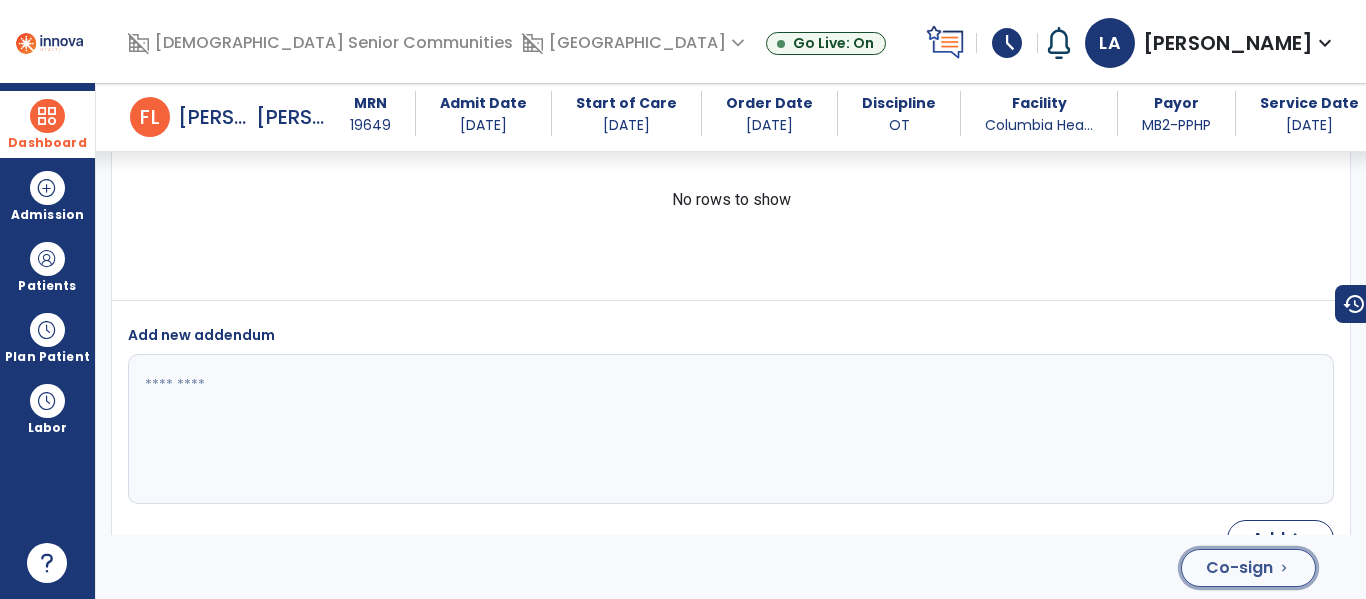 click on "Co-sign" 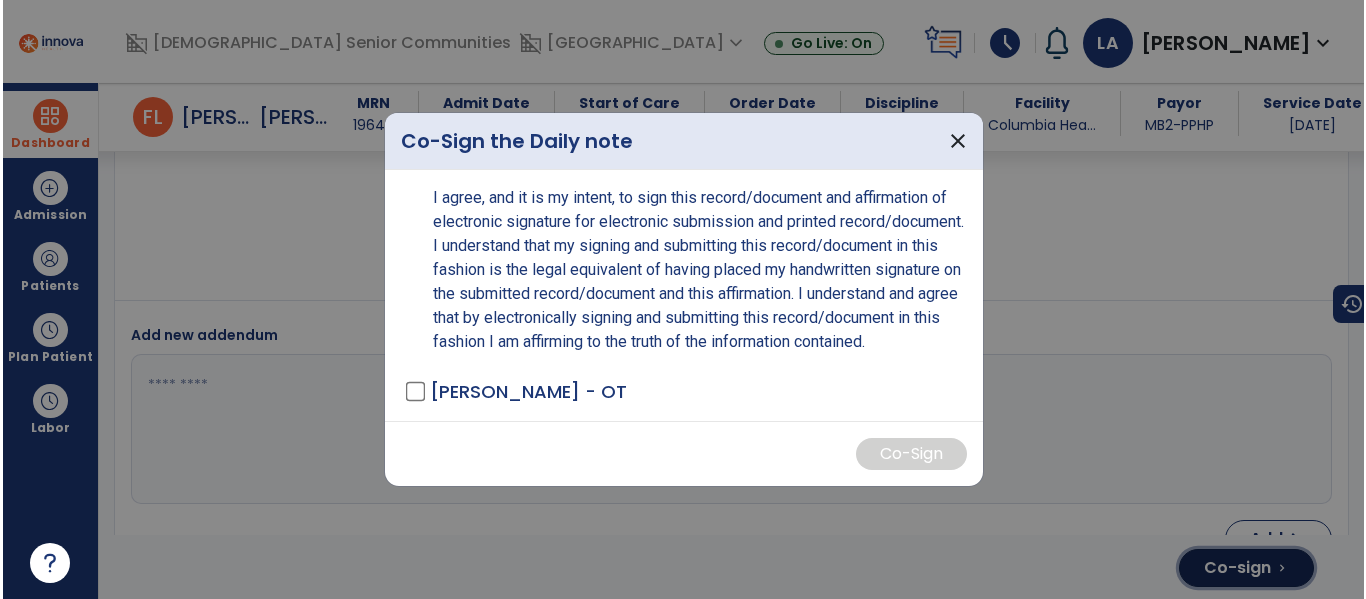 scroll, scrollTop: 3907, scrollLeft: 0, axis: vertical 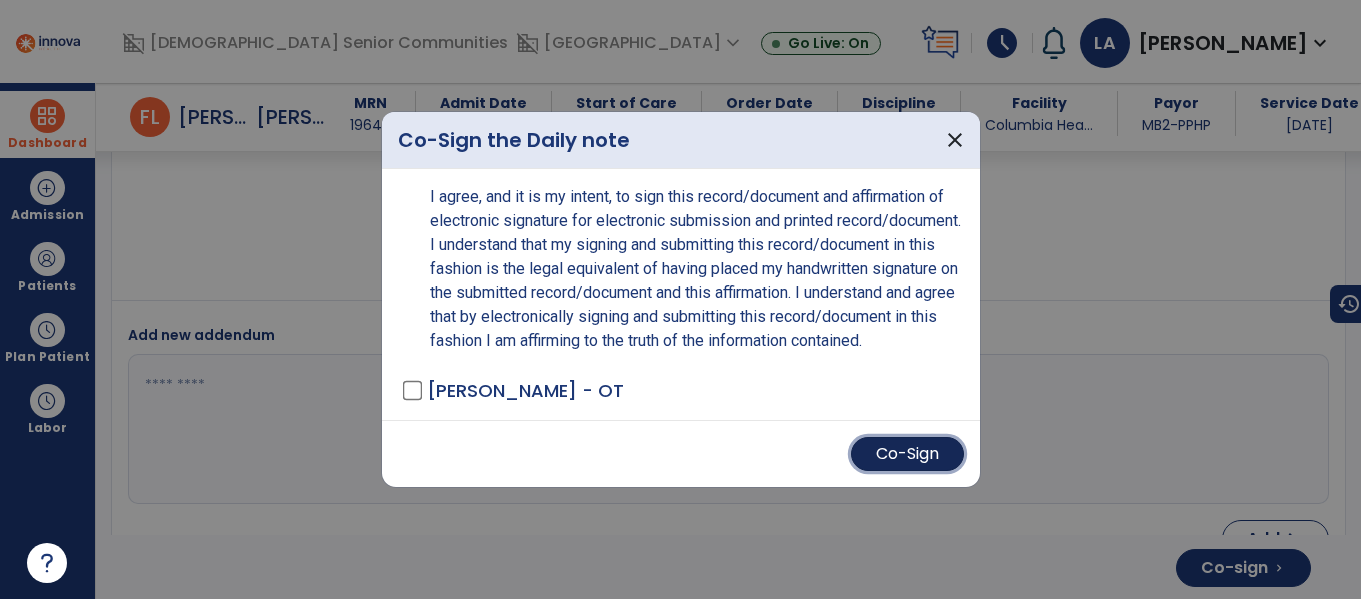 click on "Co-Sign" at bounding box center (907, 454) 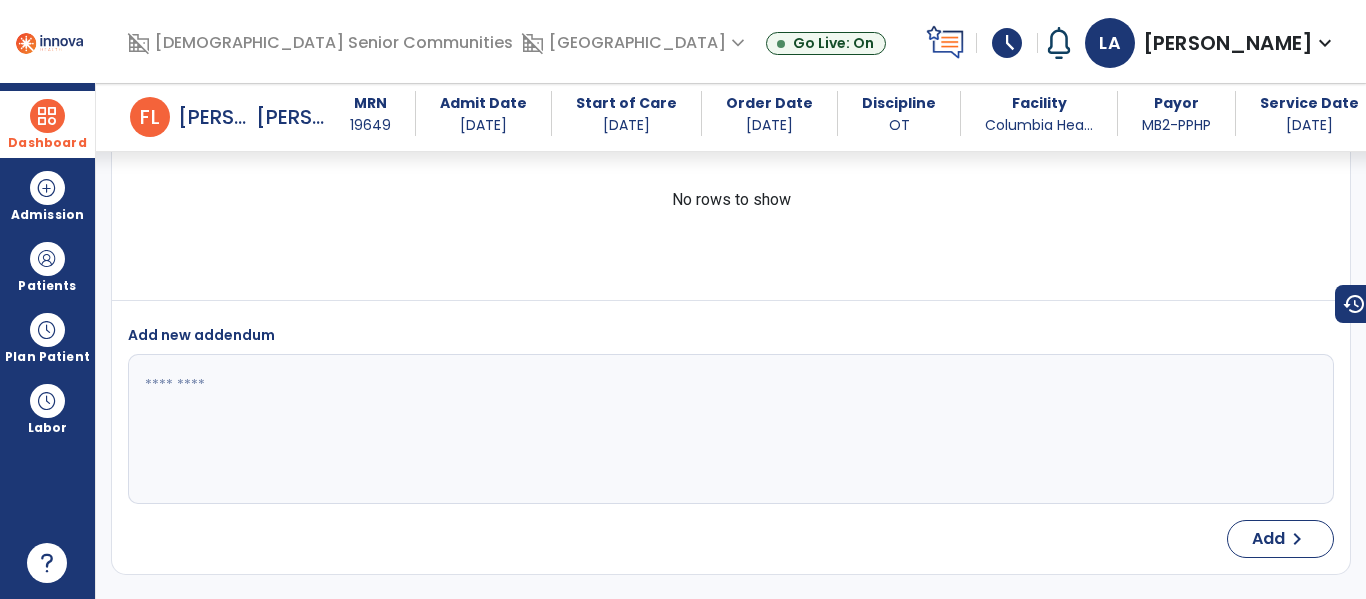 click on "Dashboard" at bounding box center (47, 143) 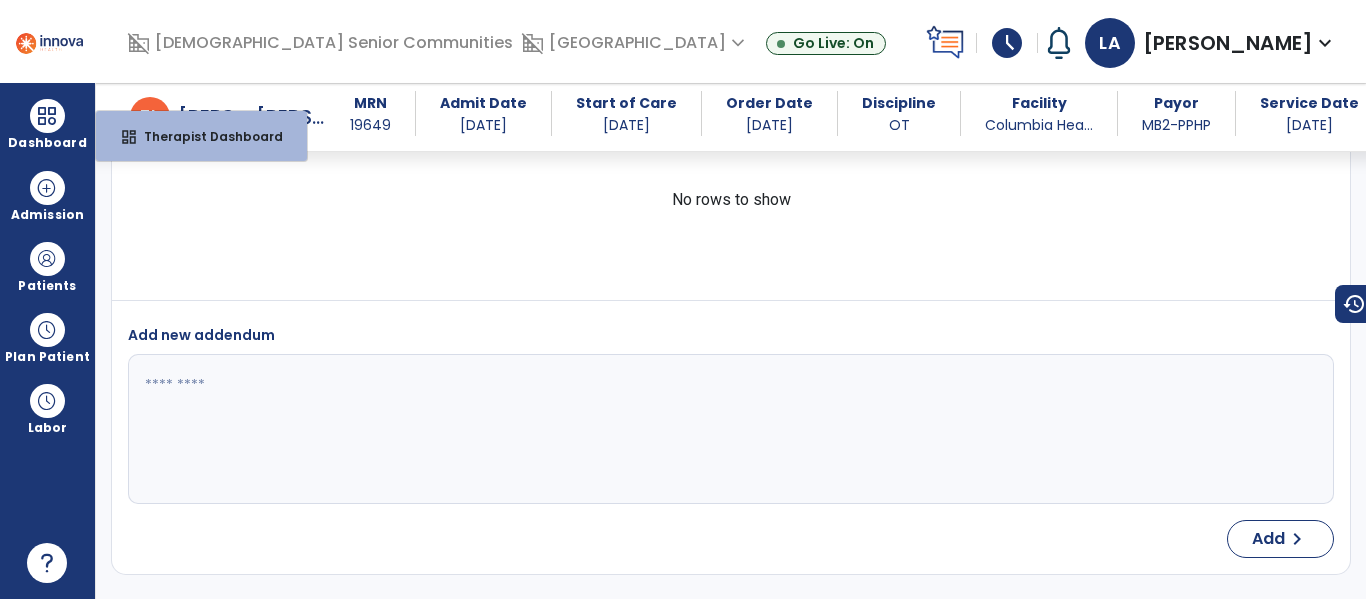 click on "No rows to show" at bounding box center [731, 200] 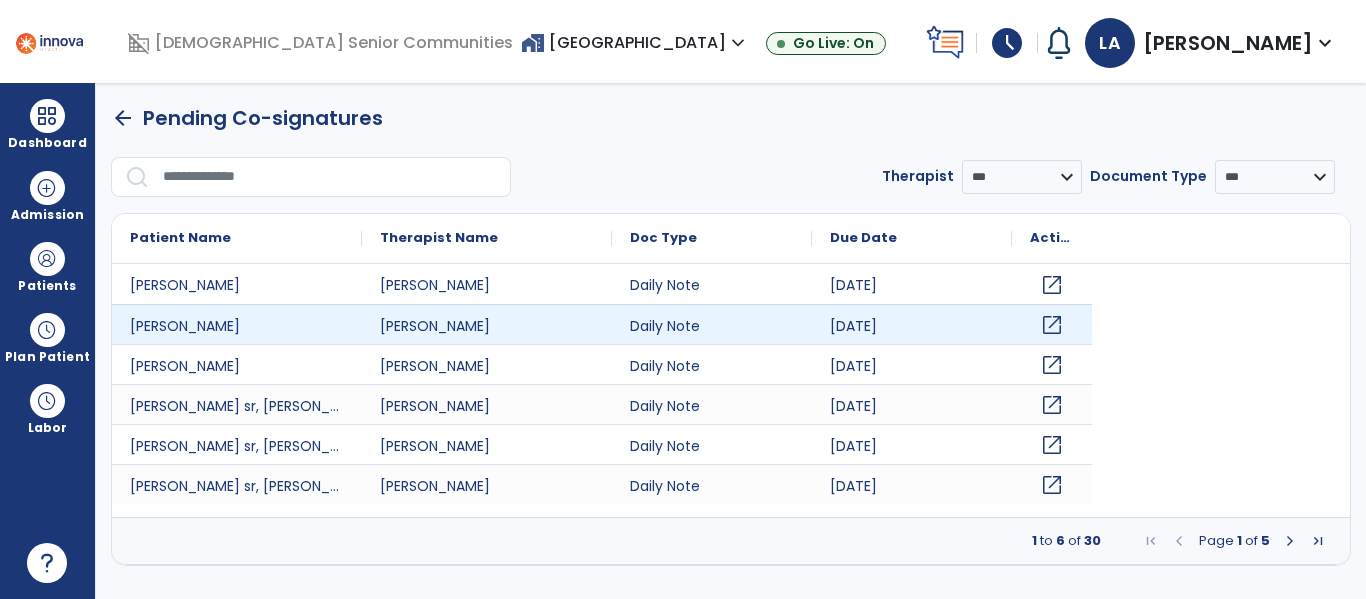 scroll, scrollTop: 0, scrollLeft: 0, axis: both 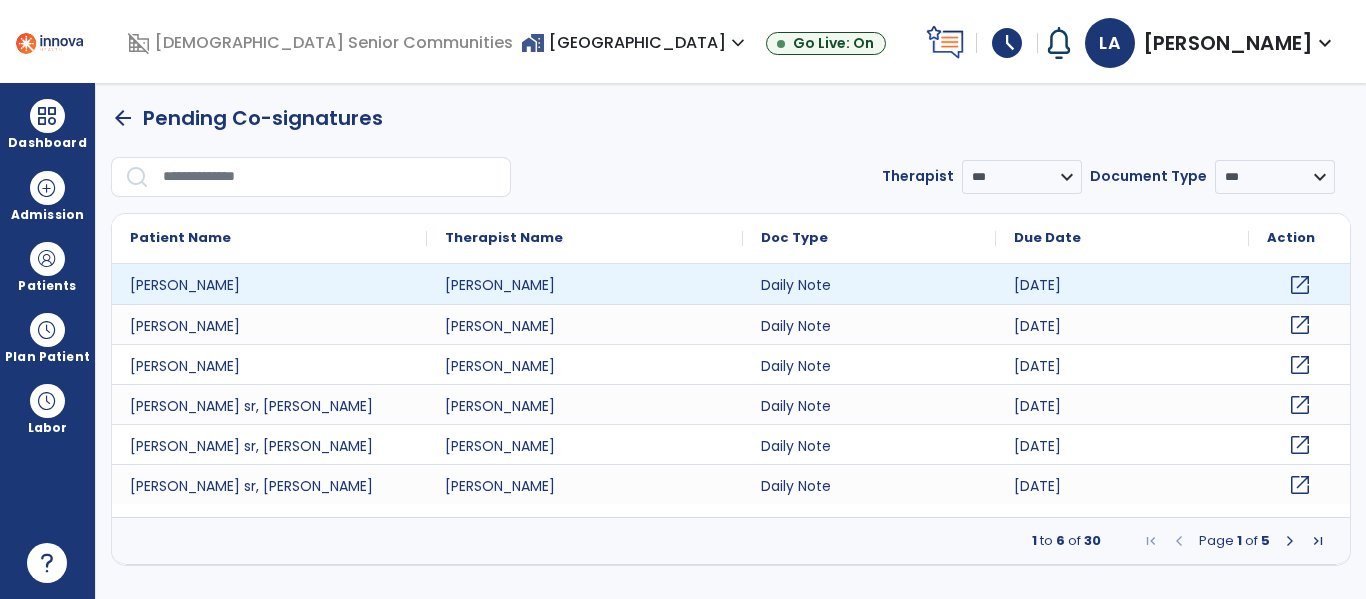 click on "open_in_new" 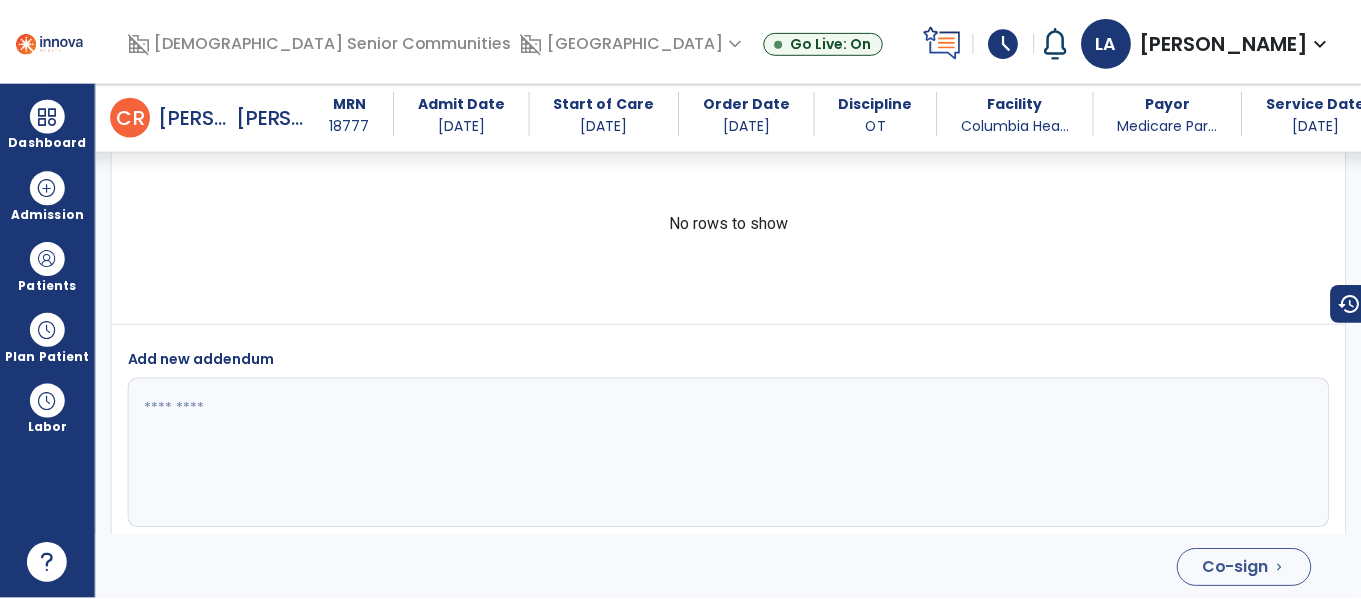 scroll, scrollTop: 4435, scrollLeft: 0, axis: vertical 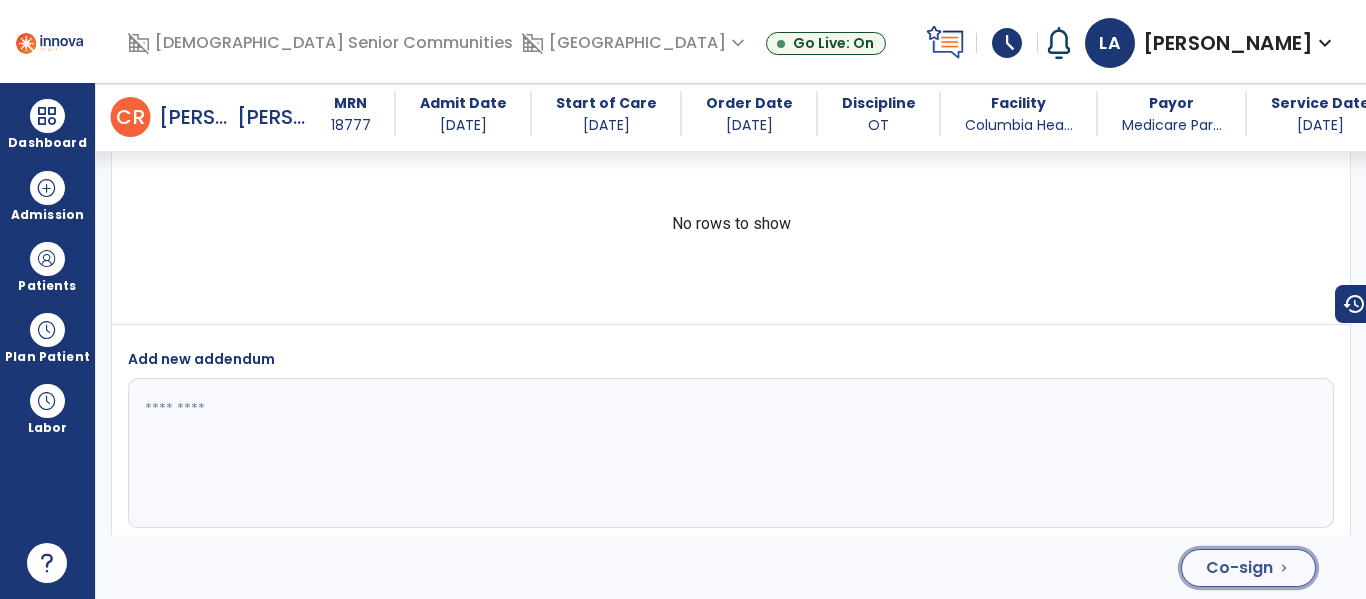 click on "Co-sign  chevron_right" 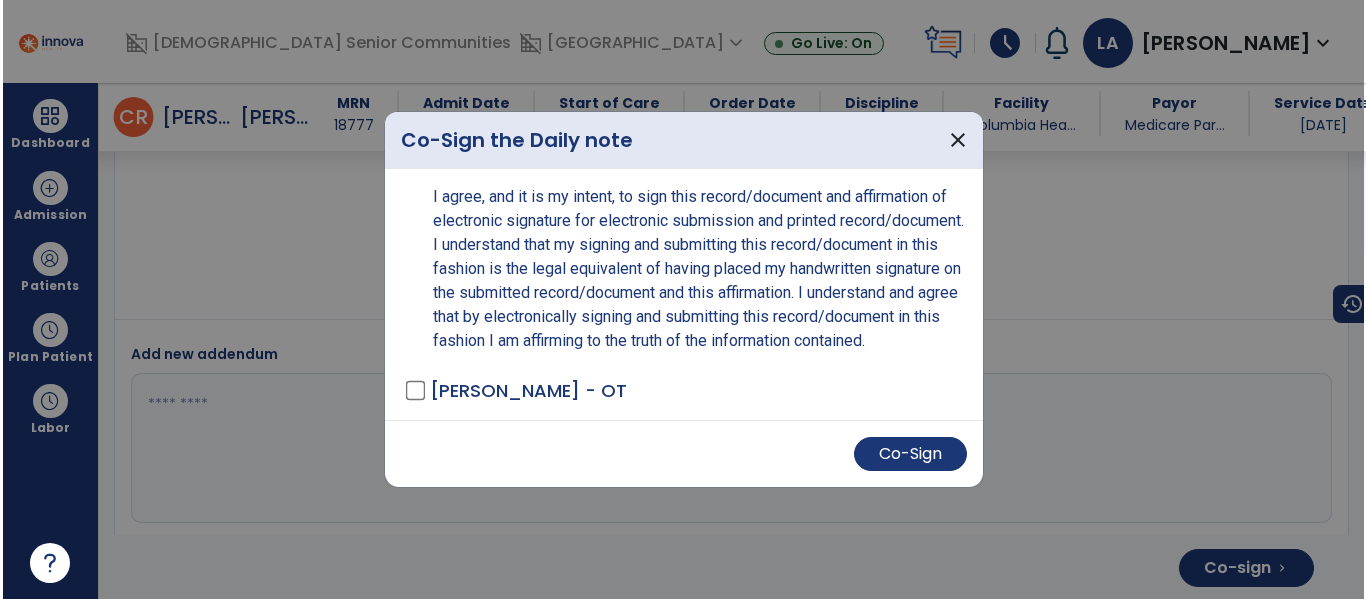 scroll, scrollTop: 4435, scrollLeft: 0, axis: vertical 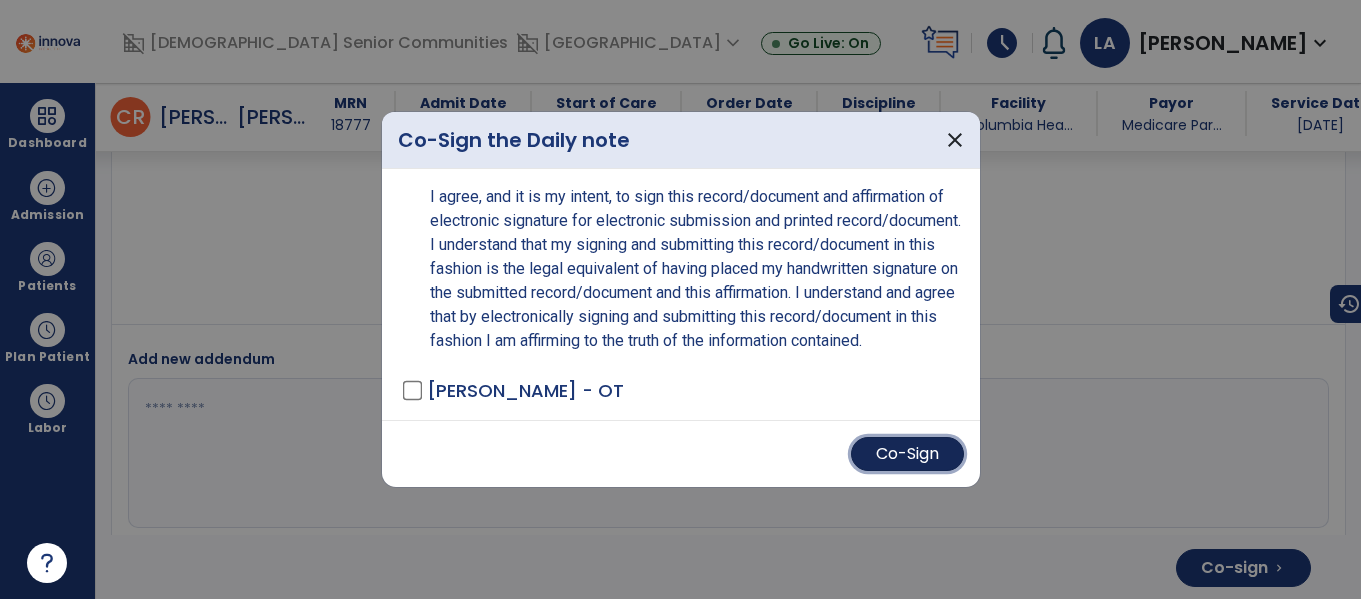 click on "Co-Sign" at bounding box center [907, 454] 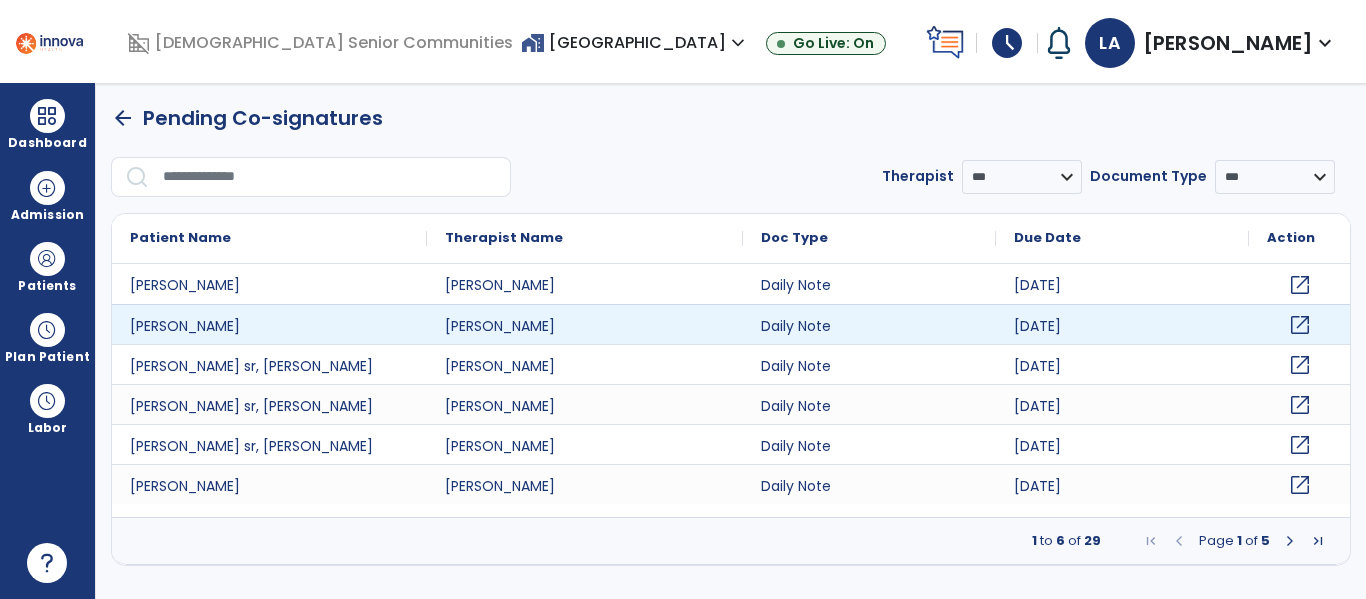 scroll, scrollTop: 0, scrollLeft: 0, axis: both 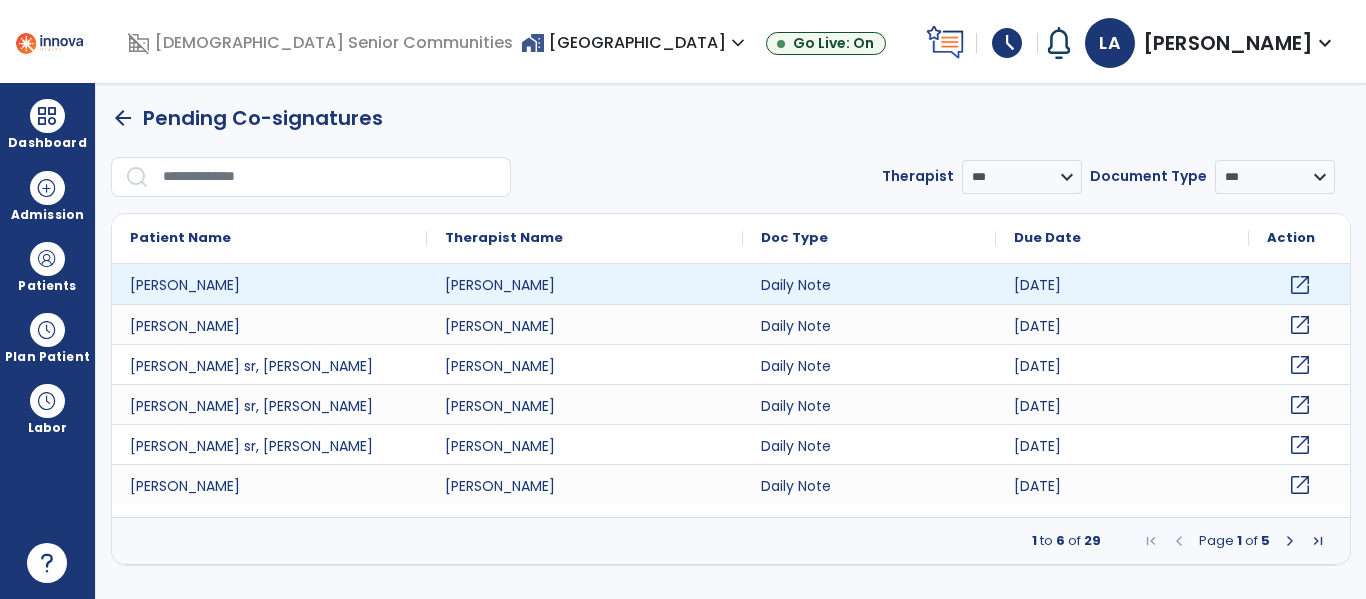 click on "open_in_new" 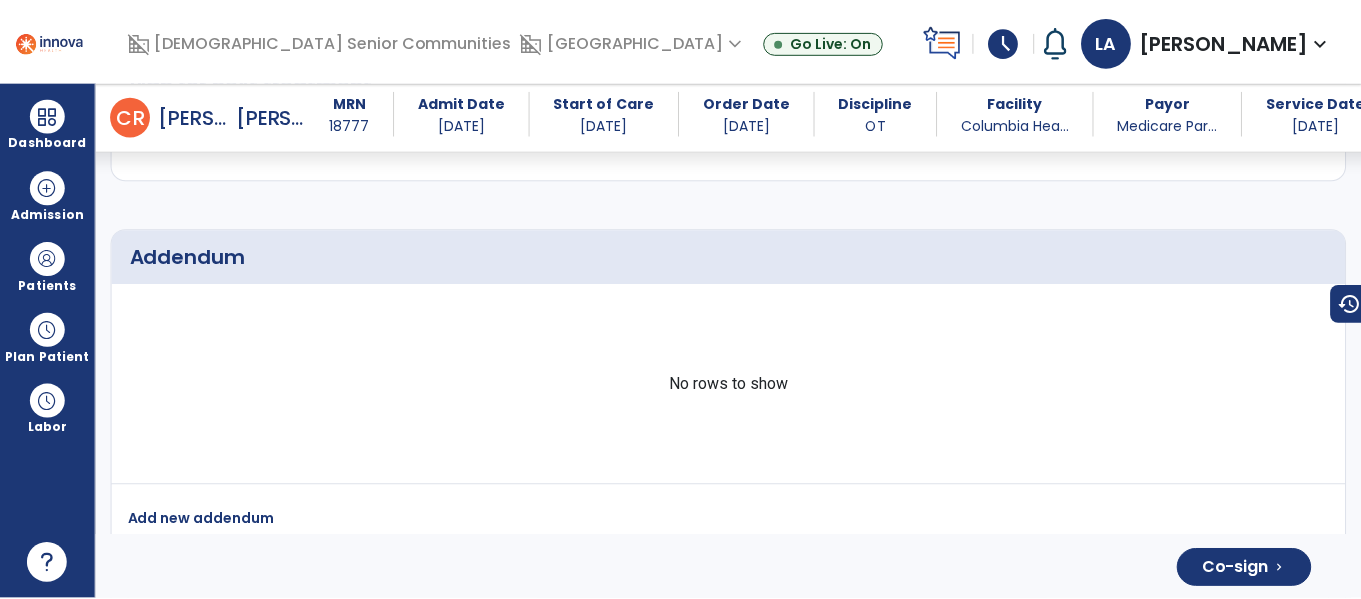 scroll, scrollTop: 4399, scrollLeft: 0, axis: vertical 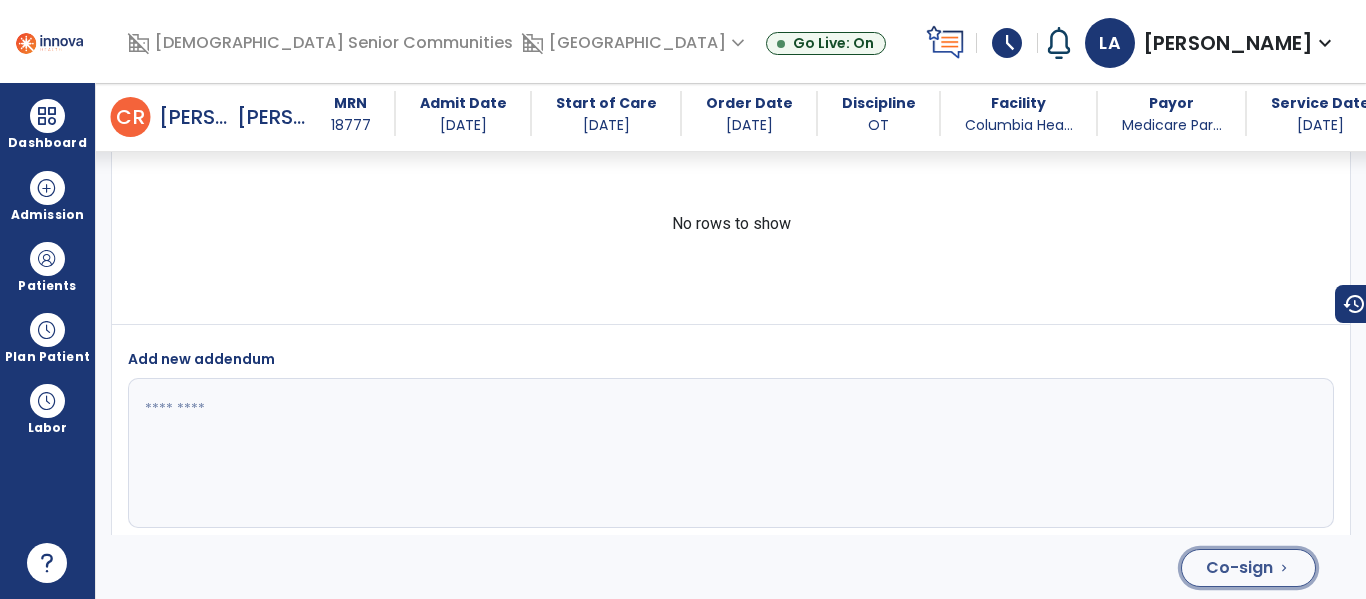 click on "Co-sign" 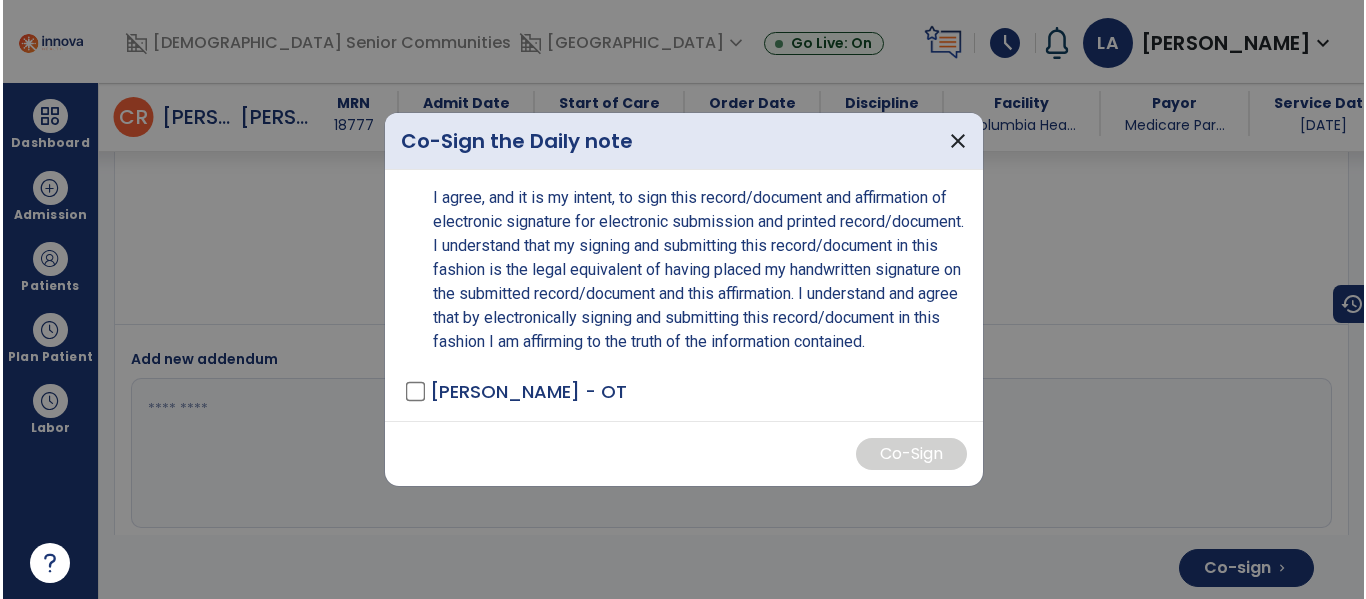scroll, scrollTop: 4399, scrollLeft: 0, axis: vertical 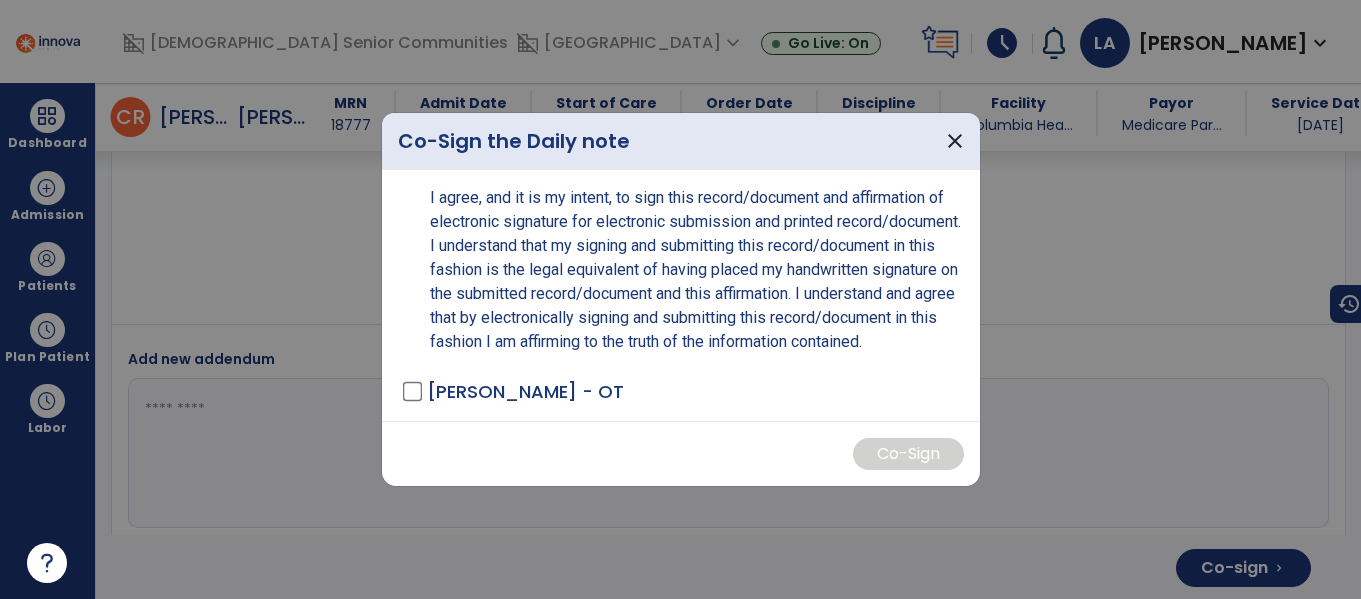 click on "[PERSON_NAME]  - OT" at bounding box center (685, 391) 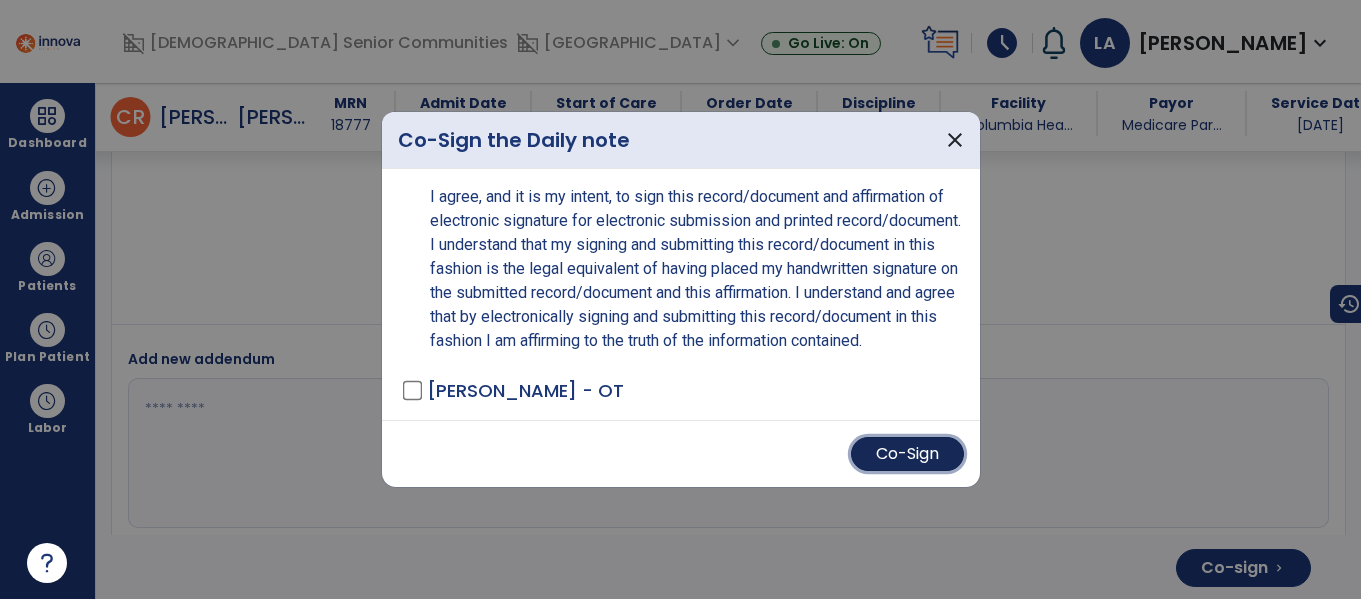 click on "Co-Sign" at bounding box center (907, 454) 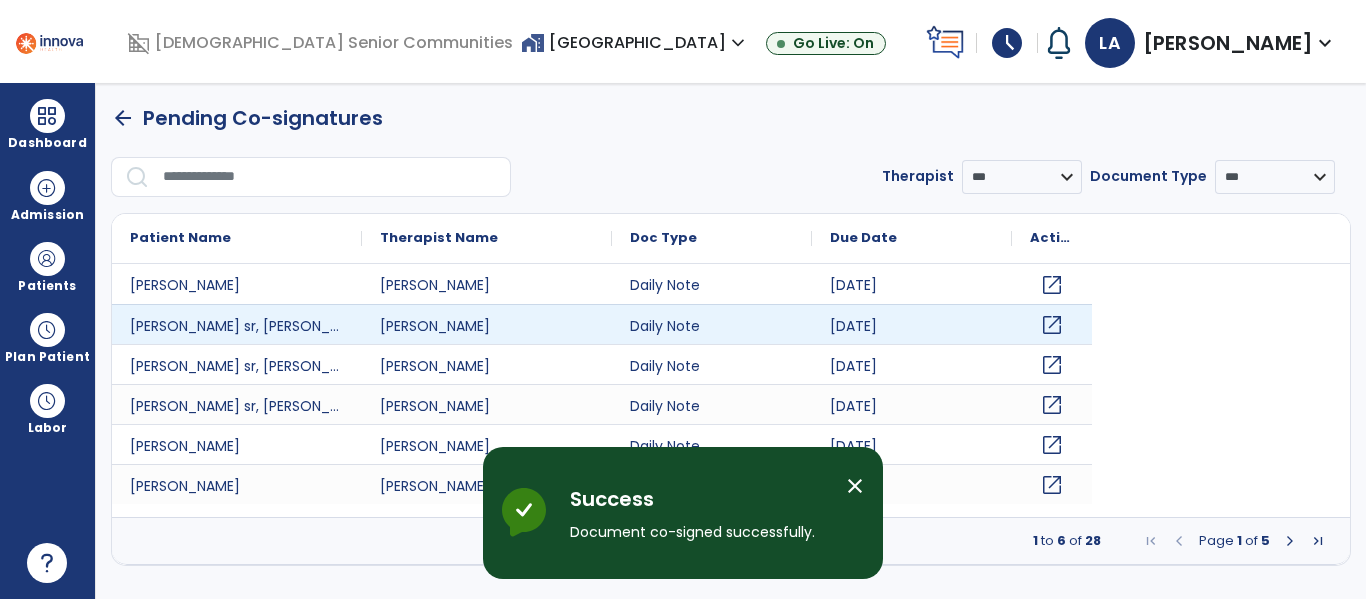 scroll, scrollTop: 0, scrollLeft: 0, axis: both 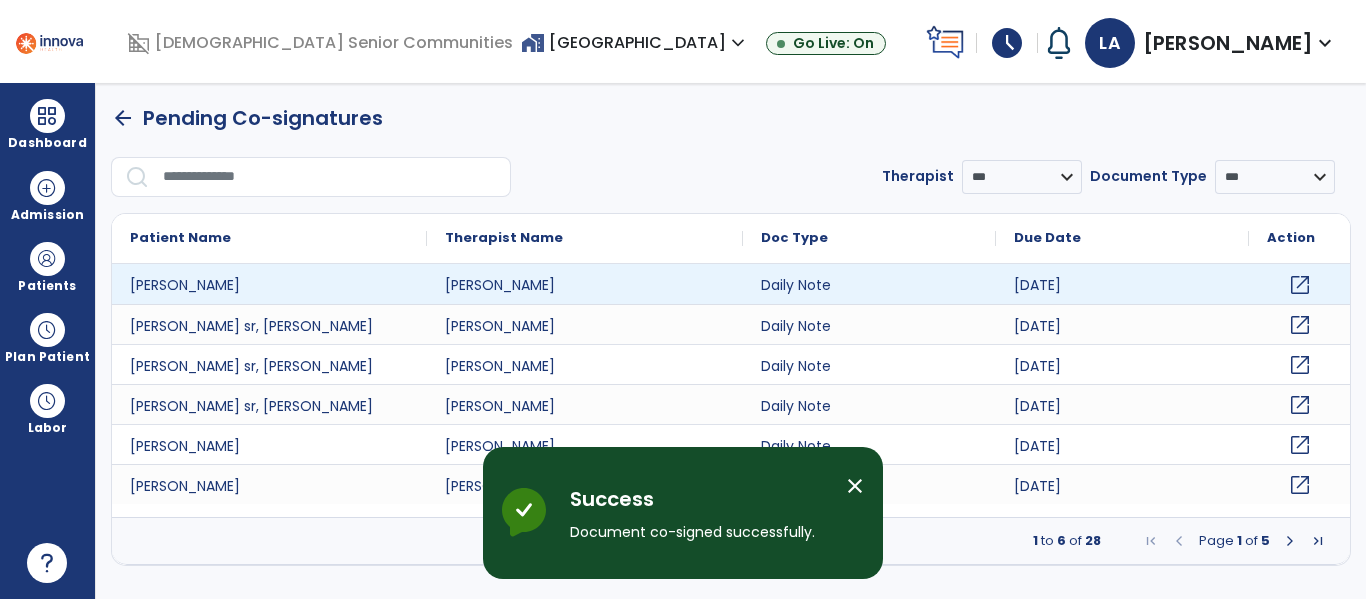click on "open_in_new" 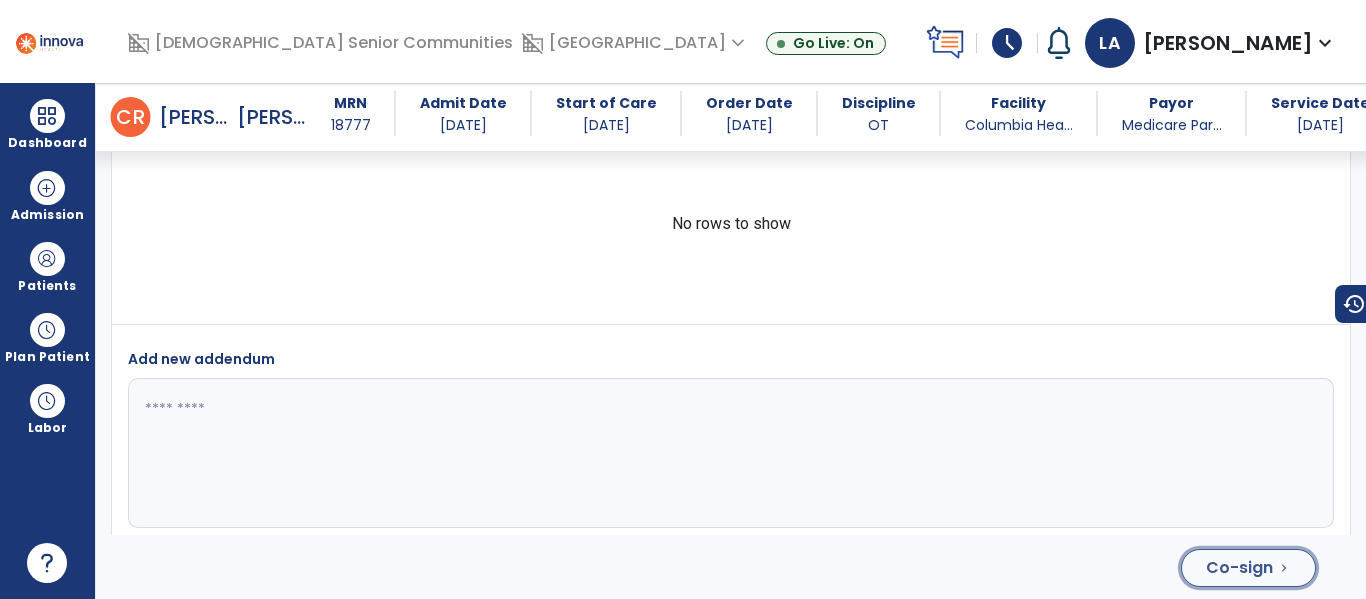 click on "Co-sign" 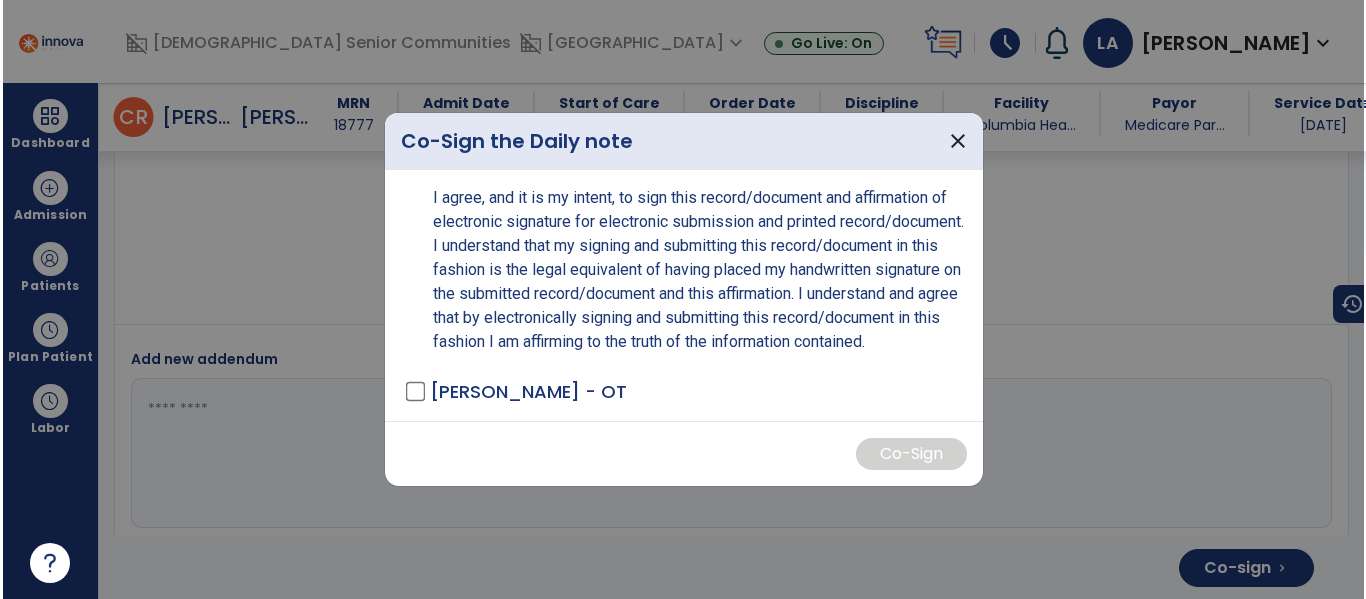 scroll, scrollTop: 4357, scrollLeft: 0, axis: vertical 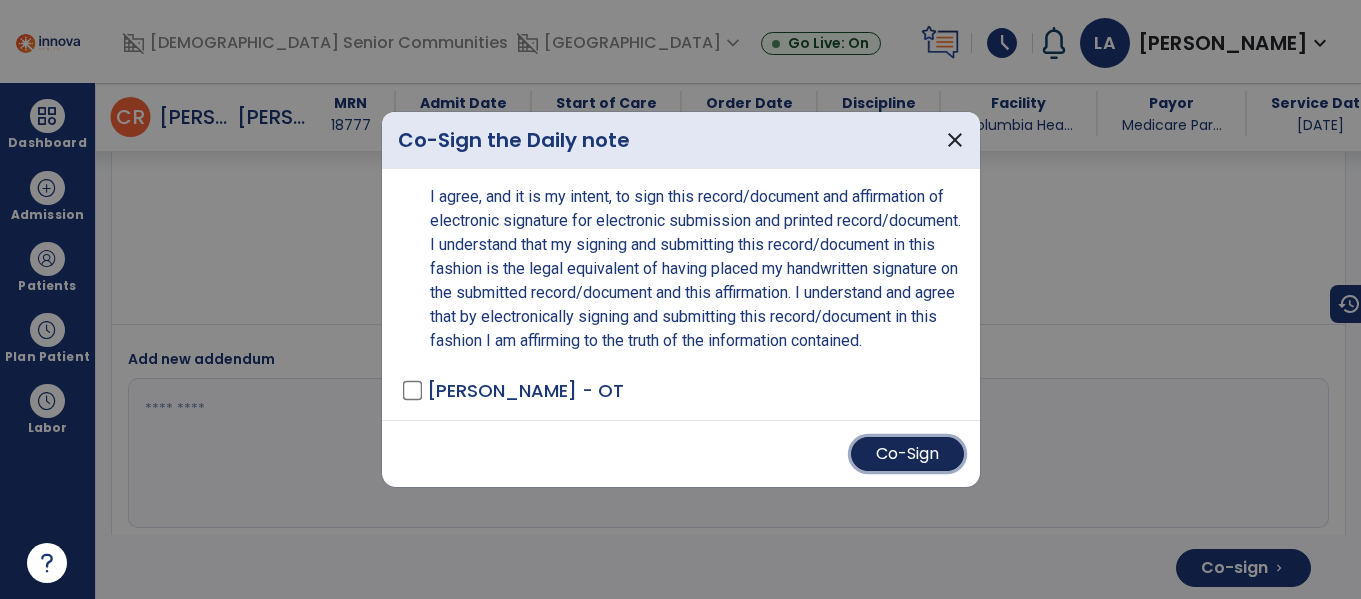 click on "Co-Sign" at bounding box center (907, 454) 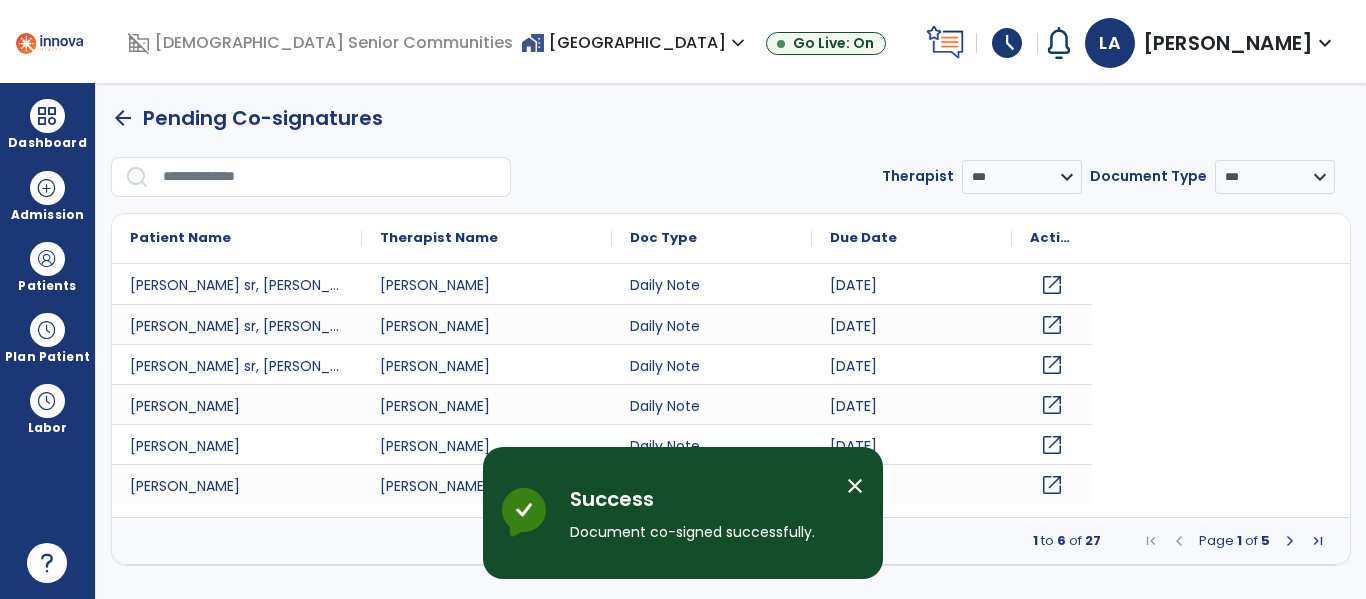 scroll, scrollTop: 0, scrollLeft: 0, axis: both 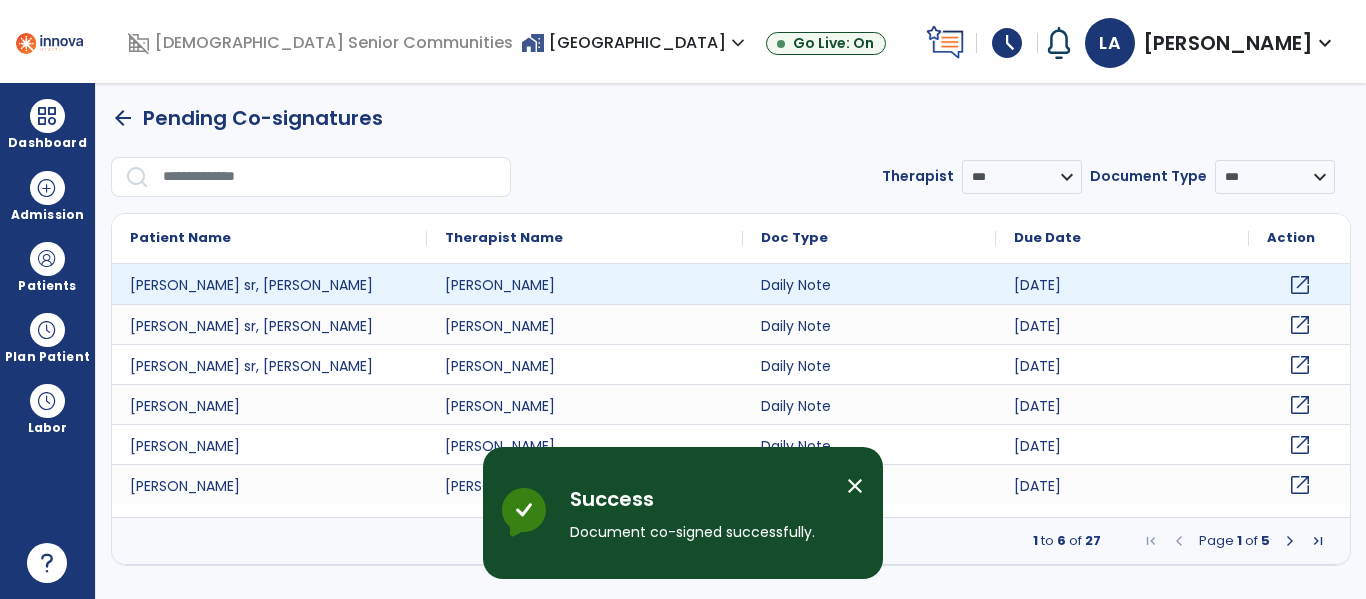 click on "open_in_new" 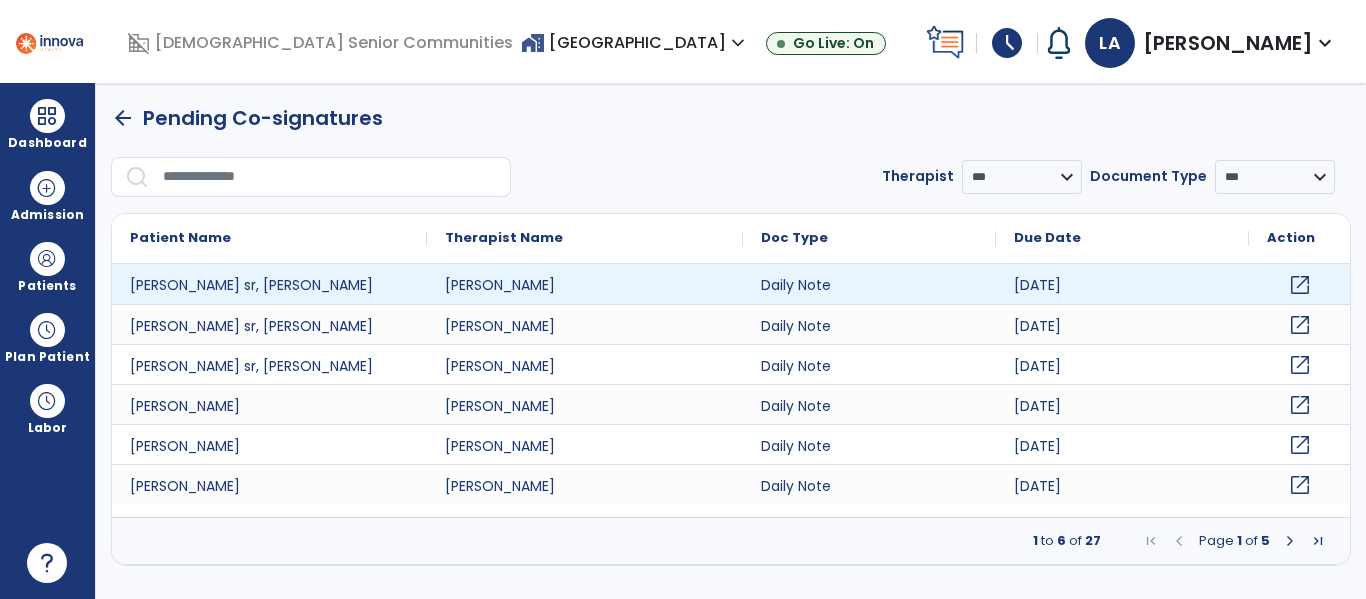 click on "open_in_new" 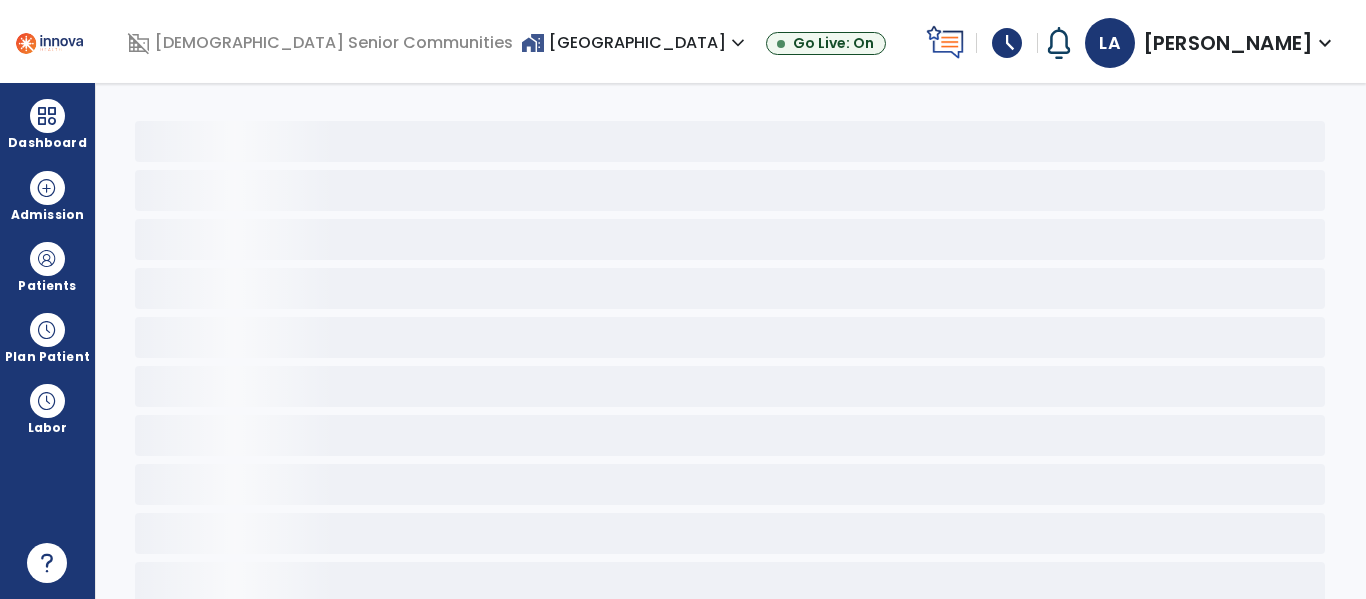 scroll, scrollTop: 10, scrollLeft: 0, axis: vertical 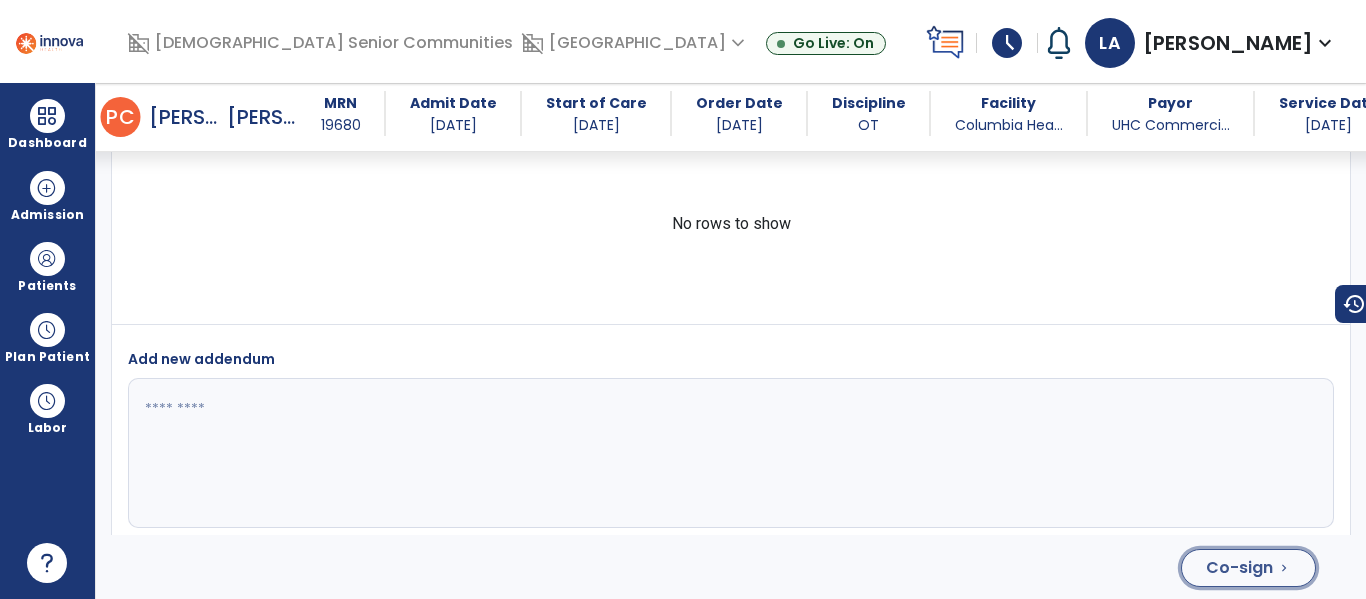click on "Co-sign" 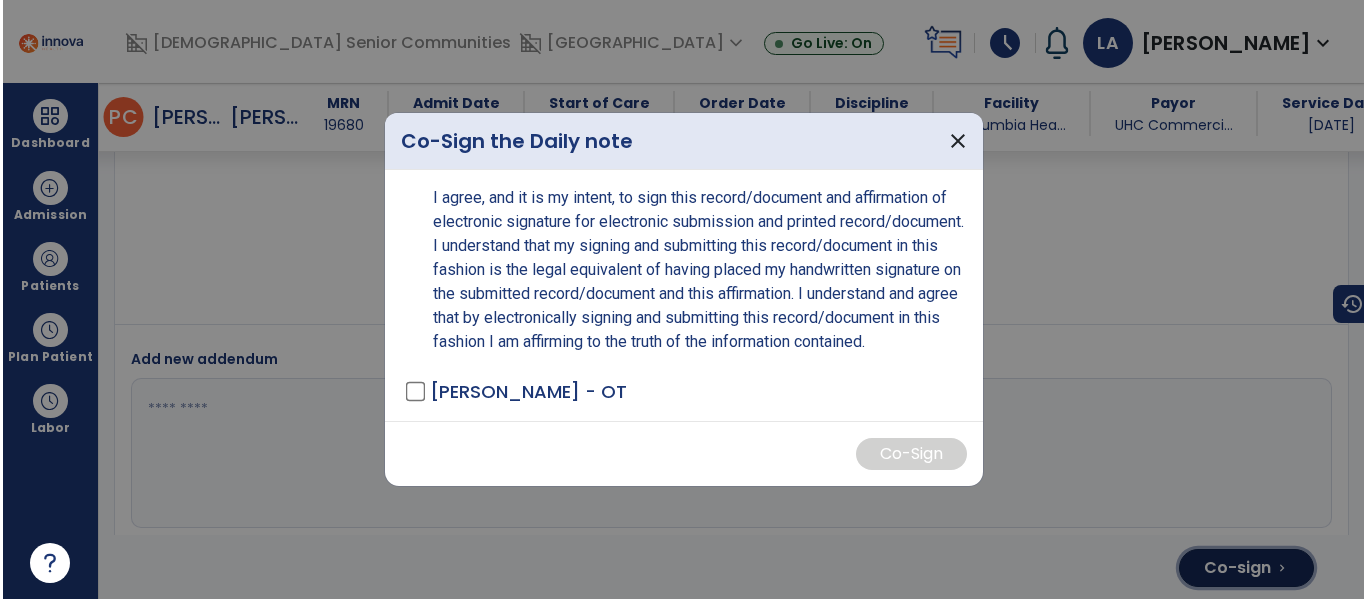 scroll, scrollTop: 3879, scrollLeft: 0, axis: vertical 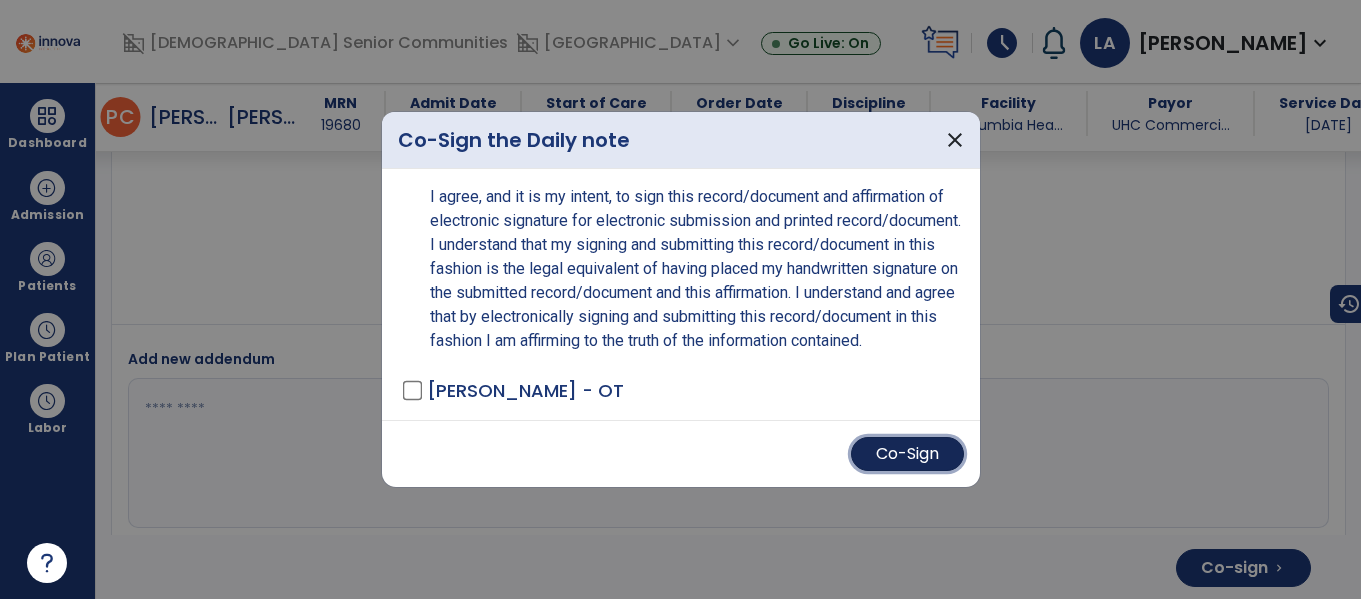 click on "Co-Sign" at bounding box center (907, 454) 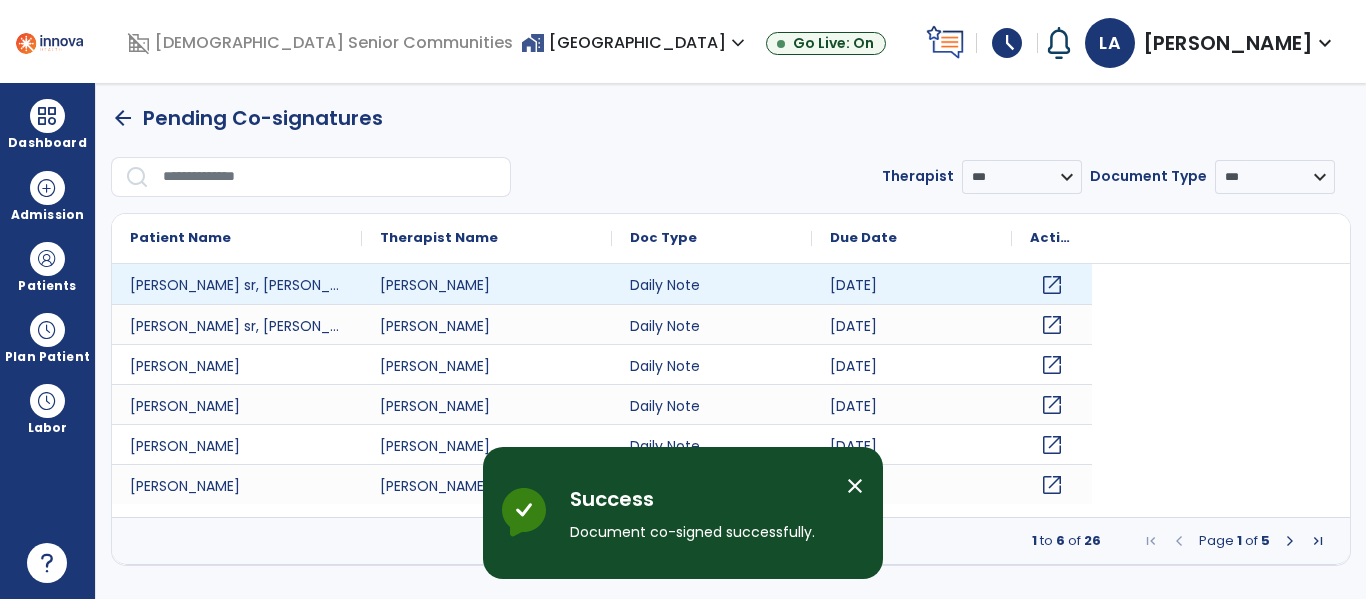 scroll, scrollTop: 0, scrollLeft: 0, axis: both 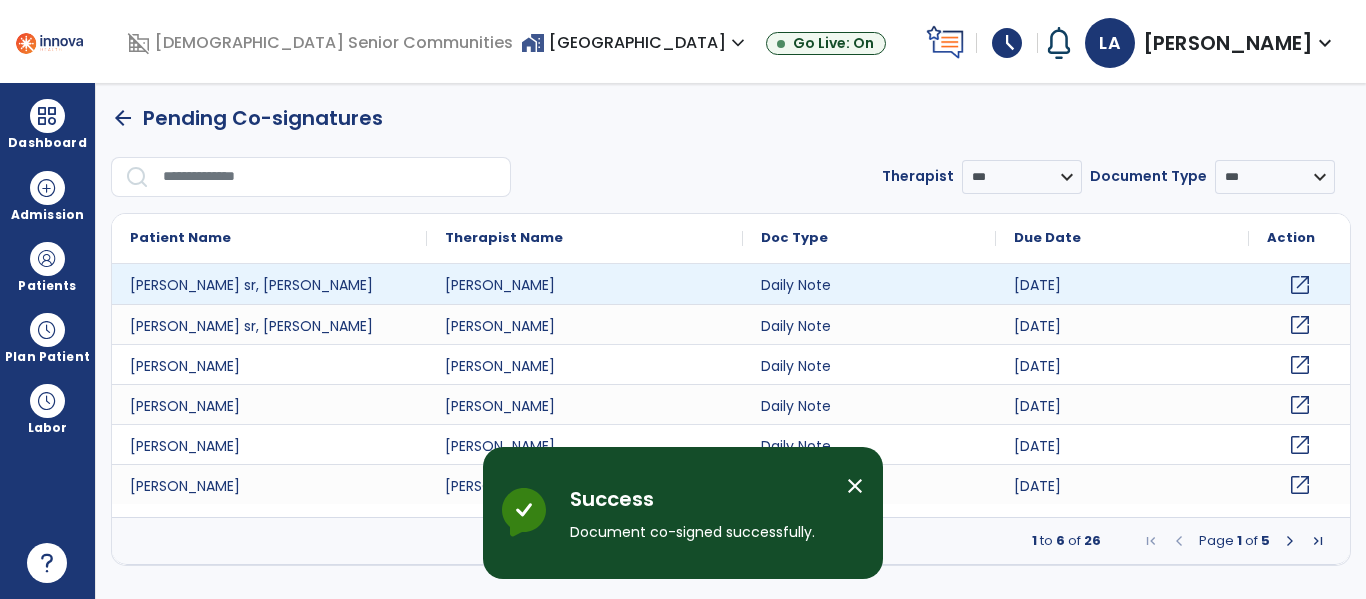 click on "open_in_new" 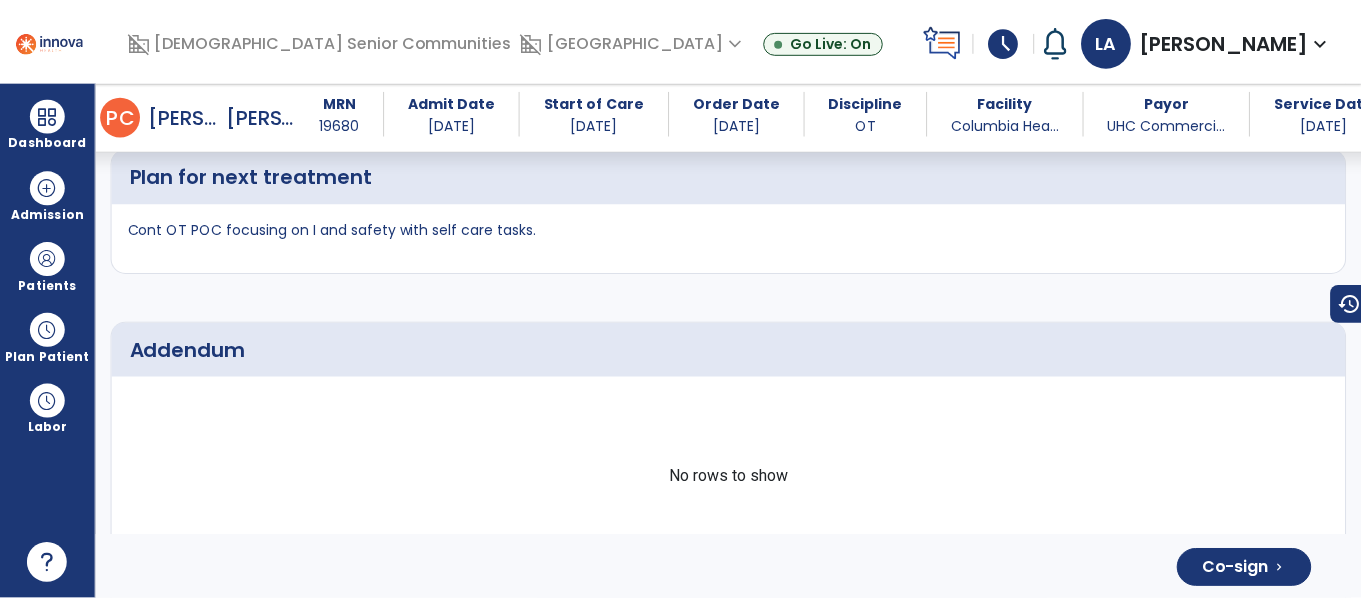 scroll, scrollTop: 3858, scrollLeft: 0, axis: vertical 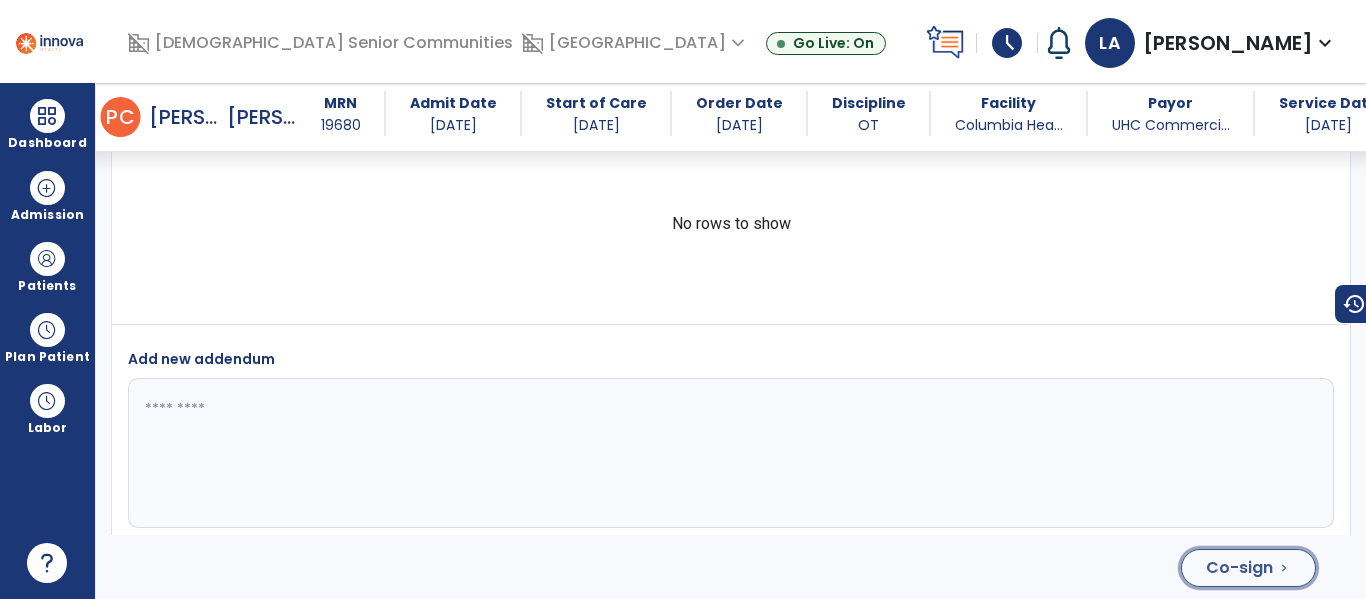 click on "Co-sign" 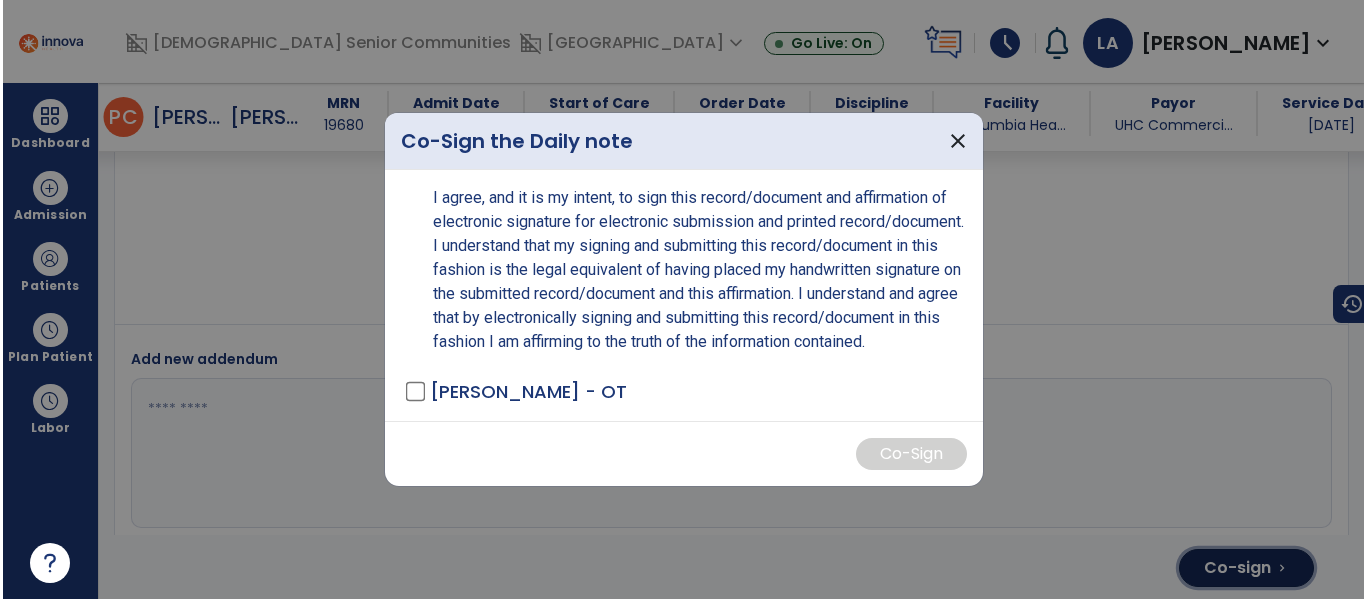 scroll, scrollTop: 3858, scrollLeft: 0, axis: vertical 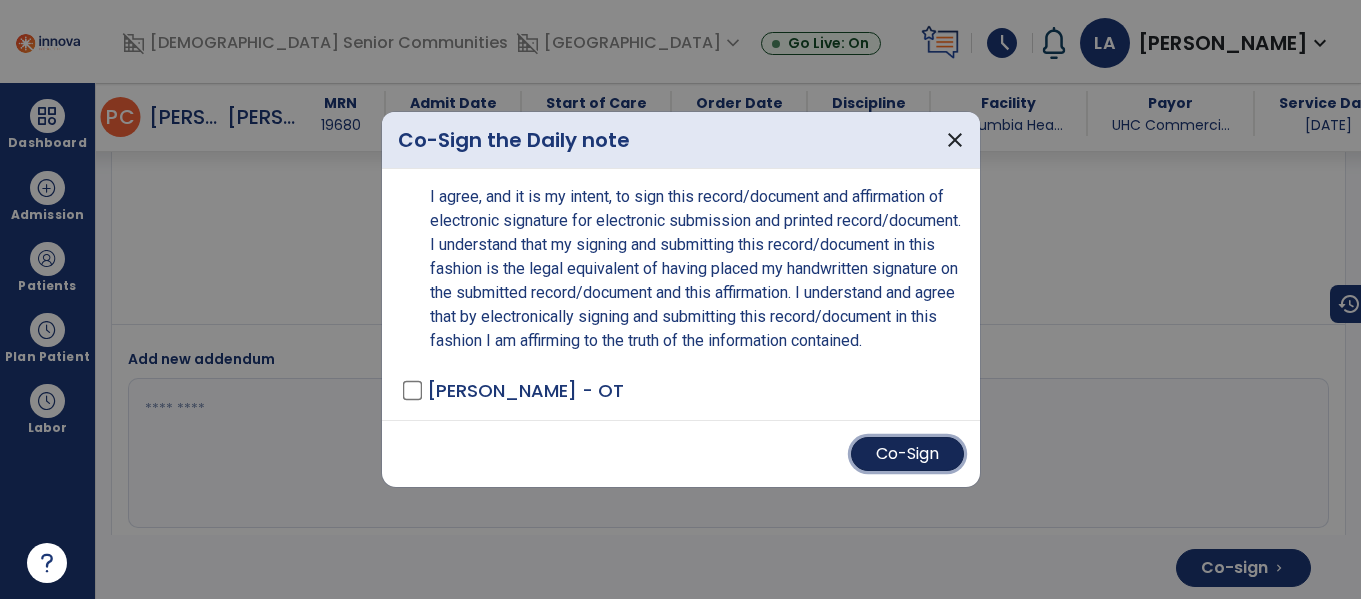 click on "Co-Sign" at bounding box center (907, 454) 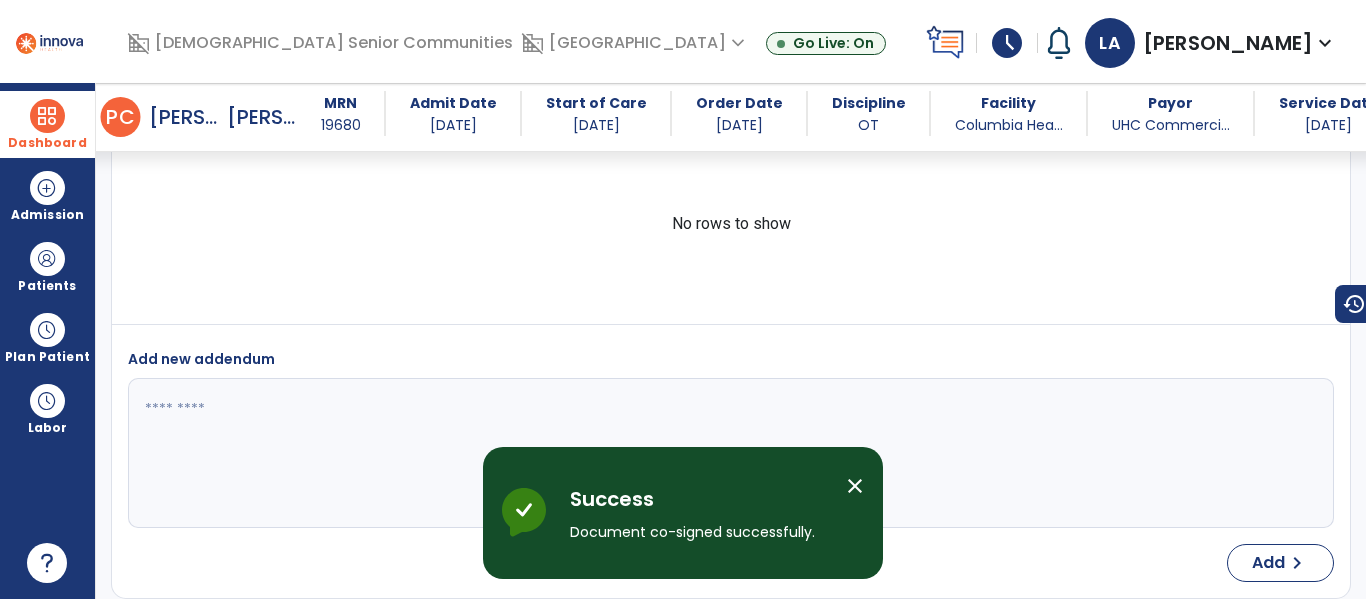 click at bounding box center [47, 116] 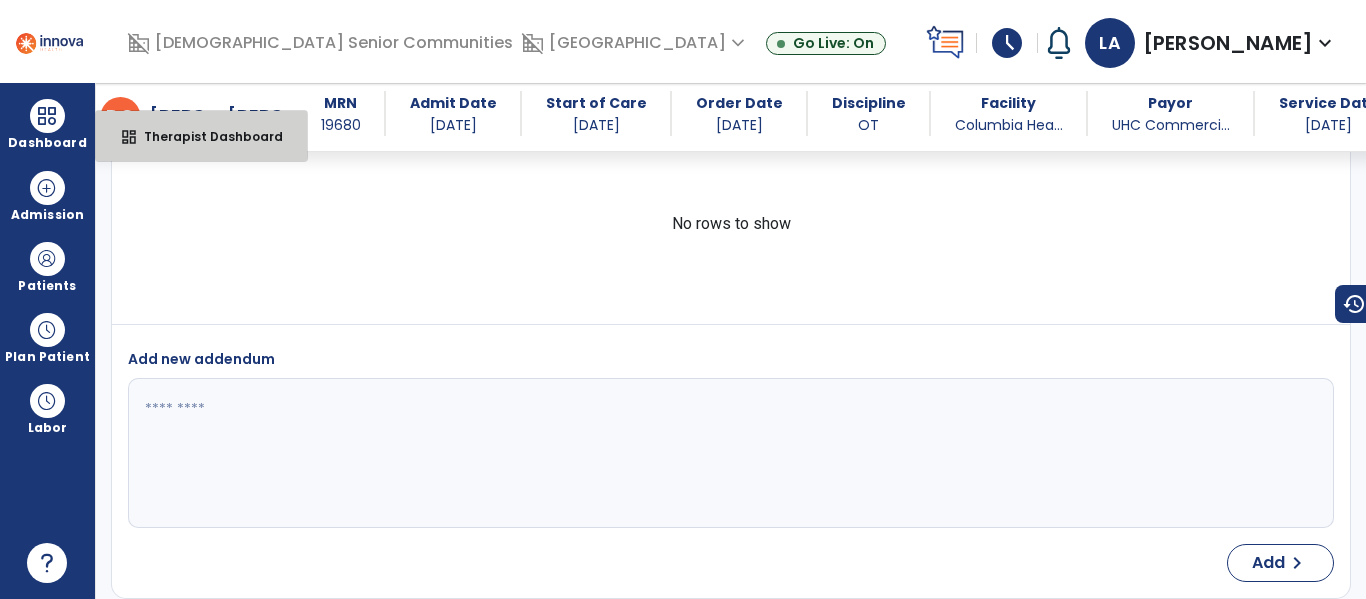 click on "dashboard  Therapist Dashboard" at bounding box center (201, 136) 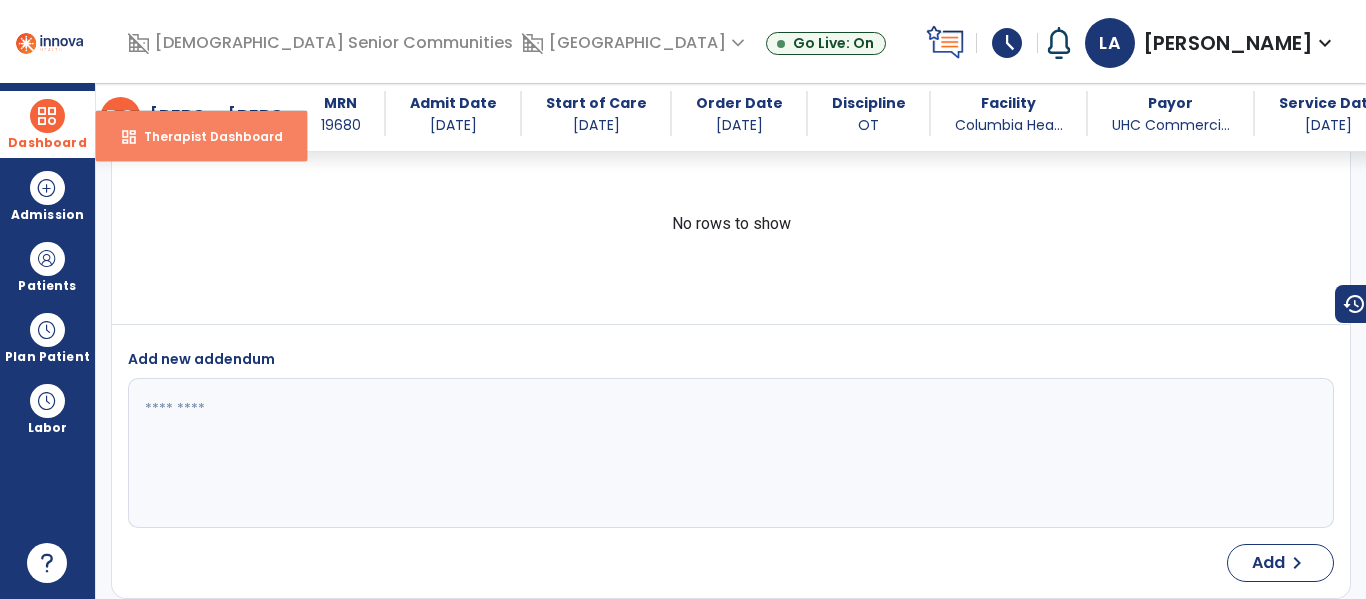 select on "****" 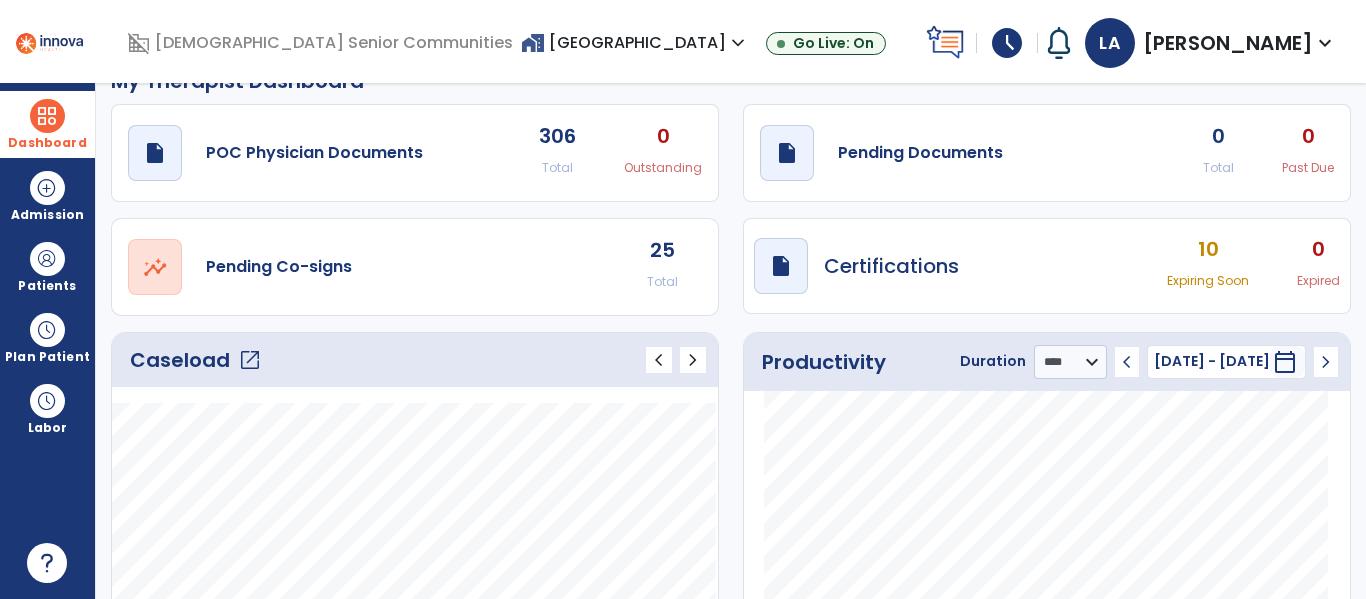 scroll, scrollTop: 0, scrollLeft: 0, axis: both 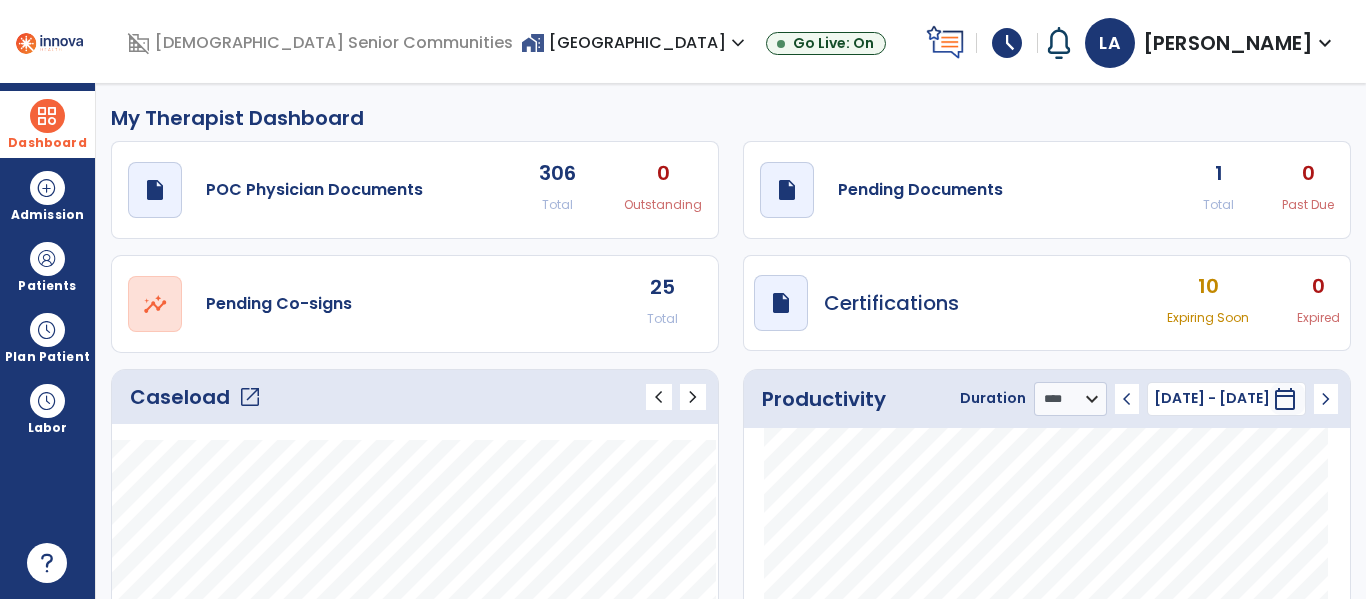 click on "open_in_new" 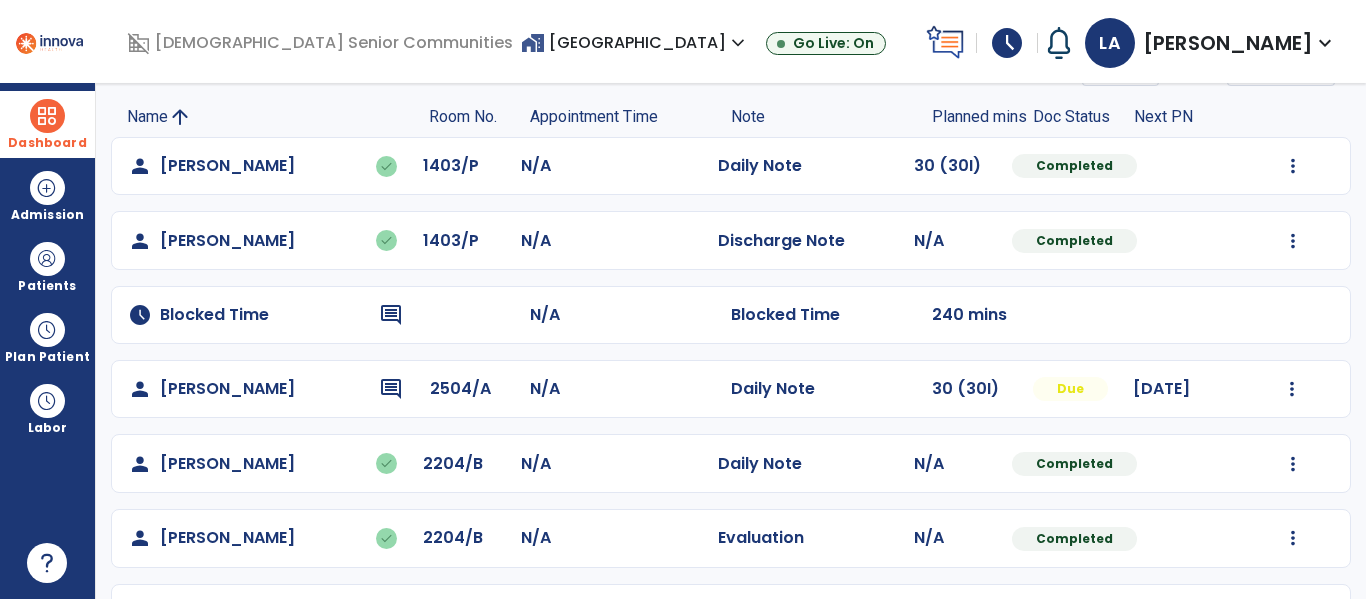 scroll, scrollTop: 160, scrollLeft: 0, axis: vertical 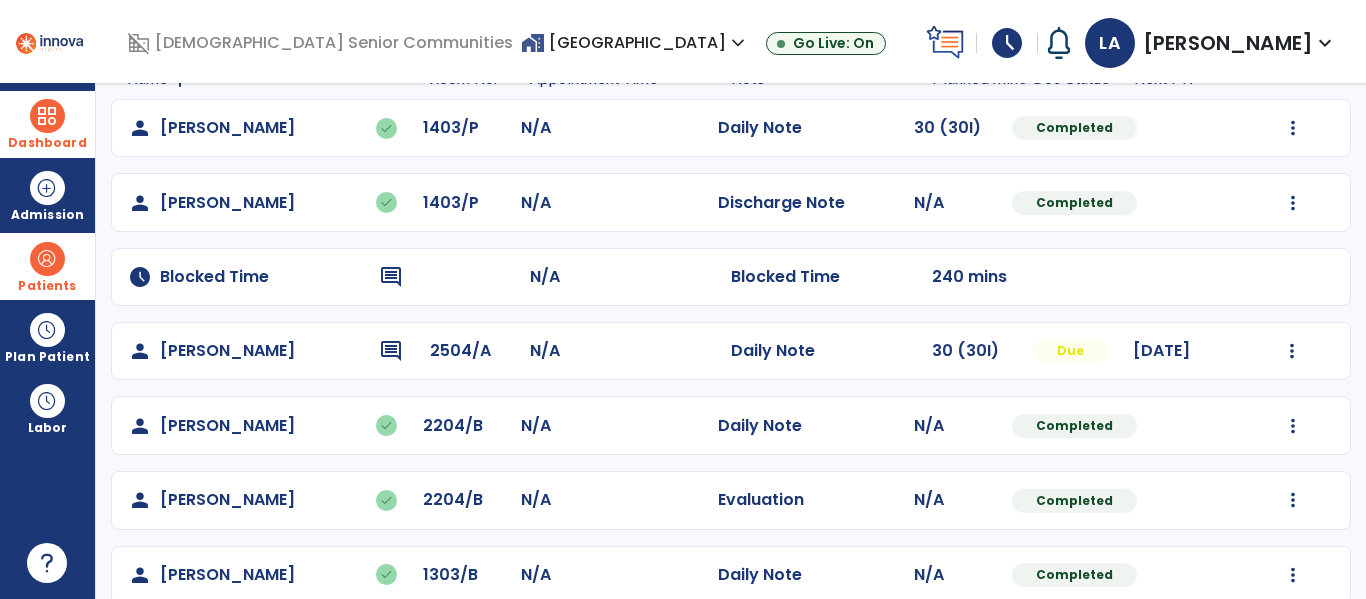 click at bounding box center [47, 259] 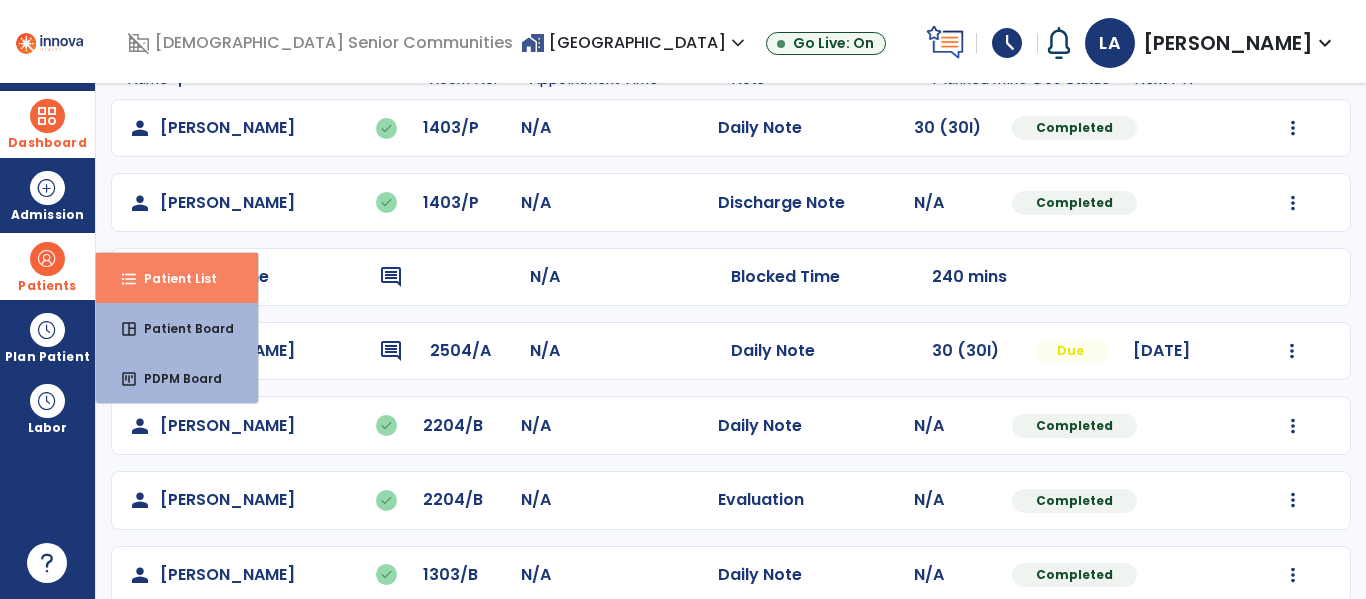 click on "Patient List" at bounding box center (172, 278) 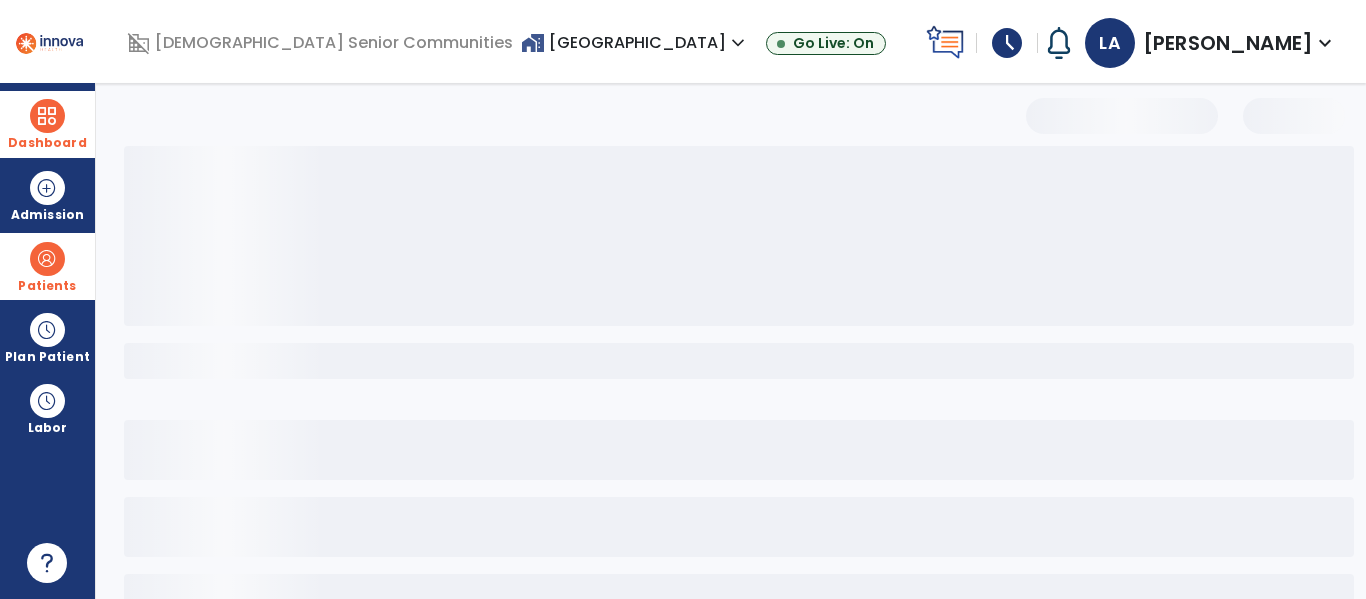scroll, scrollTop: 144, scrollLeft: 0, axis: vertical 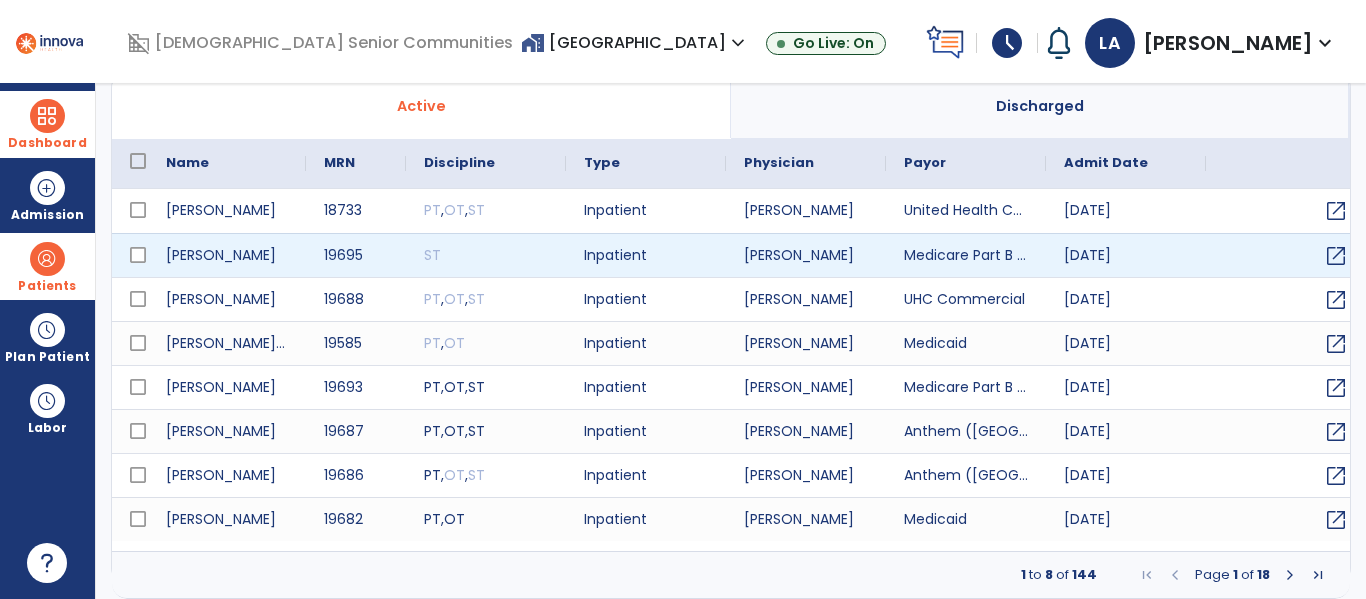 select on "***" 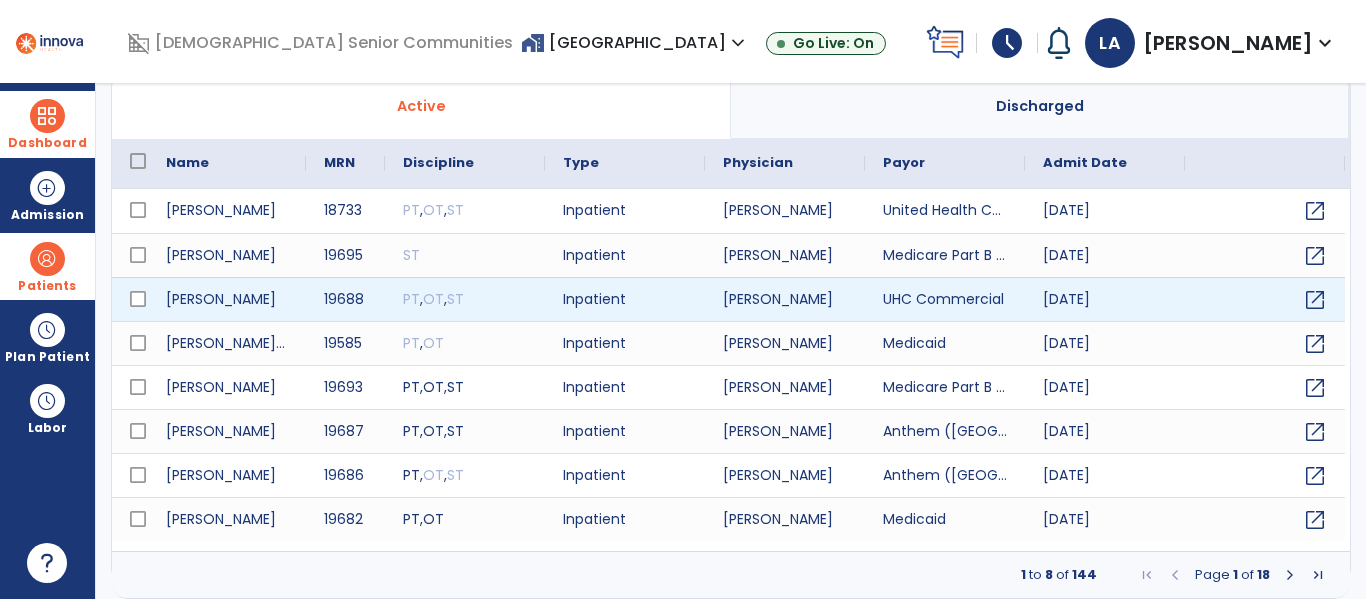 scroll, scrollTop: 0, scrollLeft: 0, axis: both 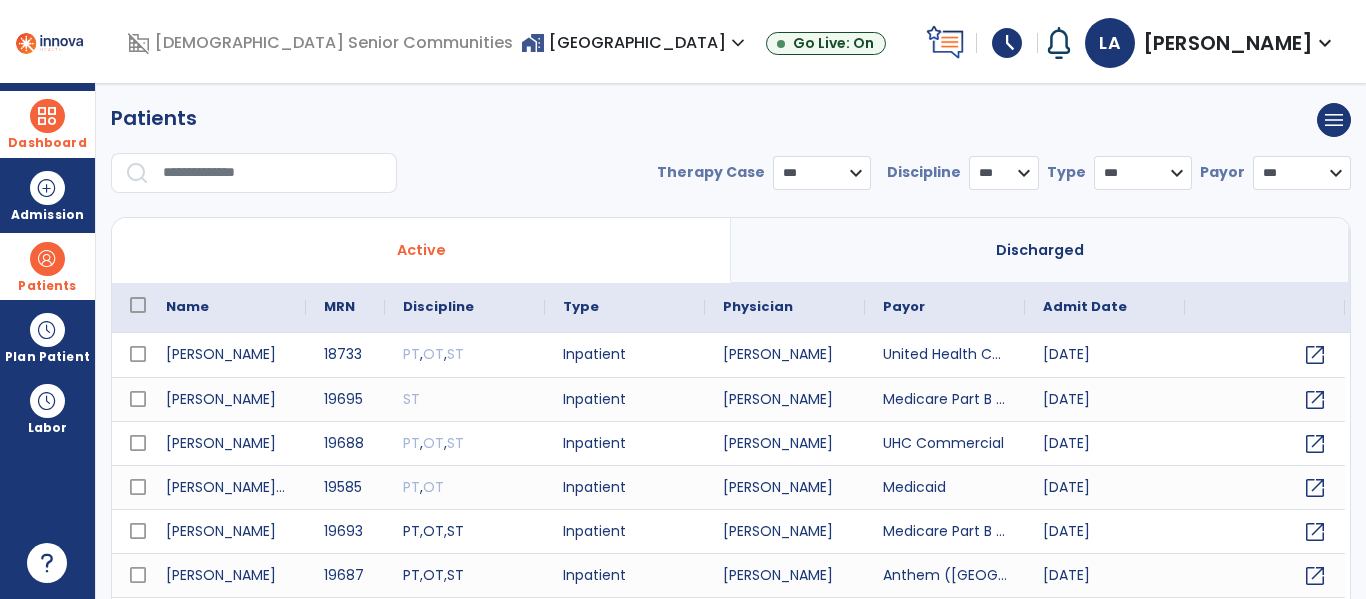 click at bounding box center (273, 173) 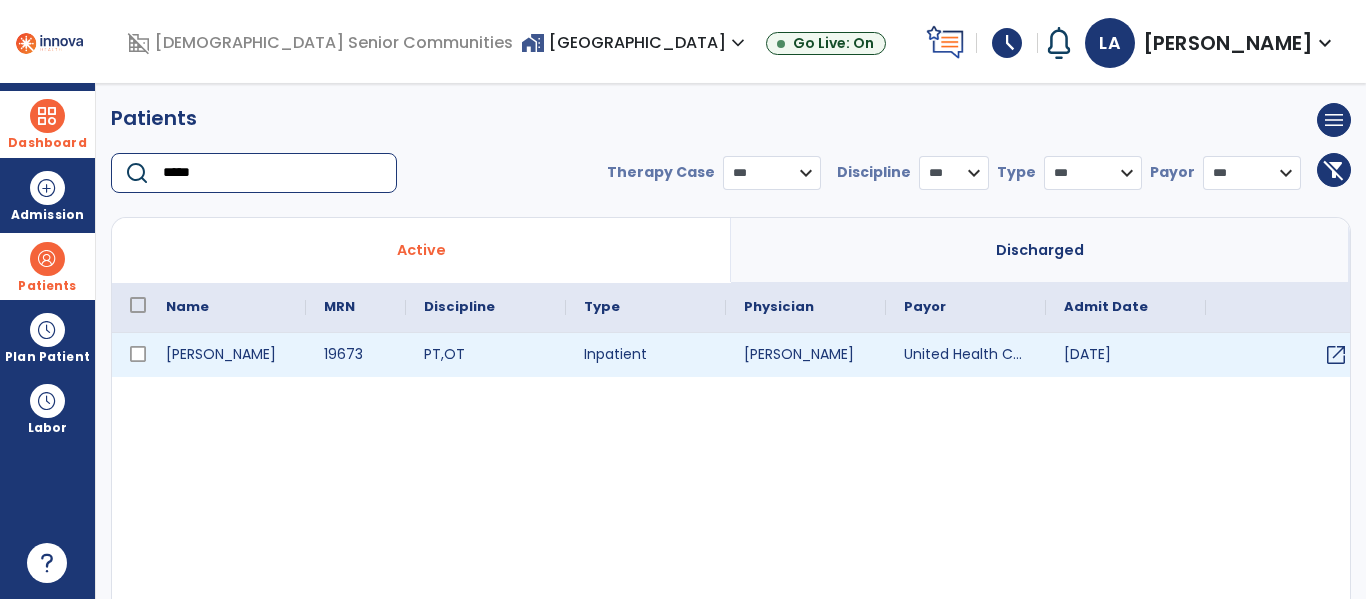 type on "*****" 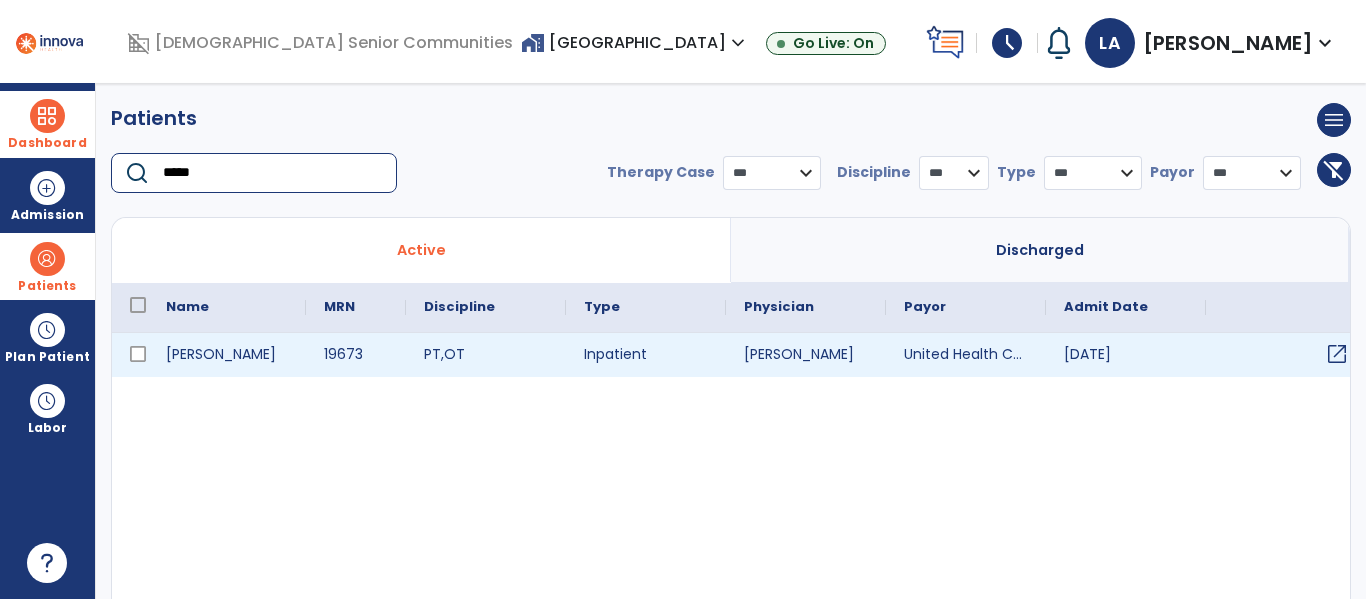 click on "open_in_new" at bounding box center [1337, 354] 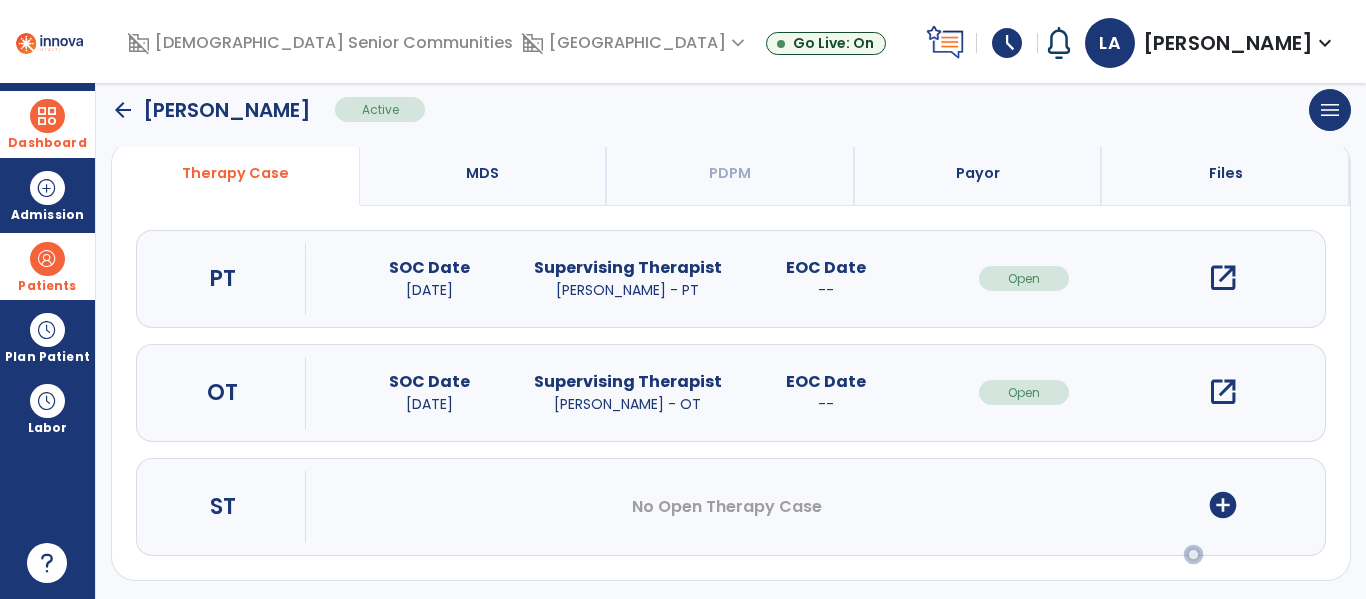 scroll, scrollTop: 207, scrollLeft: 0, axis: vertical 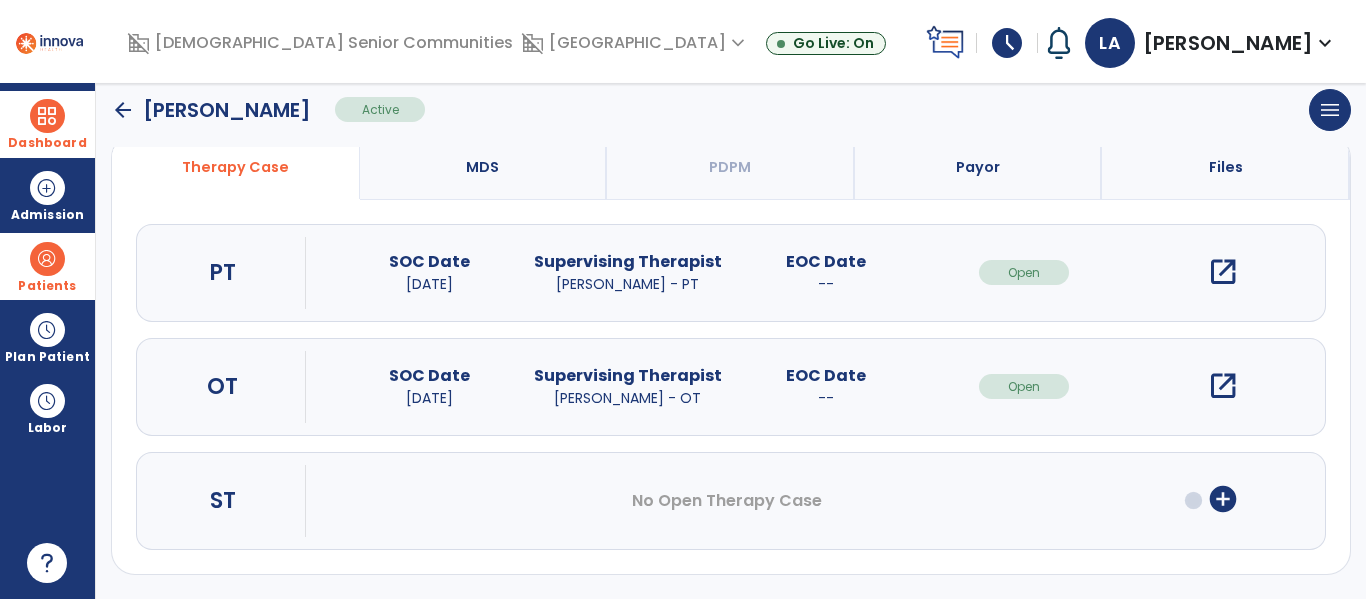 click on "open_in_new" at bounding box center (1223, 386) 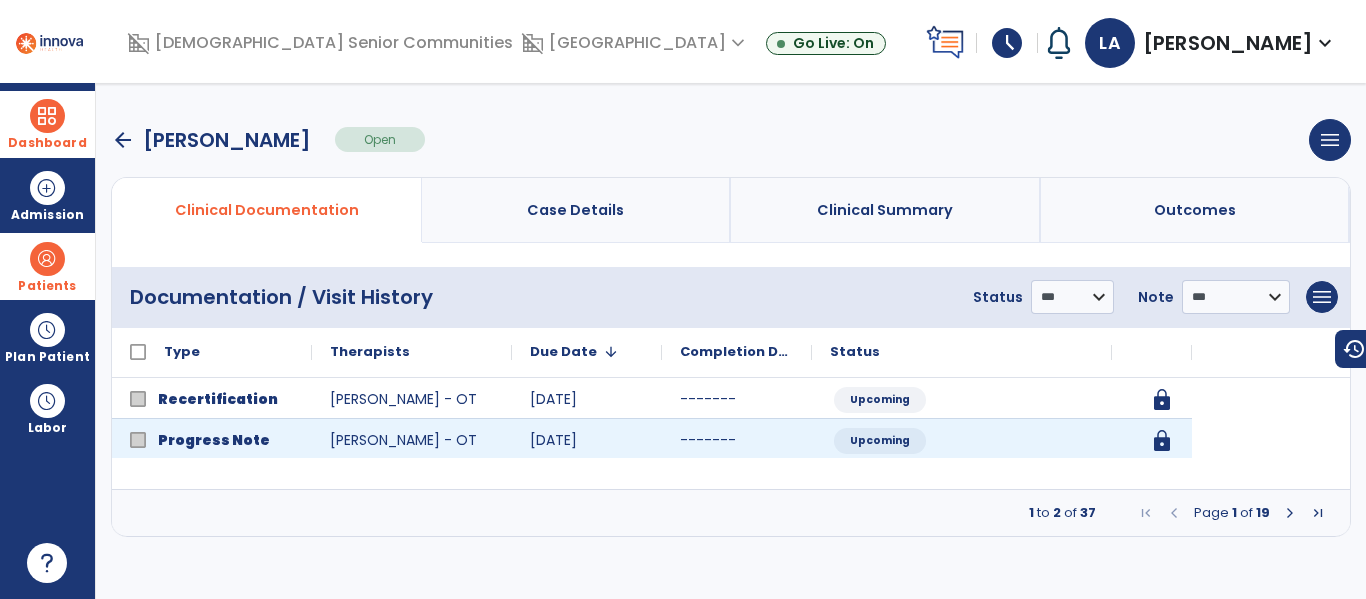 scroll, scrollTop: 0, scrollLeft: 0, axis: both 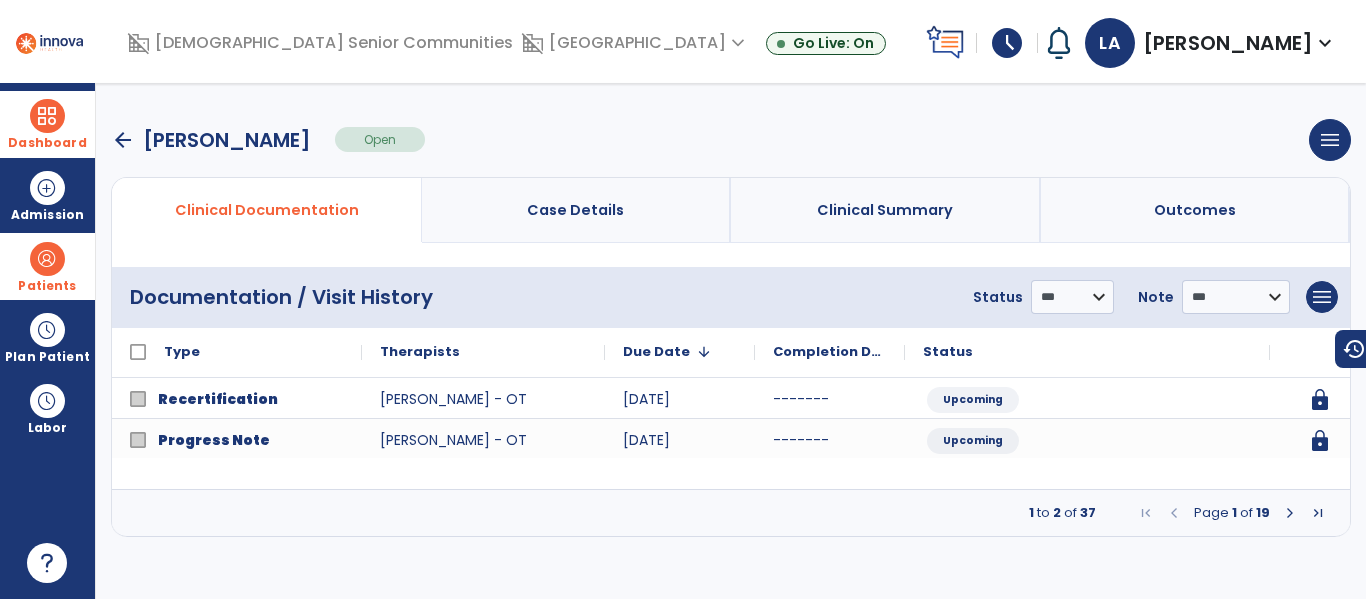 click at bounding box center [1290, 513] 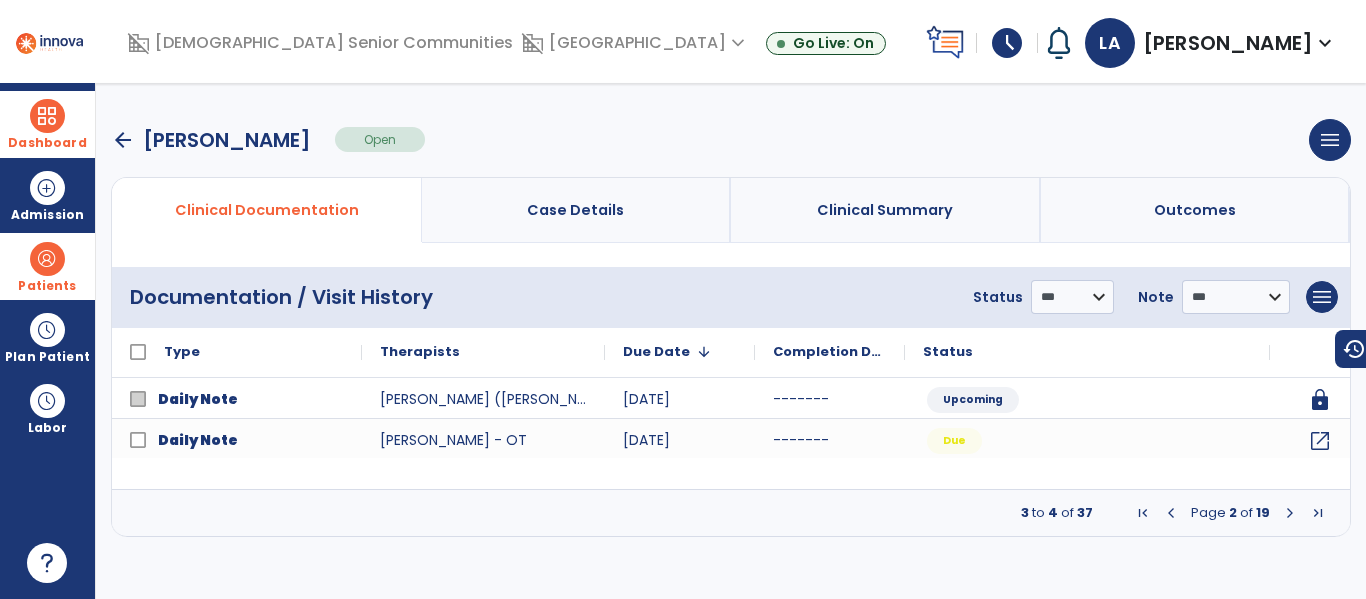 click at bounding box center [1290, 513] 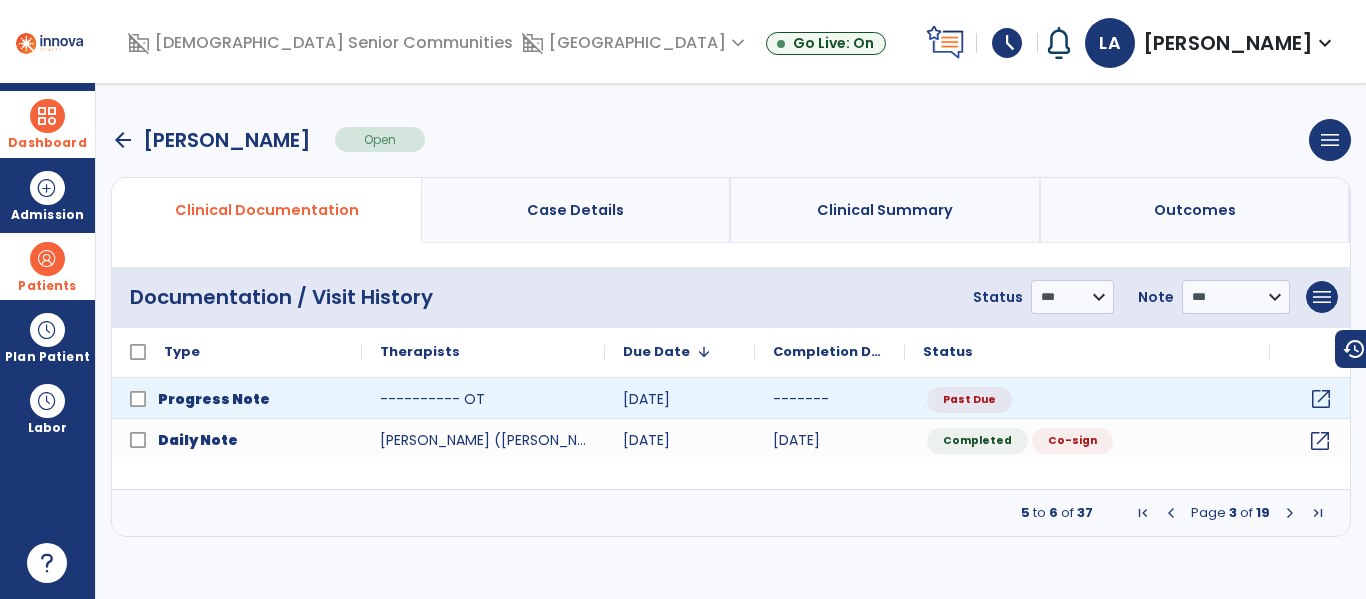 click on "open_in_new" 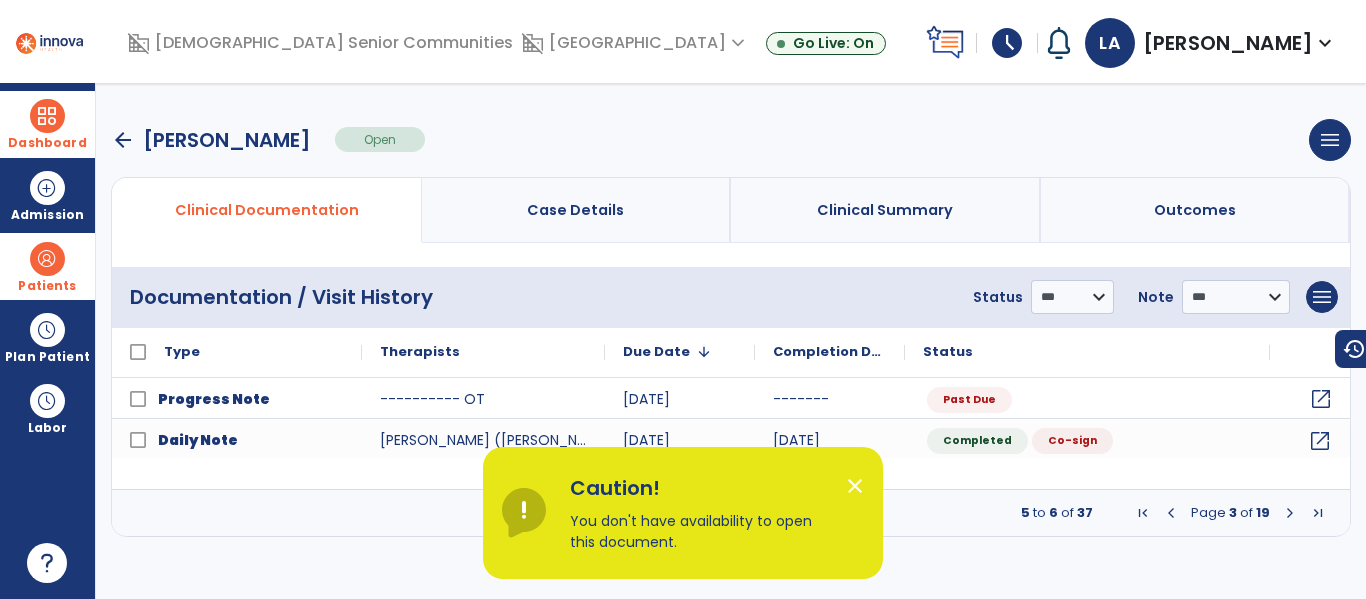 click at bounding box center (528, 513) 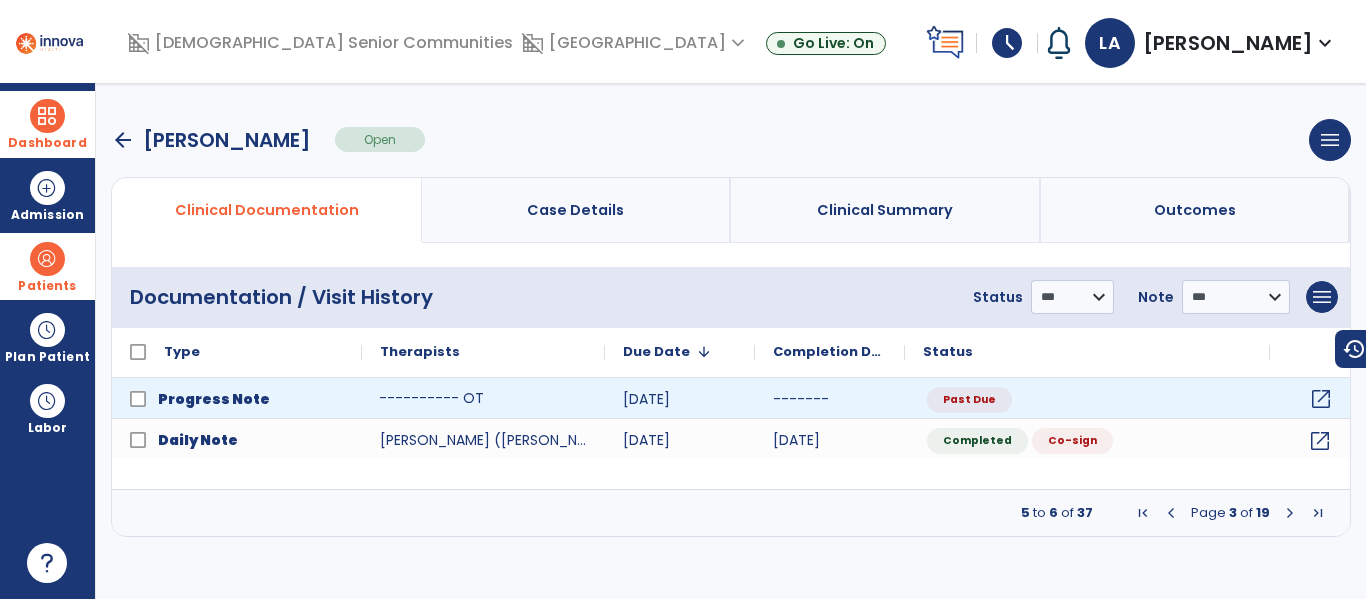click on "---------- OT" 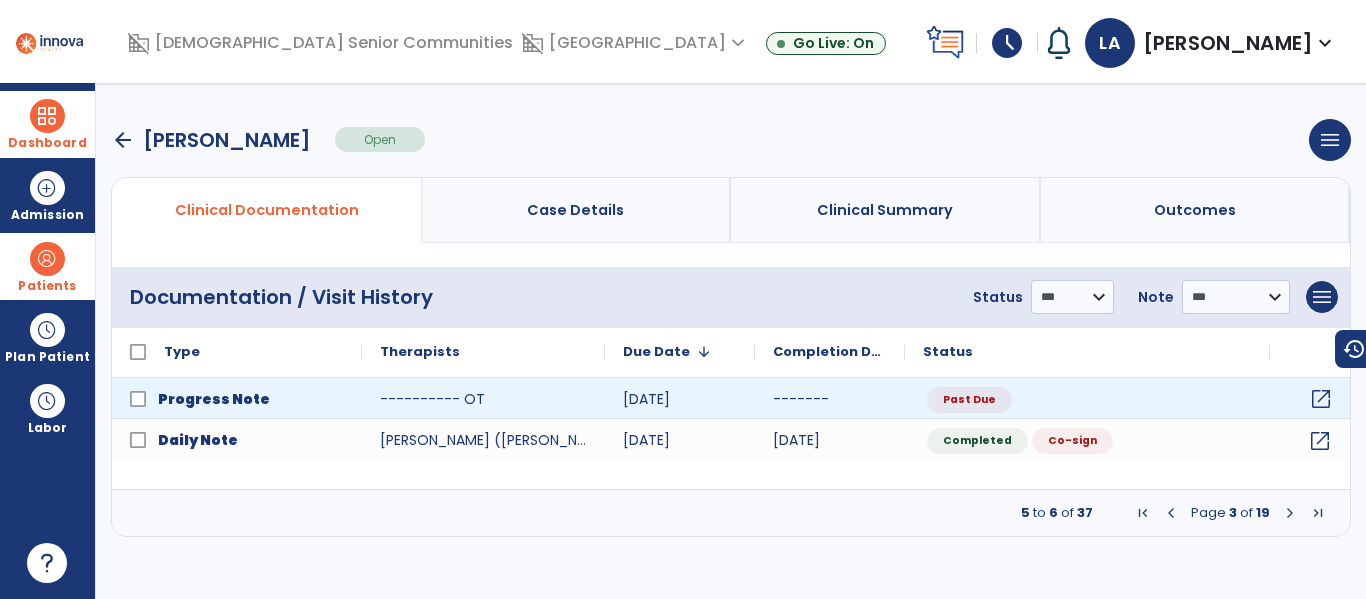 click on "open_in_new" 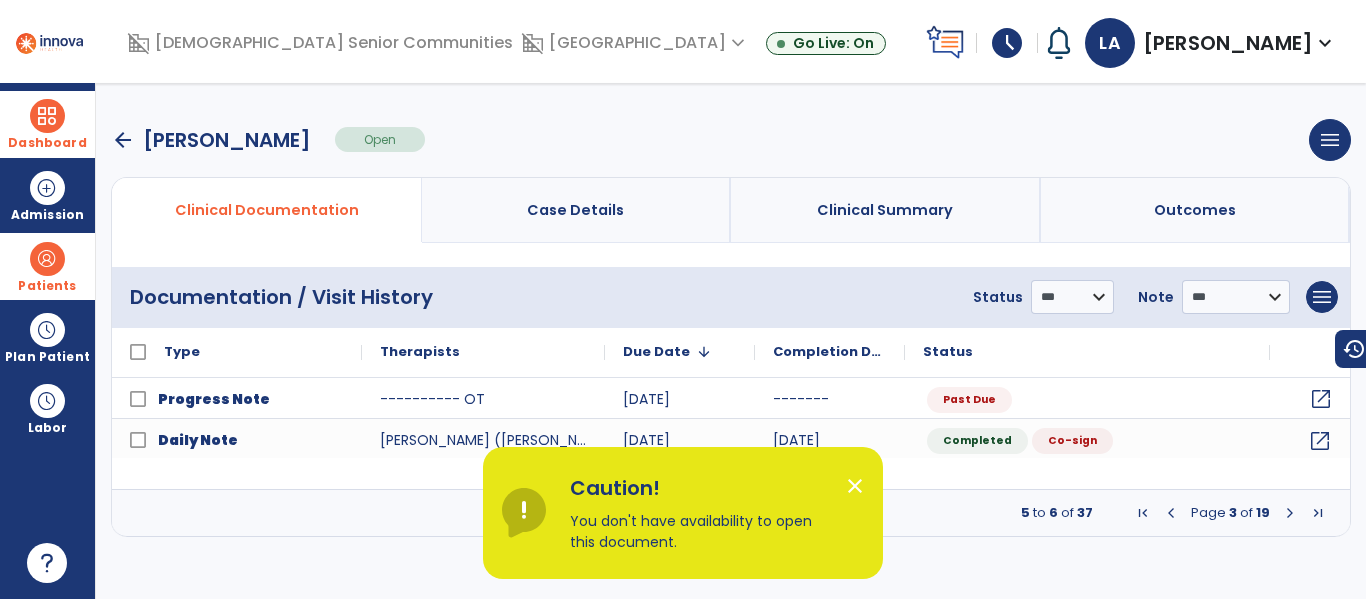 click on "close" at bounding box center [855, 486] 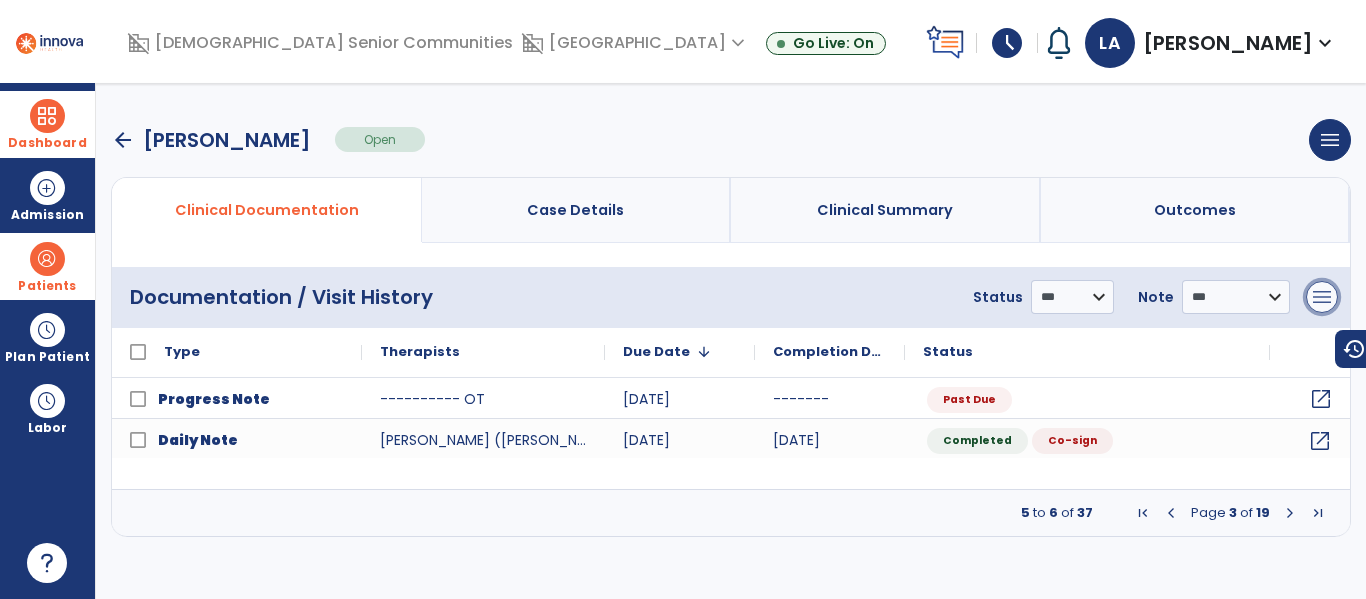 click on "menu" at bounding box center [1322, 297] 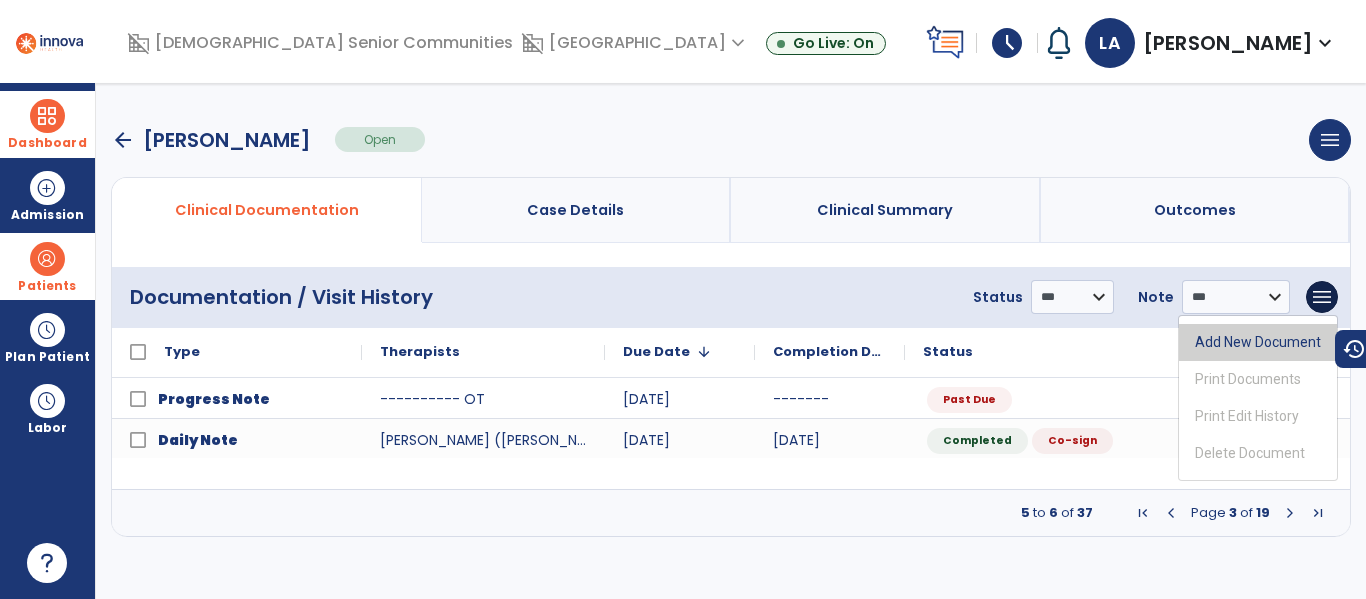 click on "Add New Document" at bounding box center (1258, 342) 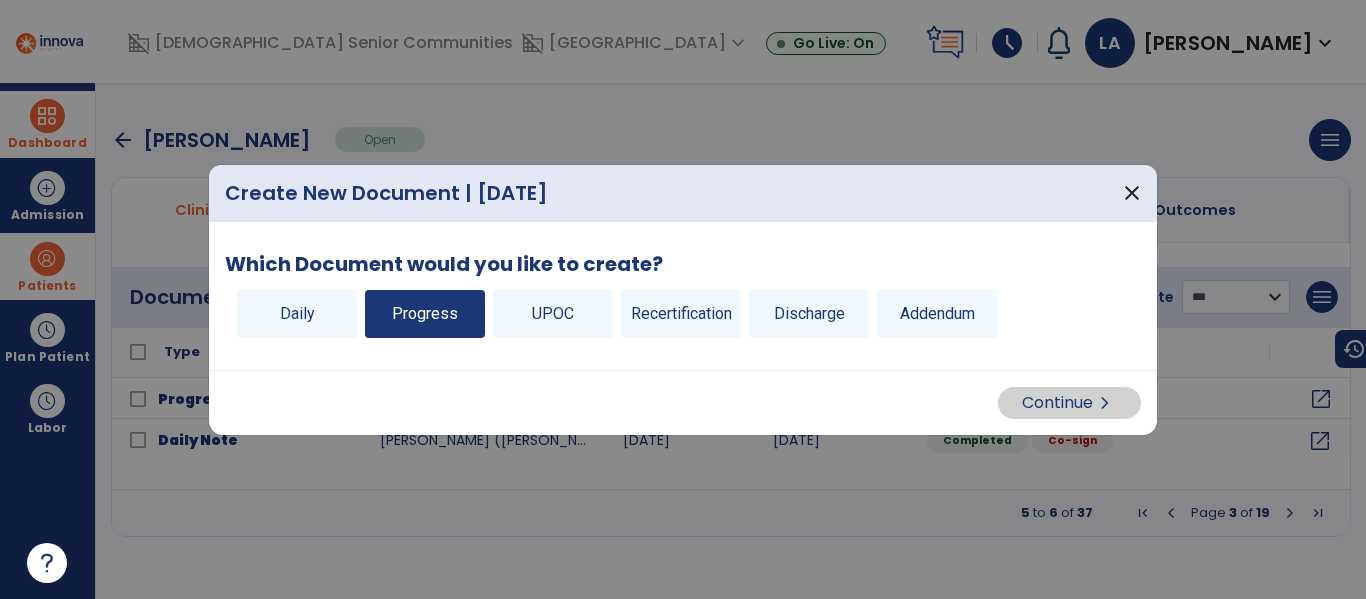 click on "Progress" at bounding box center (425, 314) 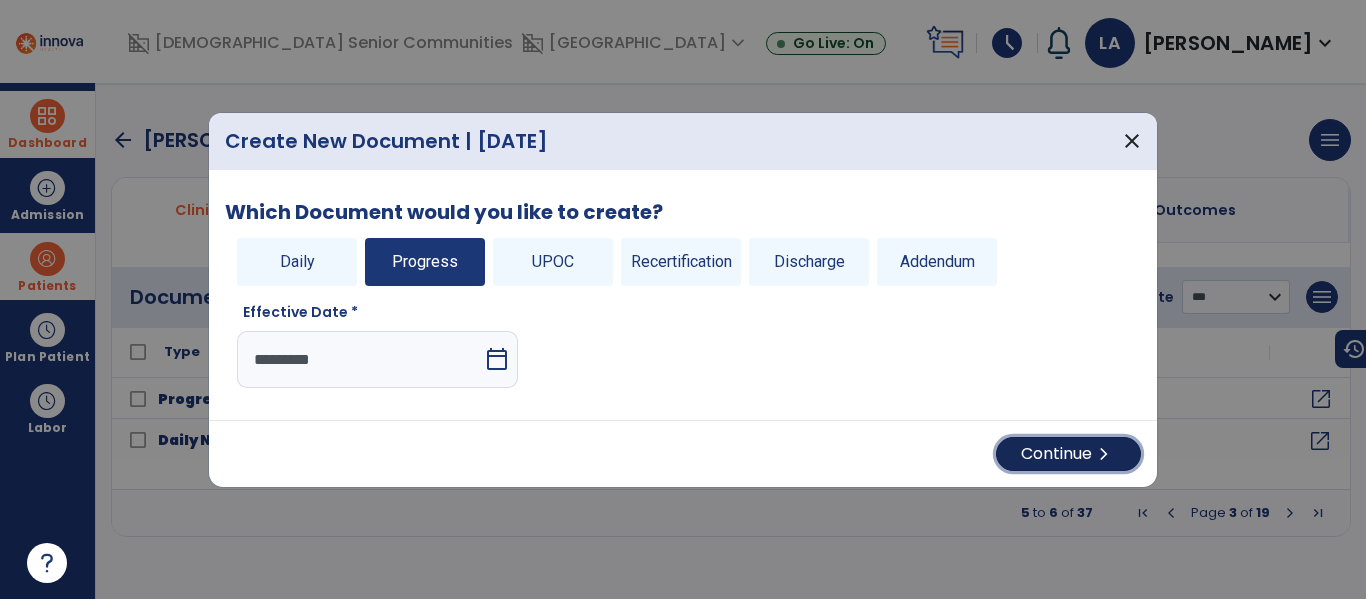click on "Continue   chevron_right" at bounding box center [1068, 454] 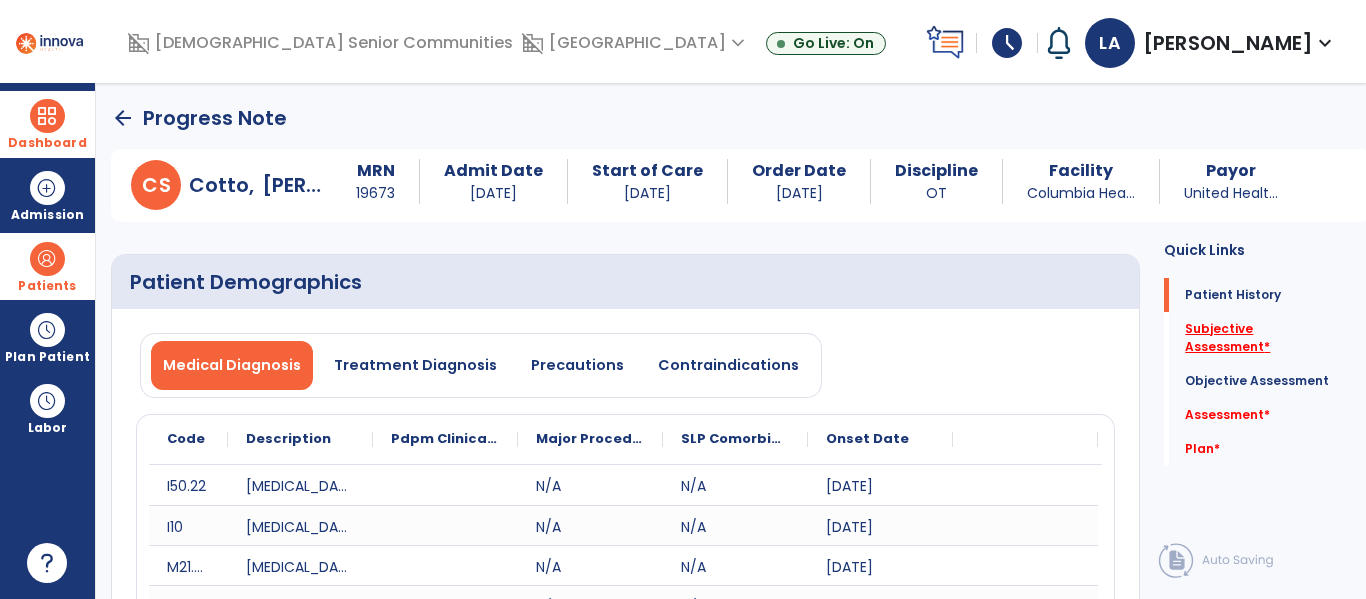 click on "Subjective Assessment   *" 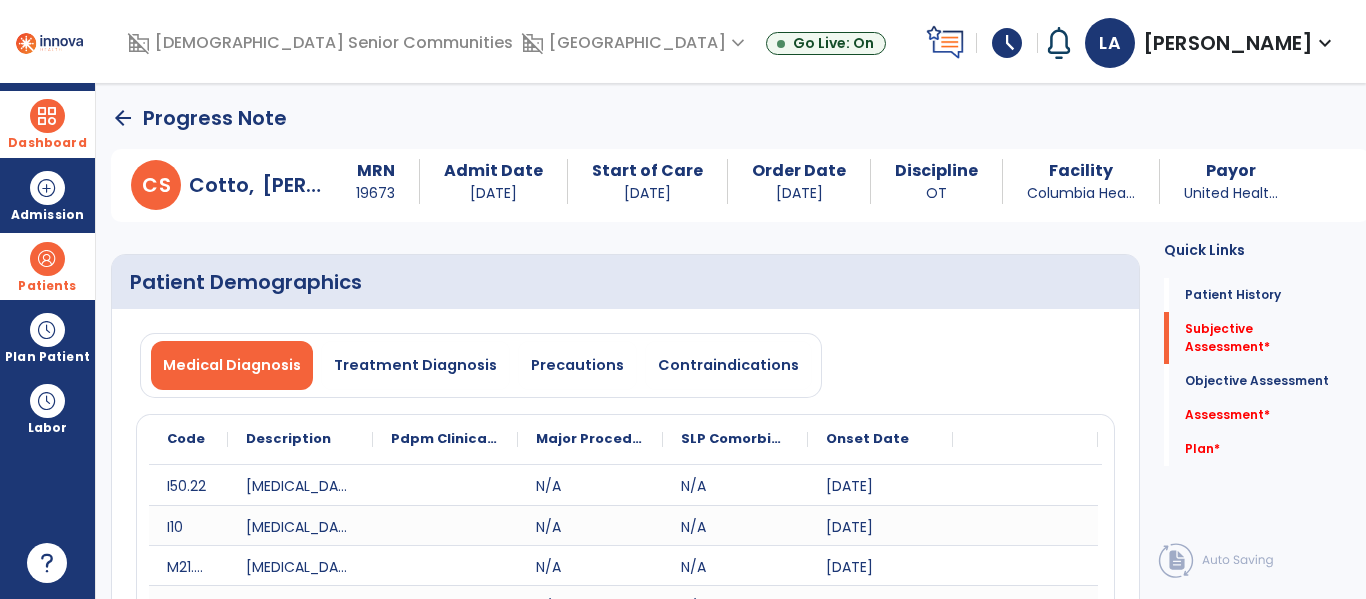 scroll, scrollTop: 29, scrollLeft: 0, axis: vertical 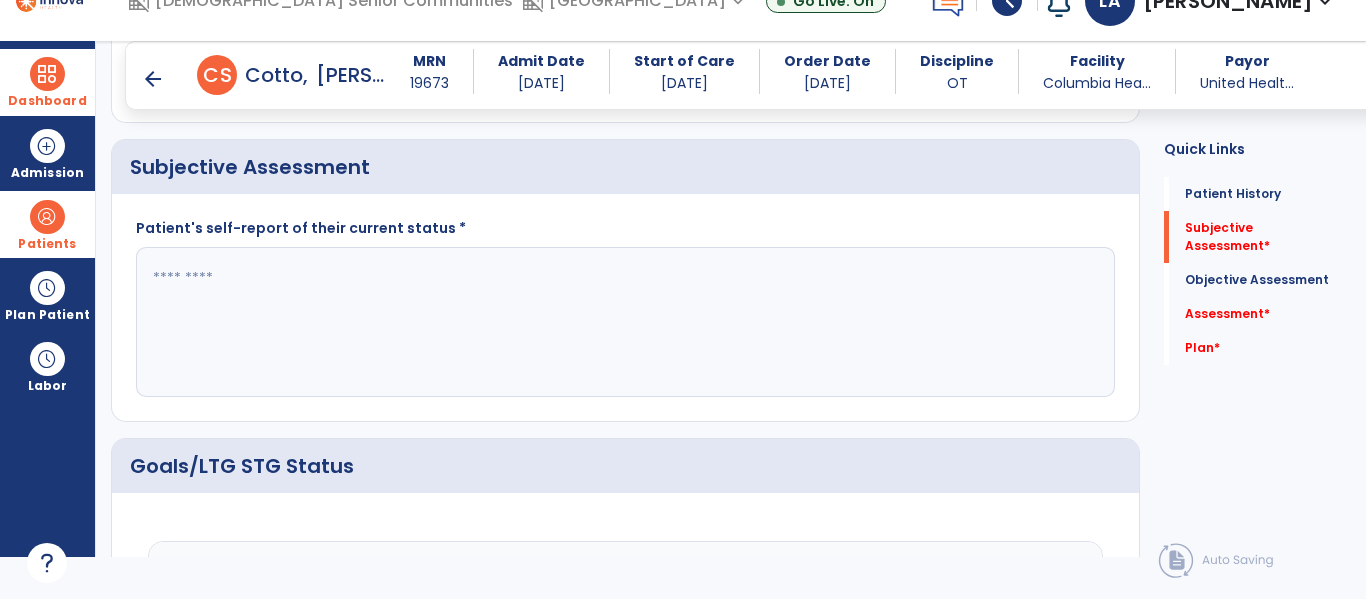 click 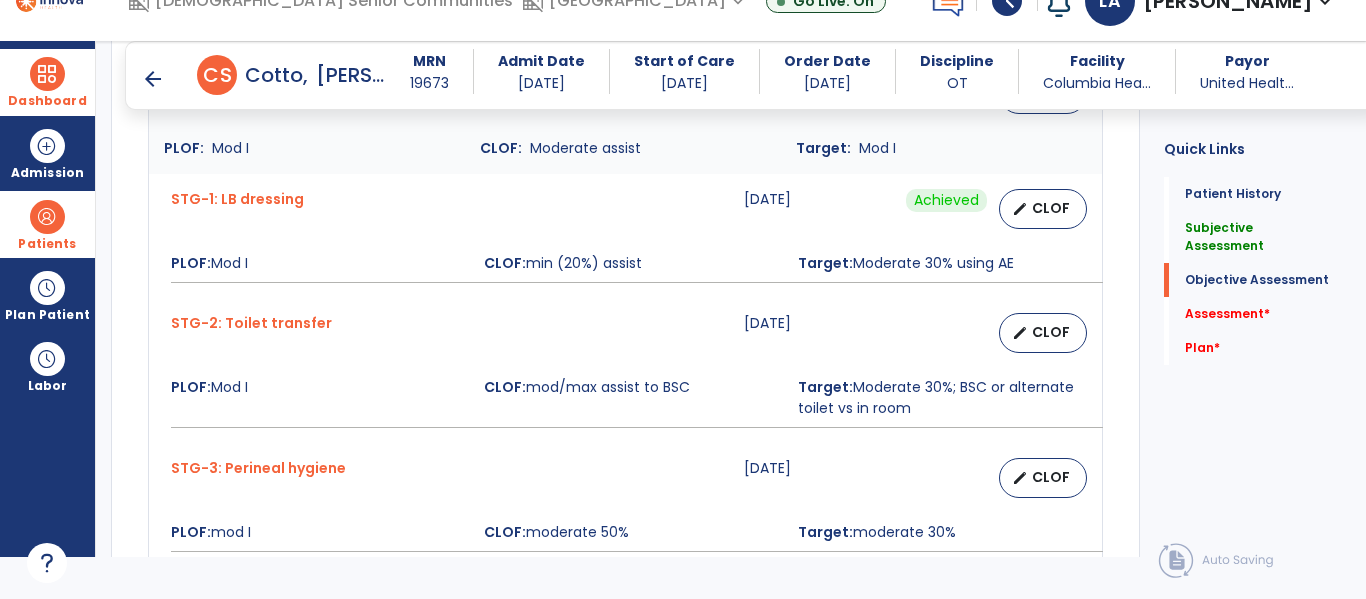 scroll, scrollTop: 1019, scrollLeft: 0, axis: vertical 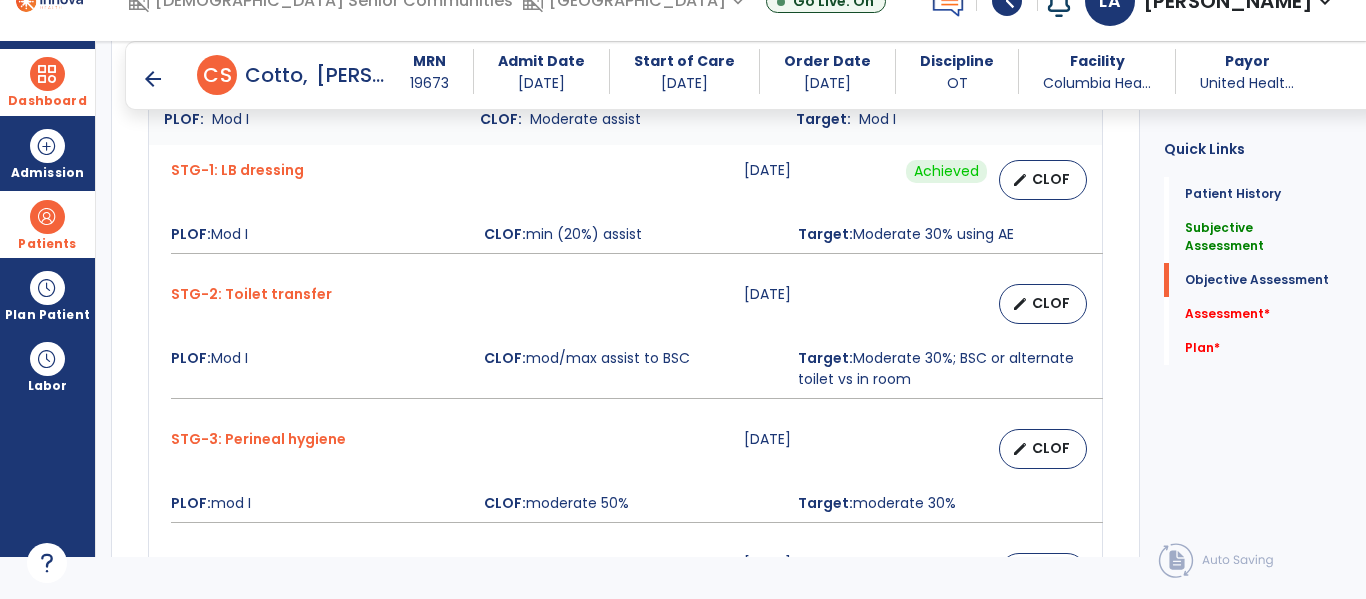 type on "**********" 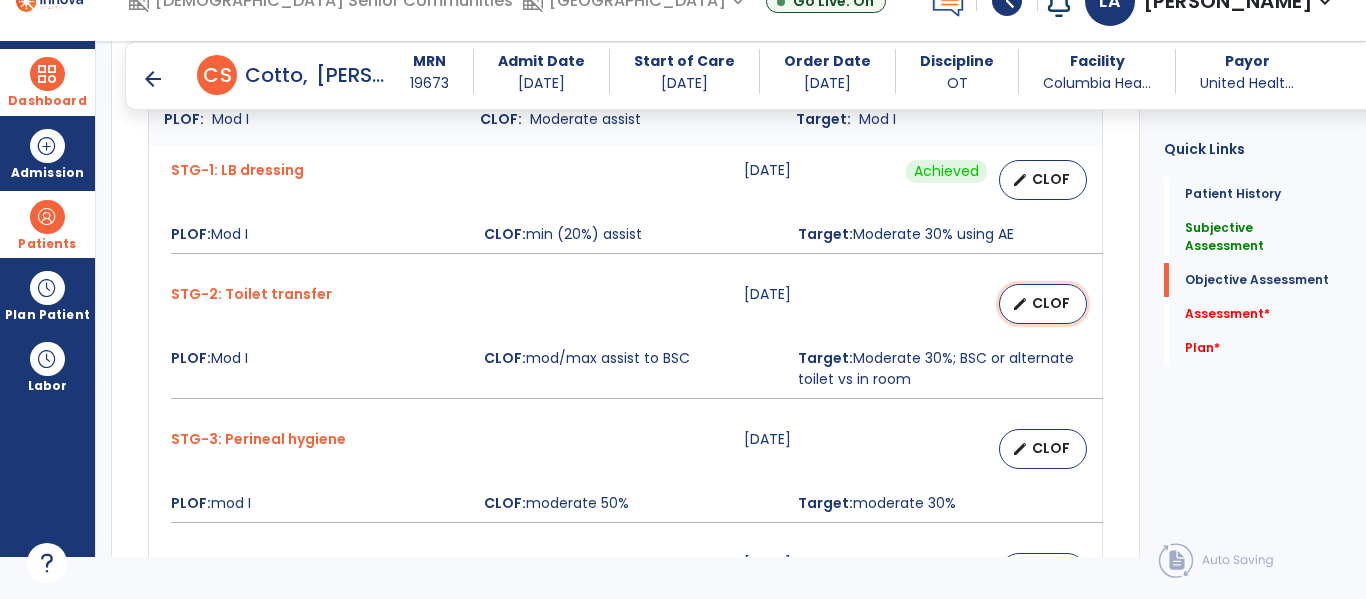 click on "CLOF" at bounding box center [1051, 303] 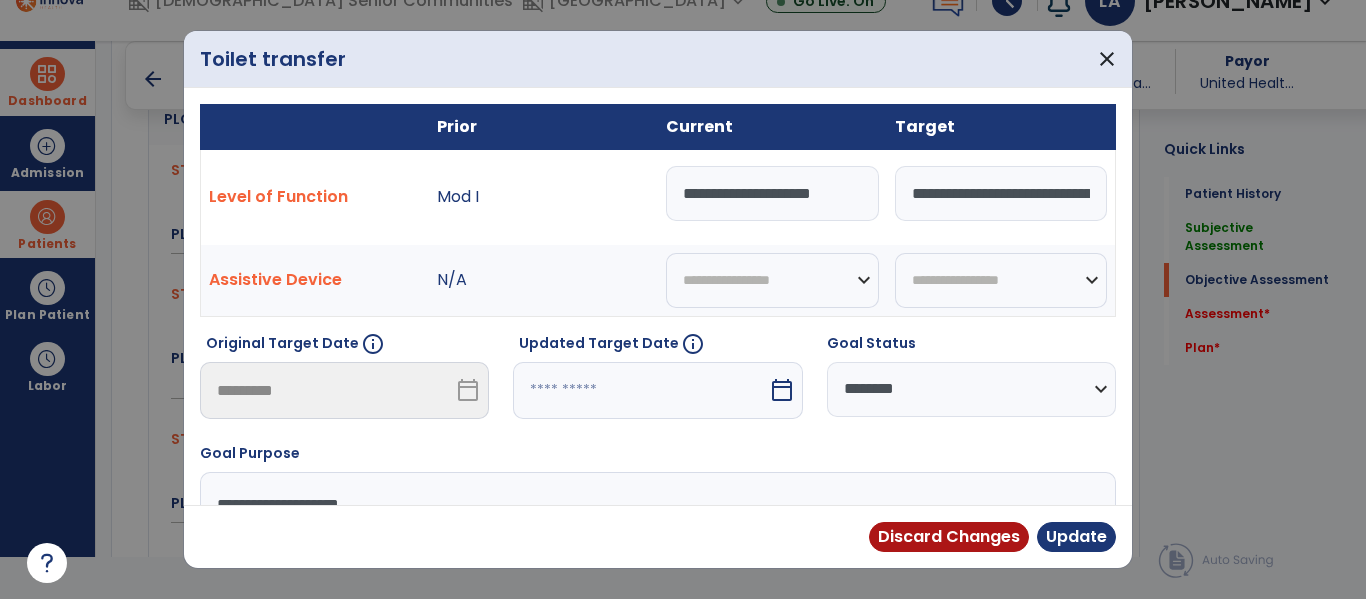click on "calendar_today" at bounding box center (782, 390) 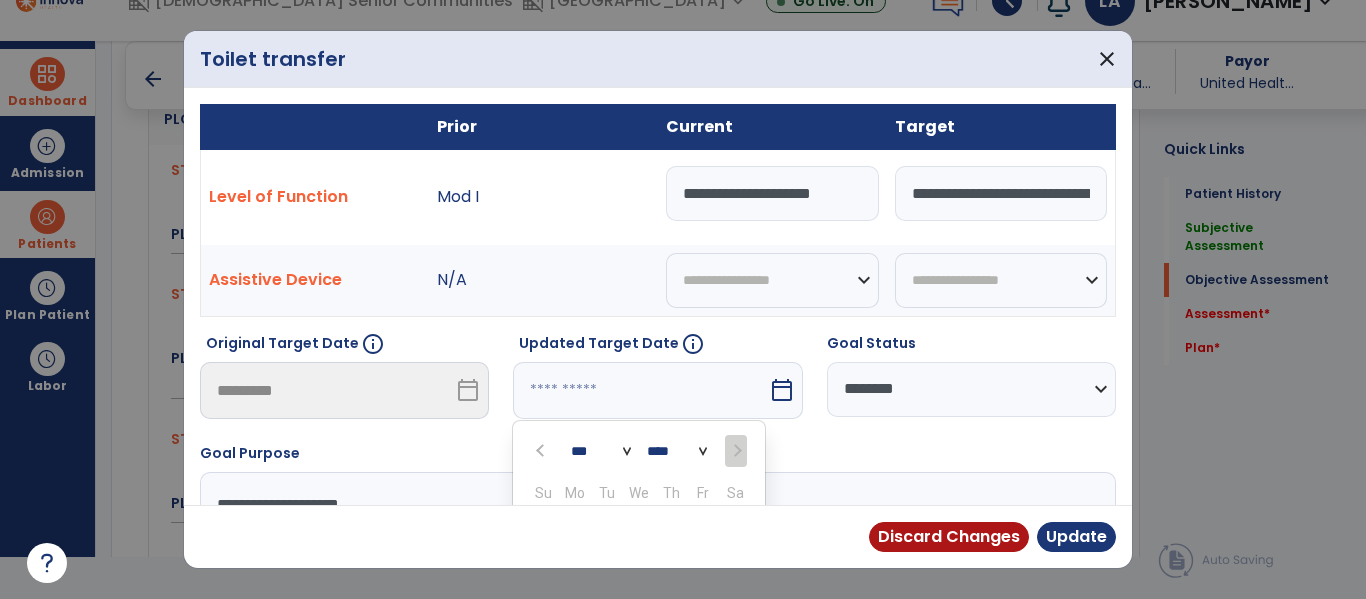 scroll, scrollTop: 211, scrollLeft: 0, axis: vertical 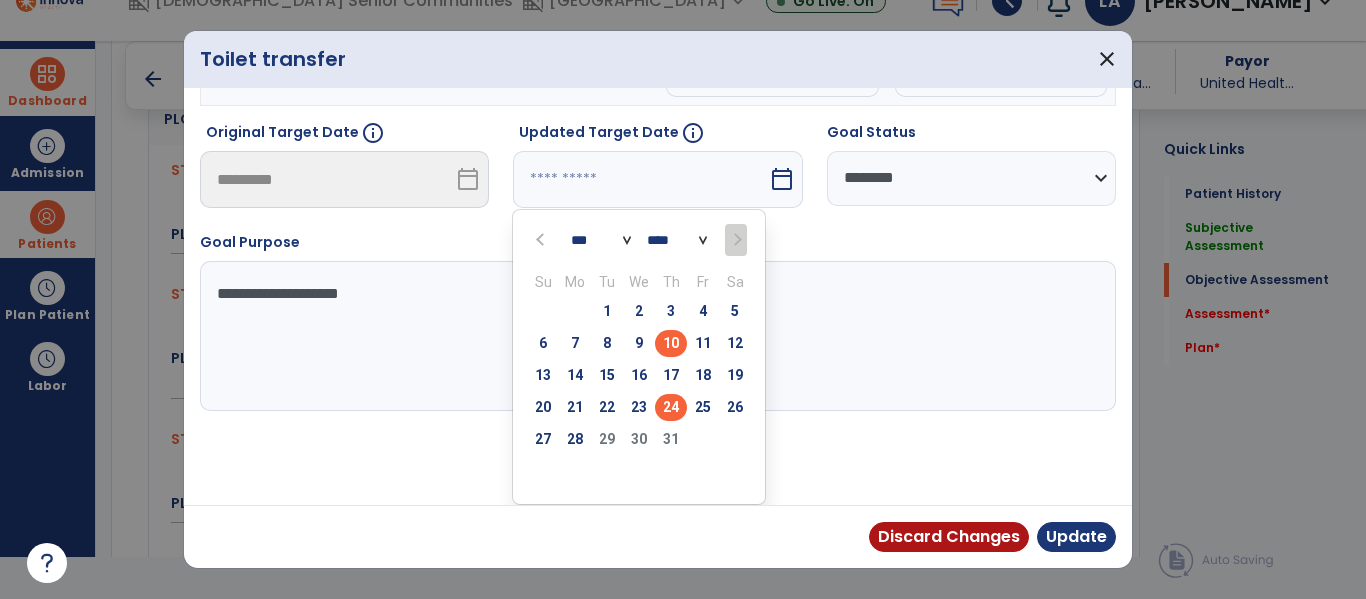 click on "24" at bounding box center (671, 407) 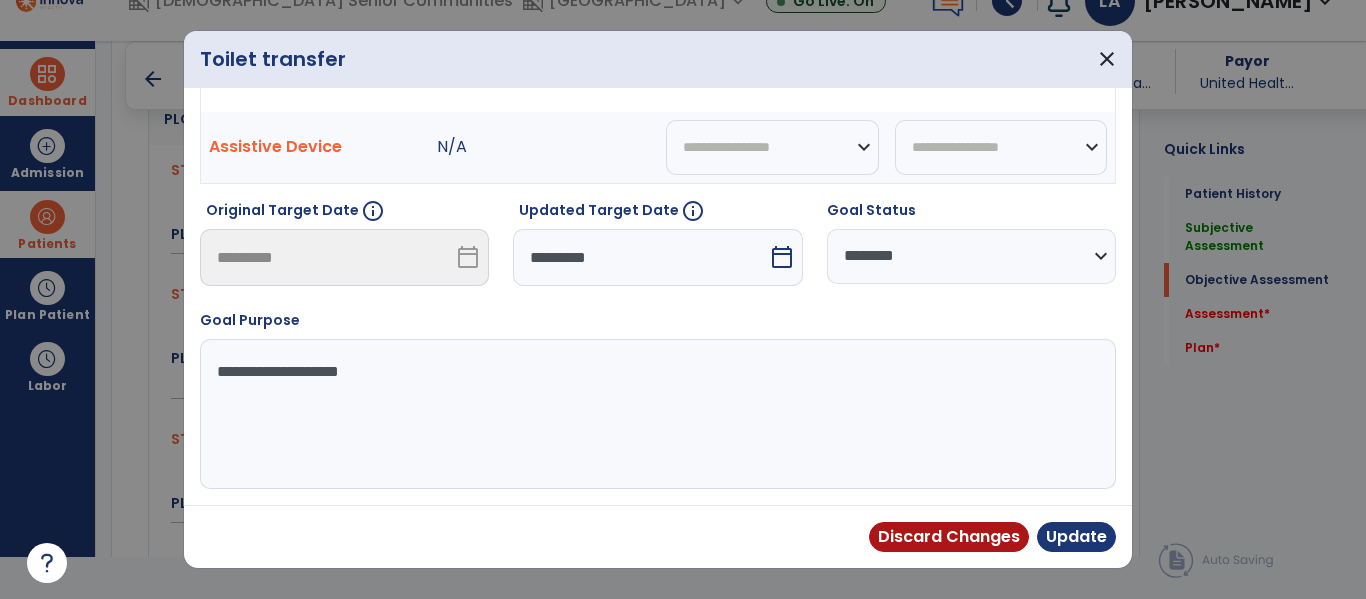 scroll, scrollTop: 133, scrollLeft: 0, axis: vertical 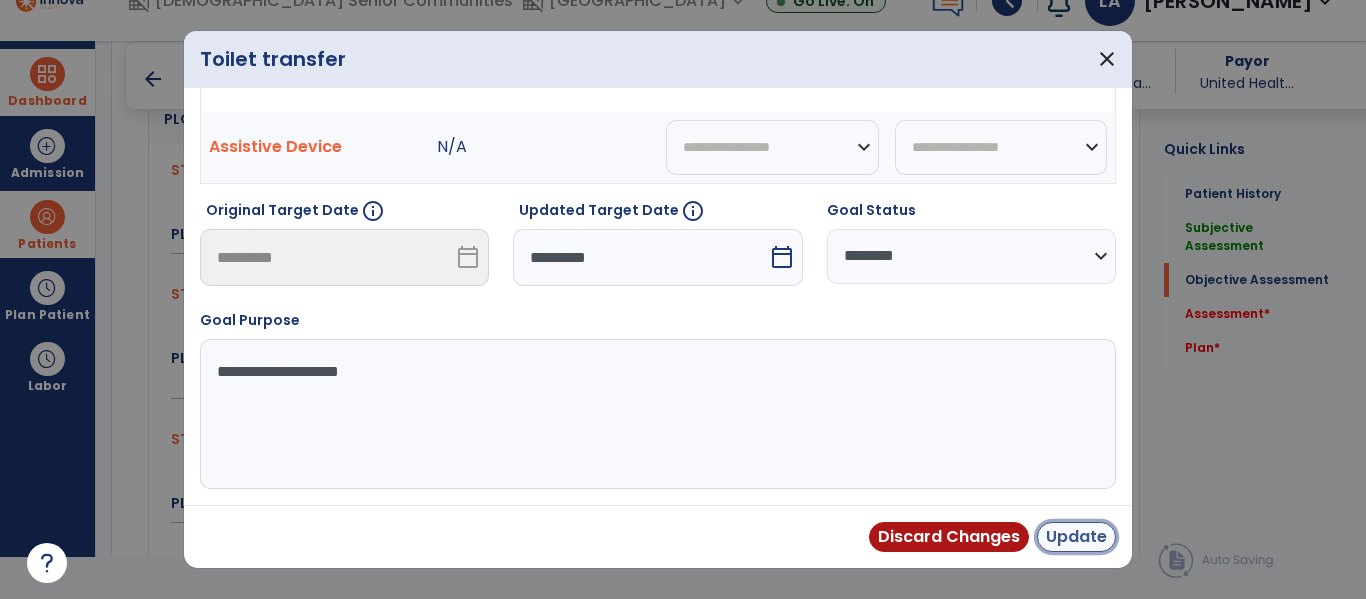 click on "Update" at bounding box center [1076, 537] 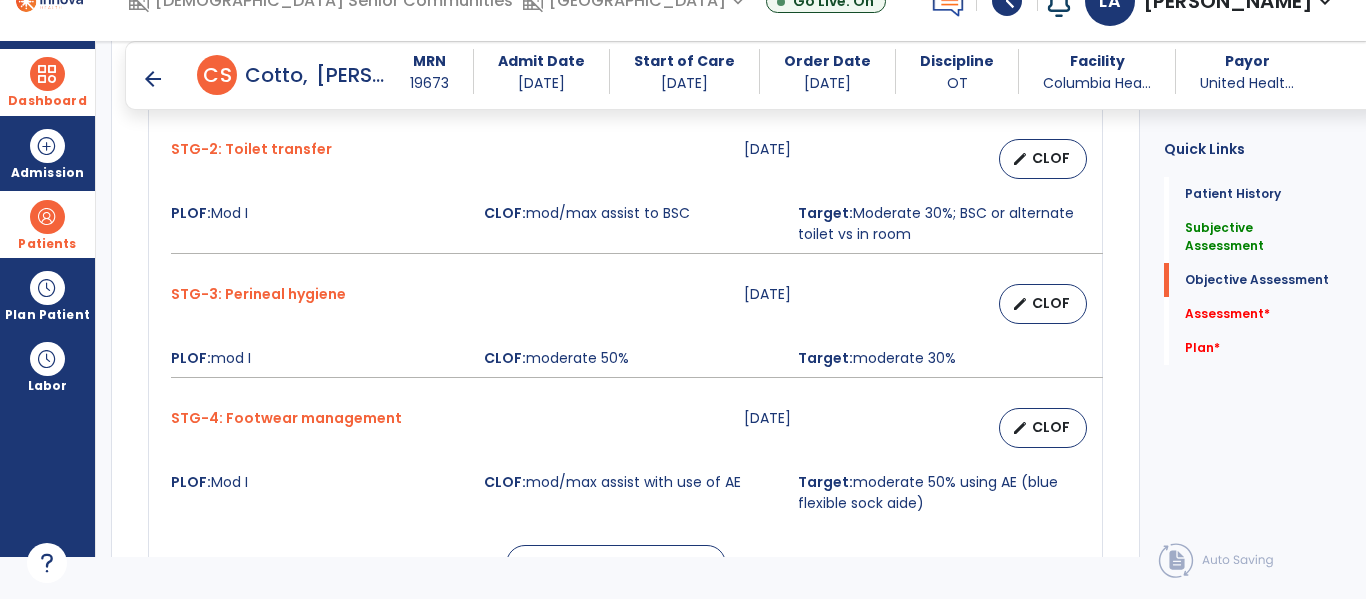scroll, scrollTop: 1171, scrollLeft: 0, axis: vertical 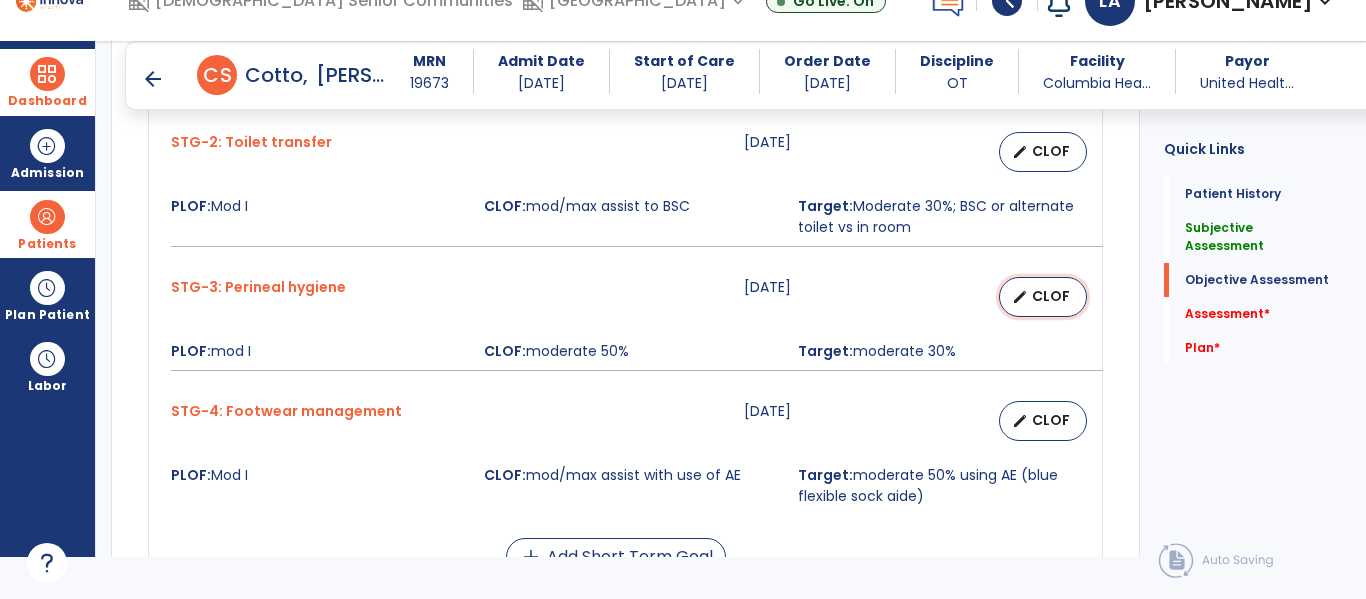 click on "CLOF" at bounding box center (1051, 296) 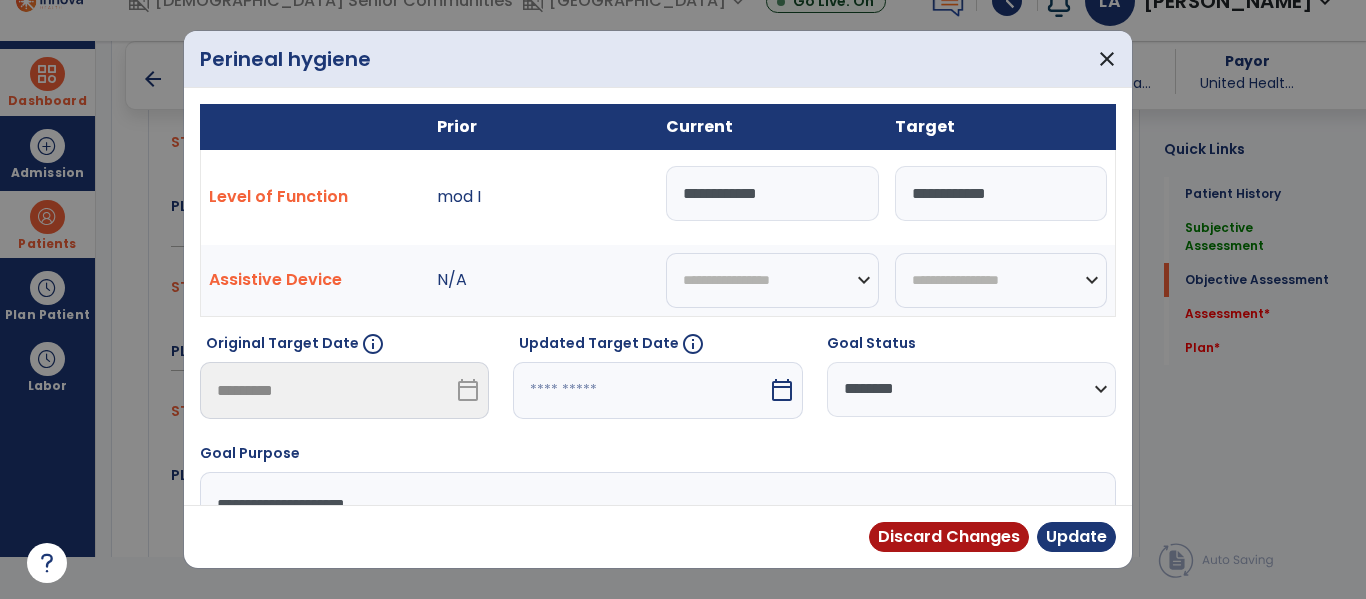 click on "calendar_today" at bounding box center [782, 390] 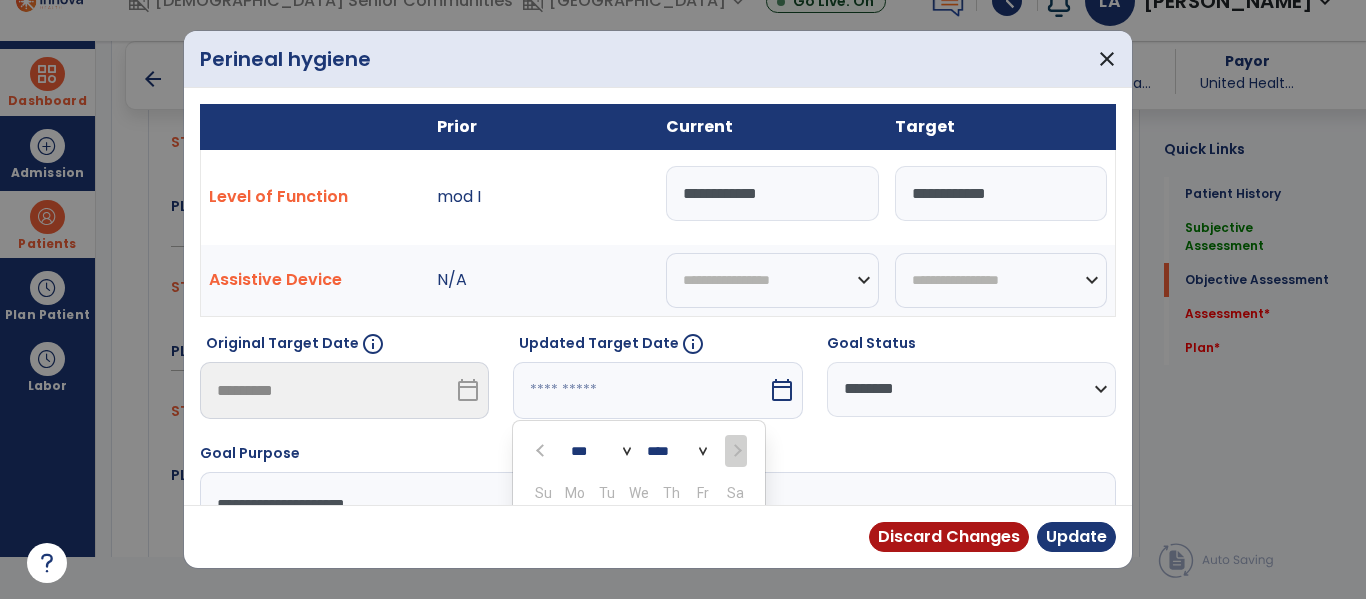 scroll, scrollTop: 211, scrollLeft: 0, axis: vertical 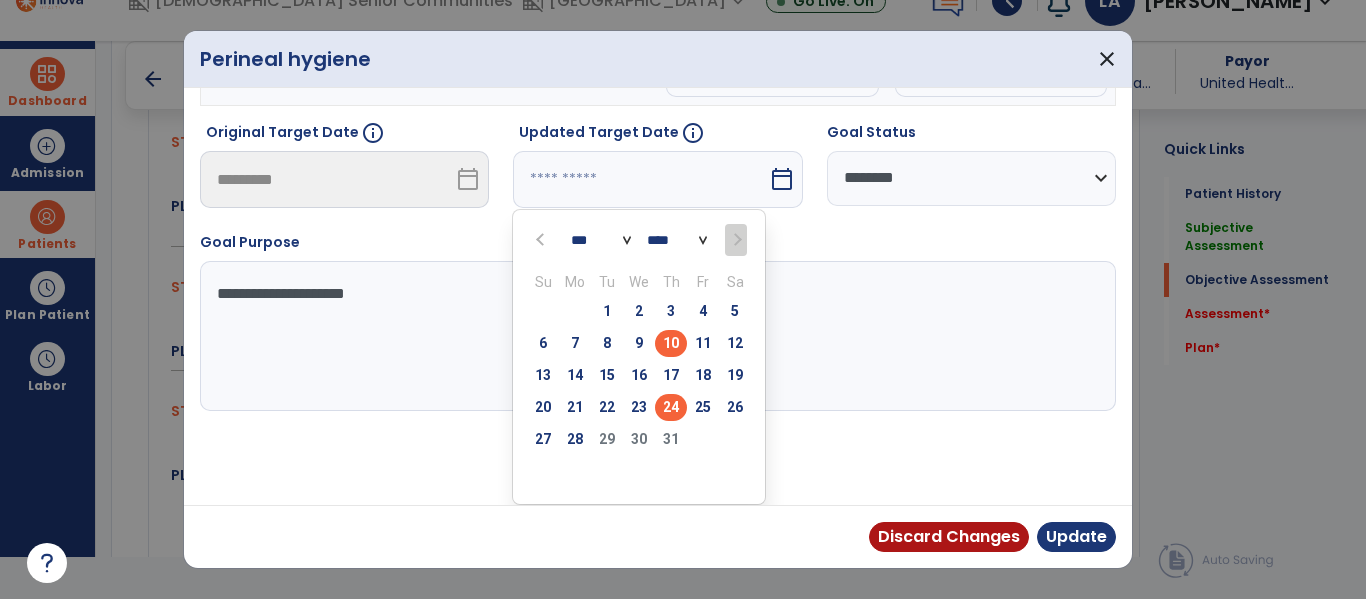 click on "24" at bounding box center [671, 407] 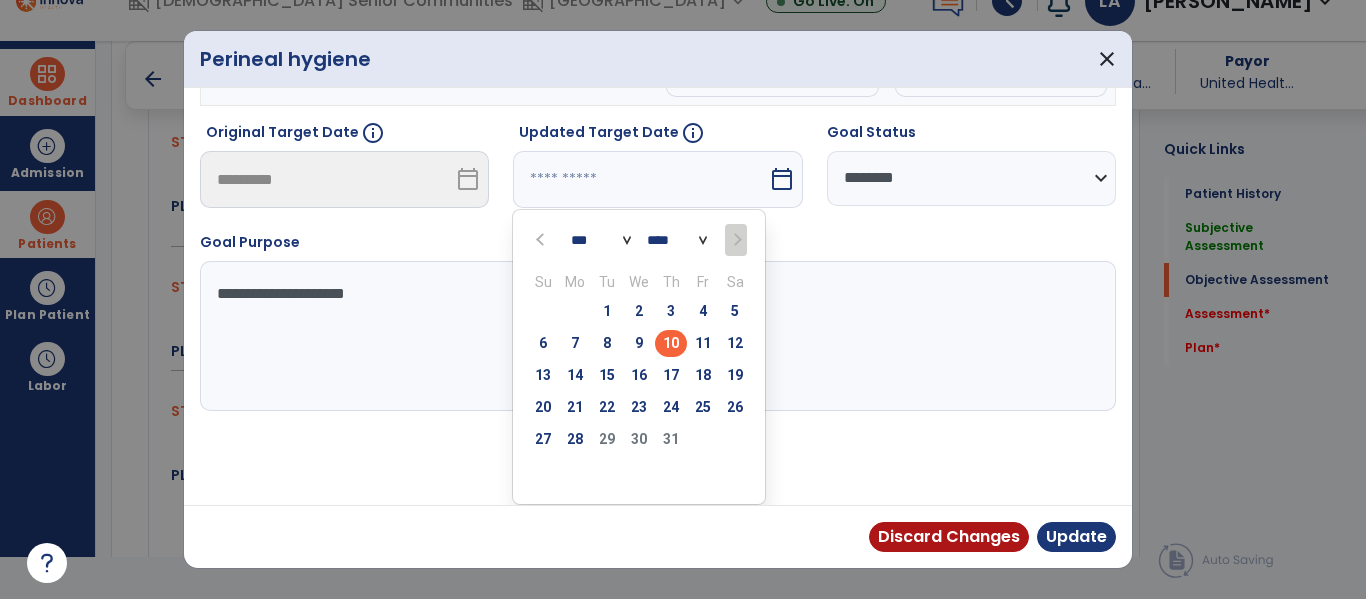type on "*********" 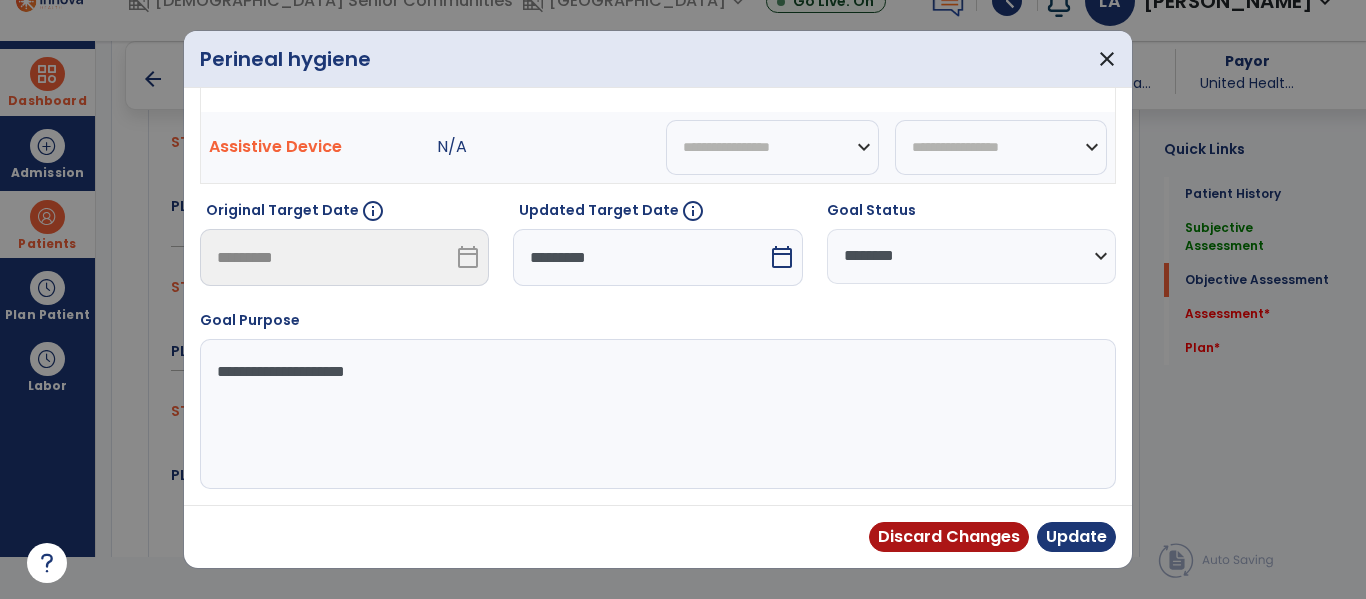 scroll, scrollTop: 133, scrollLeft: 0, axis: vertical 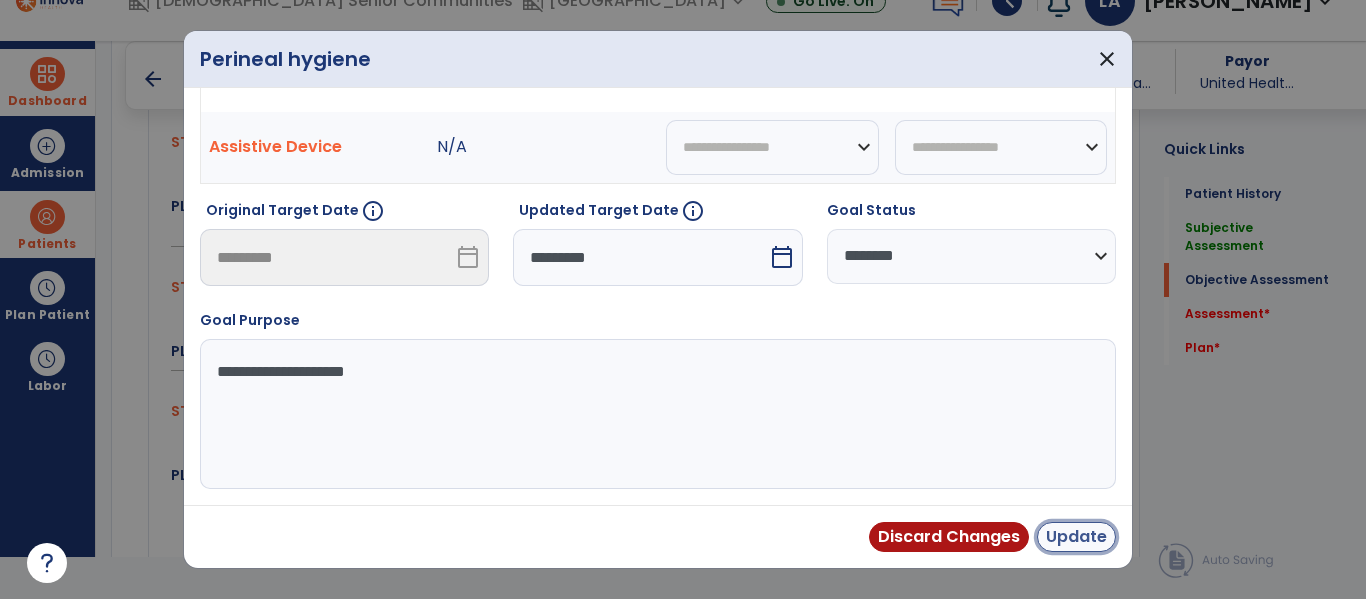 click on "Update" at bounding box center (1076, 537) 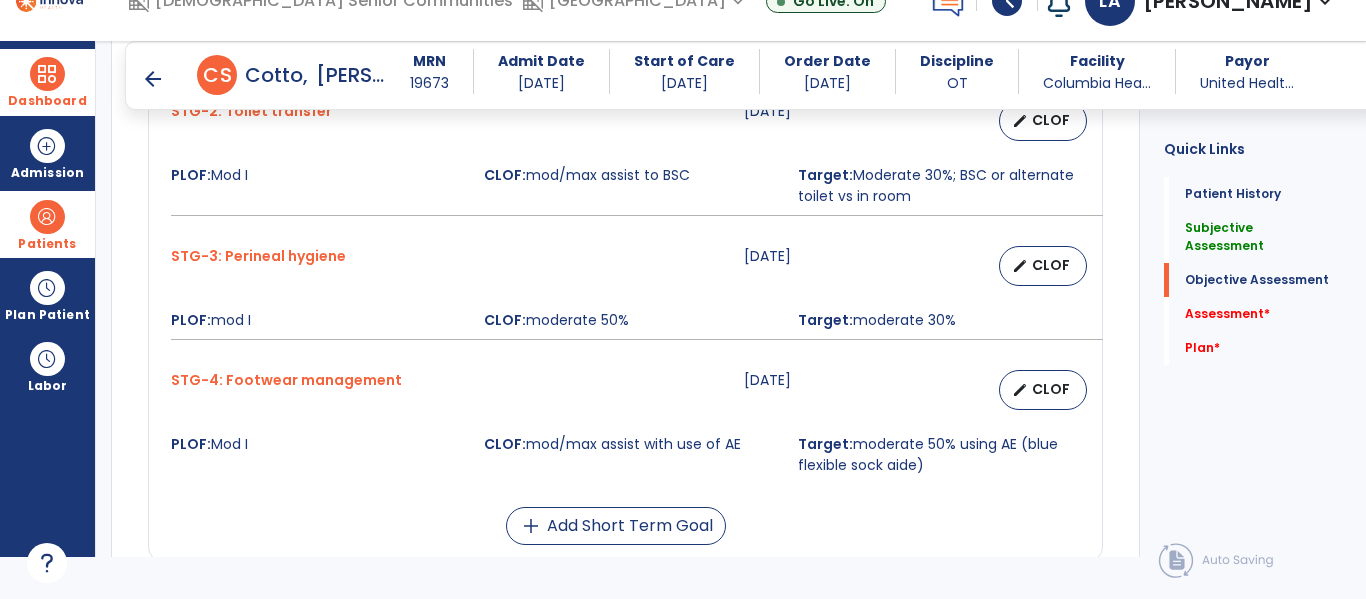 scroll, scrollTop: 1242, scrollLeft: 0, axis: vertical 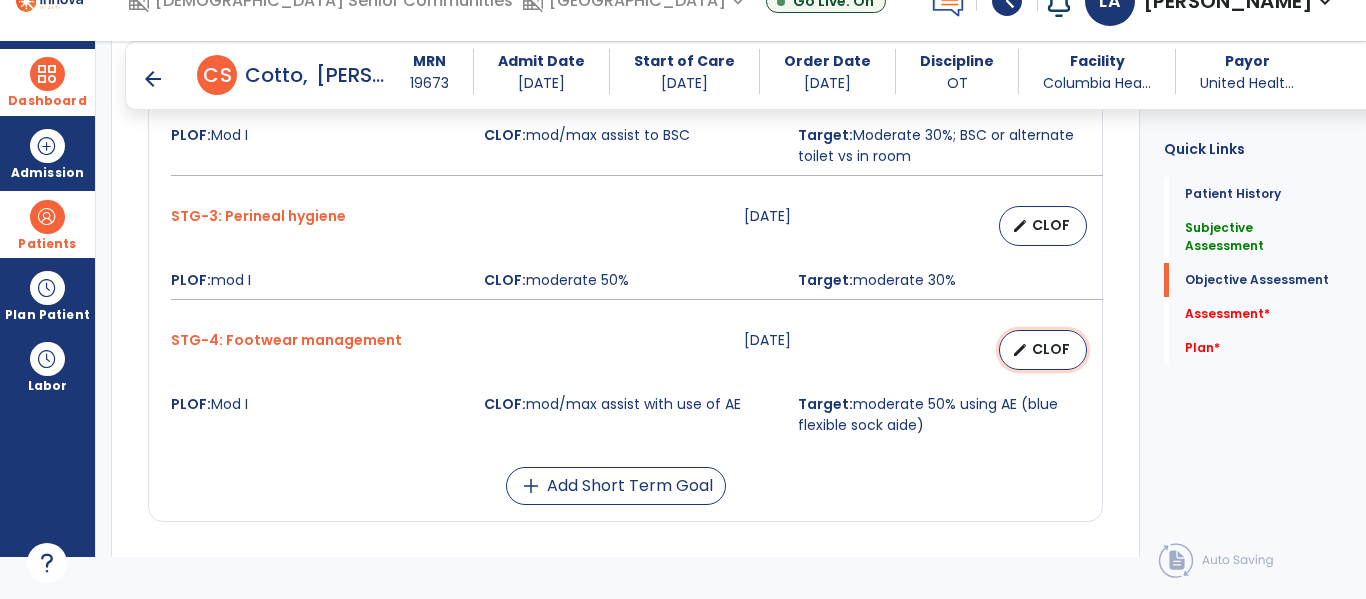 click on "CLOF" at bounding box center (1051, 349) 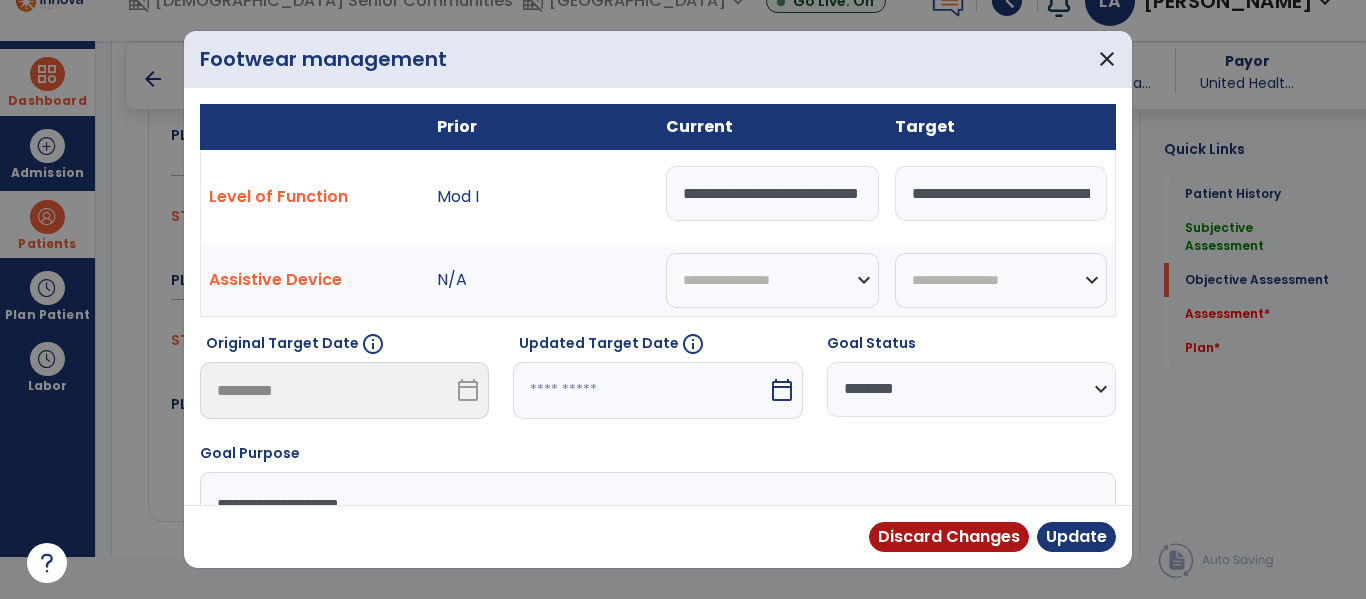 click on "calendar_today" at bounding box center [782, 390] 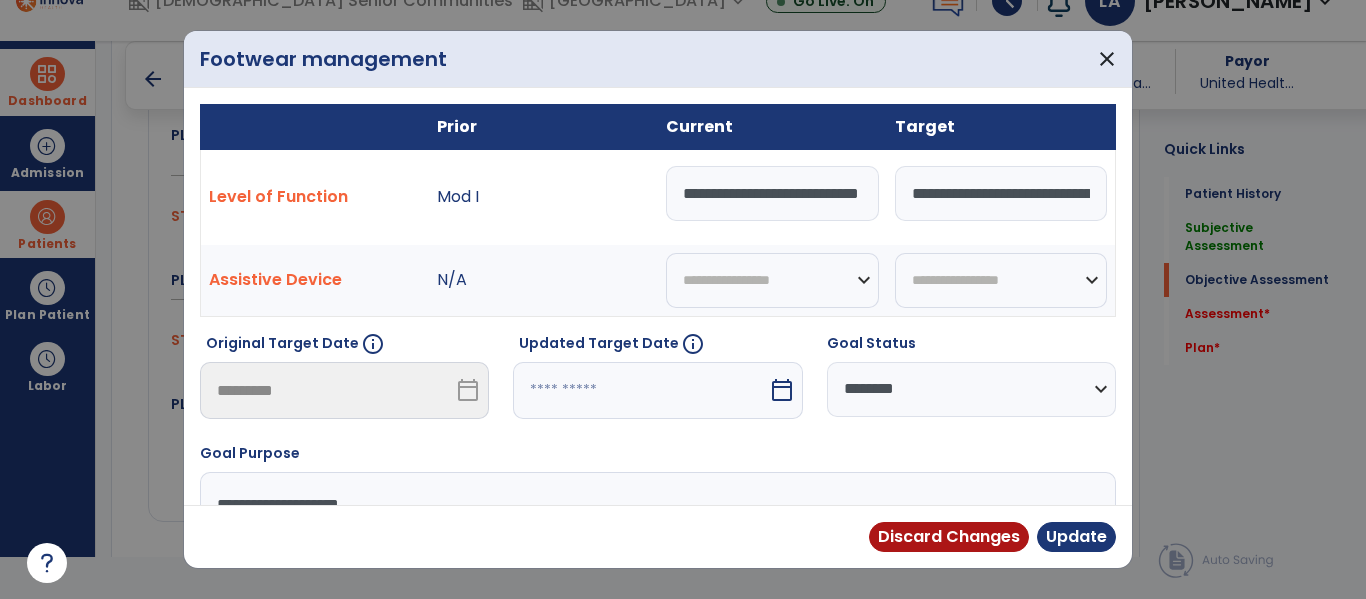 select on "*" 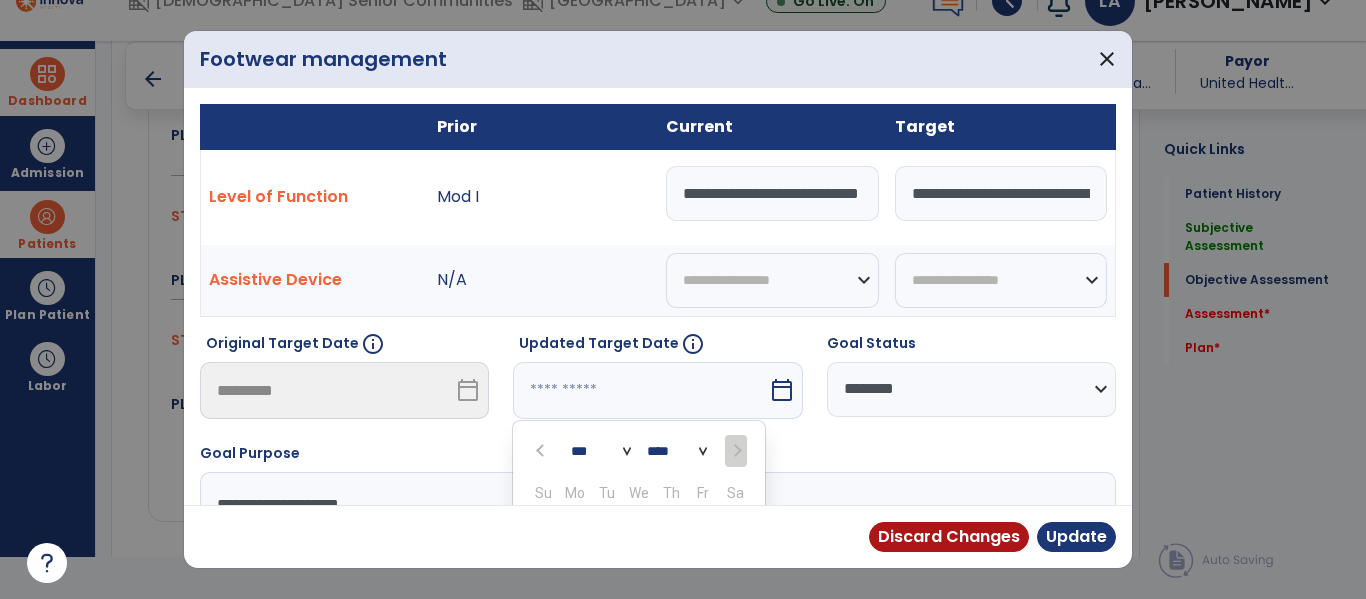 scroll, scrollTop: 211, scrollLeft: 0, axis: vertical 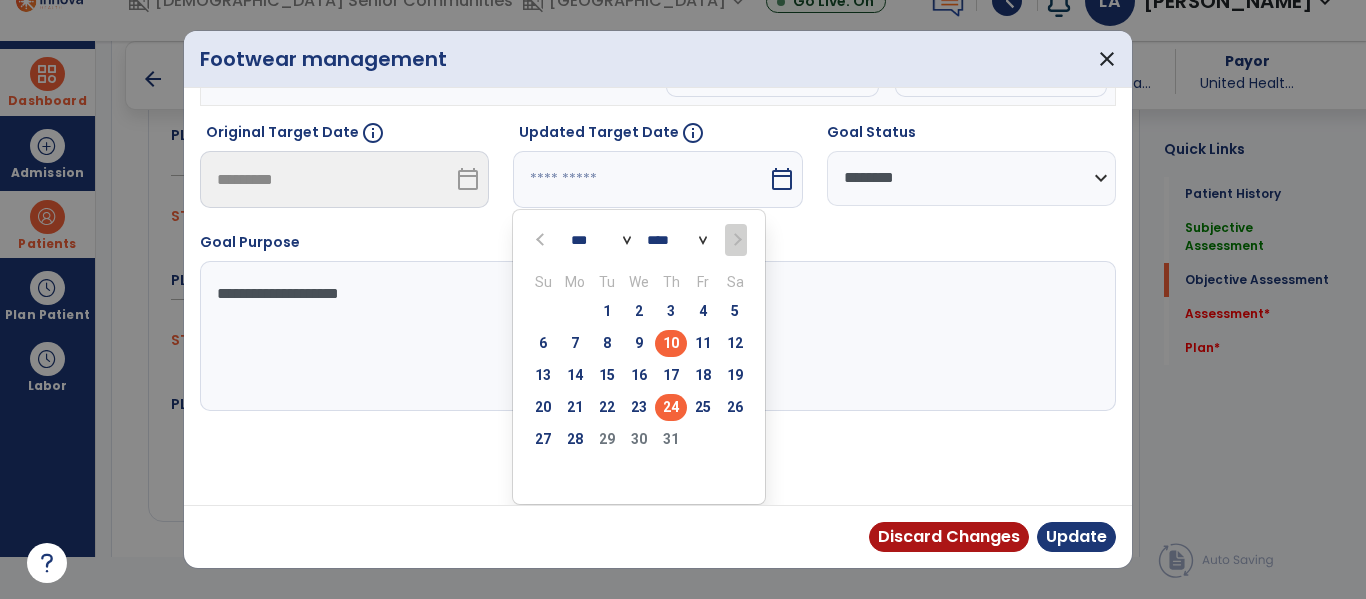 click on "24" at bounding box center [671, 407] 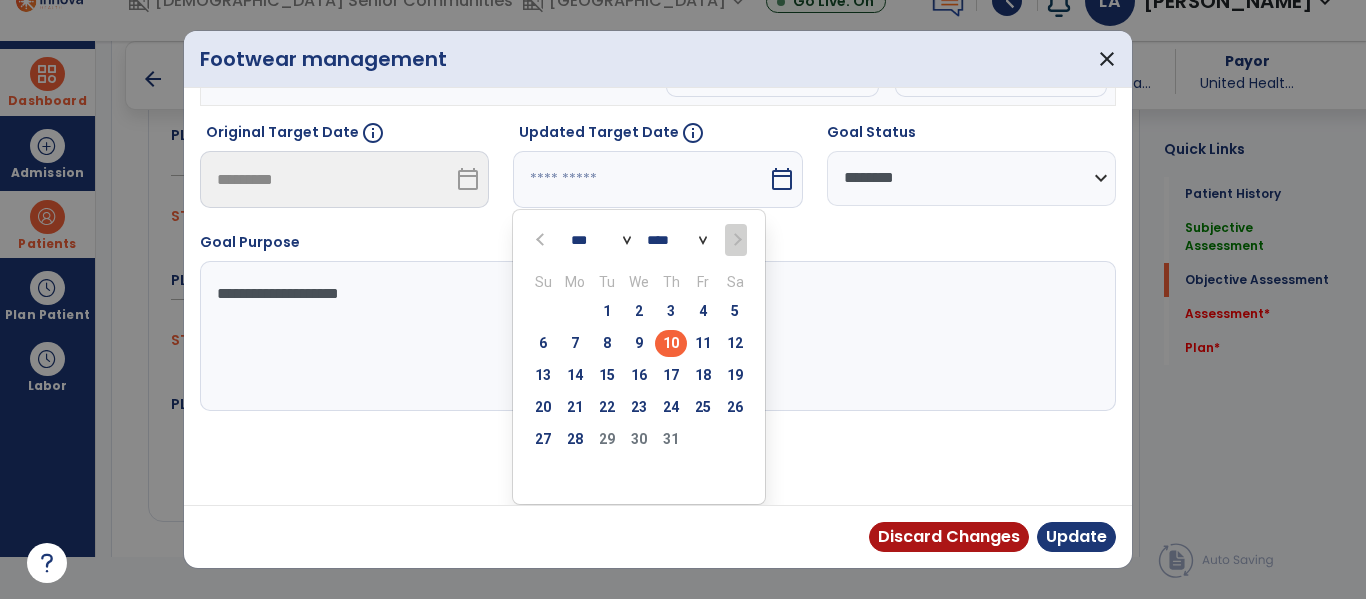 type on "*********" 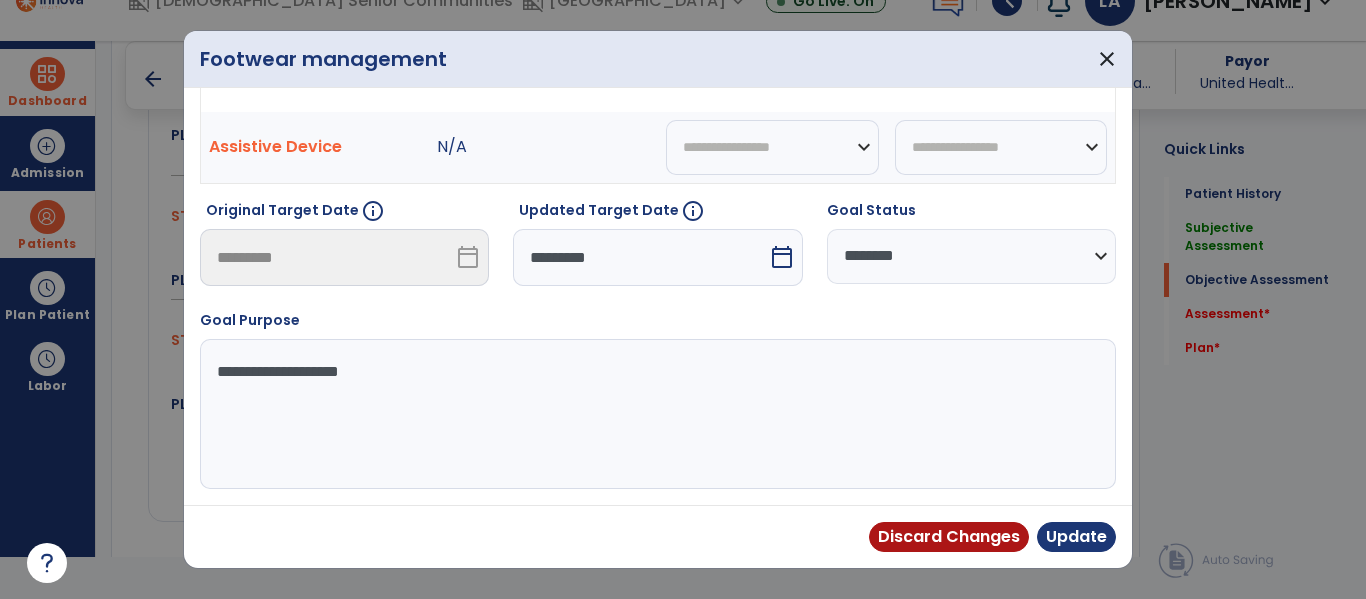 scroll, scrollTop: 133, scrollLeft: 0, axis: vertical 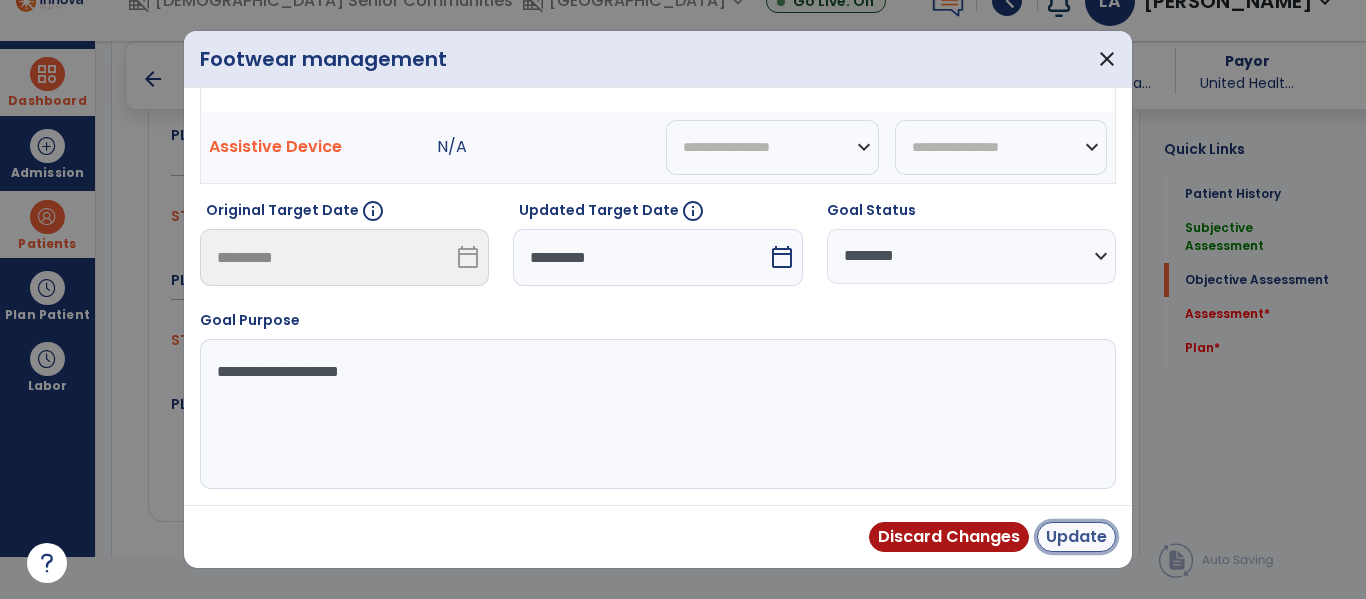 click on "Update" at bounding box center [1076, 537] 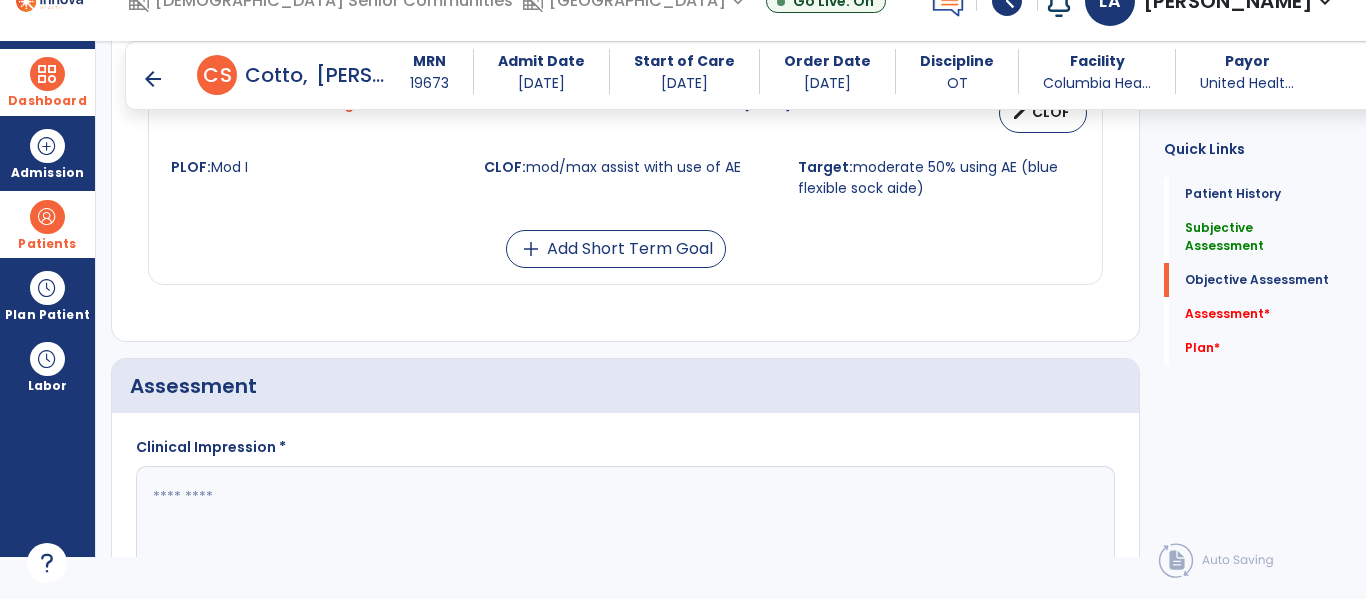 scroll, scrollTop: 1617, scrollLeft: 0, axis: vertical 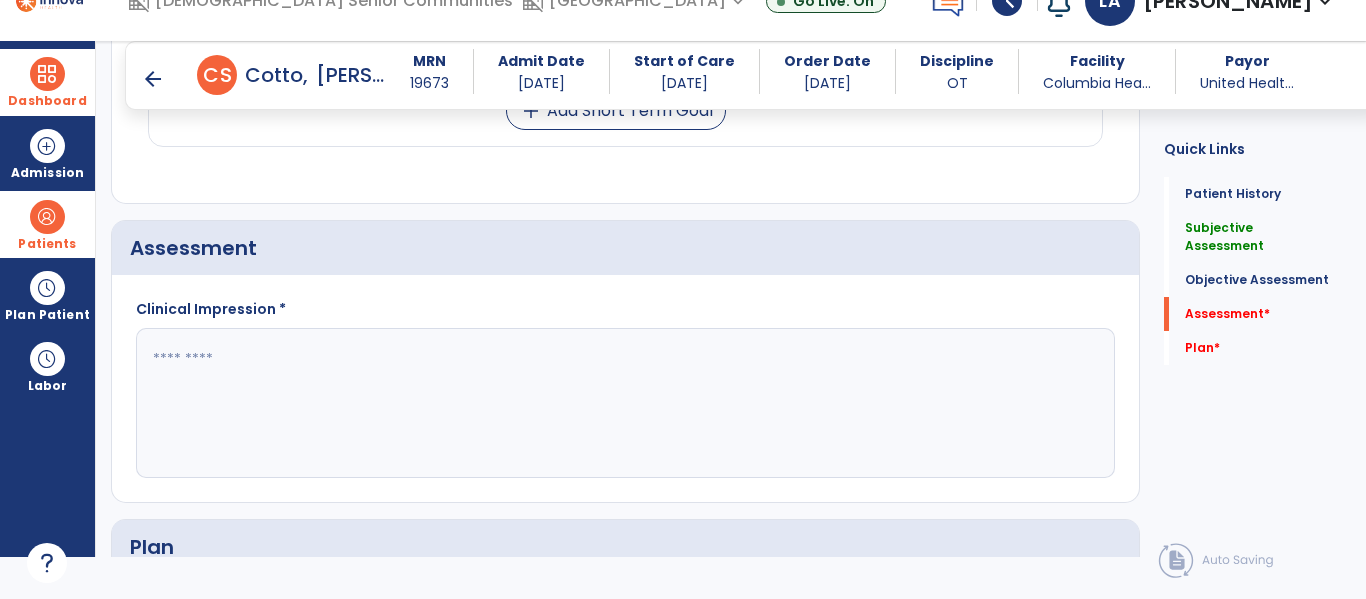 click 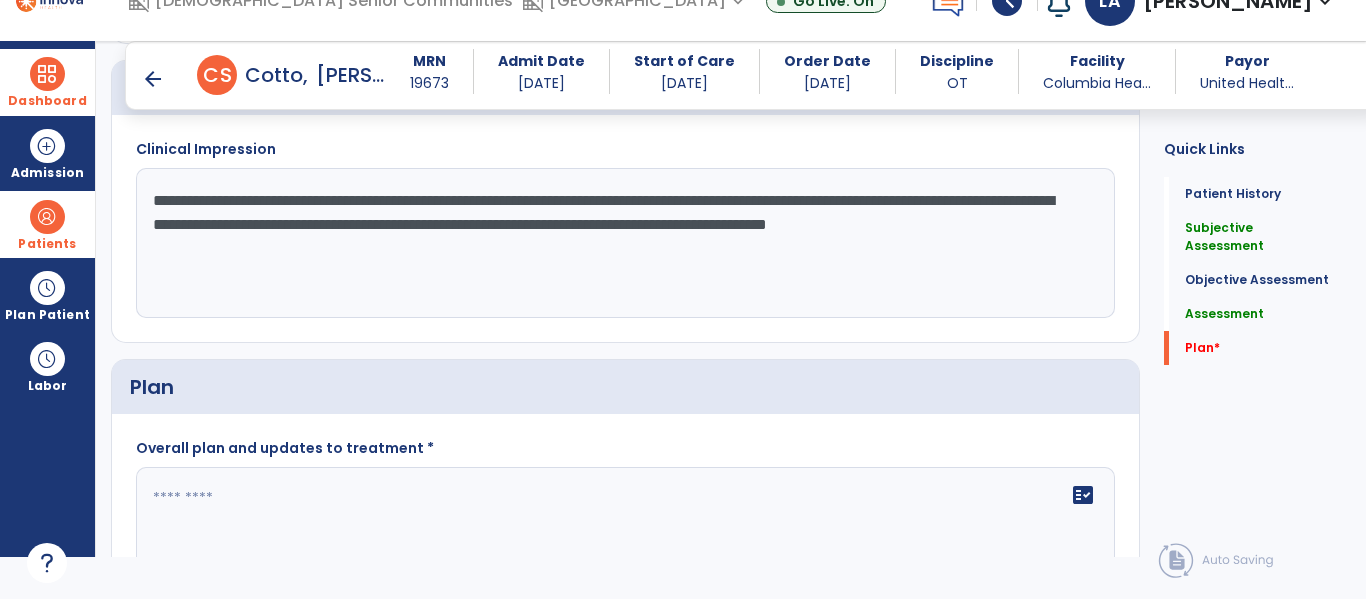 scroll, scrollTop: 1875, scrollLeft: 0, axis: vertical 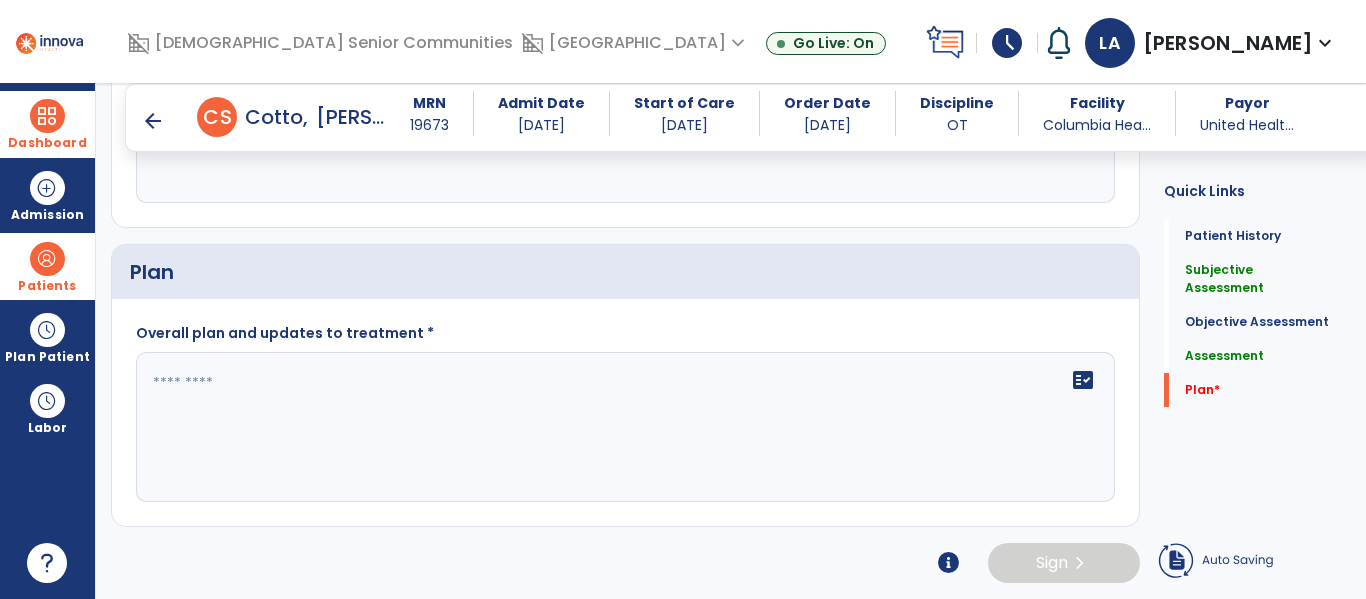 type on "**********" 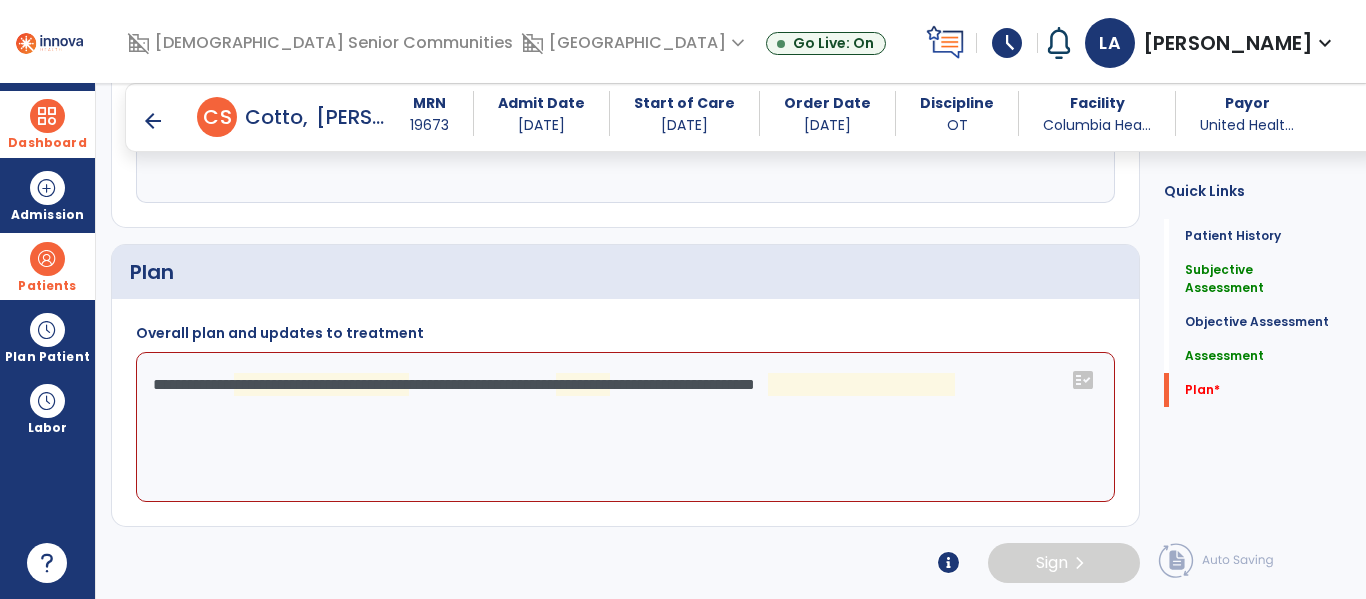 click on "**********" 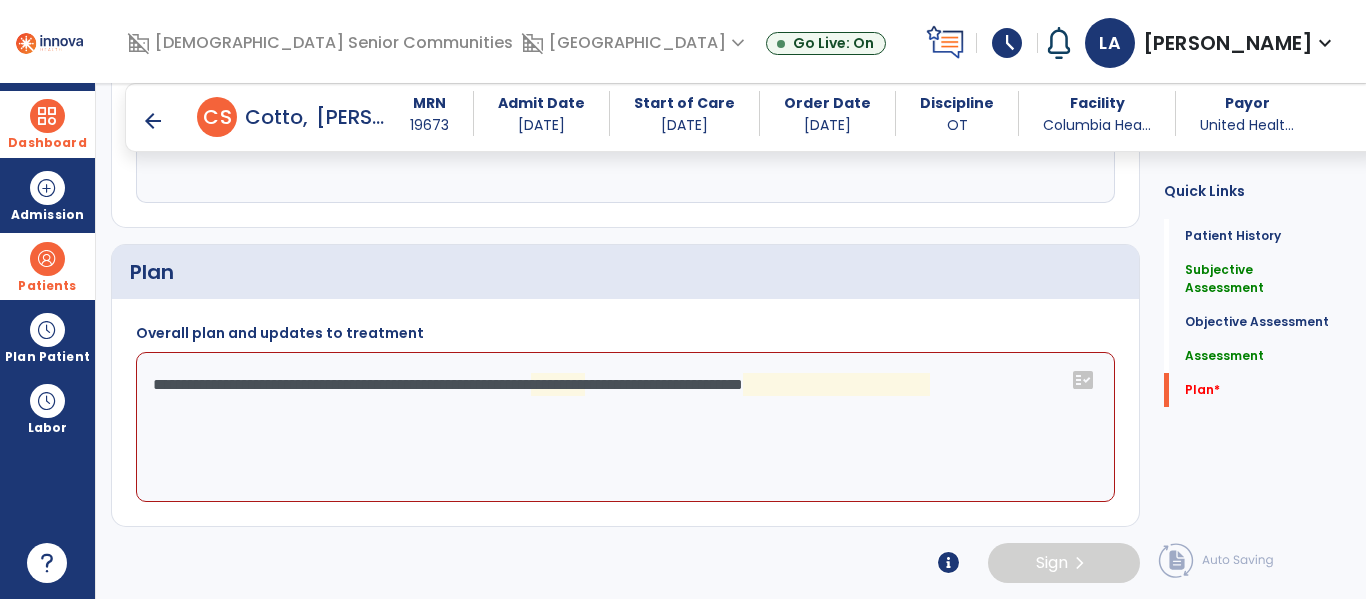 click on "**********" 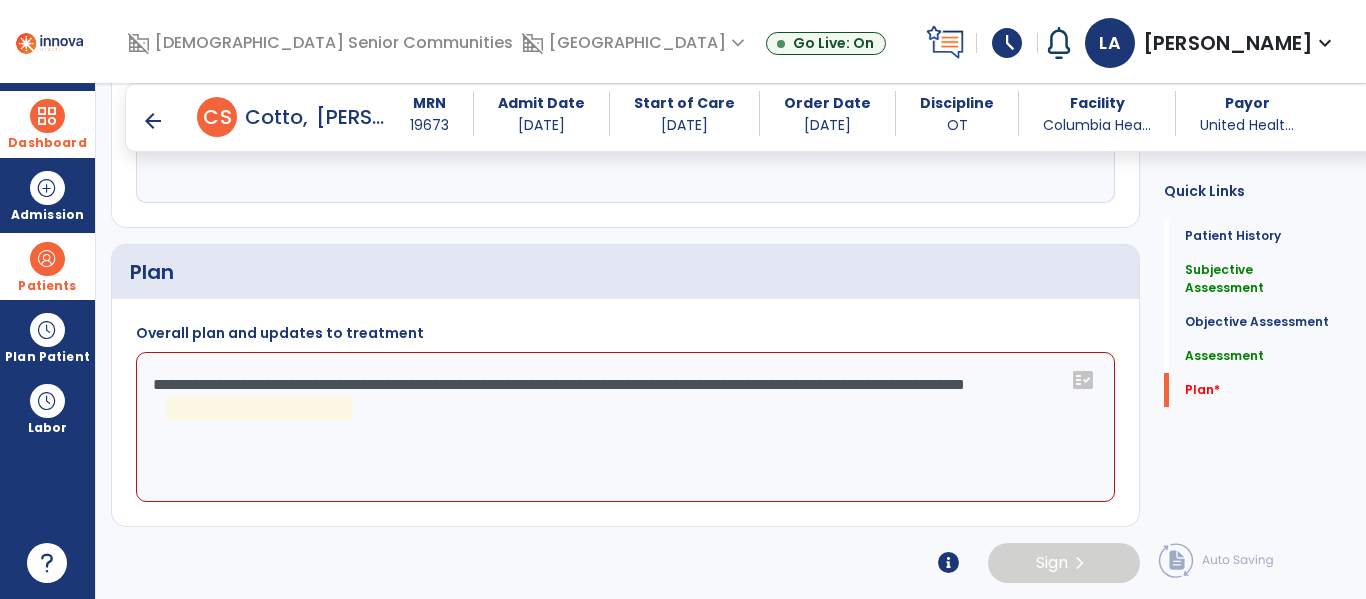 click on "**********" 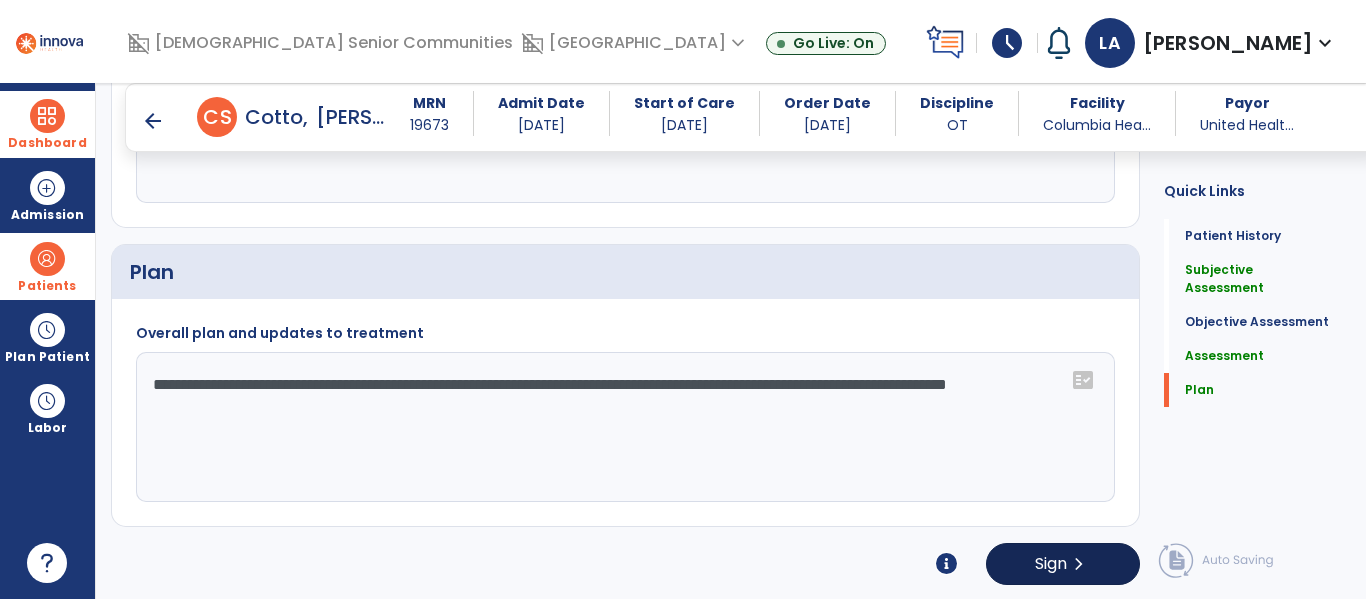 type on "**********" 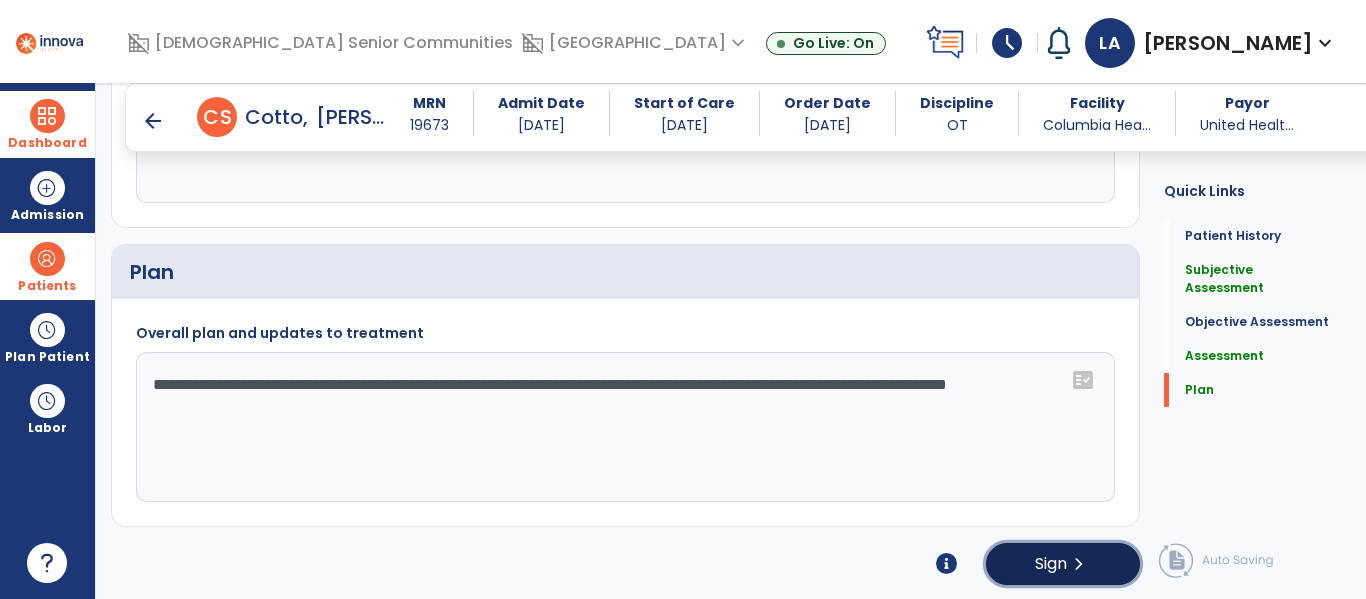 click on "chevron_right" 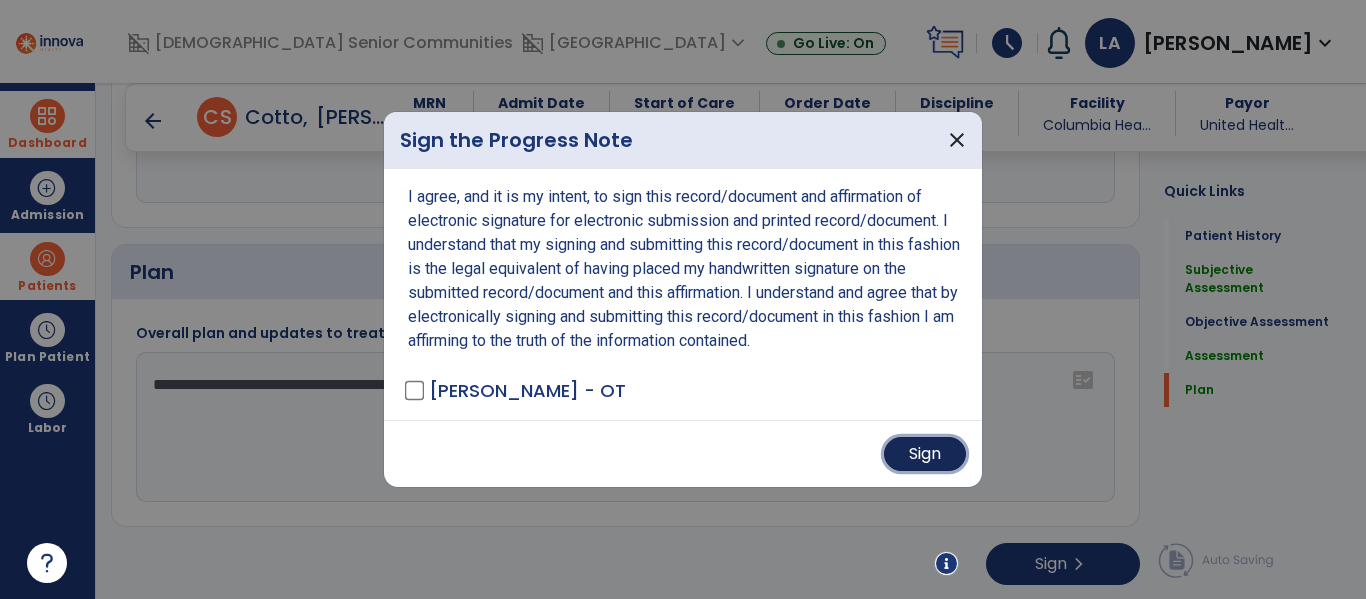 drag, startPoint x: 933, startPoint y: 443, endPoint x: 825, endPoint y: 486, distance: 116.24543 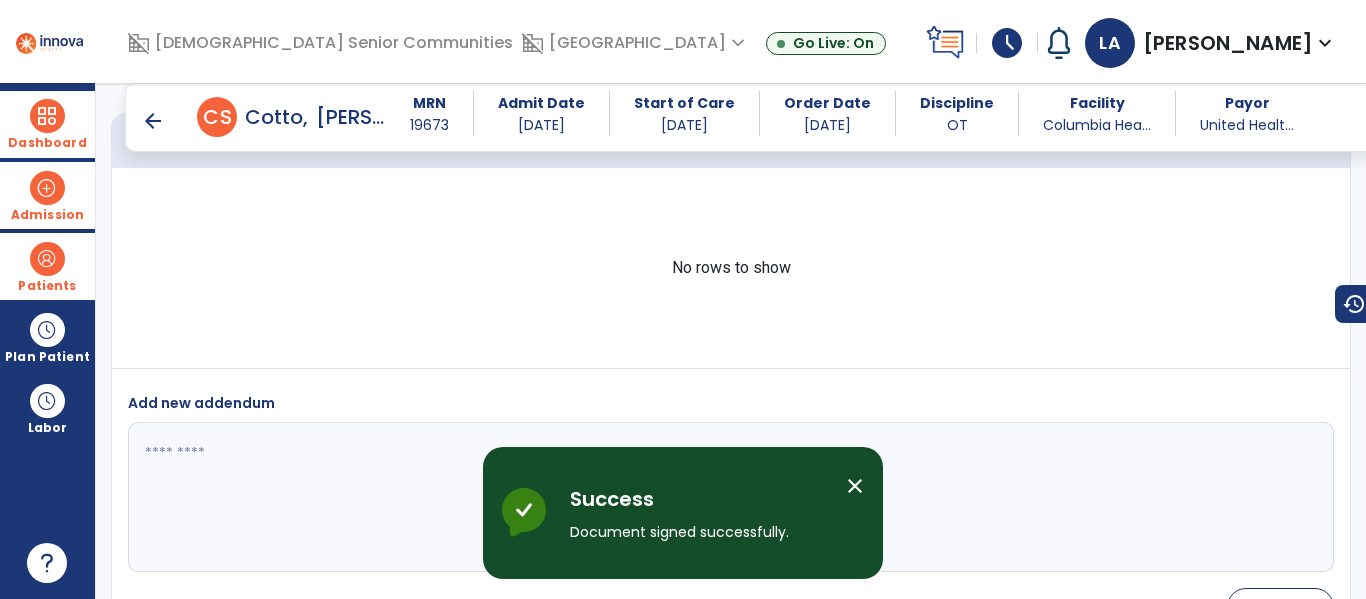 scroll, scrollTop: 2530, scrollLeft: 0, axis: vertical 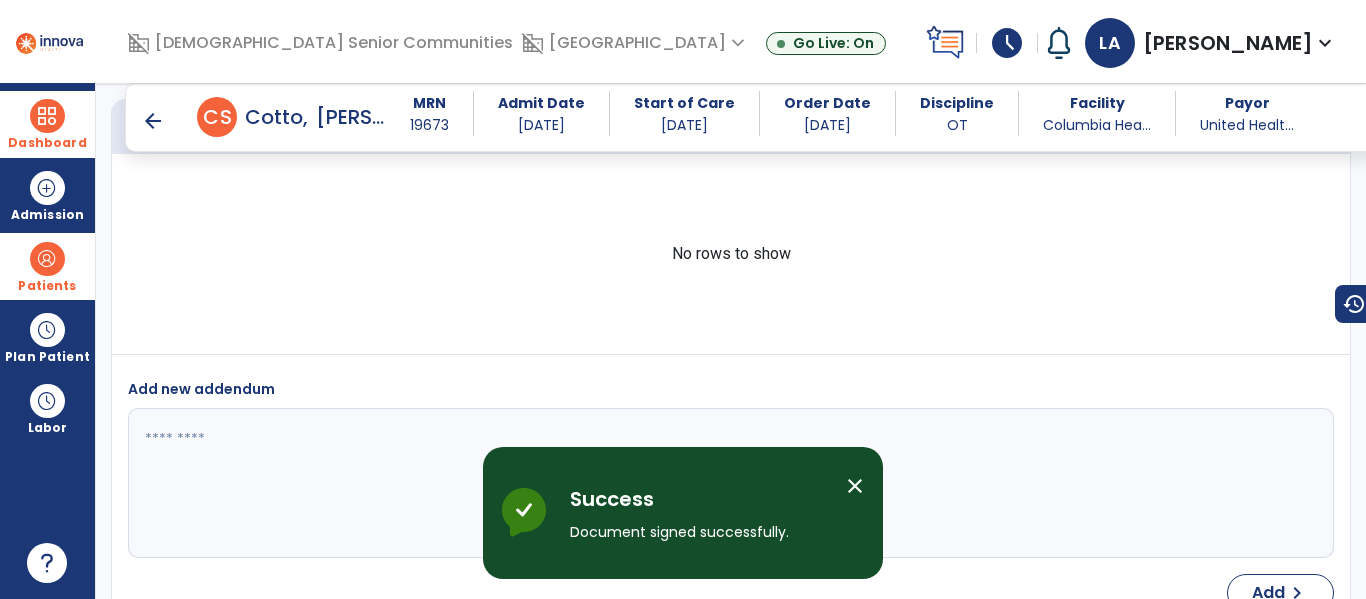 click at bounding box center (47, 116) 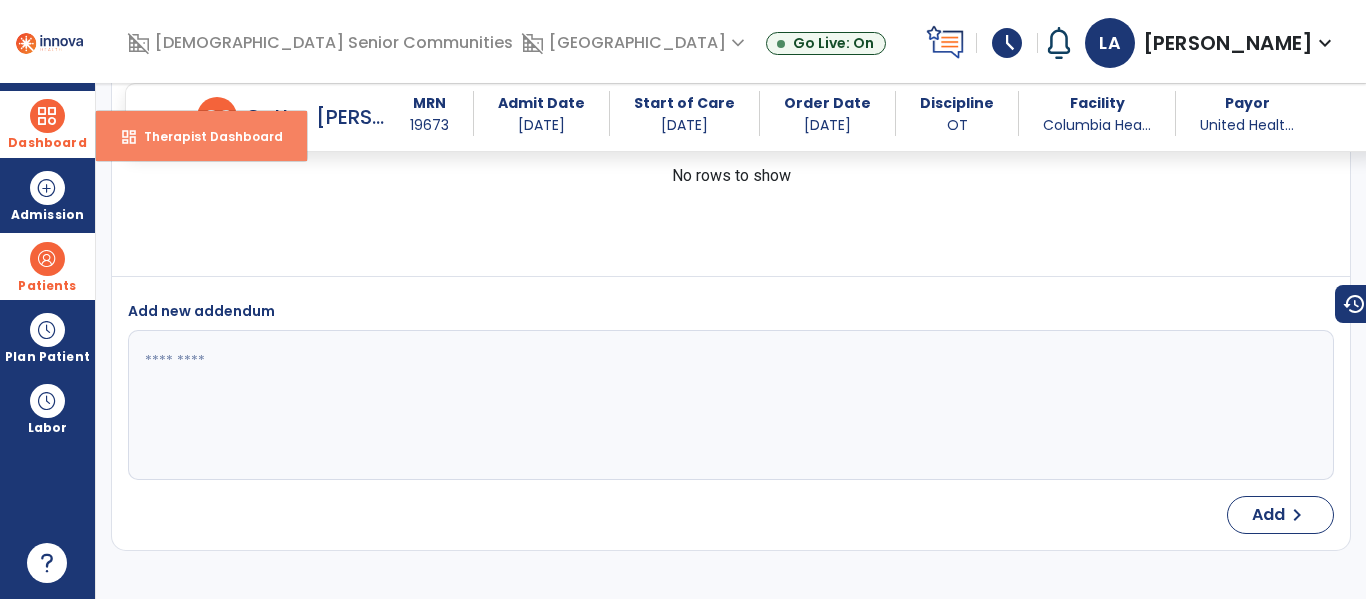 click on "dashboard  Therapist Dashboard" at bounding box center (201, 136) 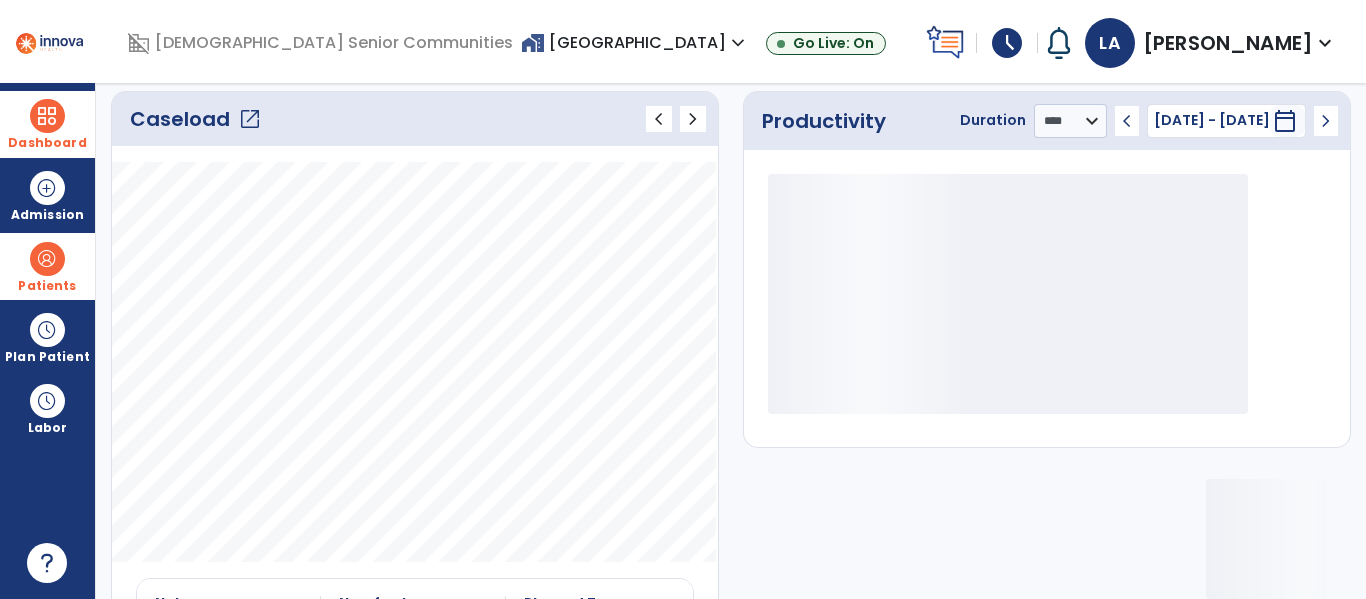 scroll, scrollTop: 0, scrollLeft: 0, axis: both 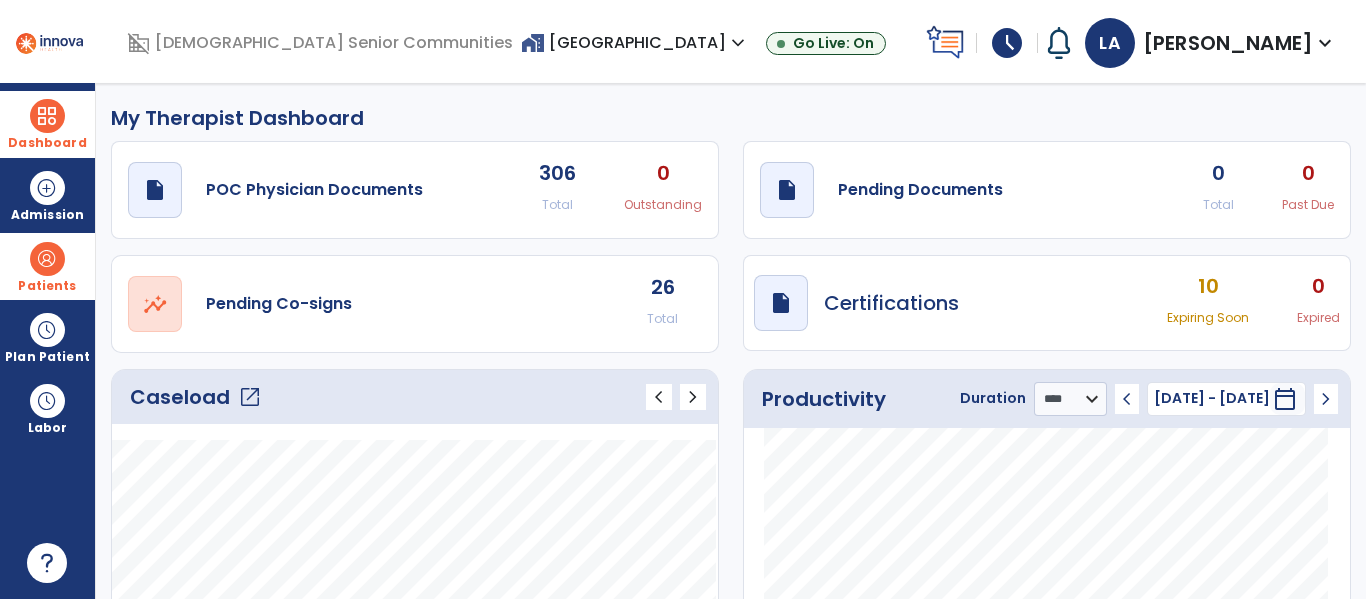 click on "open_in_new" 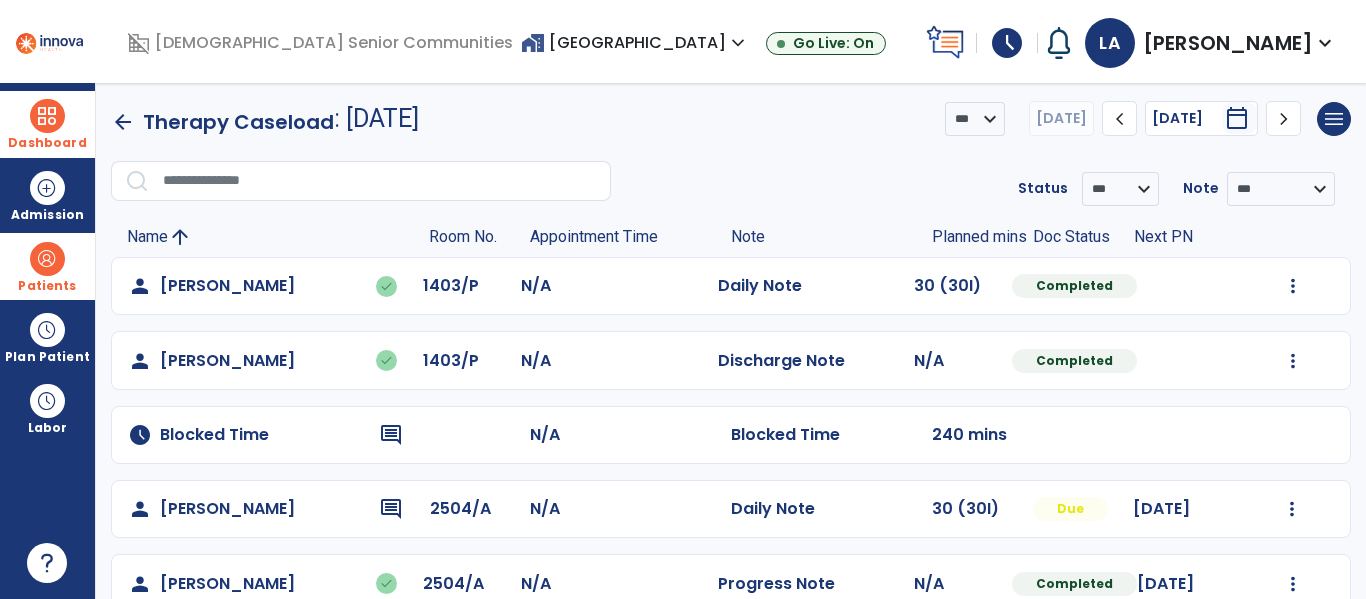 scroll, scrollTop: 0, scrollLeft: 0, axis: both 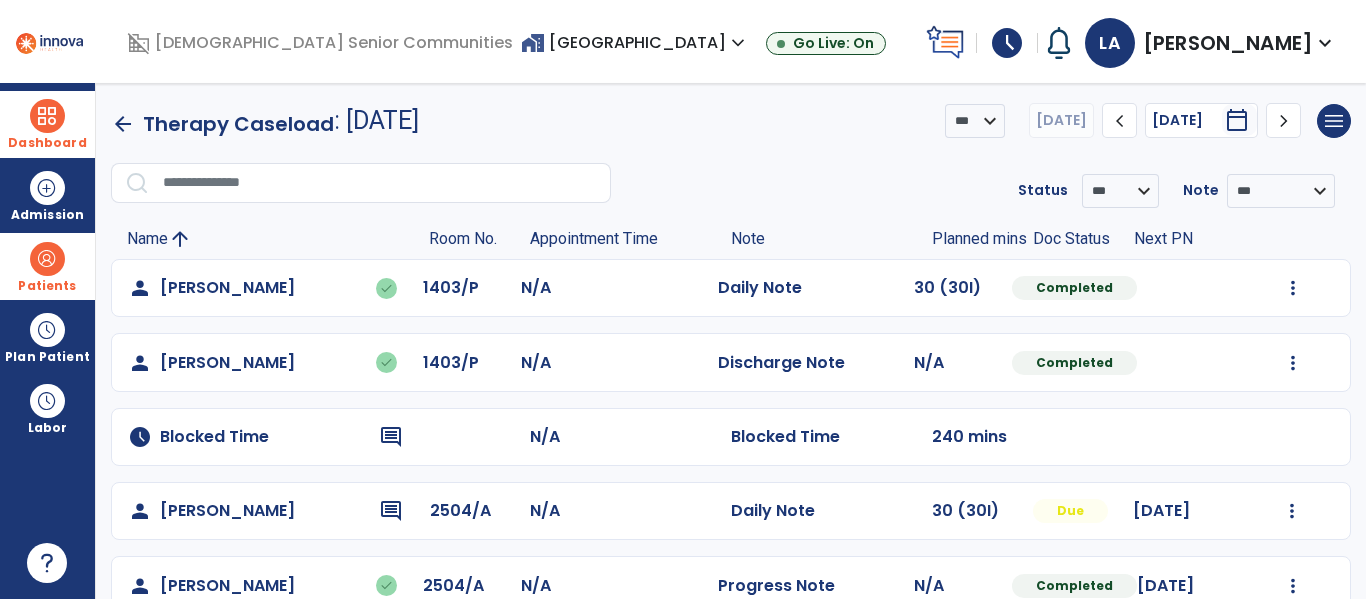 drag, startPoint x: 37, startPoint y: 122, endPoint x: 136, endPoint y: 138, distance: 100.28459 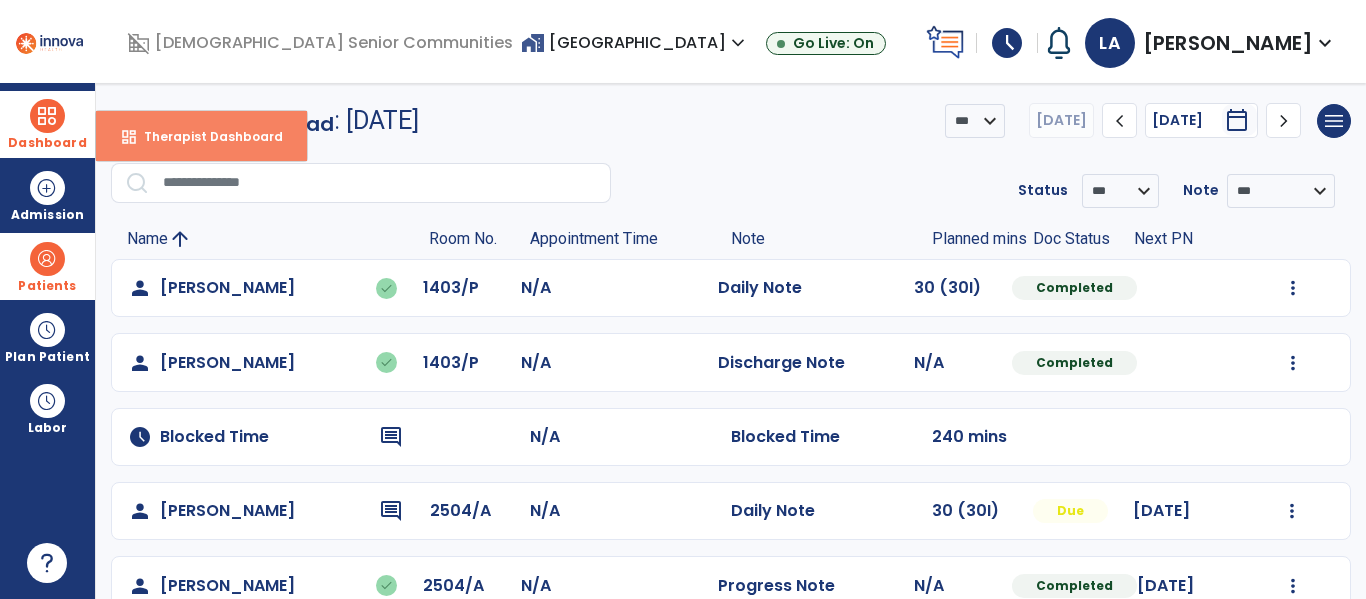 click on "Therapist Dashboard" at bounding box center (205, 136) 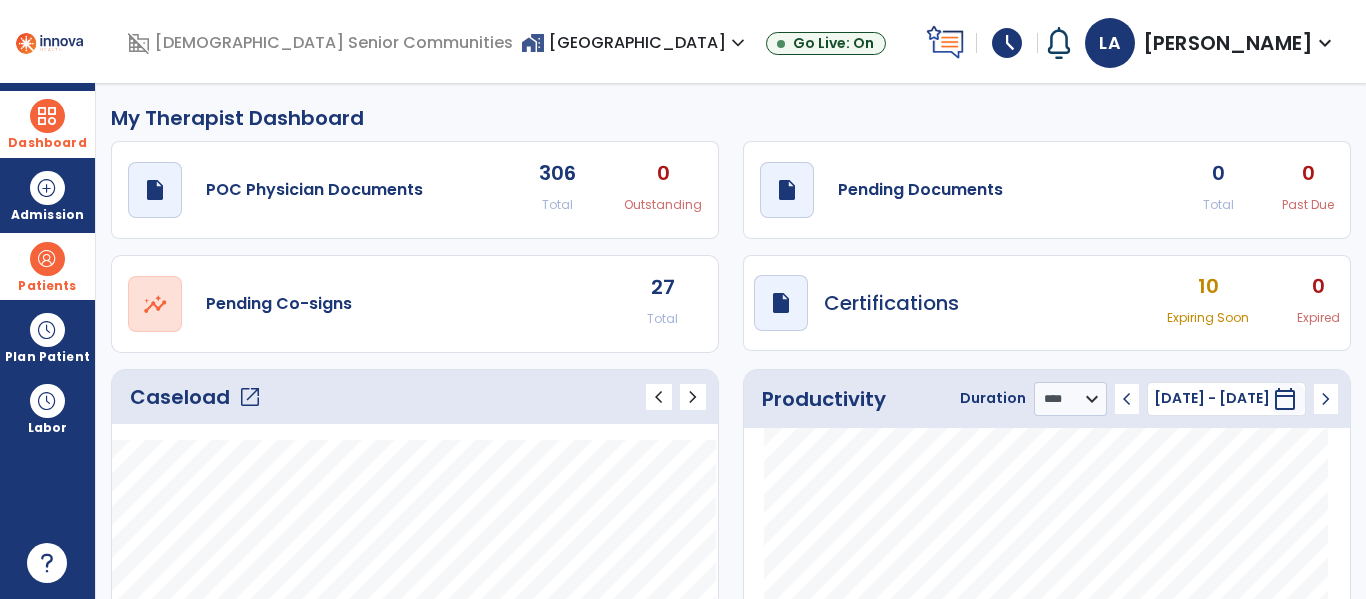 click on "open_in_new  Pending Co-signs 27 Total" 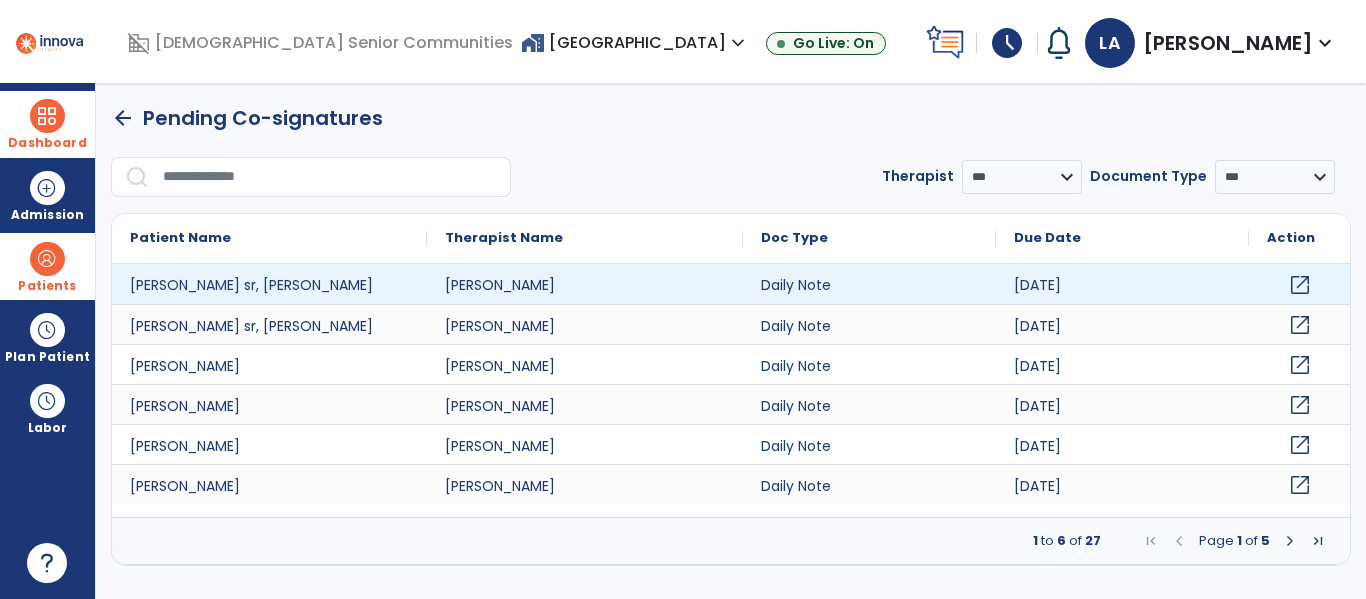 click on "open_in_new" 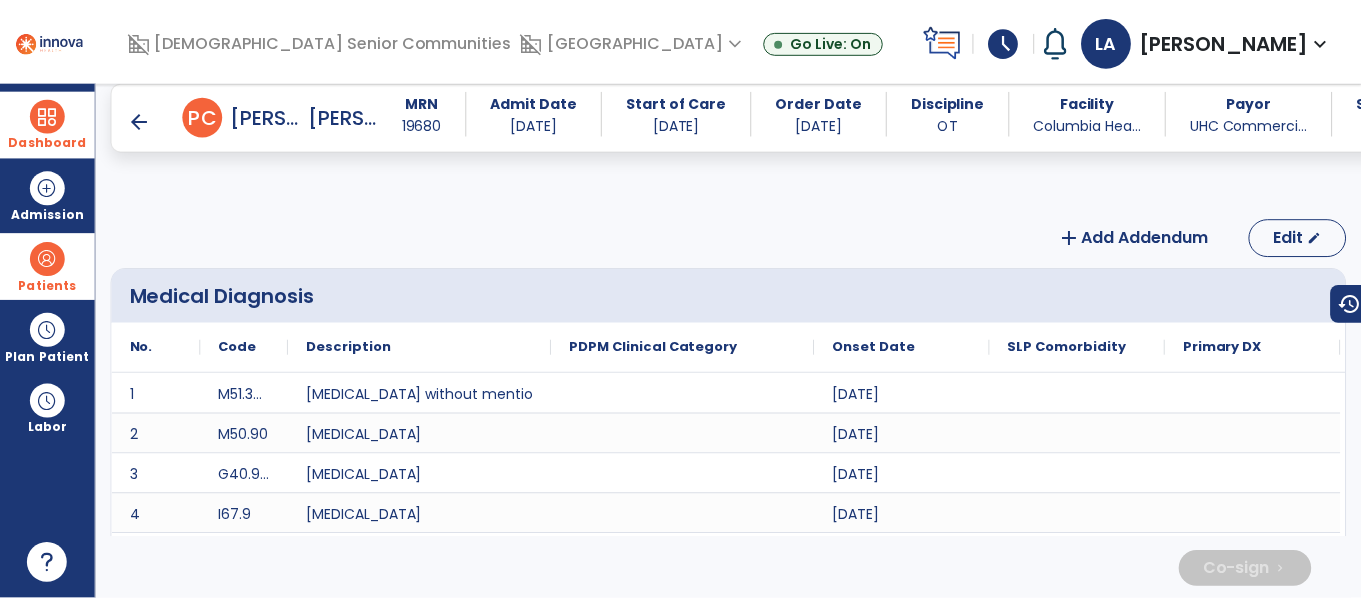 scroll, scrollTop: 3172, scrollLeft: 0, axis: vertical 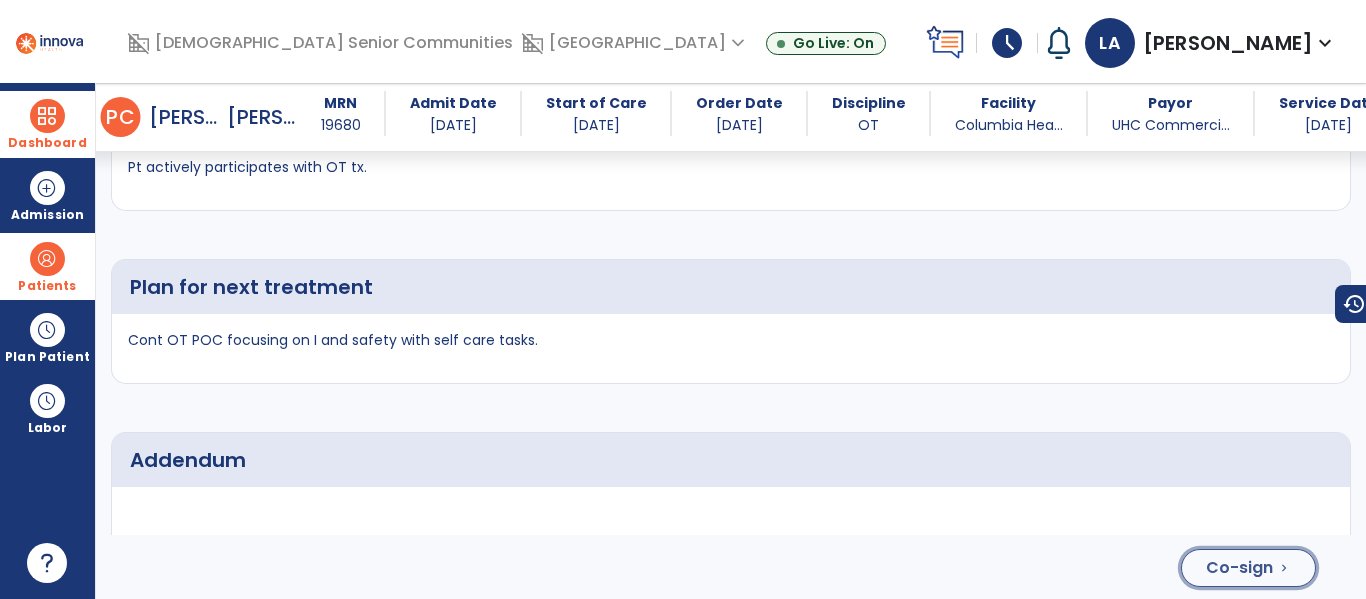click on "Co-sign  chevron_right" 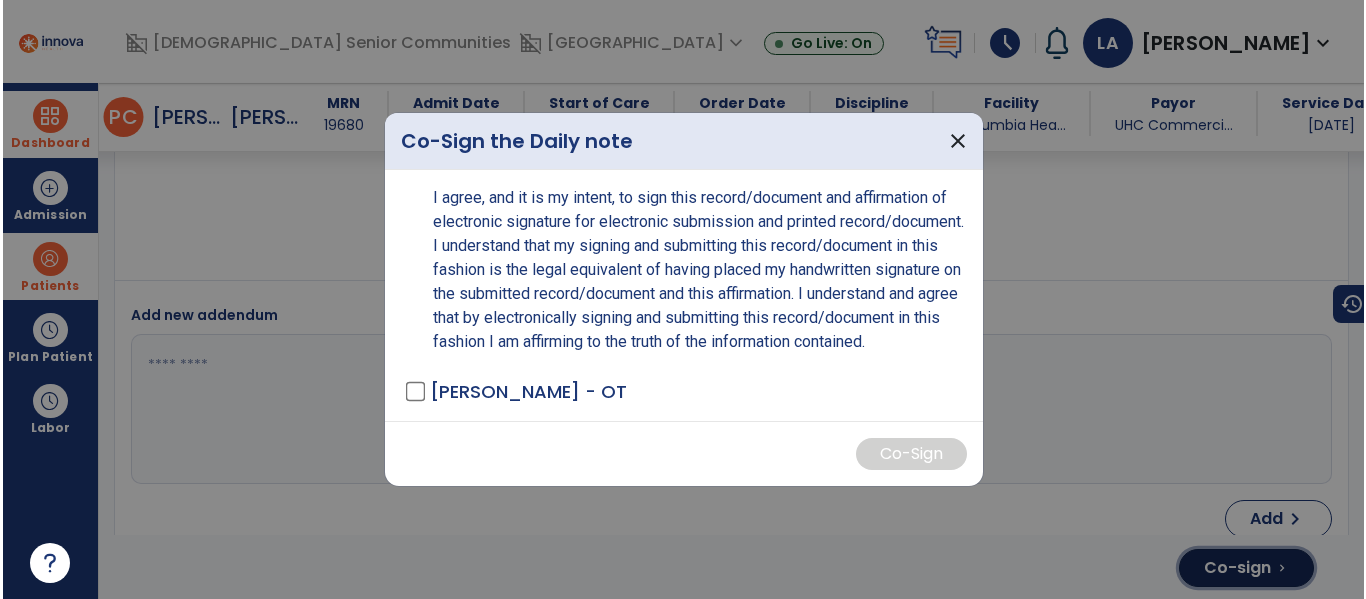 scroll, scrollTop: 3879, scrollLeft: 0, axis: vertical 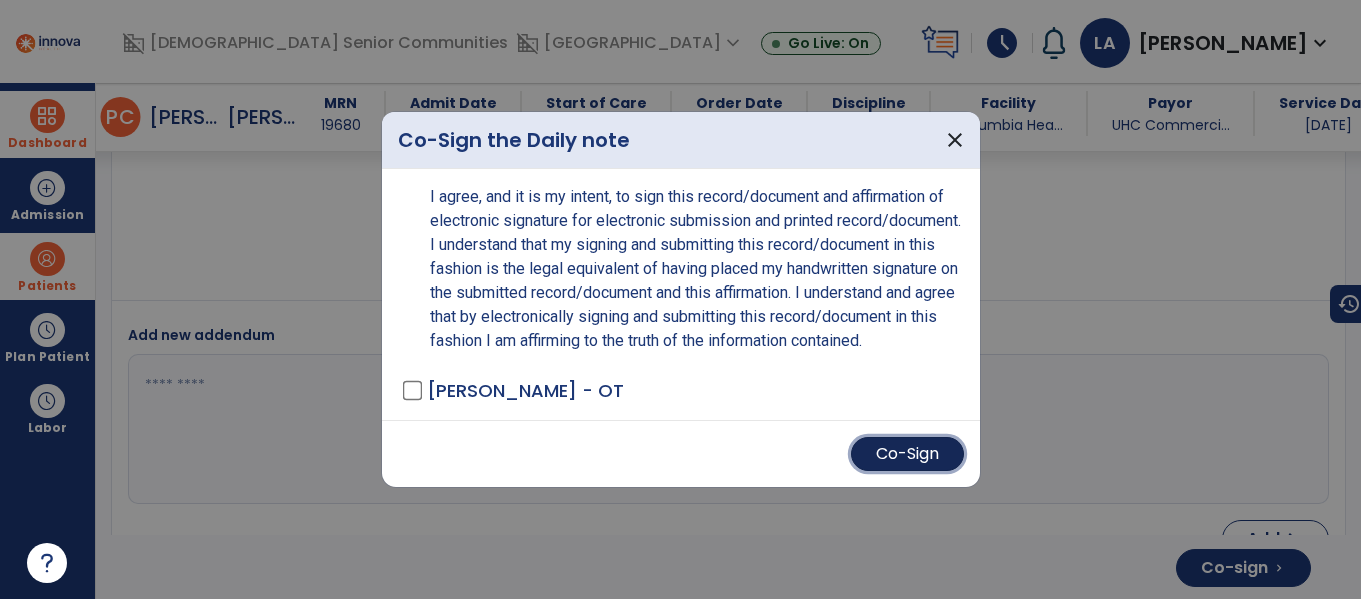click on "Co-Sign" at bounding box center [907, 454] 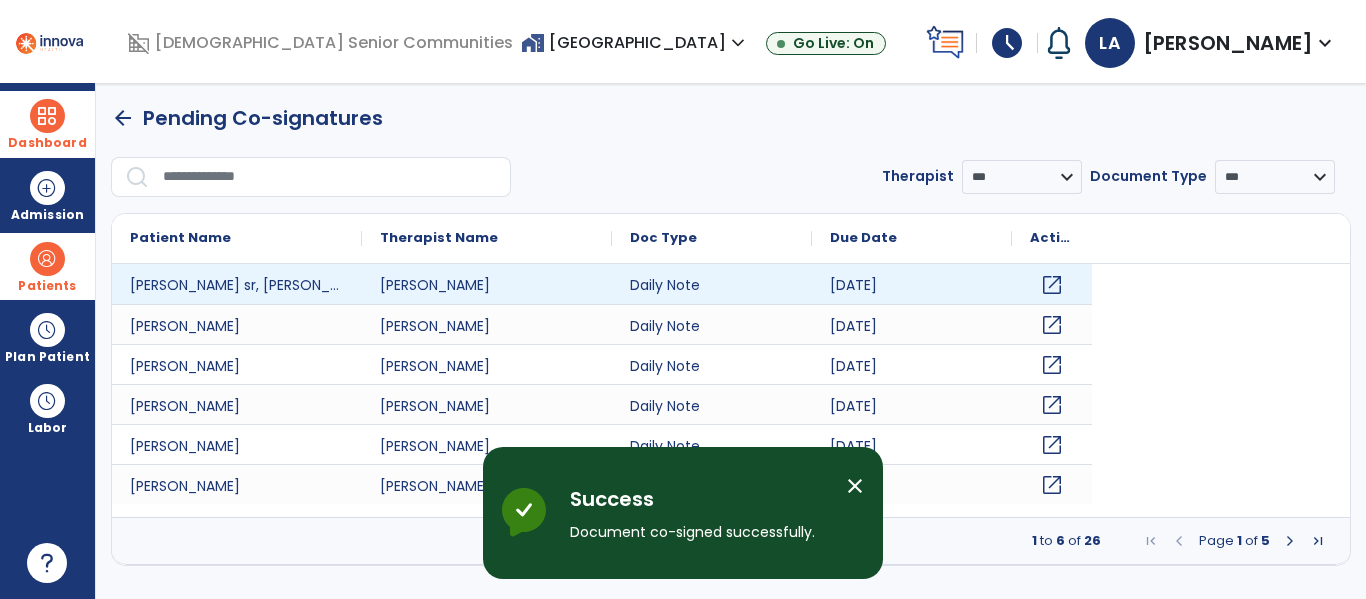scroll, scrollTop: 0, scrollLeft: 0, axis: both 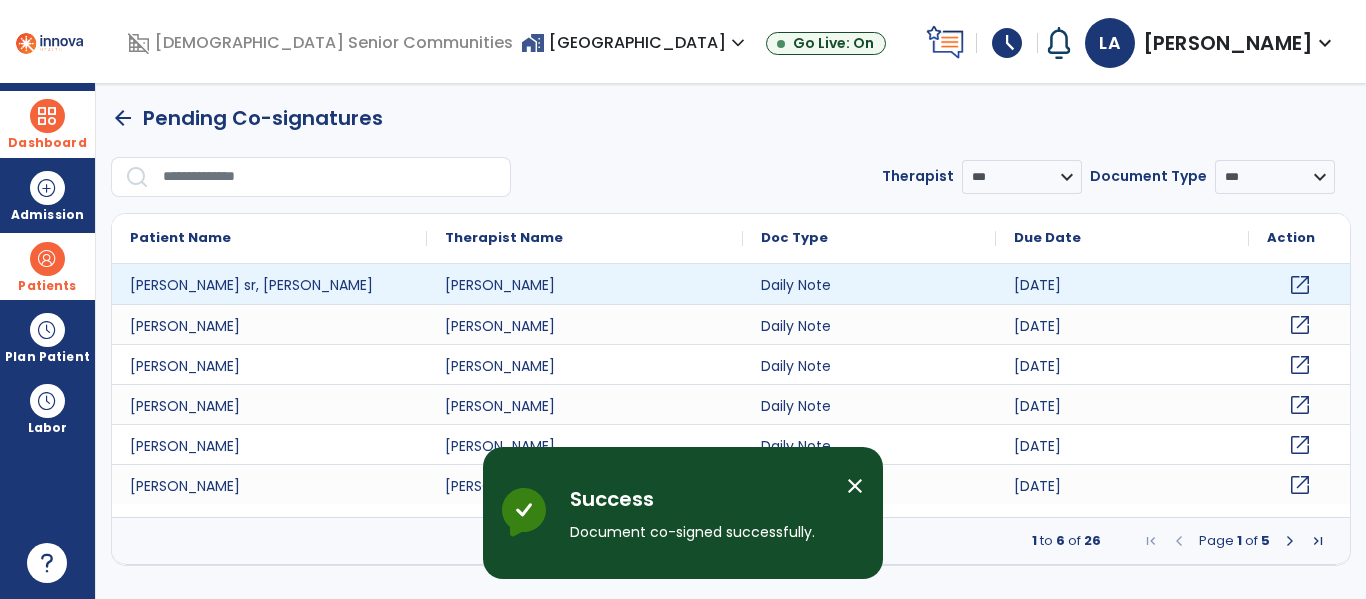 click on "open_in_new" 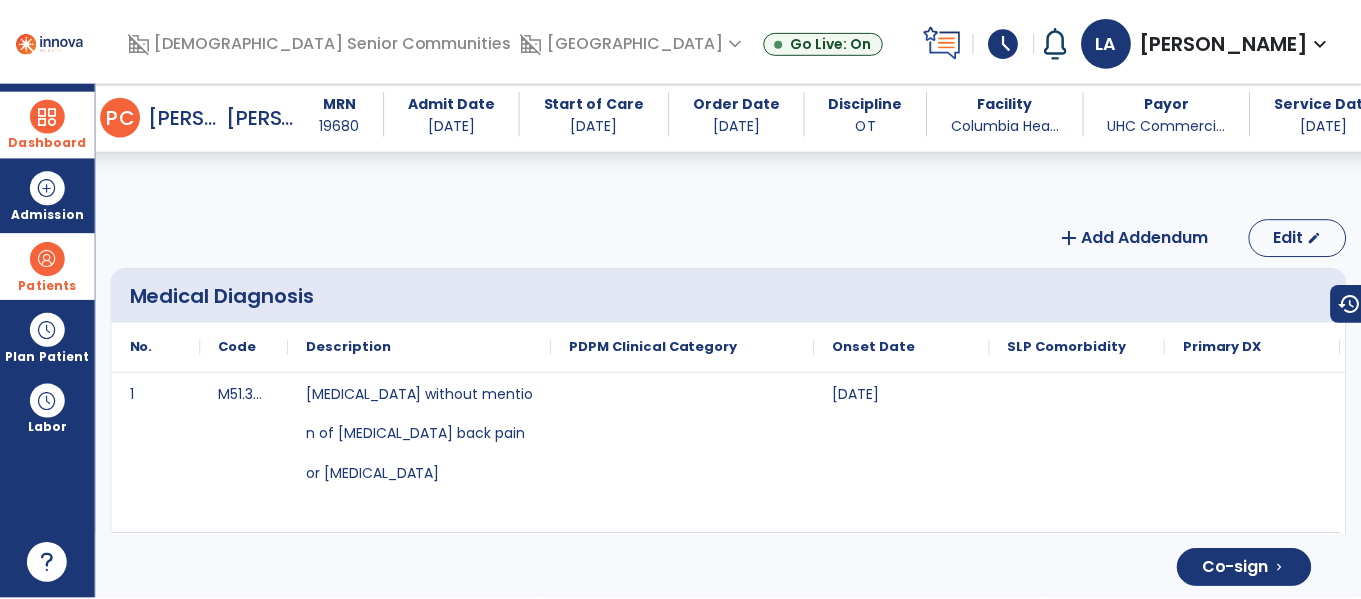 scroll, scrollTop: 3816, scrollLeft: 0, axis: vertical 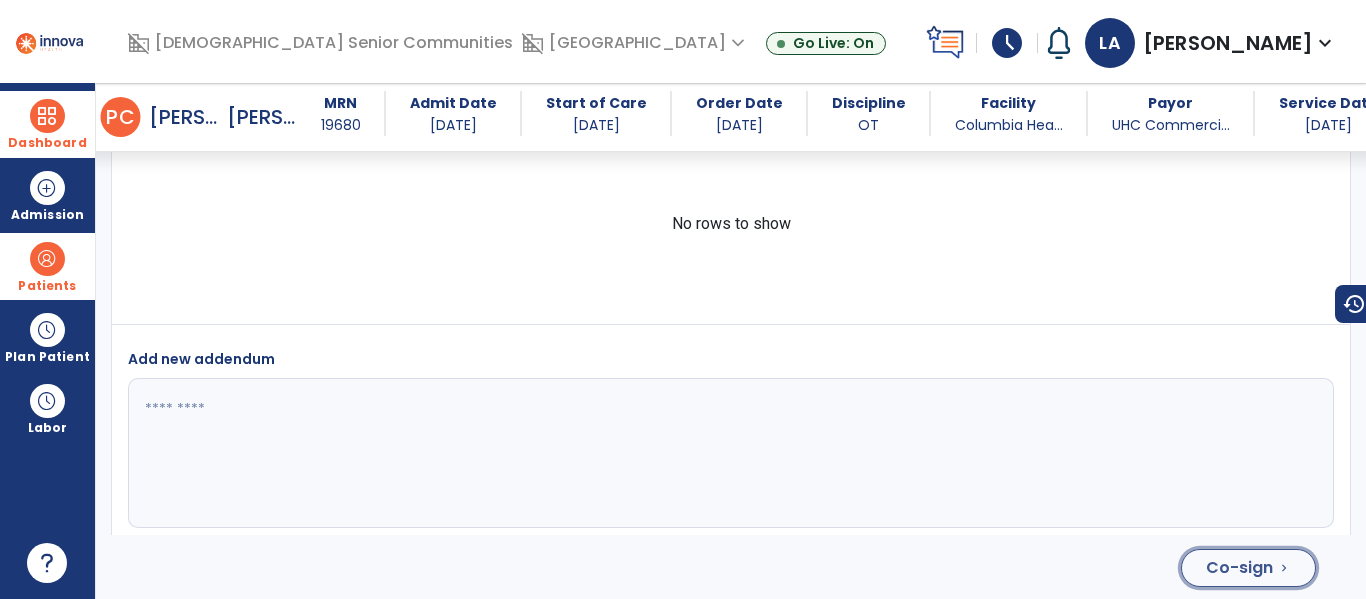 click on "Co-sign" 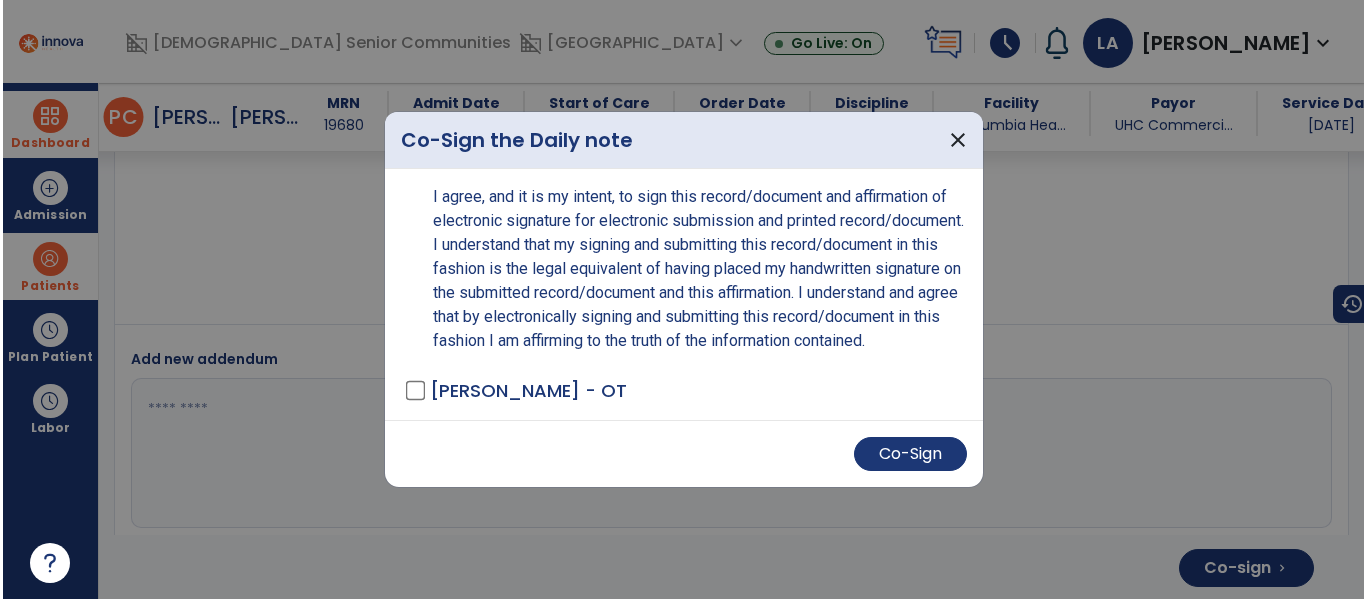 scroll, scrollTop: 3816, scrollLeft: 0, axis: vertical 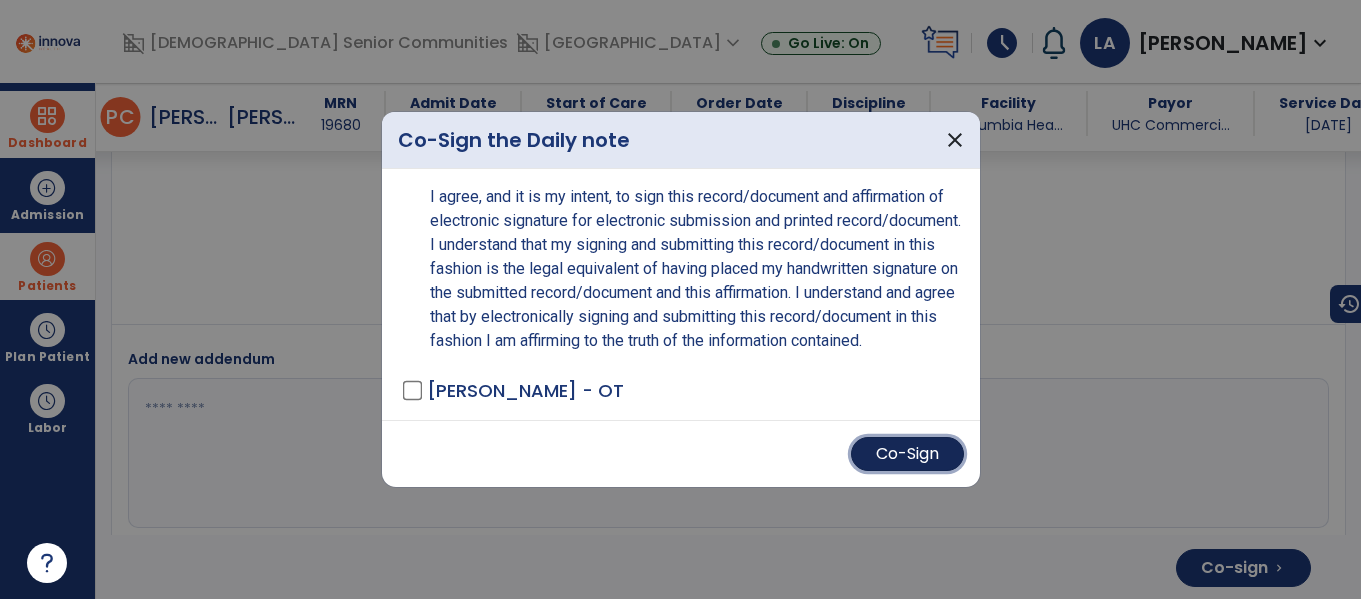 click on "Co-Sign" at bounding box center [907, 454] 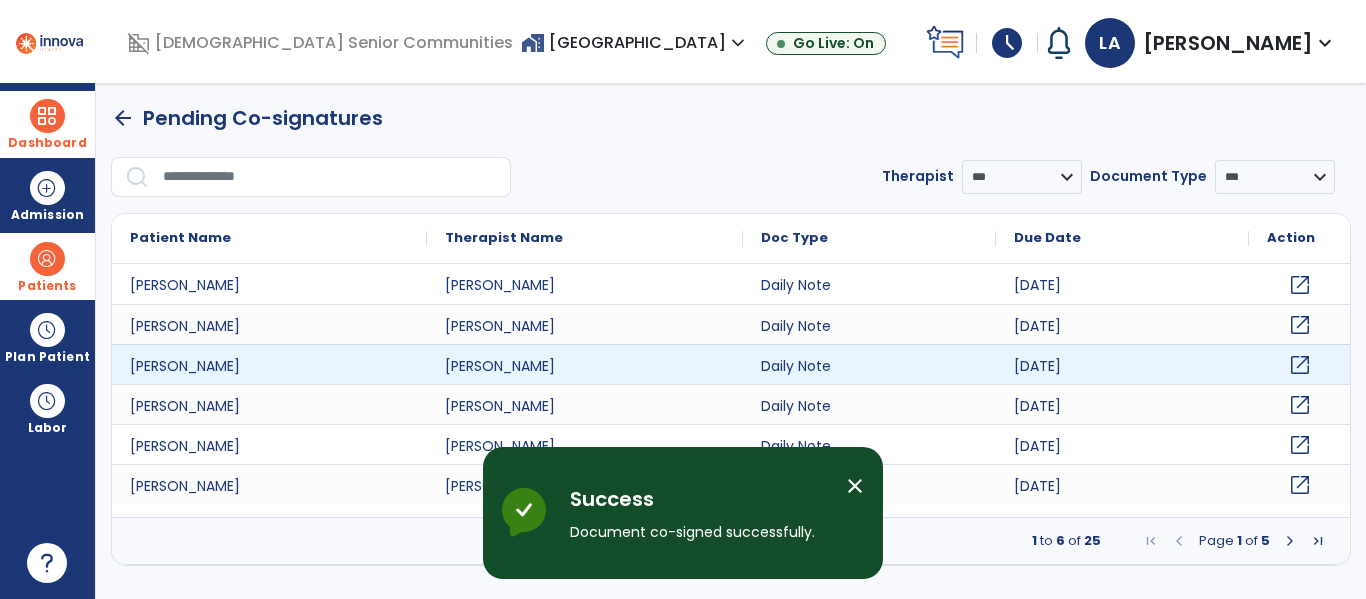 scroll, scrollTop: 0, scrollLeft: 0, axis: both 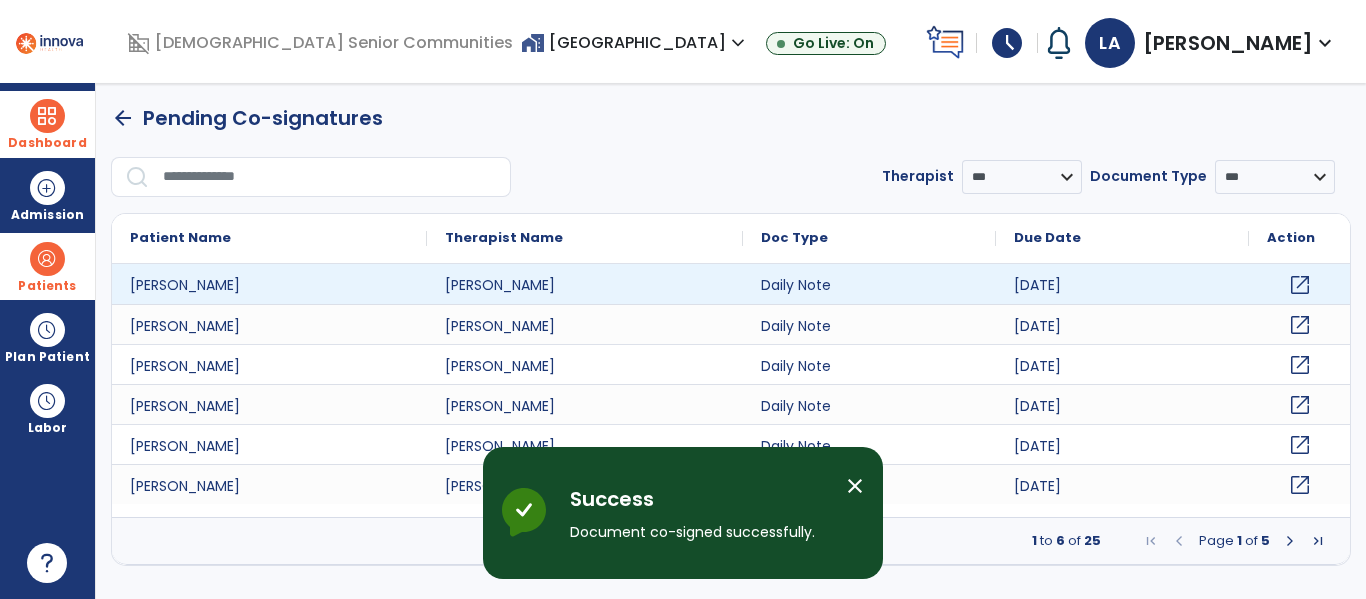 click on "open_in_new" 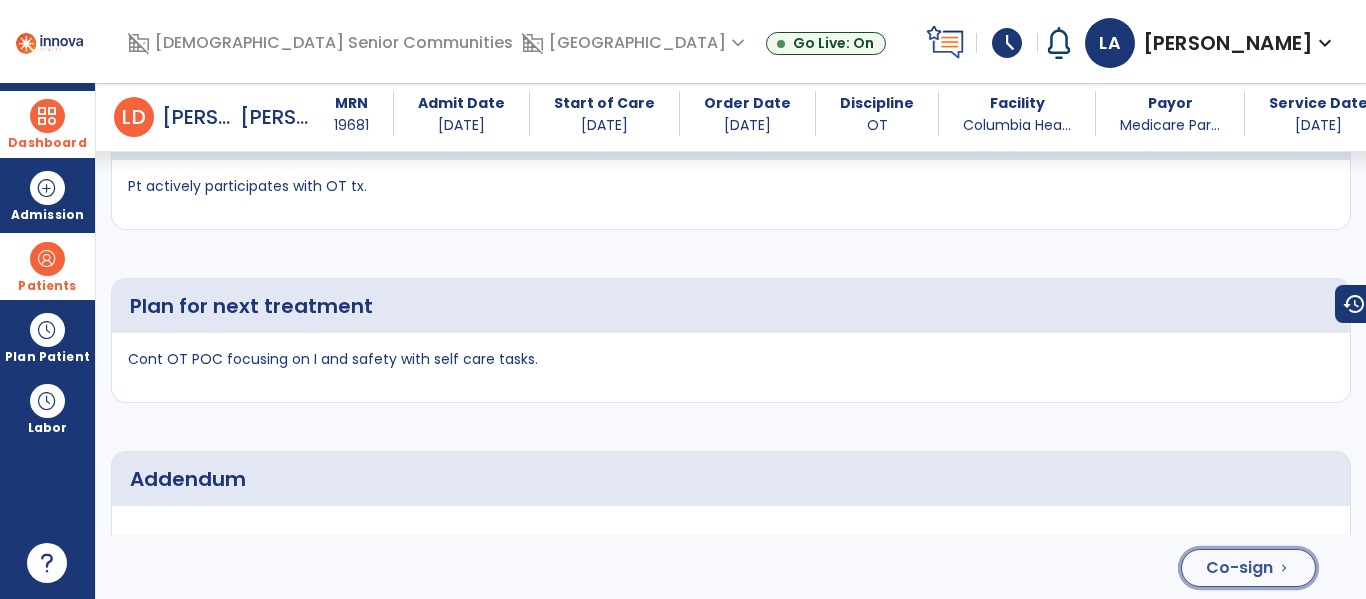 click on "Co-sign  chevron_right" 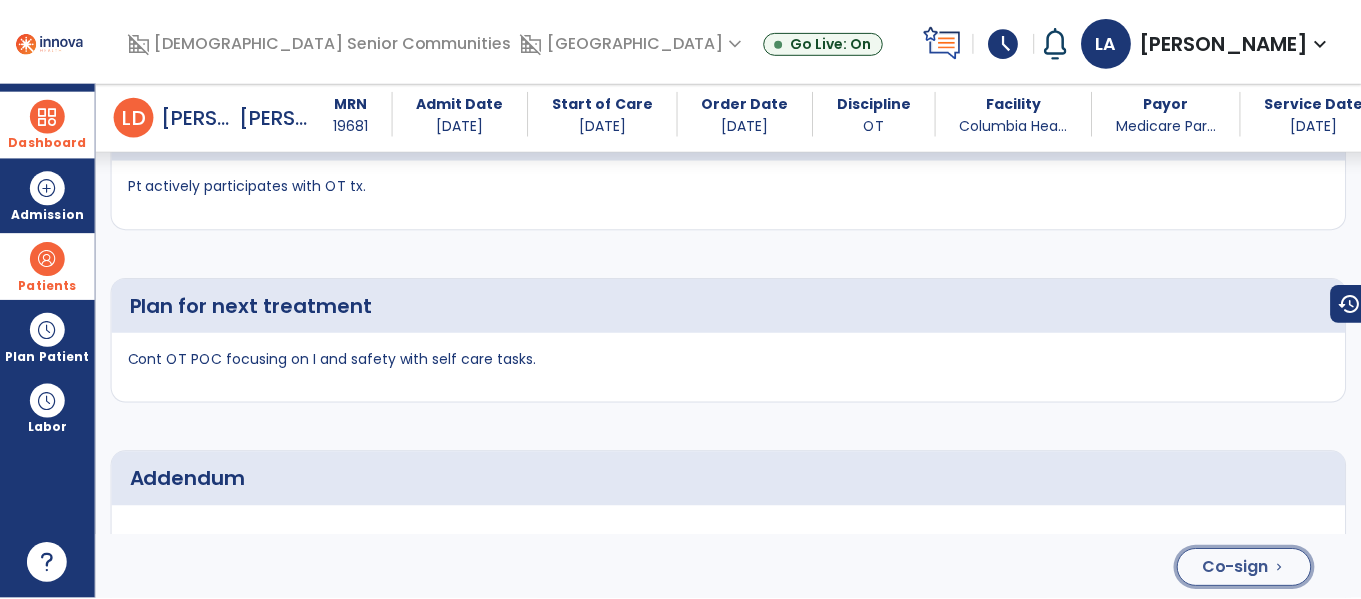 scroll, scrollTop: 4358, scrollLeft: 0, axis: vertical 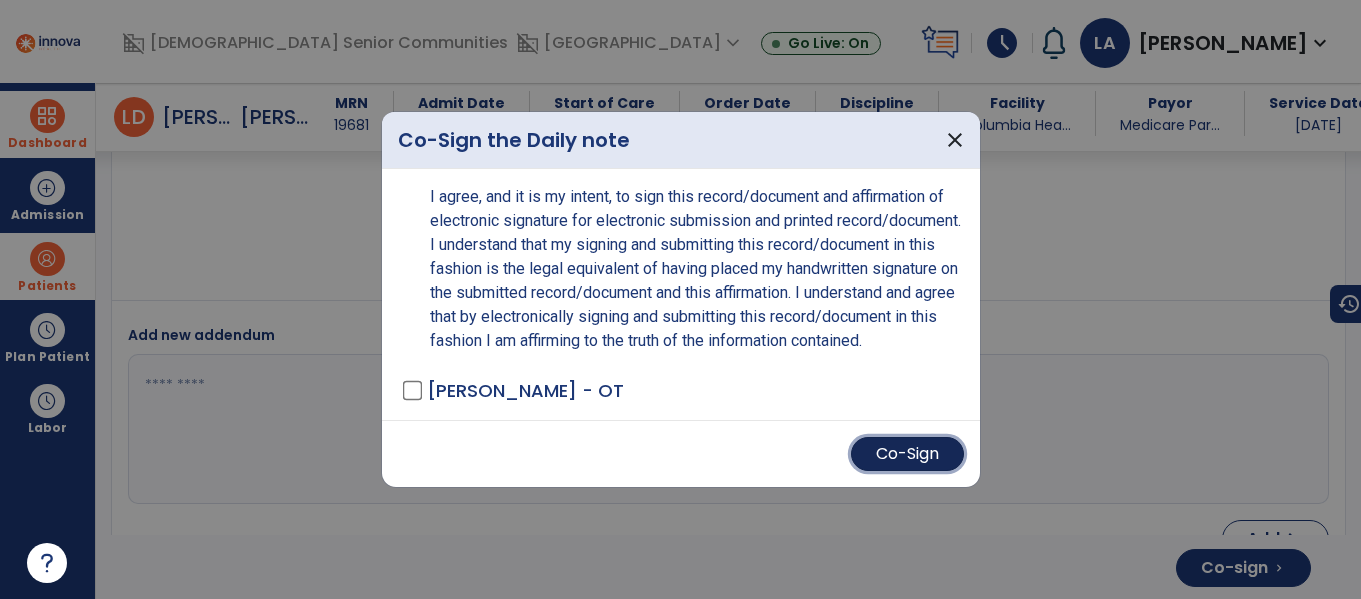 click on "Co-Sign" at bounding box center (907, 454) 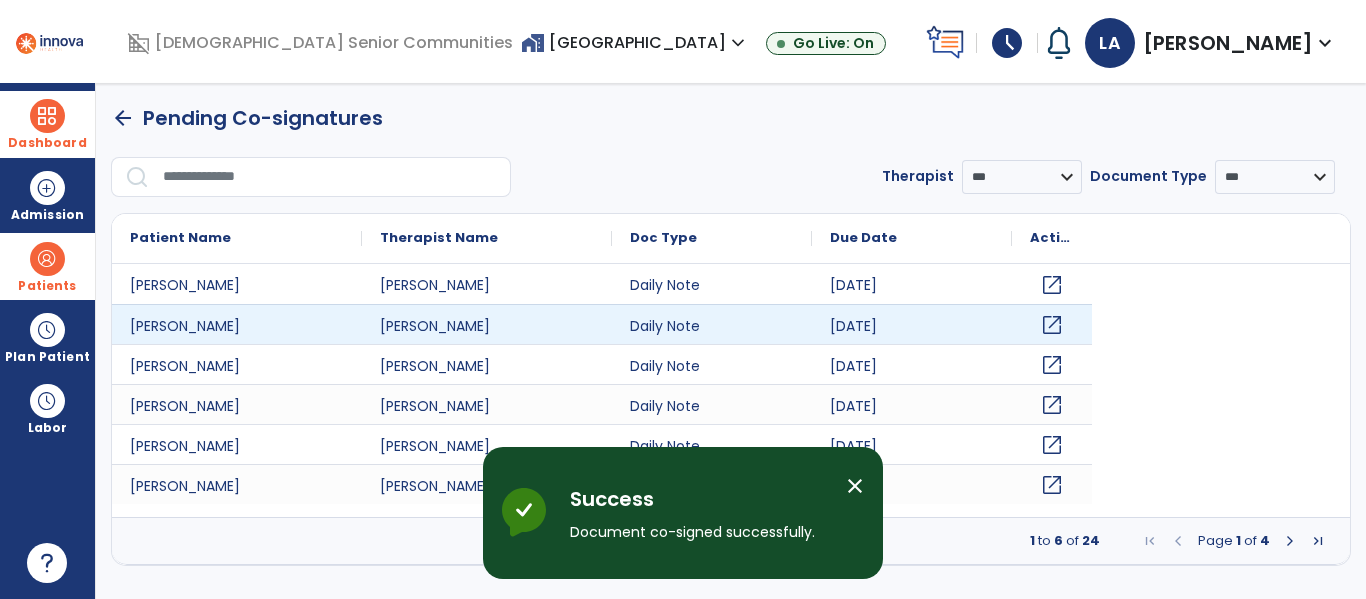 scroll, scrollTop: 0, scrollLeft: 0, axis: both 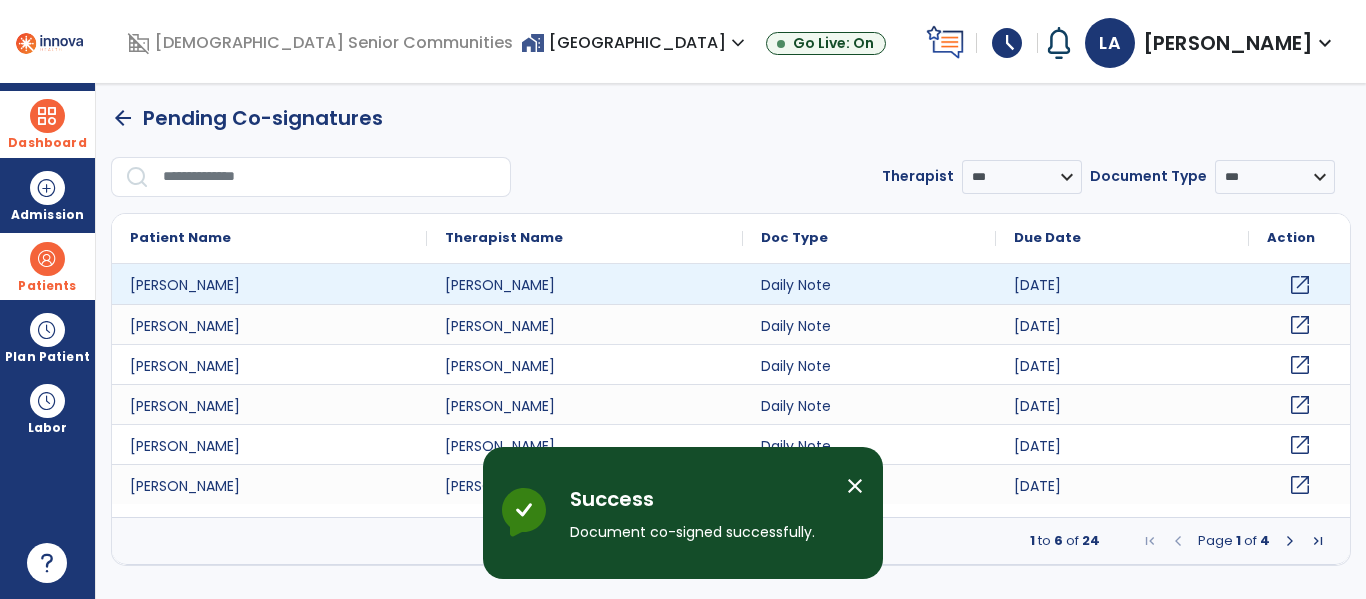 click on "open_in_new" 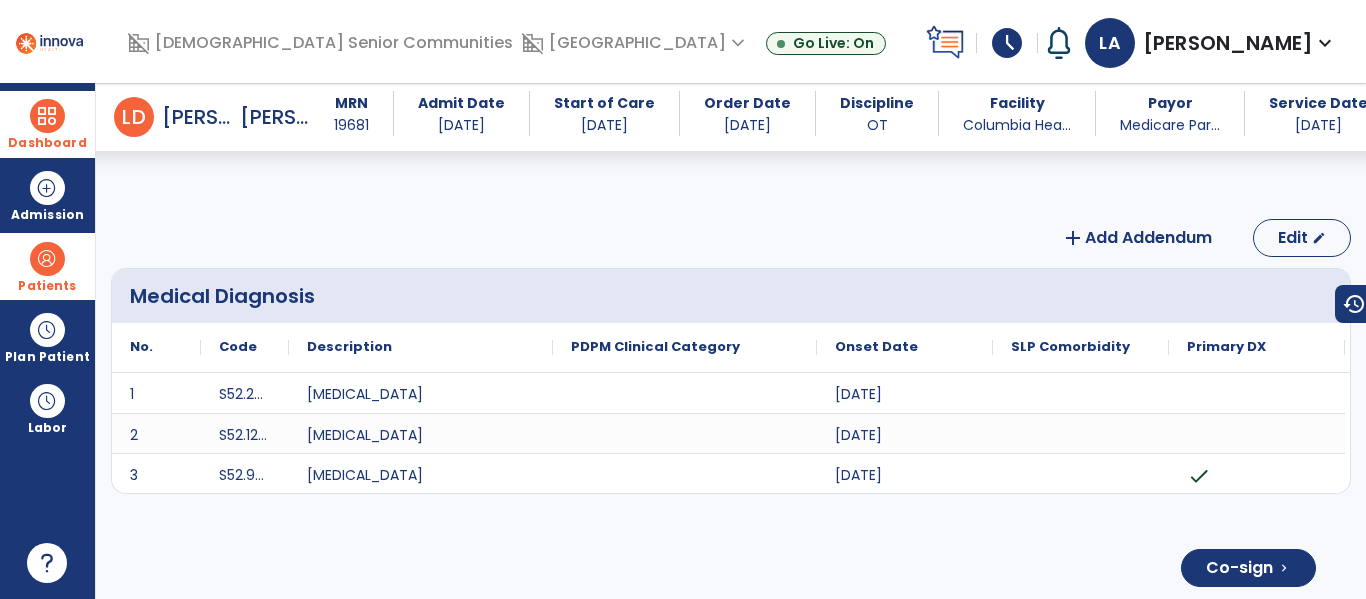 scroll, scrollTop: 4040, scrollLeft: 0, axis: vertical 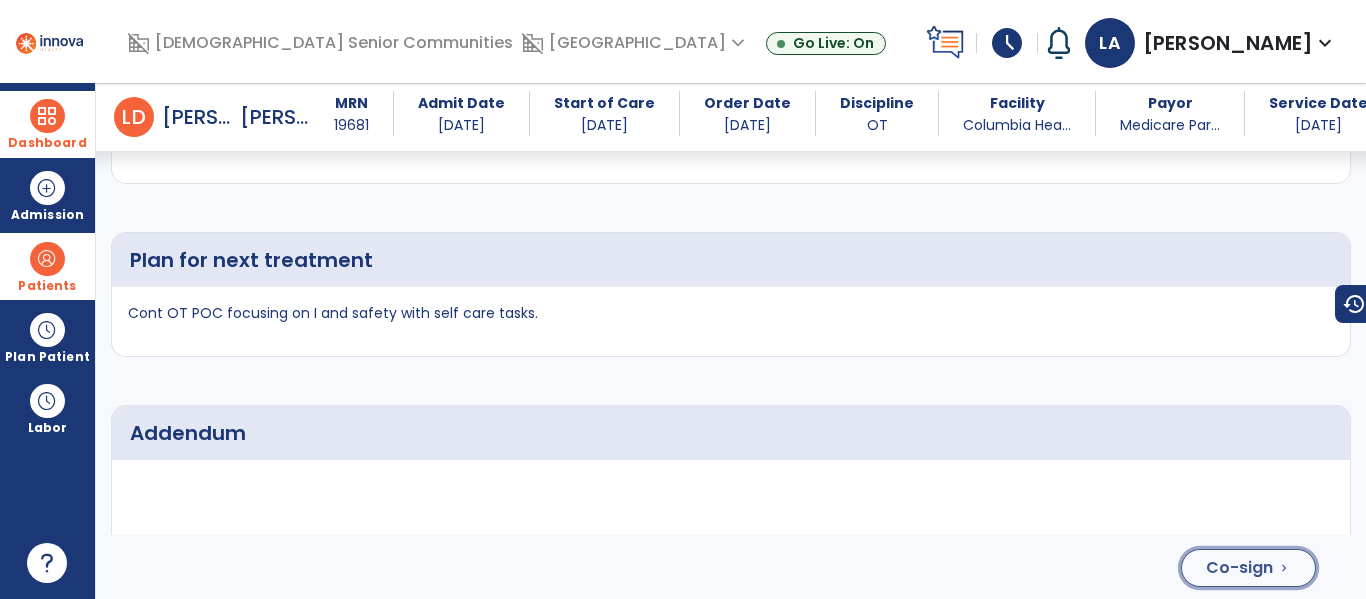 click on "Co-sign" 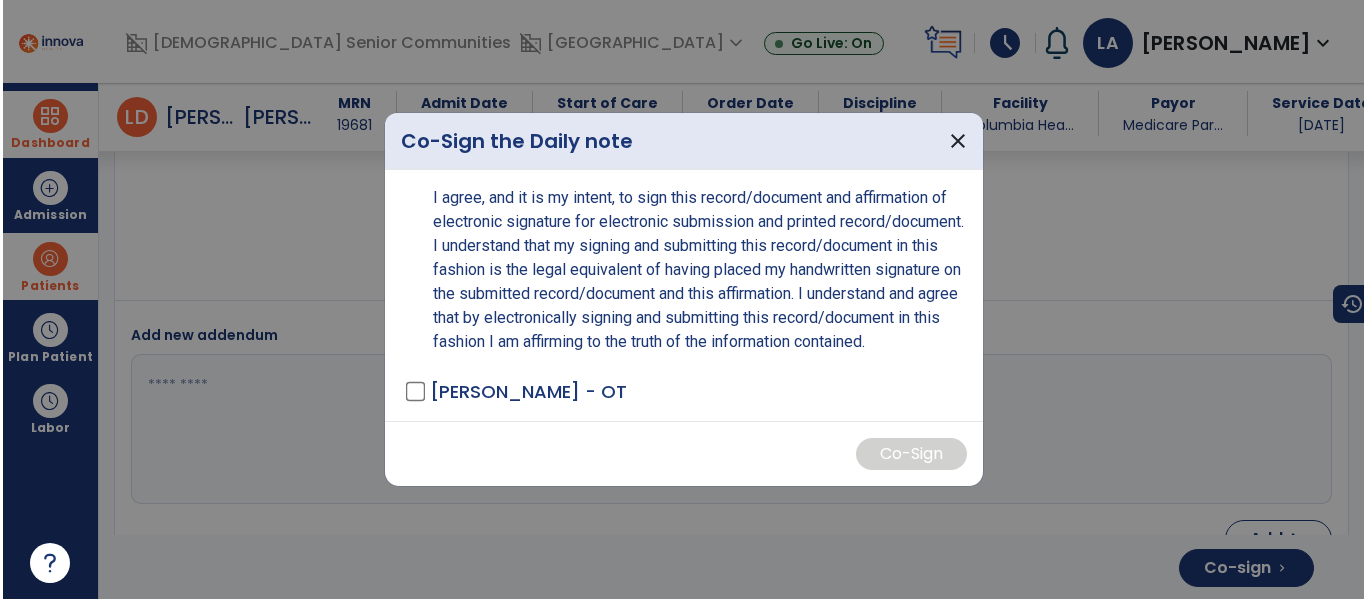 scroll, scrollTop: 4400, scrollLeft: 0, axis: vertical 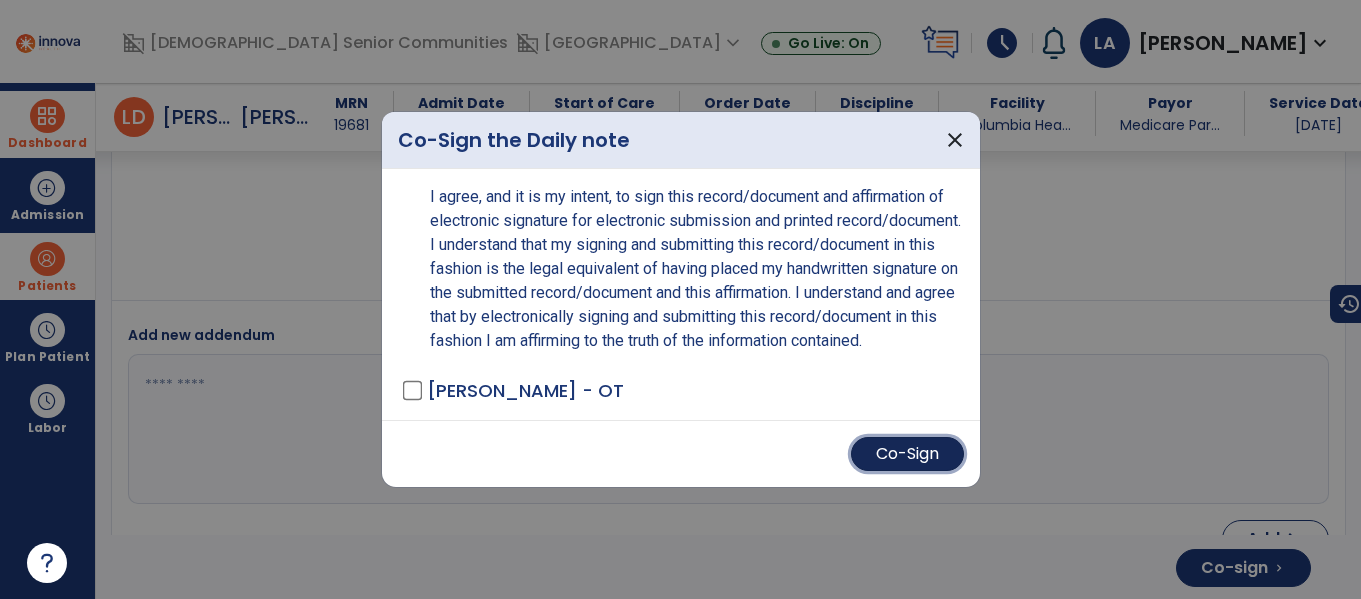 click on "Co-Sign" at bounding box center (907, 454) 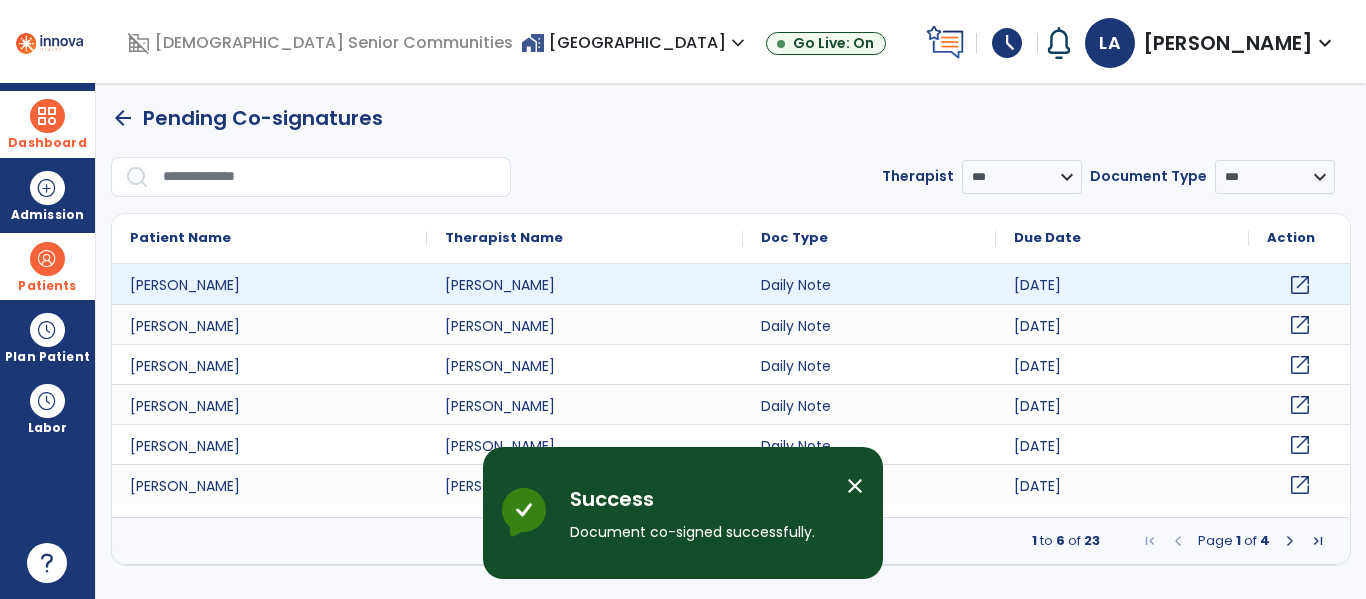 scroll, scrollTop: 0, scrollLeft: 0, axis: both 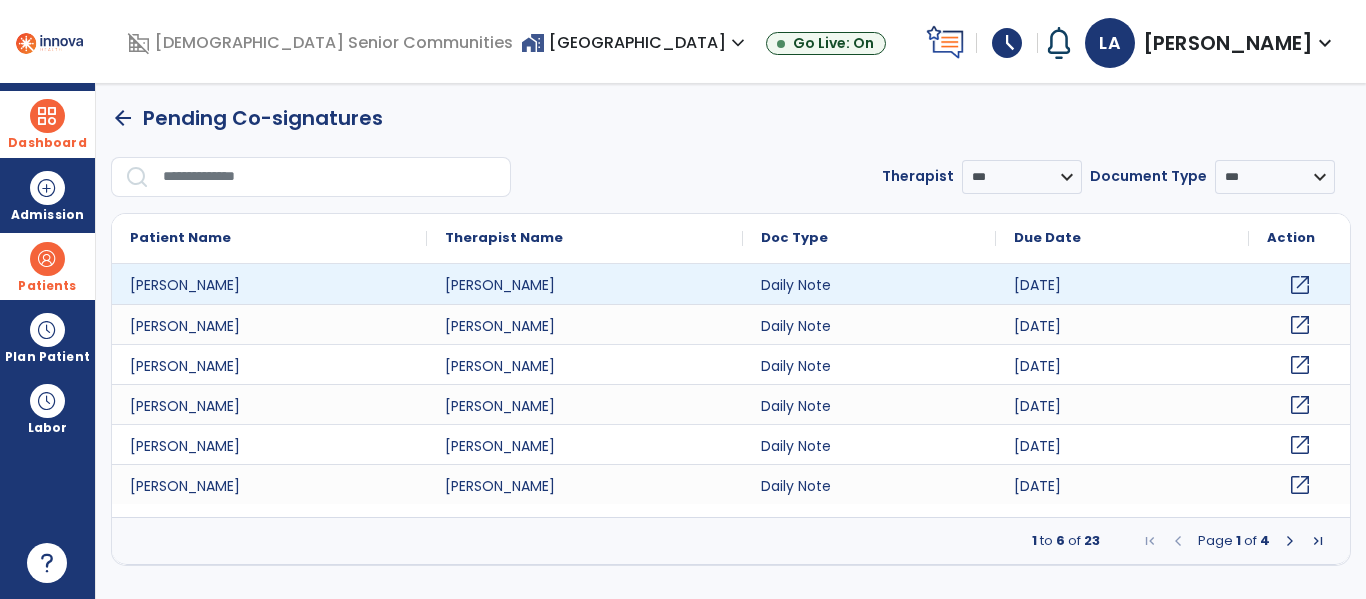 click on "open_in_new" 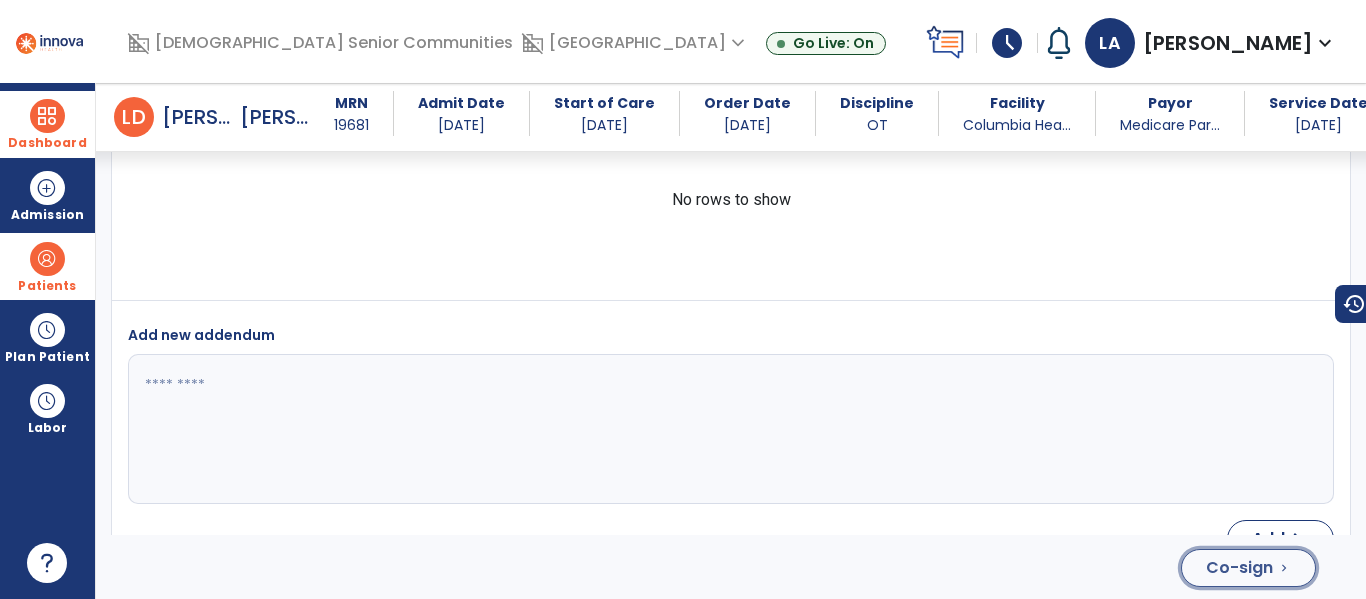 click on "Co-sign" 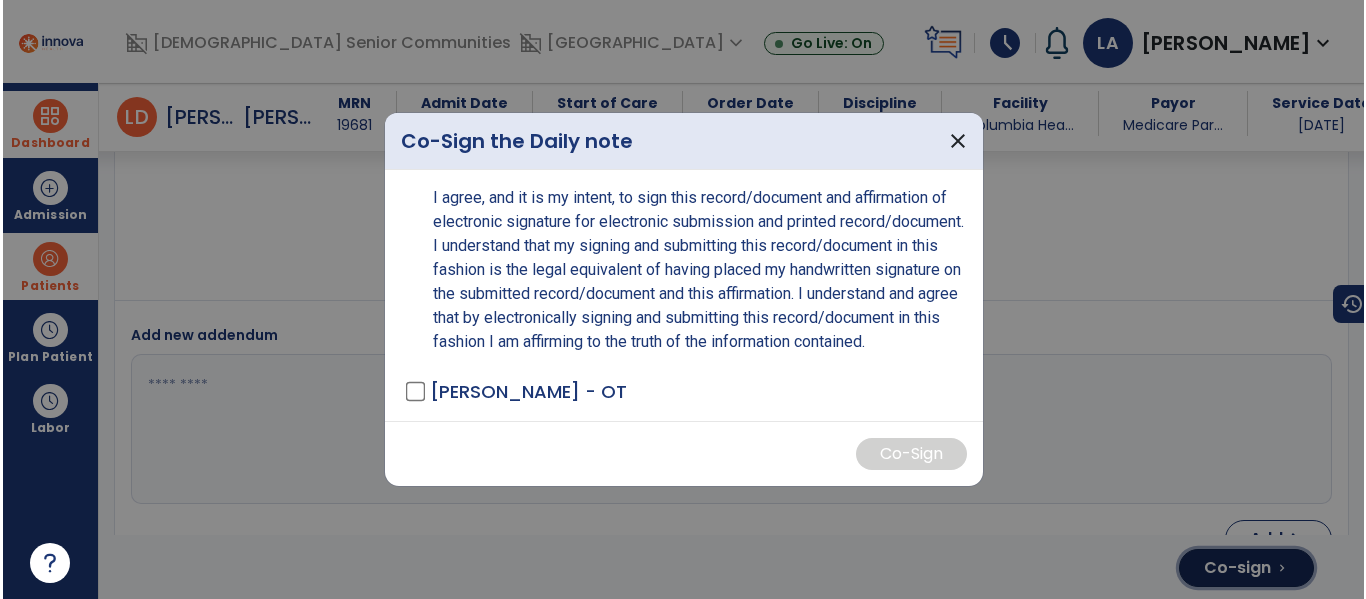 scroll, scrollTop: 4379, scrollLeft: 0, axis: vertical 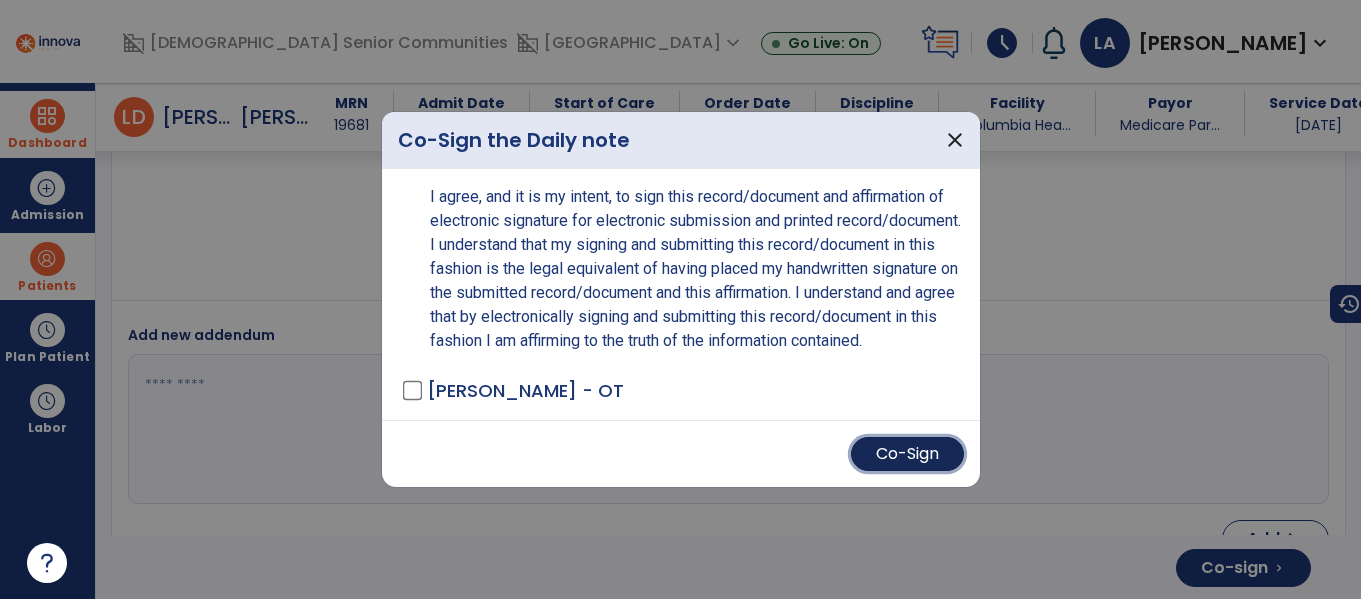 click on "Co-Sign" at bounding box center [907, 454] 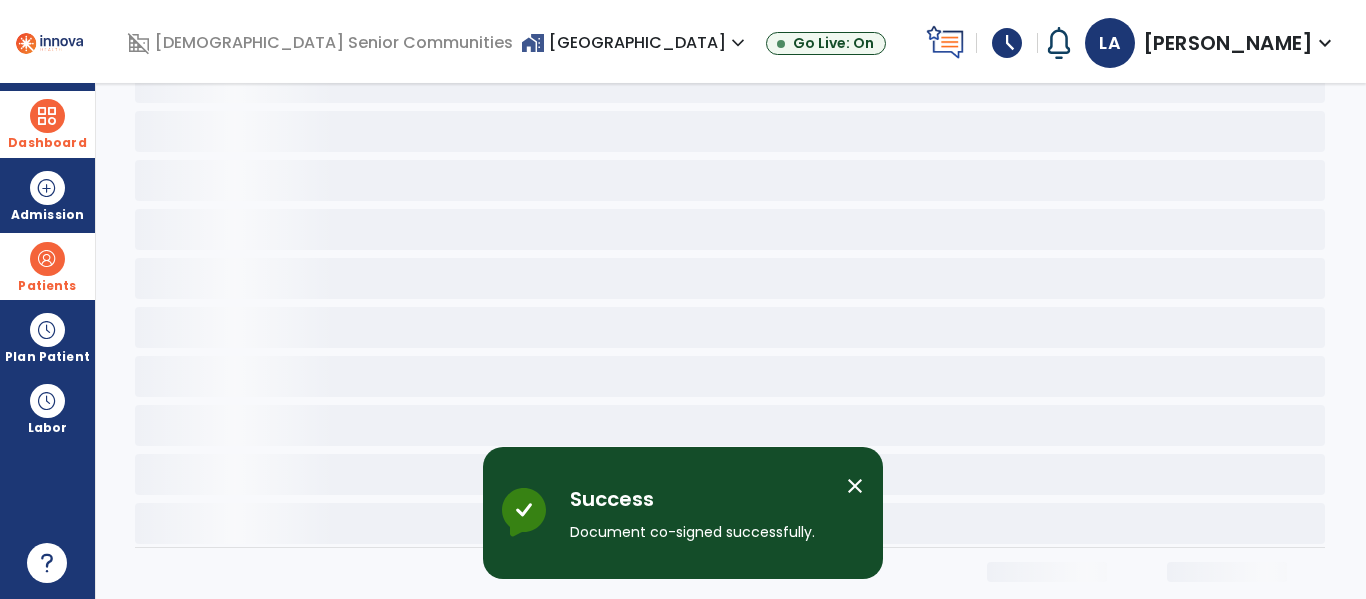 scroll, scrollTop: 0, scrollLeft: 0, axis: both 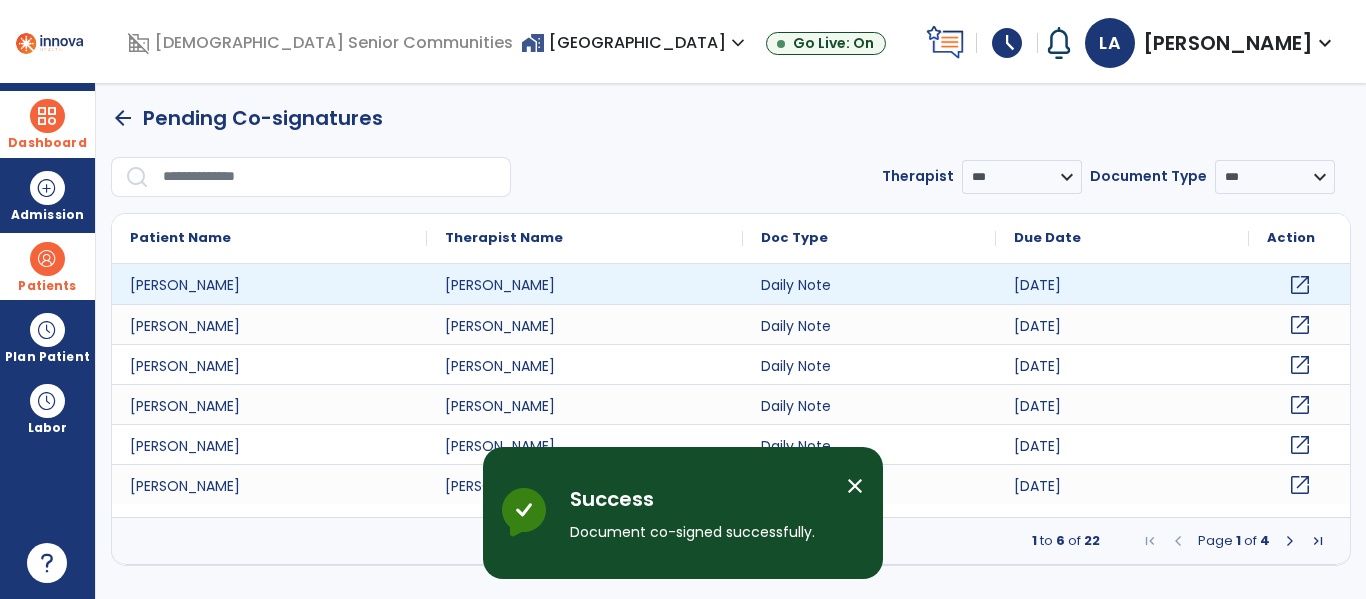 click on "open_in_new" 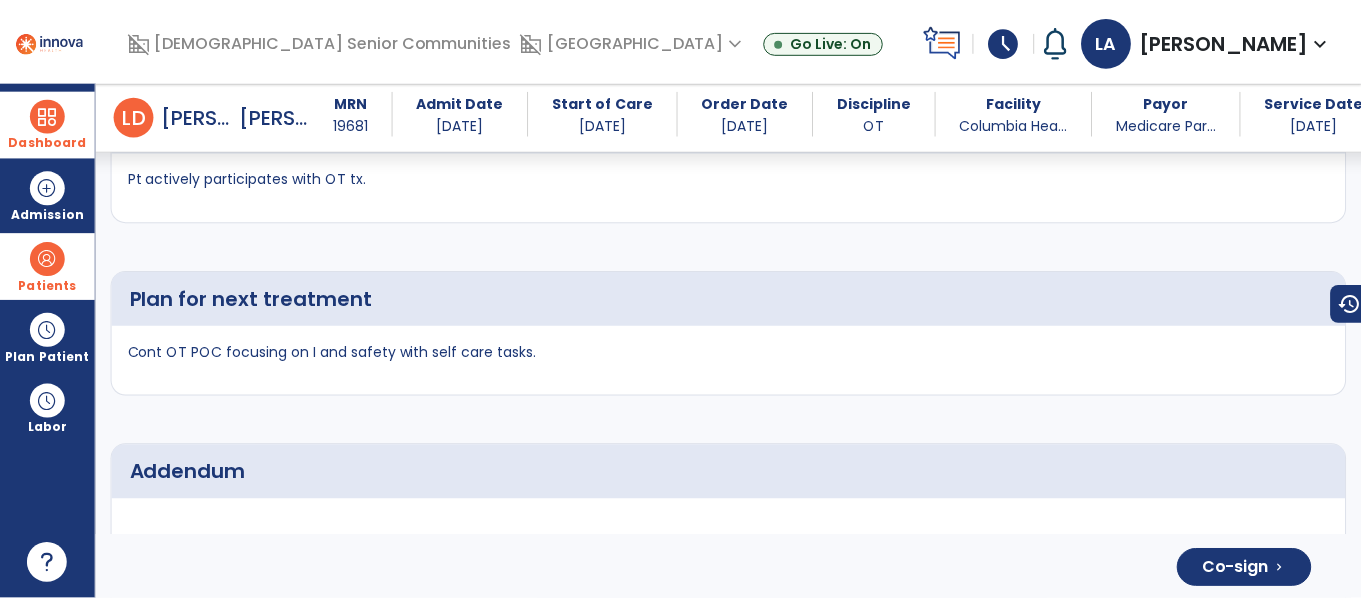 scroll, scrollTop: 4337, scrollLeft: 0, axis: vertical 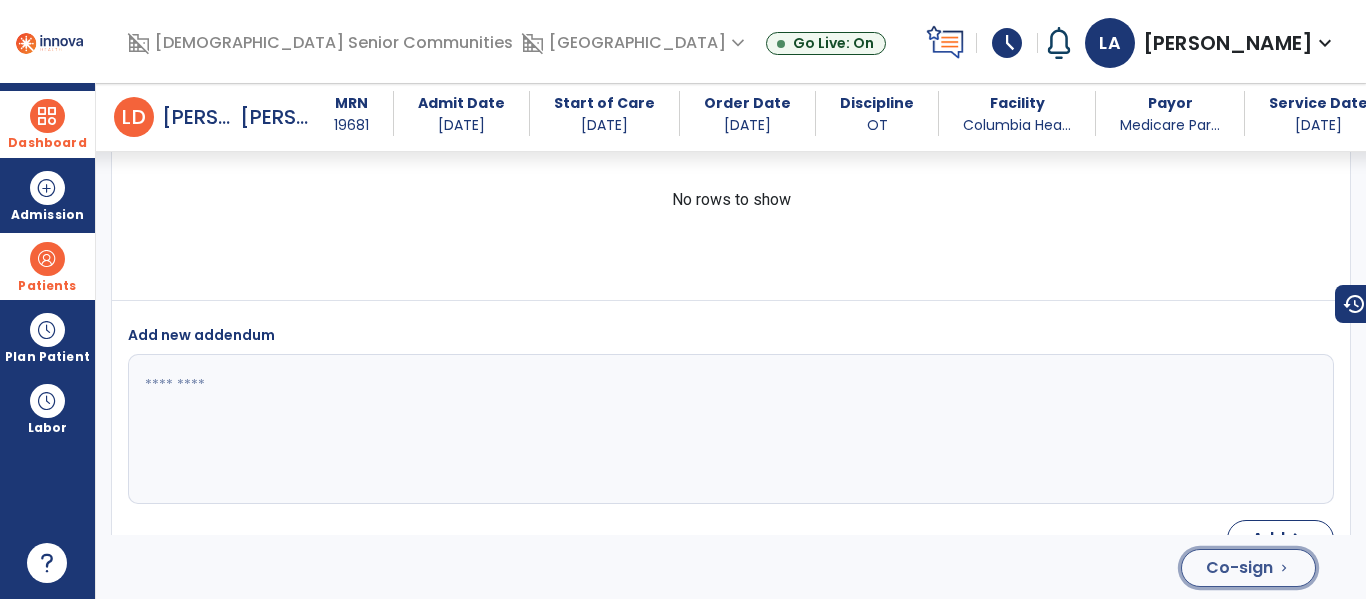 click on "Co-sign" 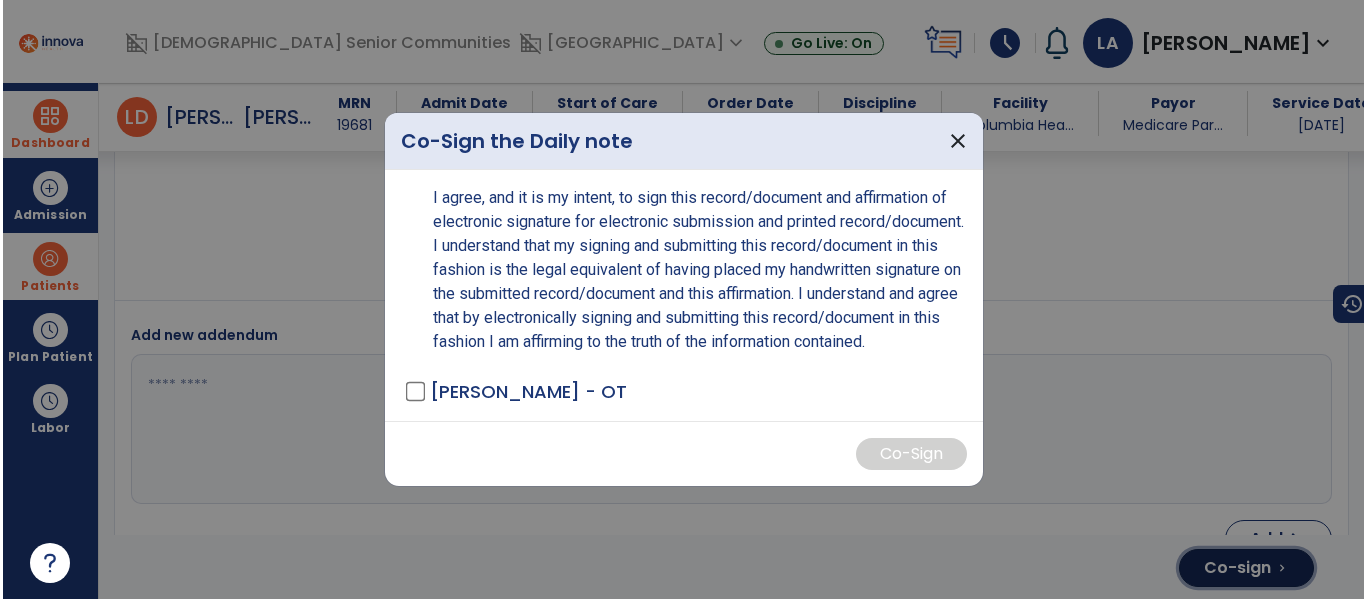 scroll, scrollTop: 4337, scrollLeft: 0, axis: vertical 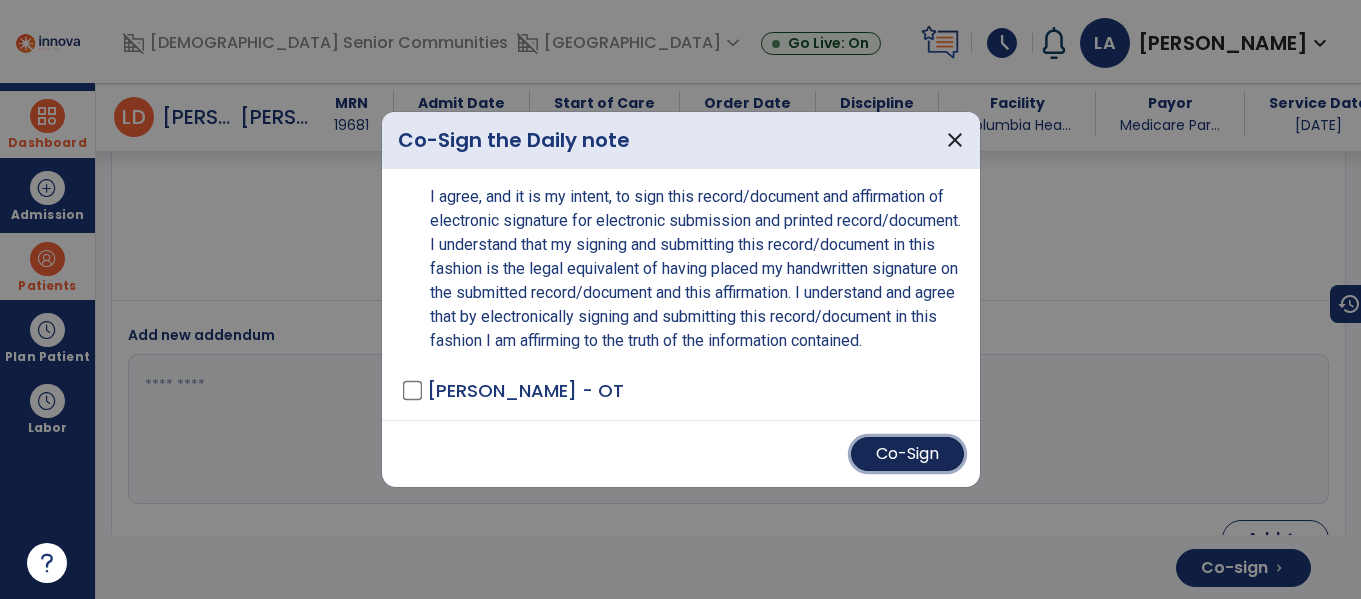 click on "Co-Sign" at bounding box center [907, 454] 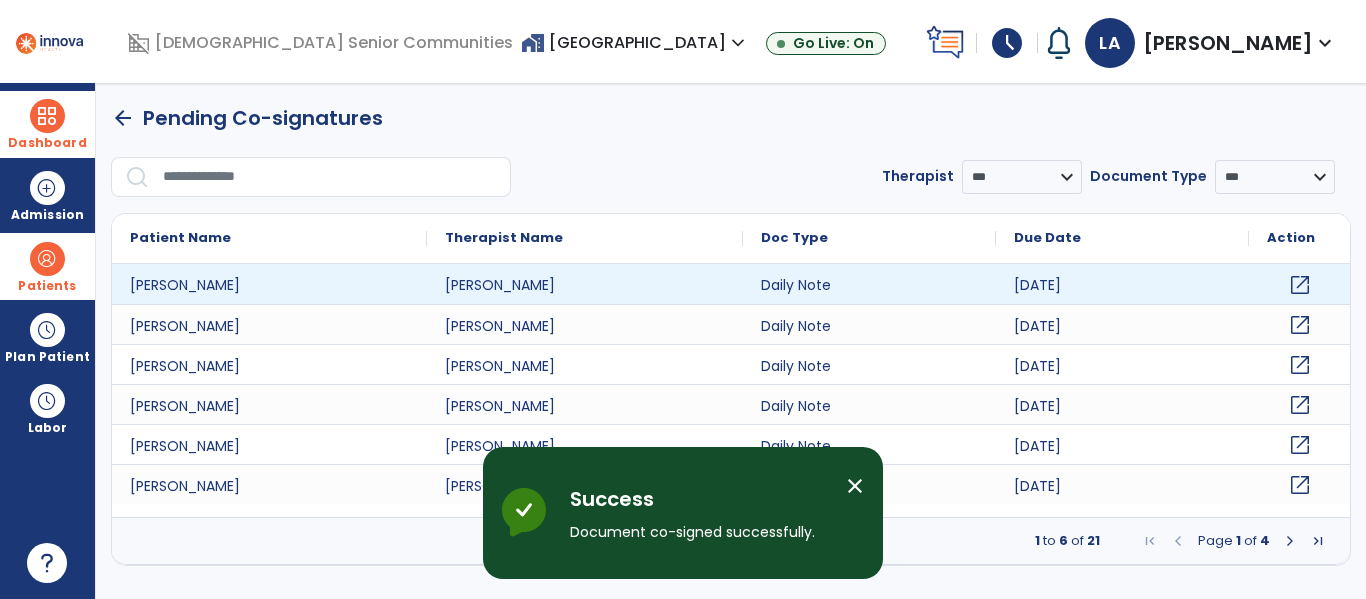 scroll, scrollTop: 0, scrollLeft: 0, axis: both 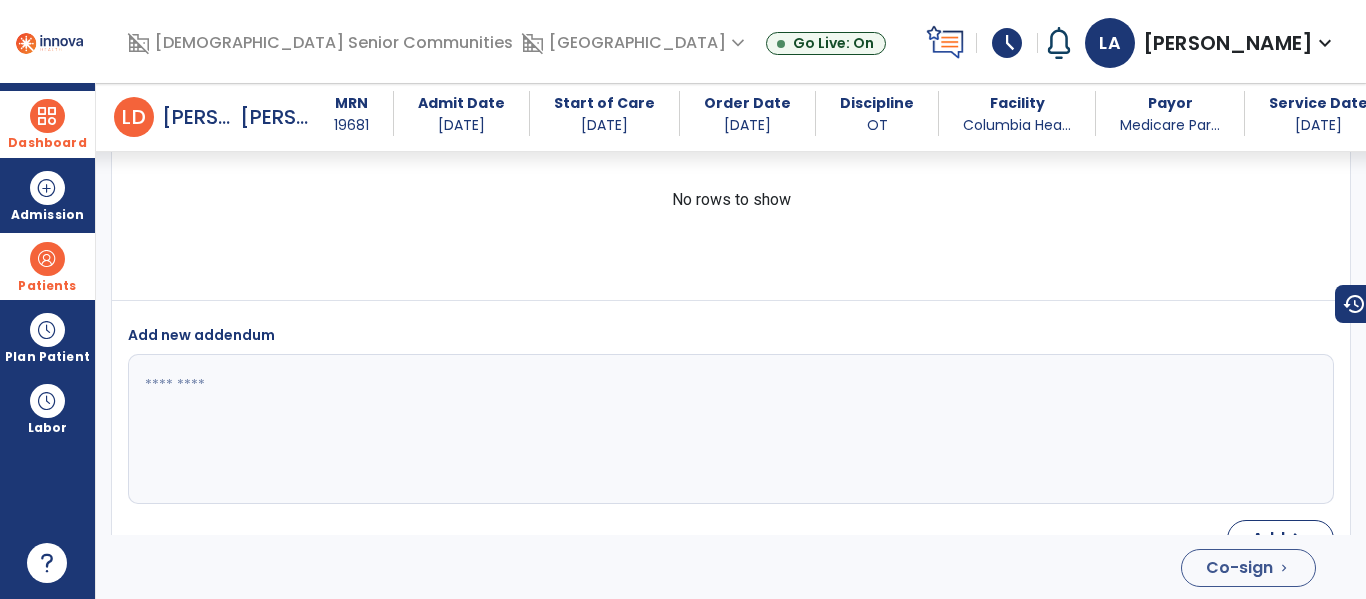click on "Co-sign  chevron_right" 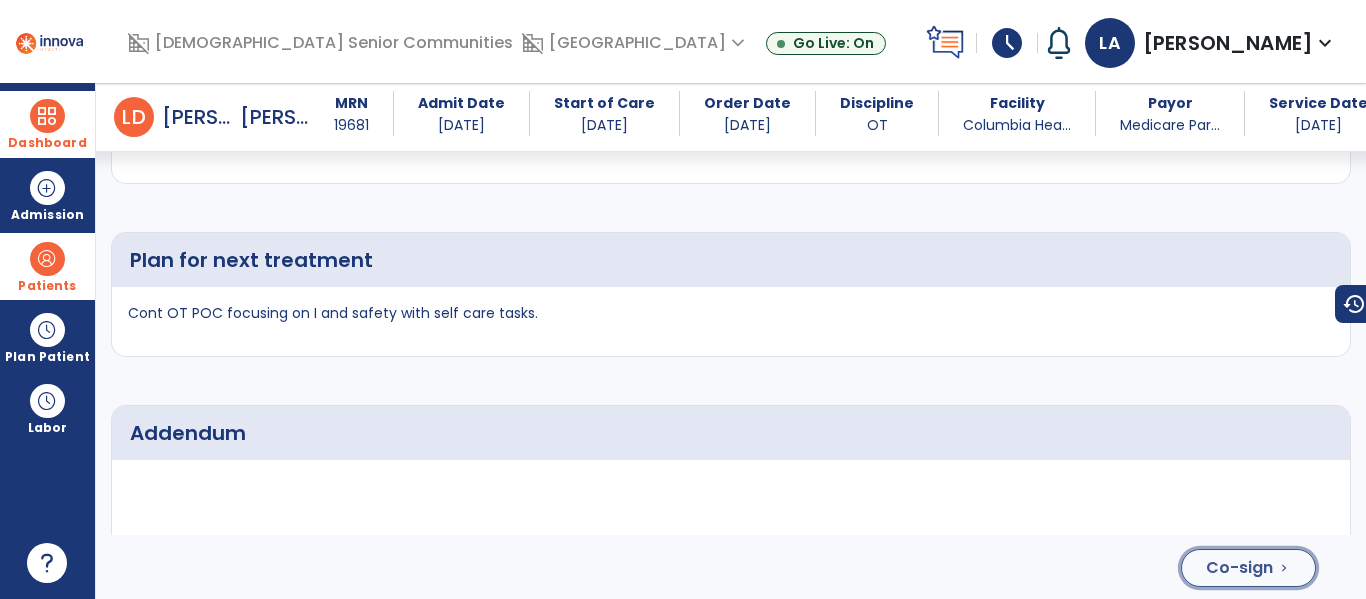 click on "Co-sign" 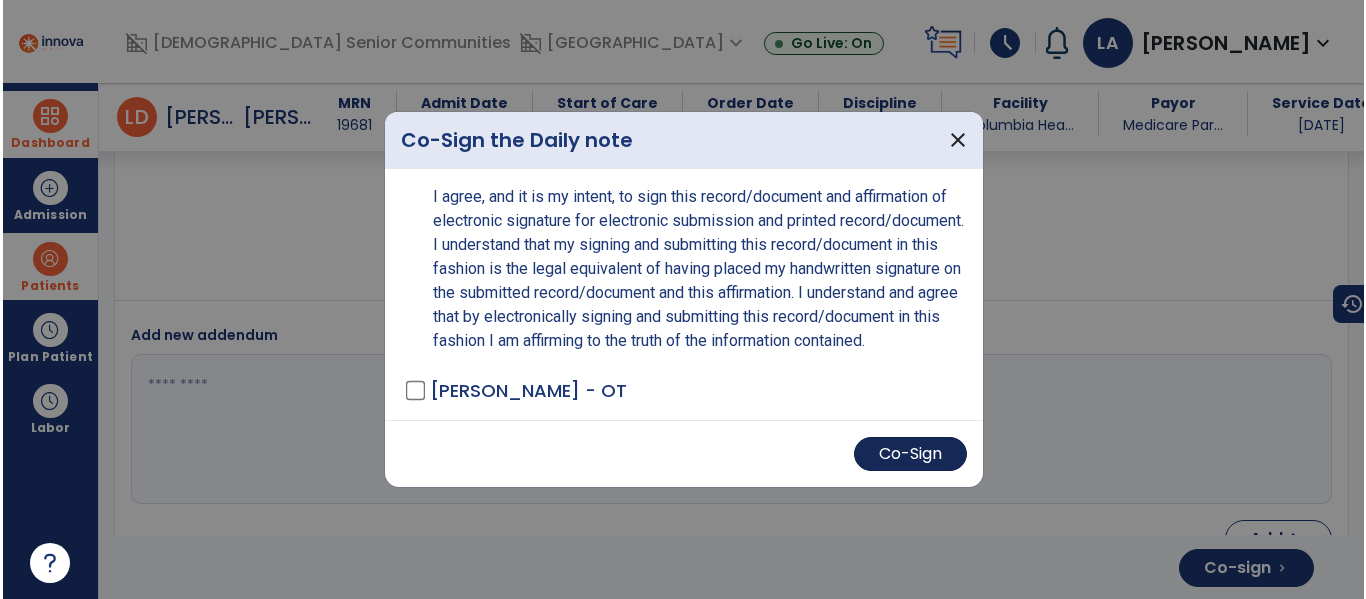 scroll, scrollTop: 4400, scrollLeft: 0, axis: vertical 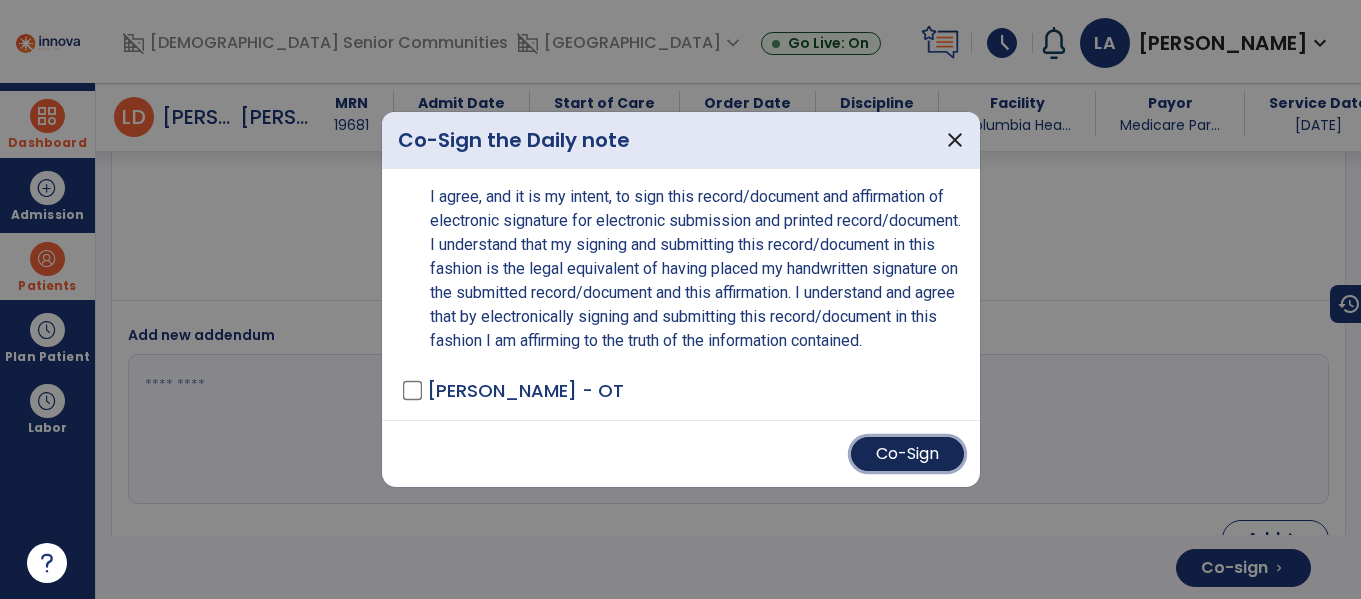 click on "Co-Sign" at bounding box center (907, 454) 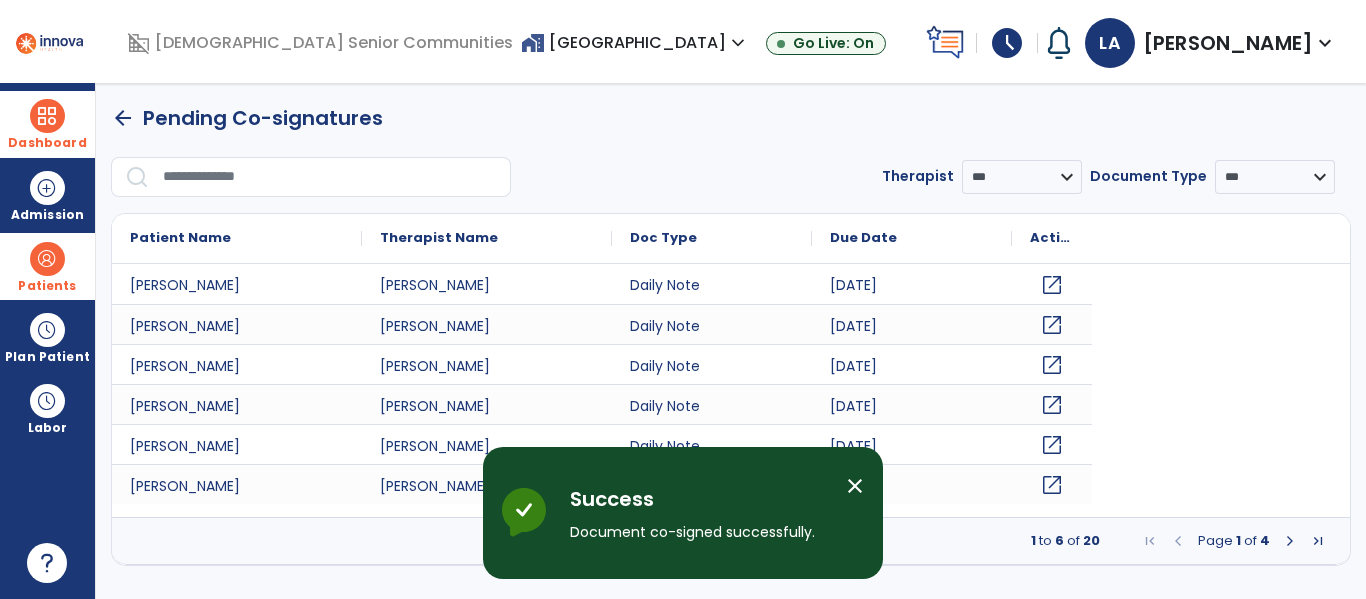 scroll, scrollTop: 0, scrollLeft: 0, axis: both 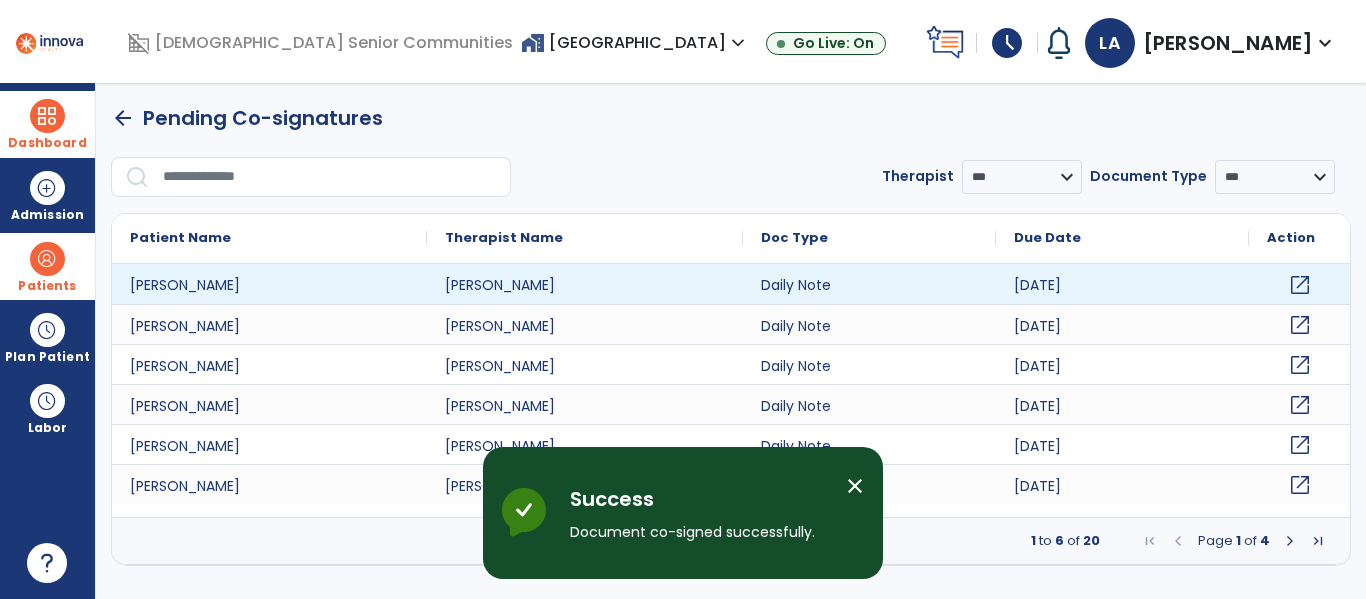 click on "open_in_new" 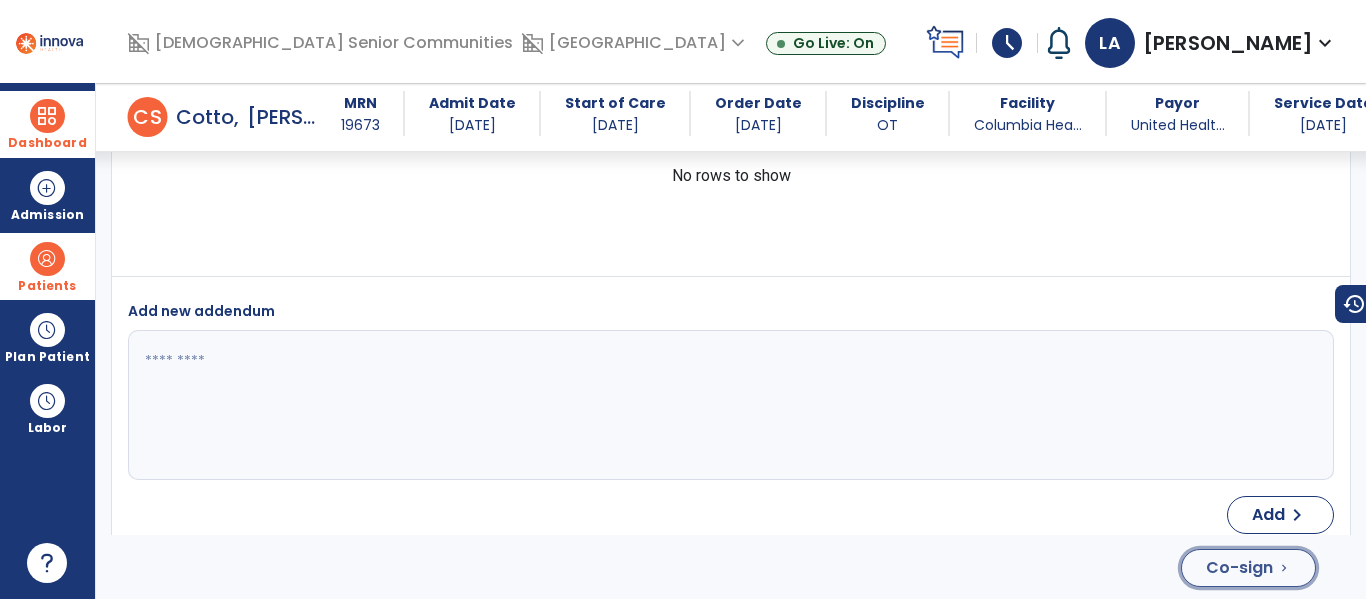 click on "Co-sign  chevron_right" 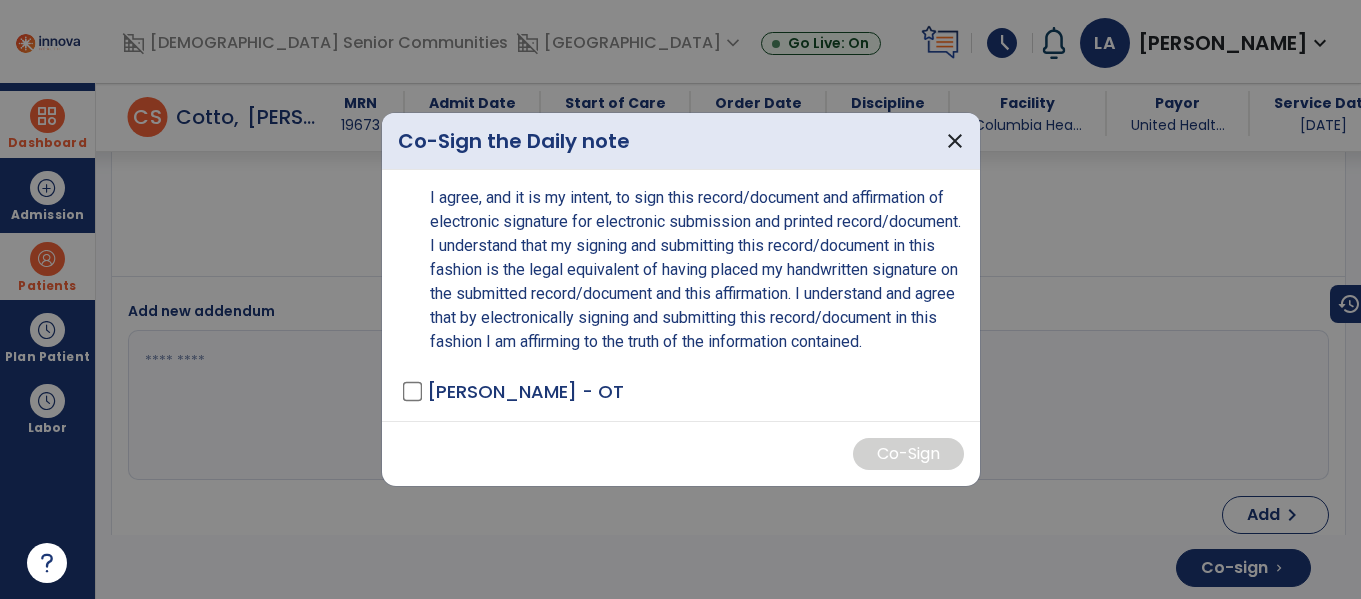 click on "I agree, and it is my intent, to sign this record/document and affirmation of electronic signature for electronic submission and printed record/document. I understand that my signing and submitting this record/document in this fashion is the legal equivalent of having placed my handwritten signature on the submitted record/document and this affirmation. I understand and agree that by electronically signing and submitting this record/document in this fashion I am affirming to the truth of the information contained.  [PERSON_NAME]  - OT" at bounding box center (681, 295) 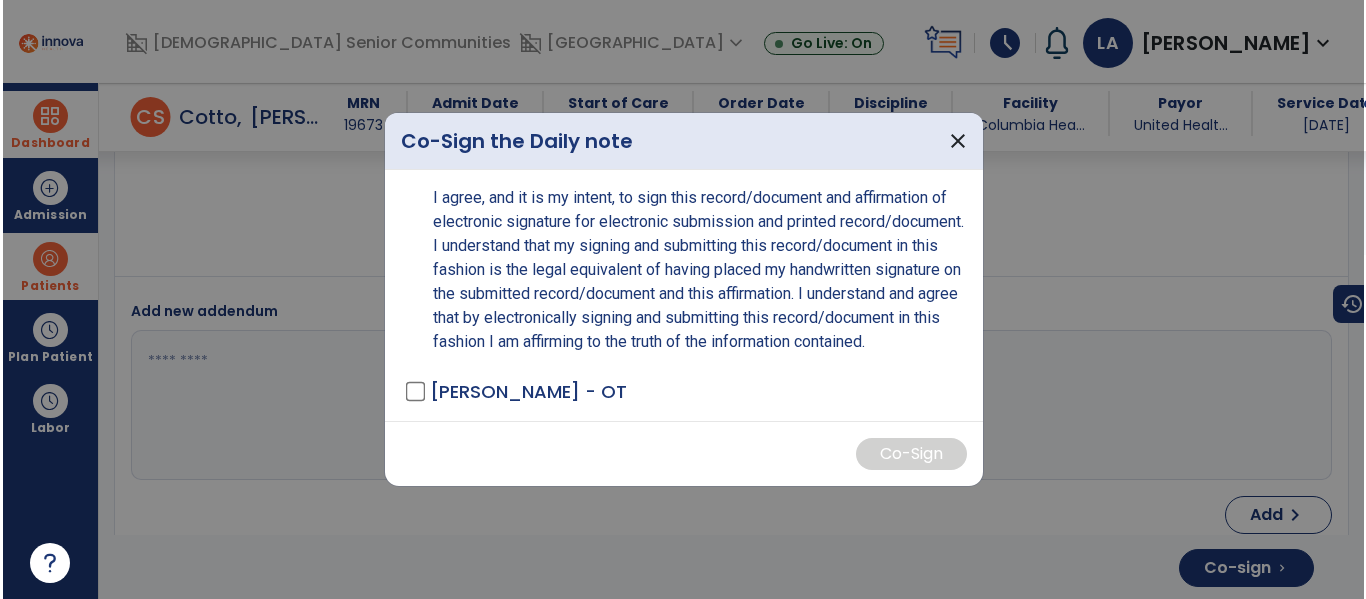 scroll, scrollTop: 3755, scrollLeft: 0, axis: vertical 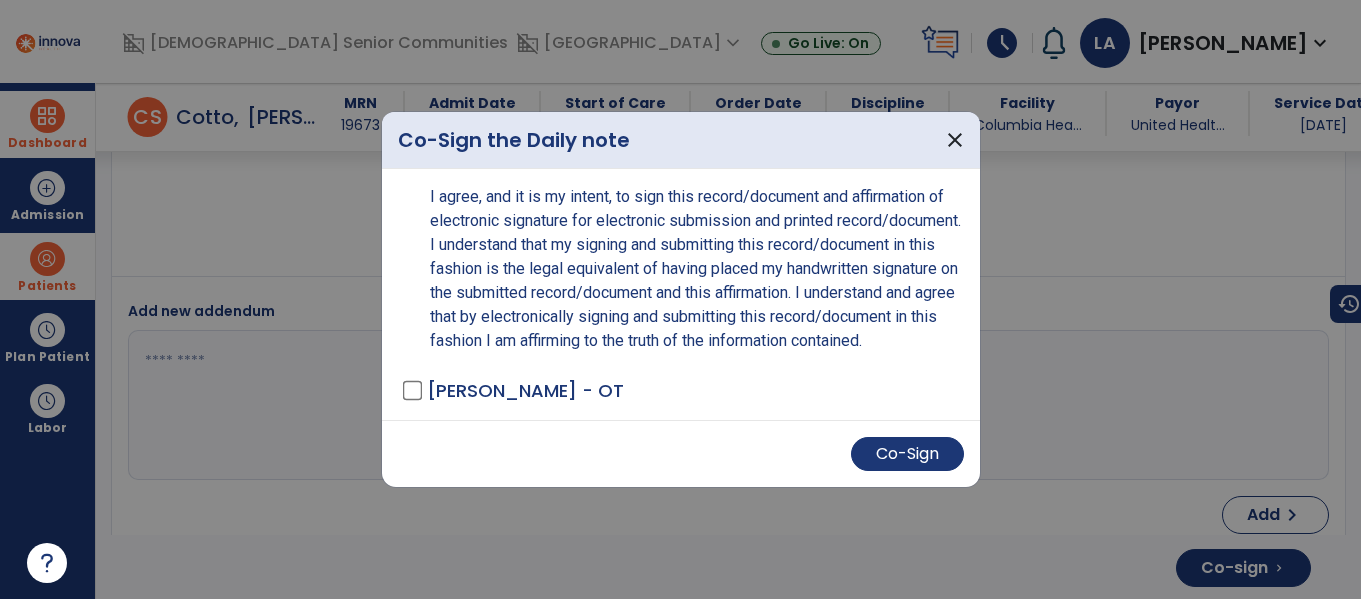 click on "Co-Sign" at bounding box center [681, 453] 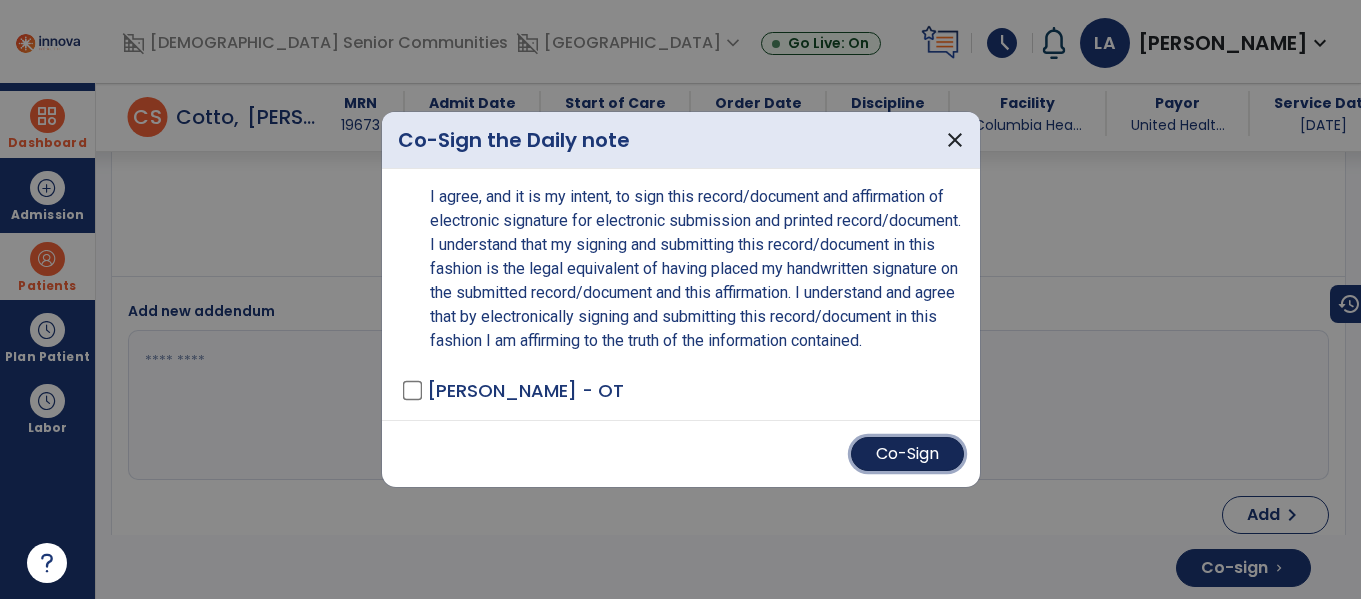 click on "Co-Sign" at bounding box center (907, 454) 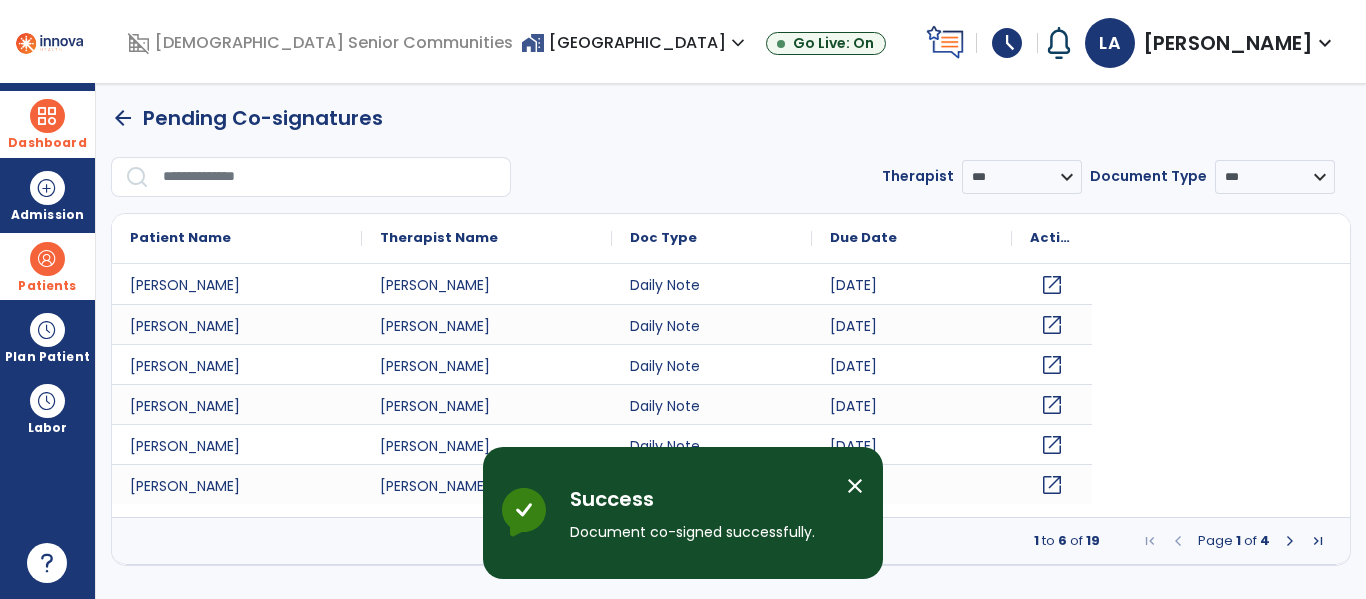 scroll, scrollTop: 0, scrollLeft: 0, axis: both 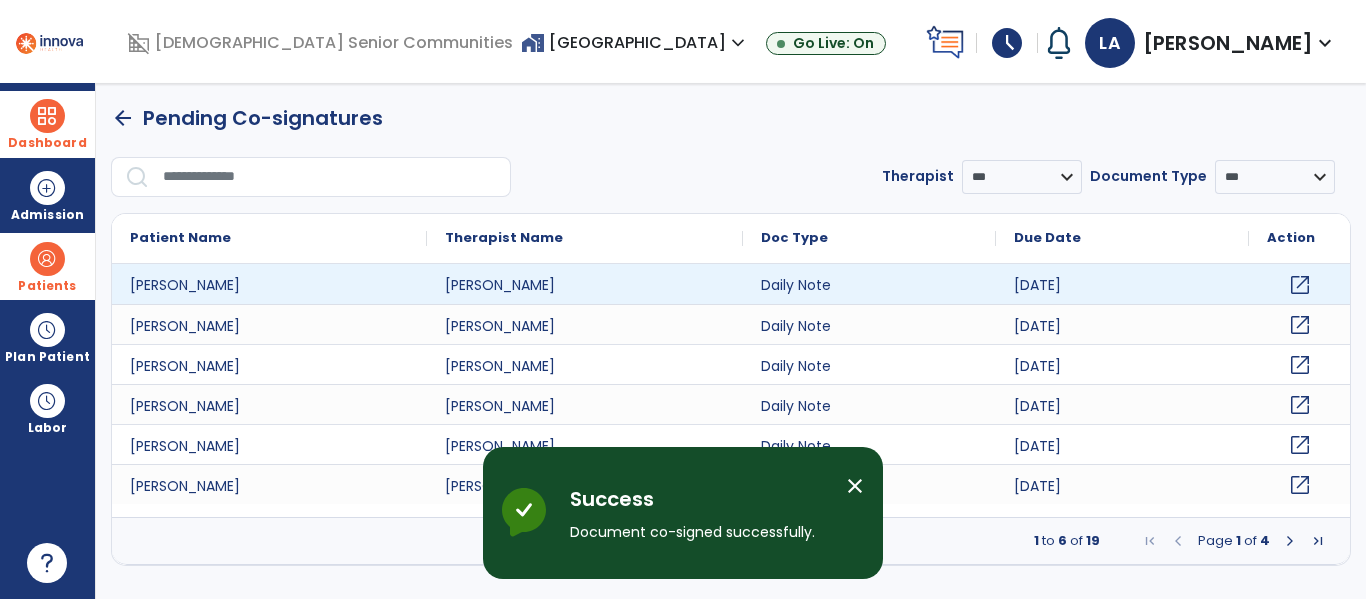 click on "open_in_new" 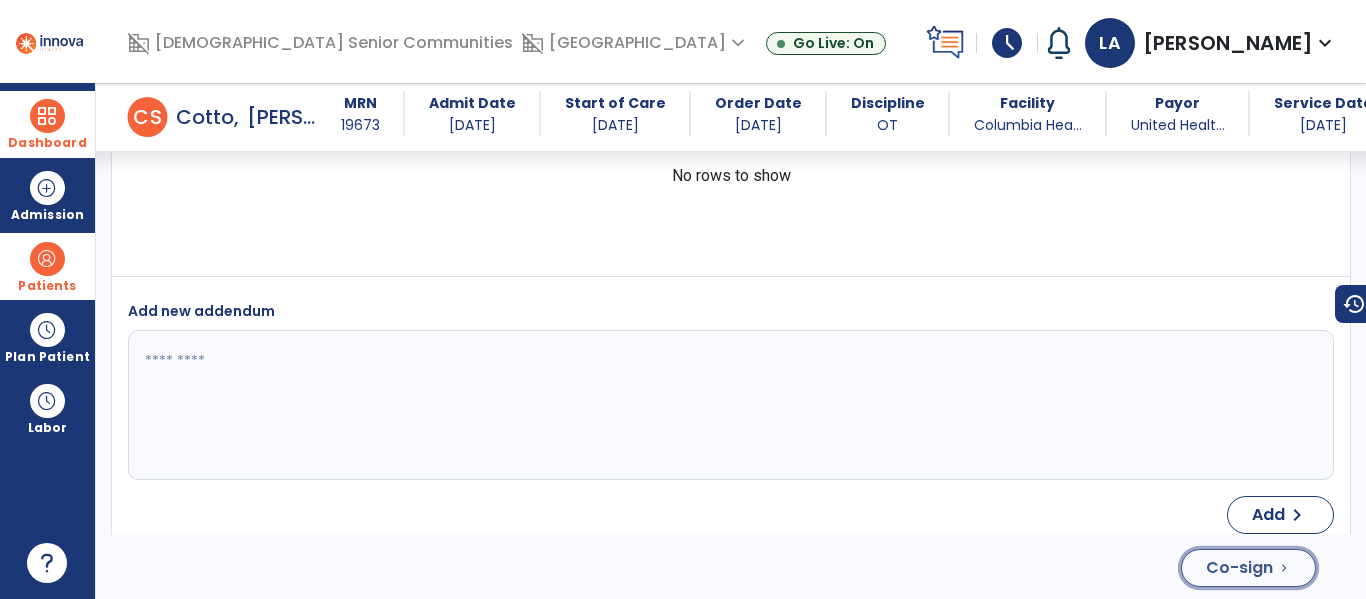 click on "Co-sign" 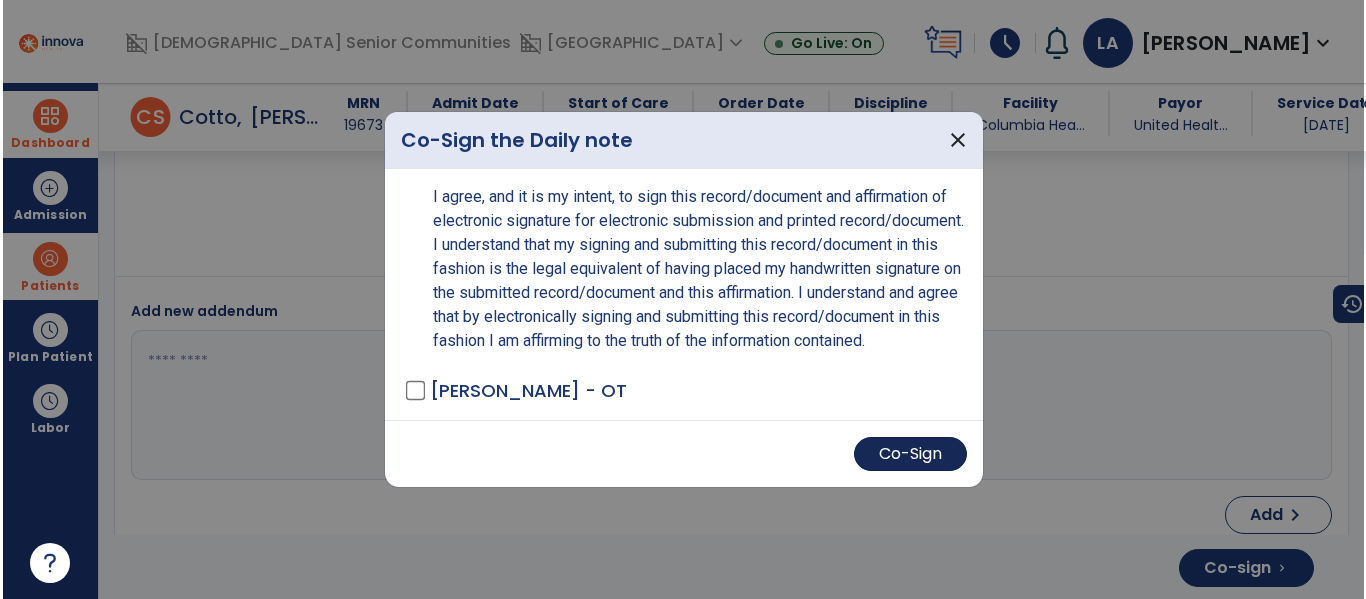scroll, scrollTop: 3791, scrollLeft: 0, axis: vertical 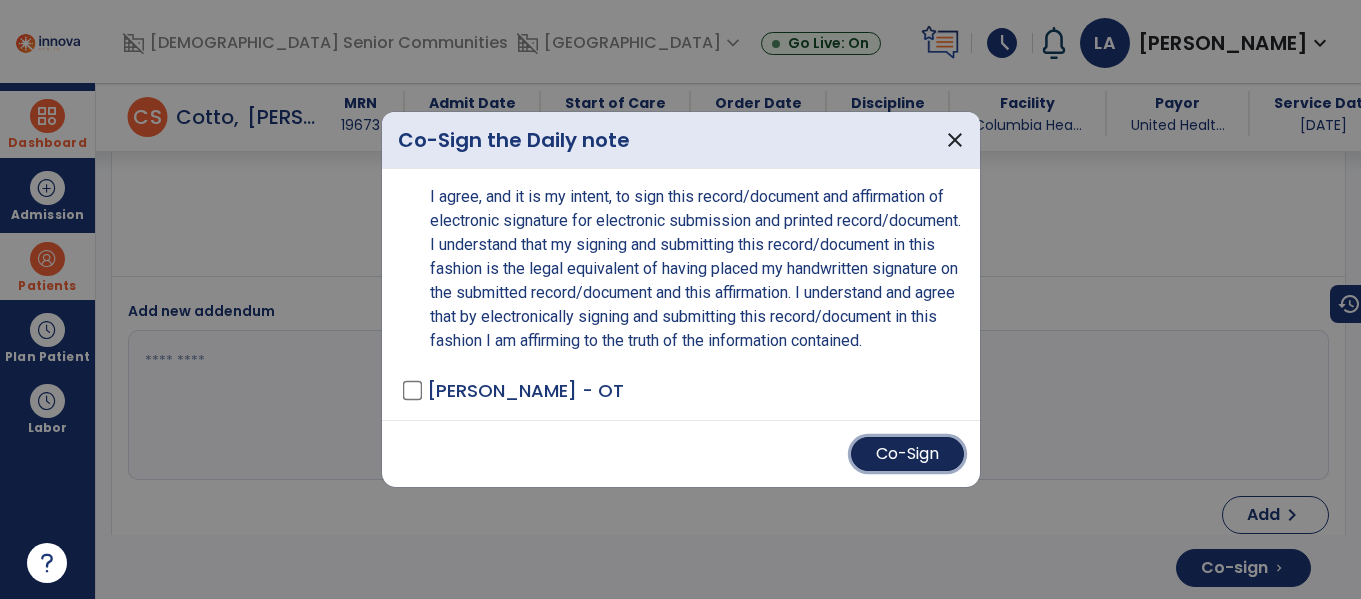 click on "Co-Sign" at bounding box center [907, 454] 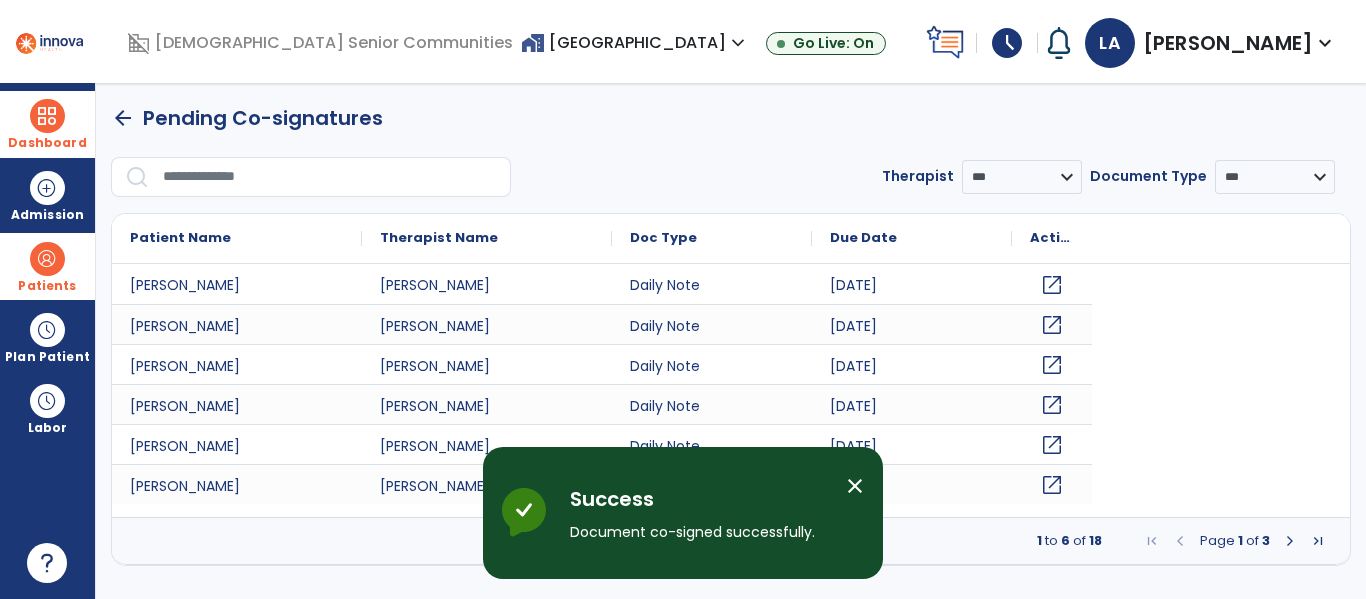scroll, scrollTop: 0, scrollLeft: 0, axis: both 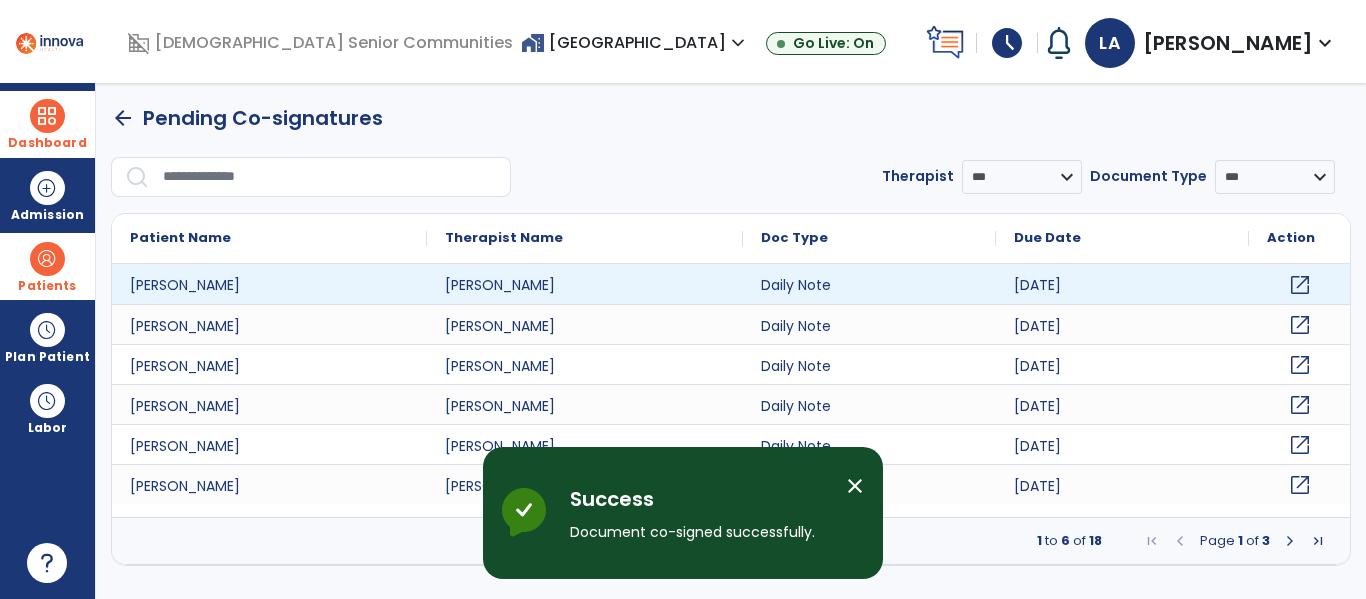 click on "open_in_new" 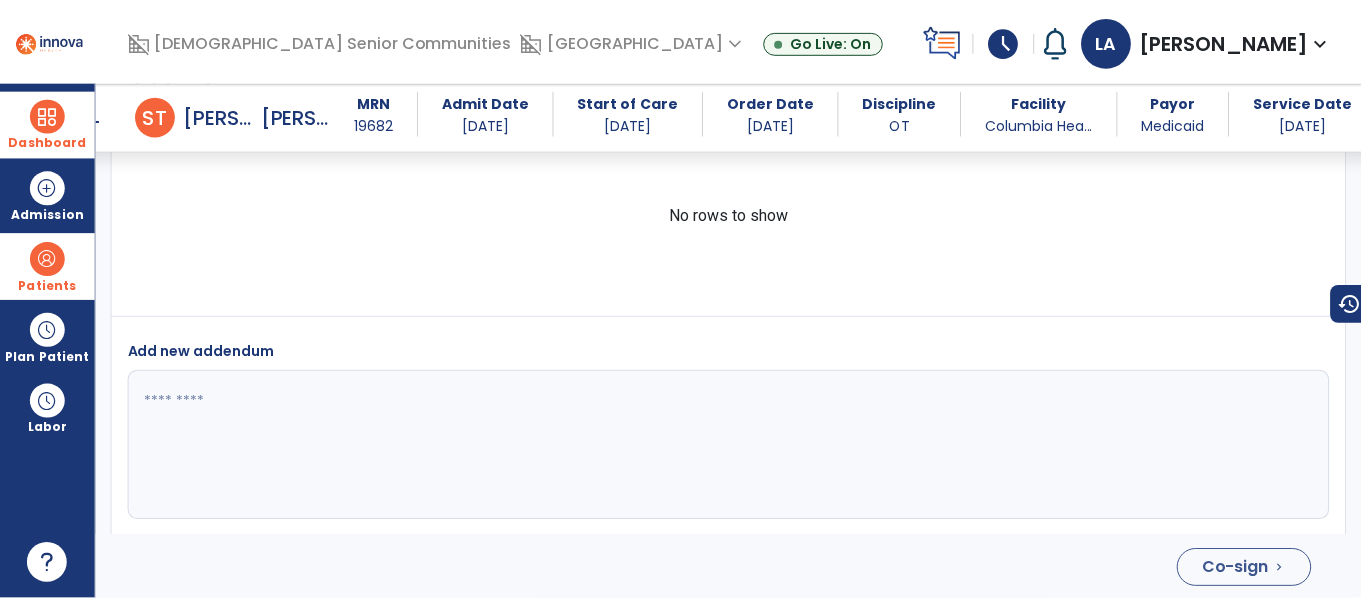 scroll, scrollTop: 3762, scrollLeft: 0, axis: vertical 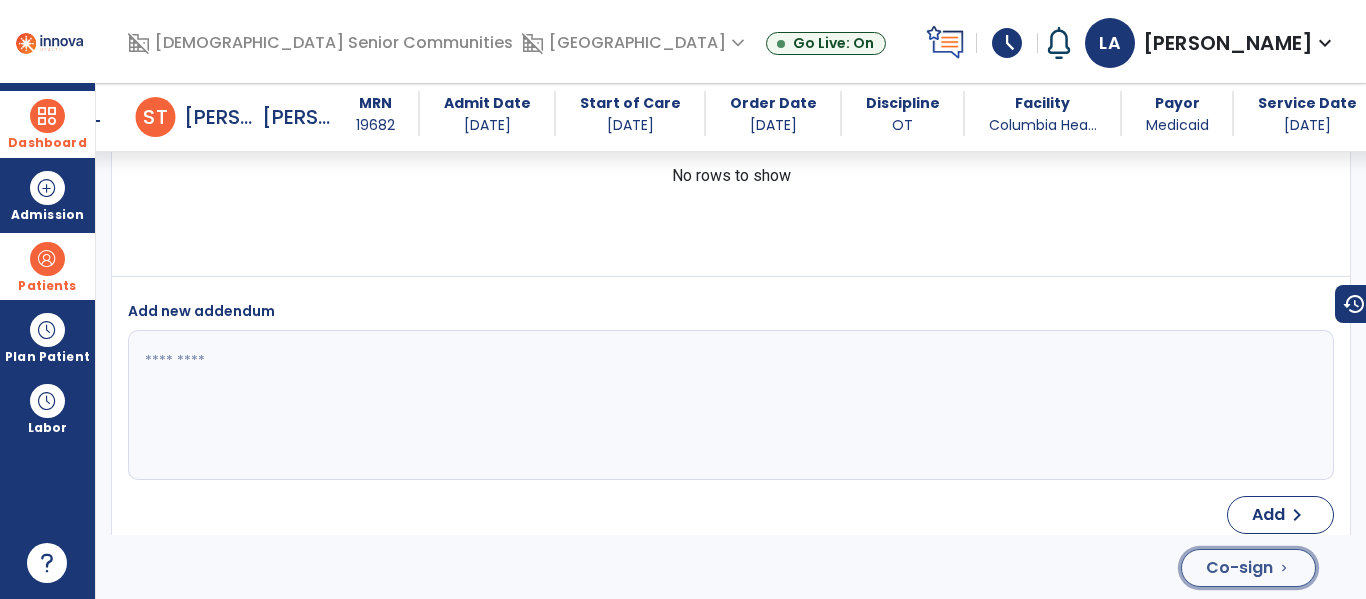 click on "Co-sign" 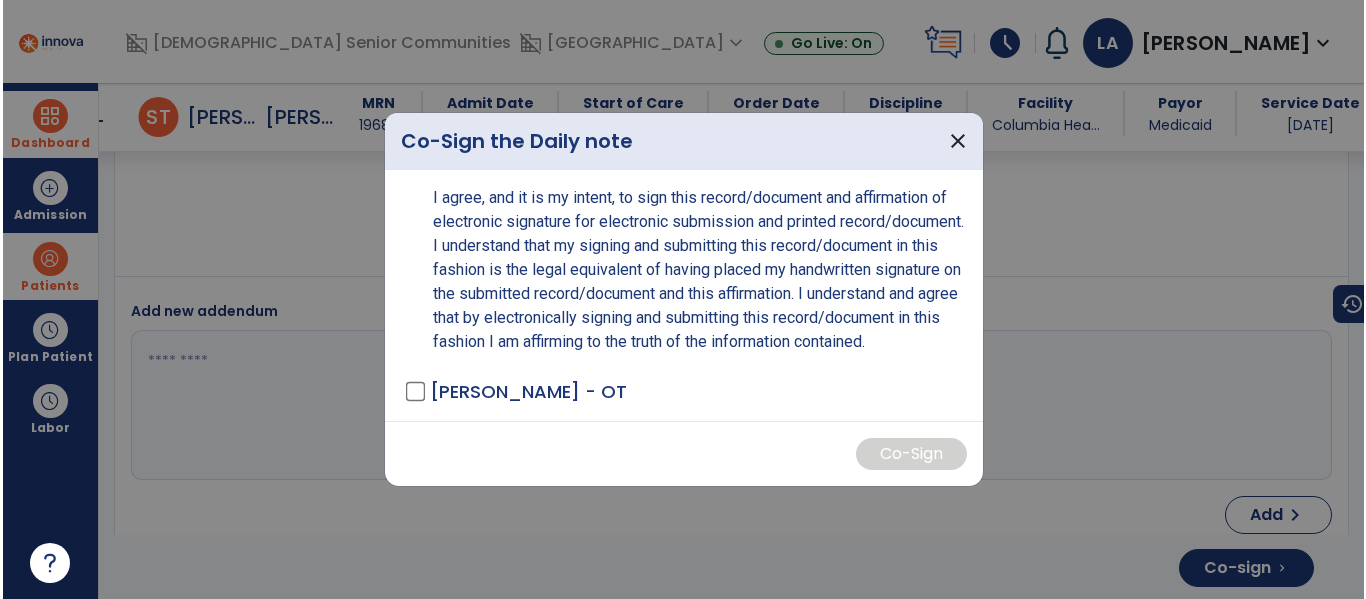 scroll, scrollTop: 3762, scrollLeft: 0, axis: vertical 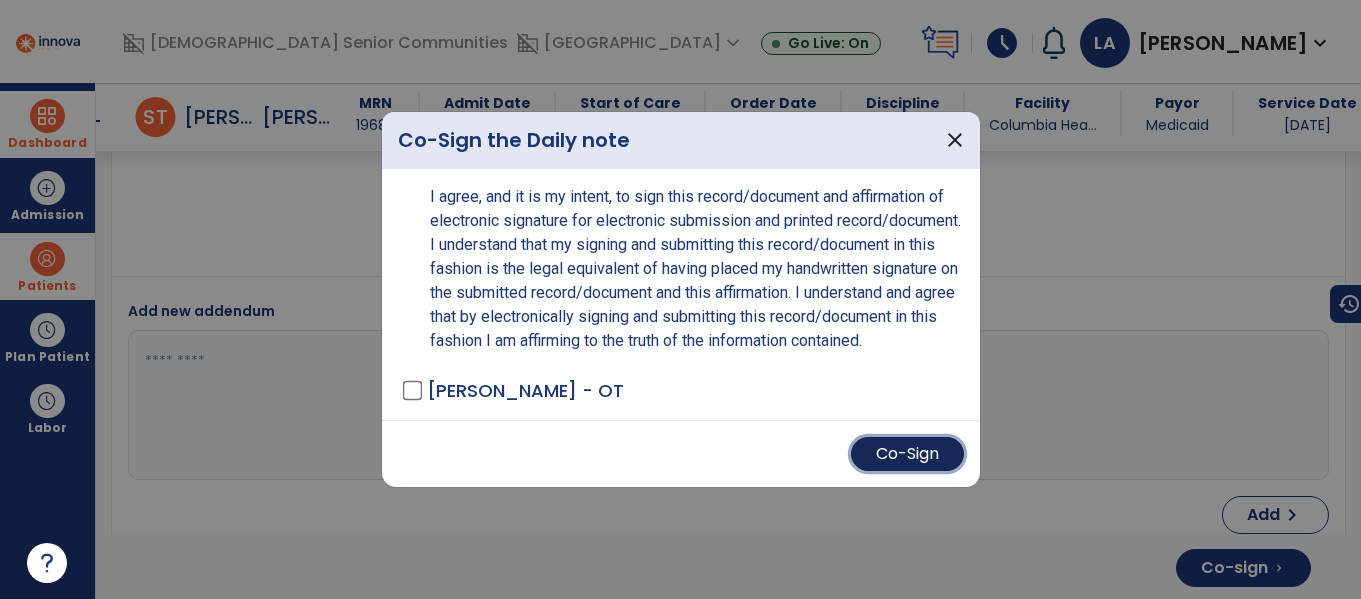 click on "Co-Sign" at bounding box center (907, 454) 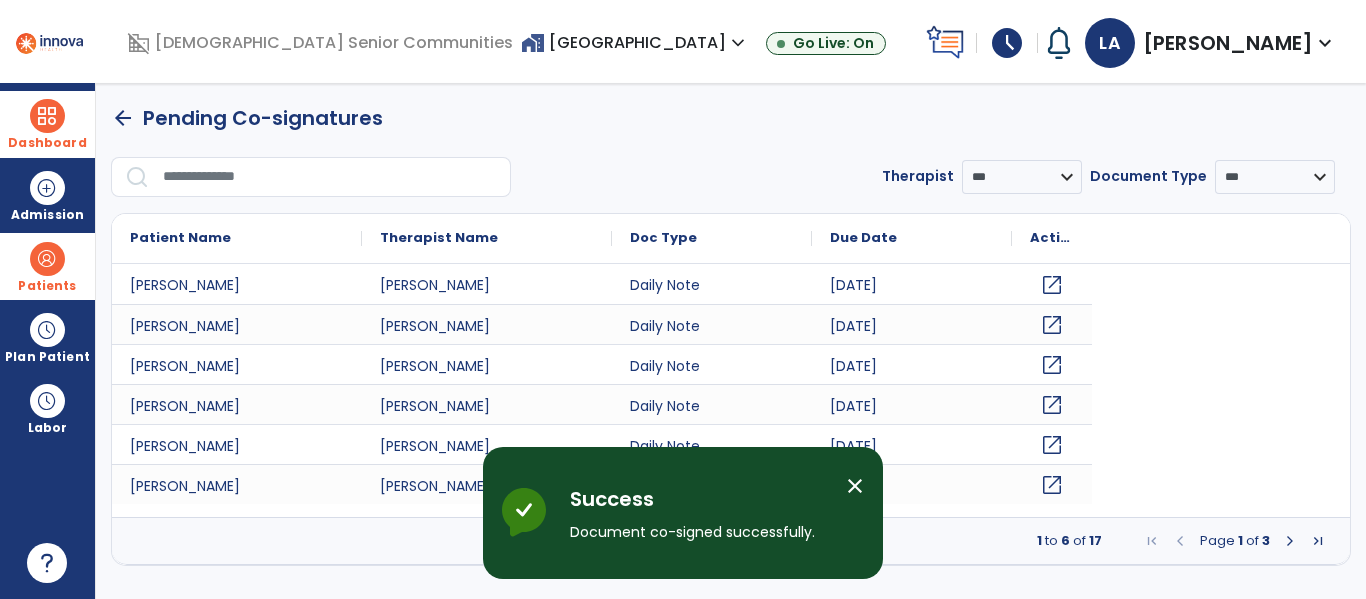 scroll, scrollTop: 0, scrollLeft: 0, axis: both 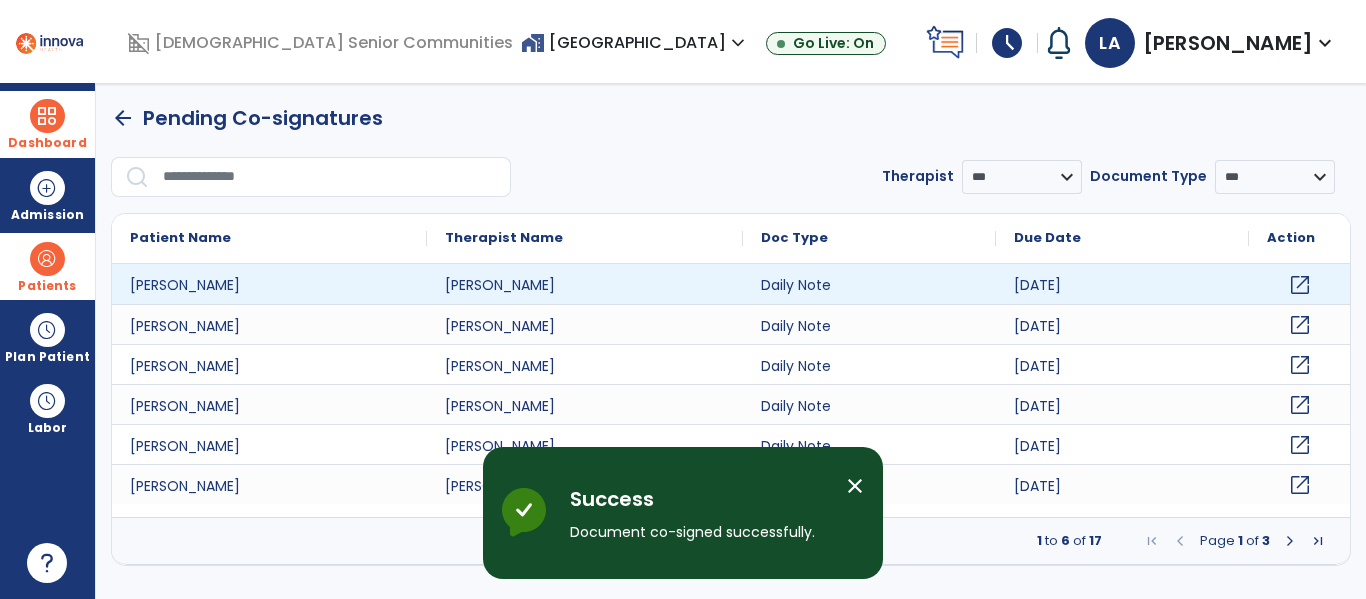 click on "open_in_new" 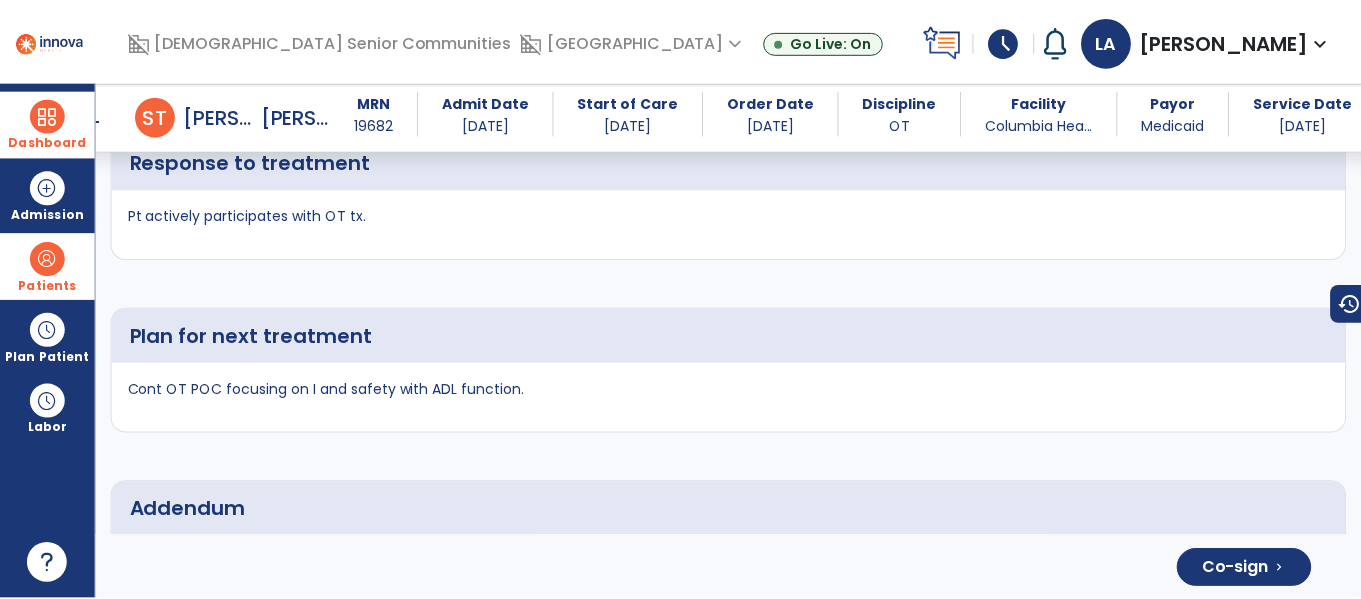scroll, scrollTop: 3924, scrollLeft: 0, axis: vertical 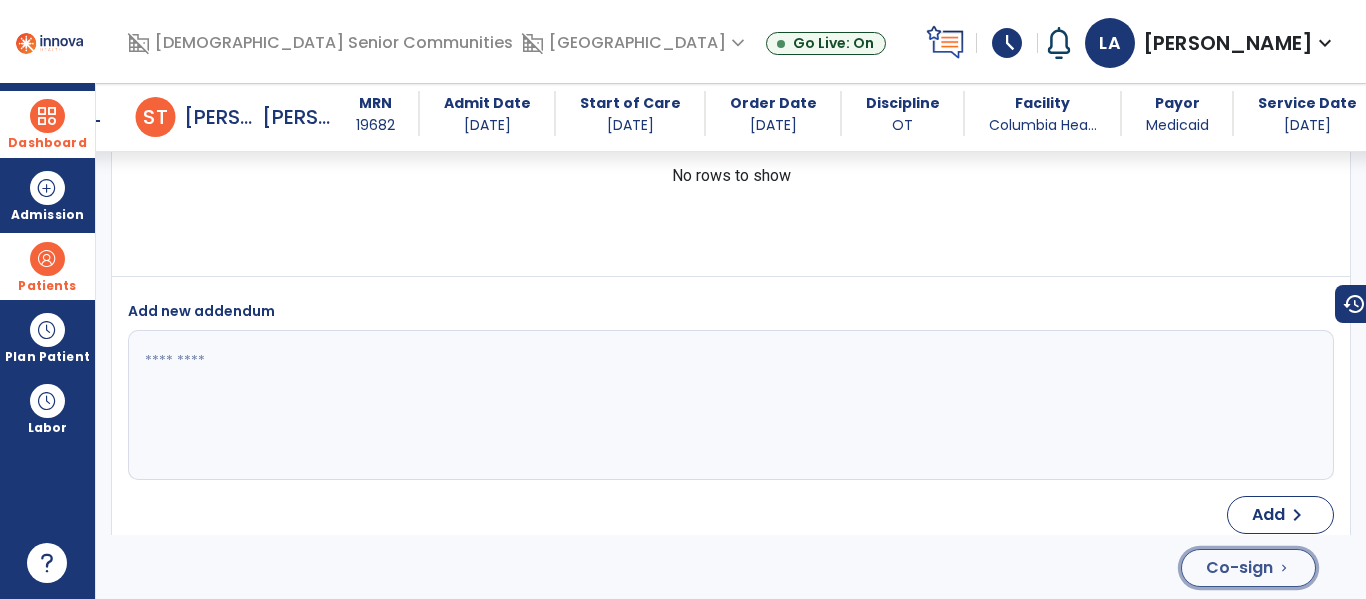 click on "Co-sign  chevron_right" 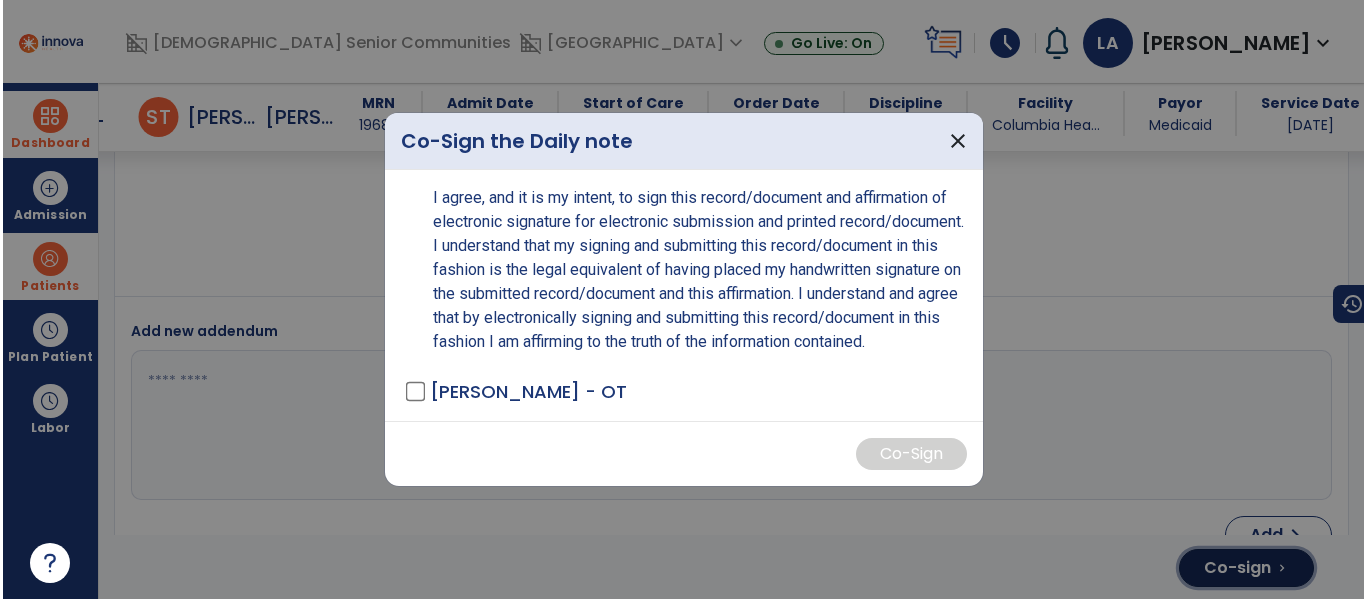 scroll, scrollTop: 3924, scrollLeft: 0, axis: vertical 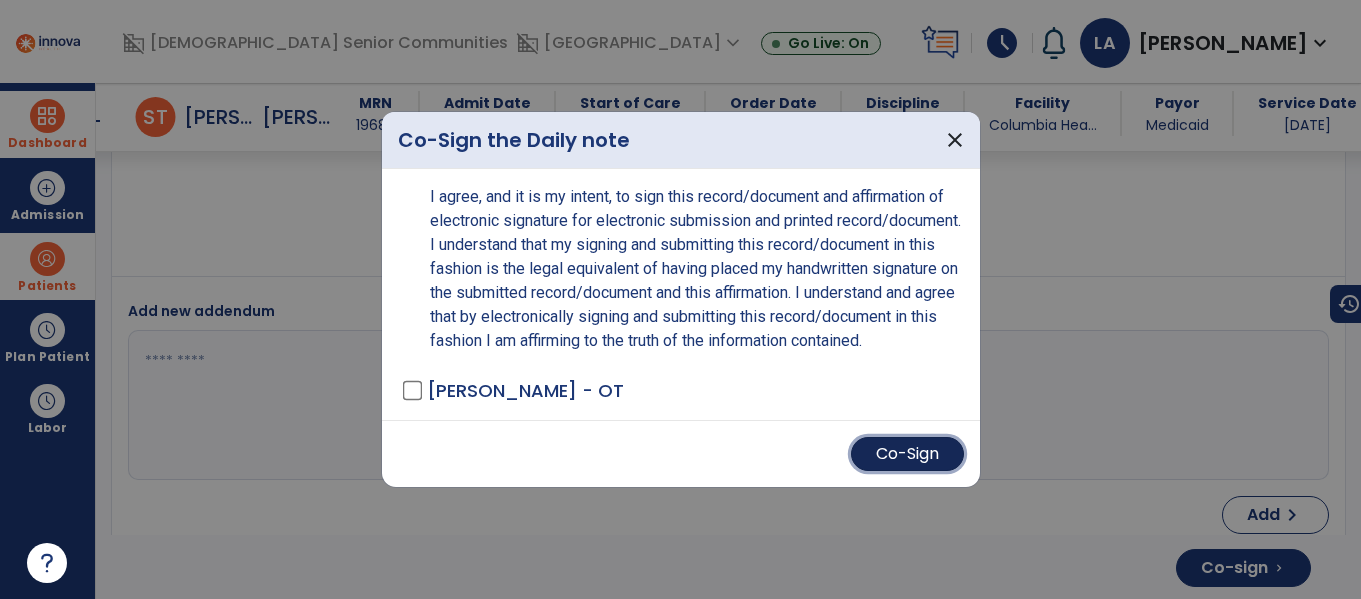 click on "Co-Sign" at bounding box center (907, 454) 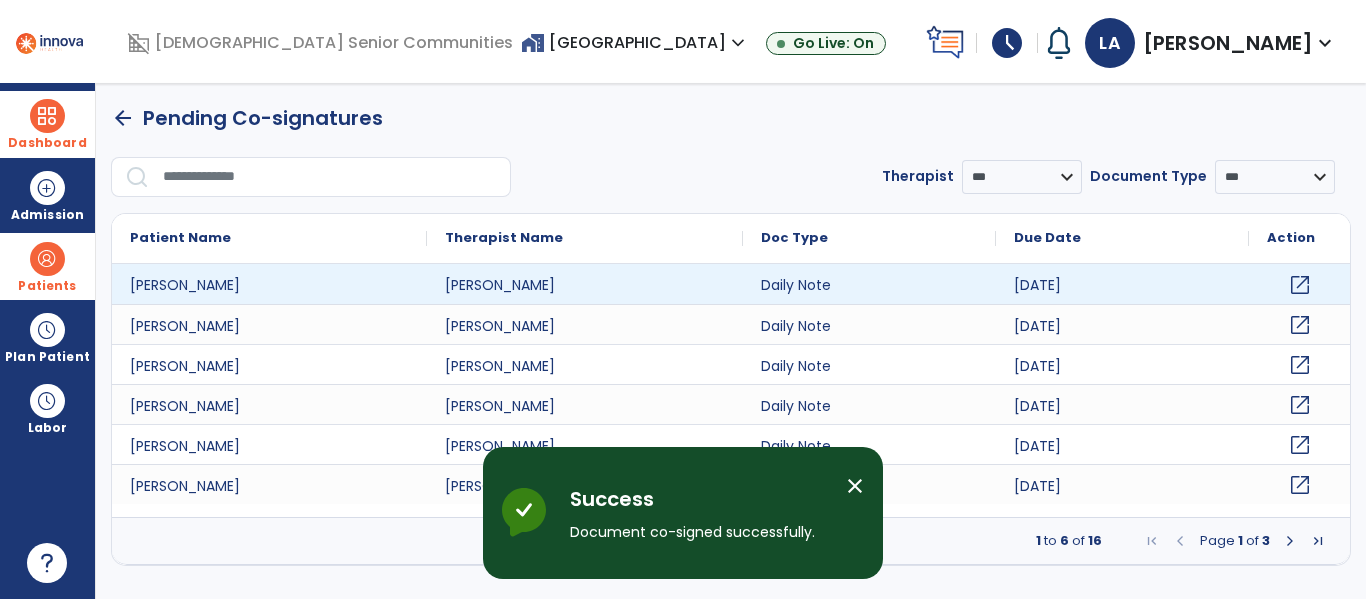 scroll, scrollTop: 0, scrollLeft: 0, axis: both 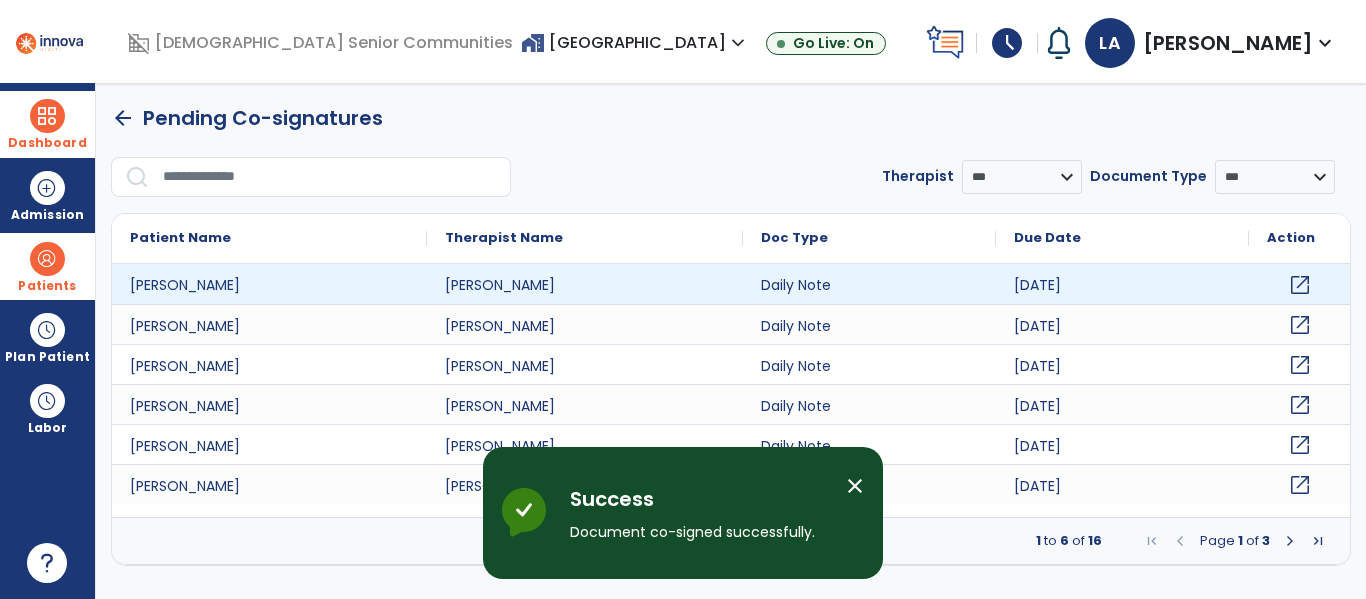 click on "open_in_new" 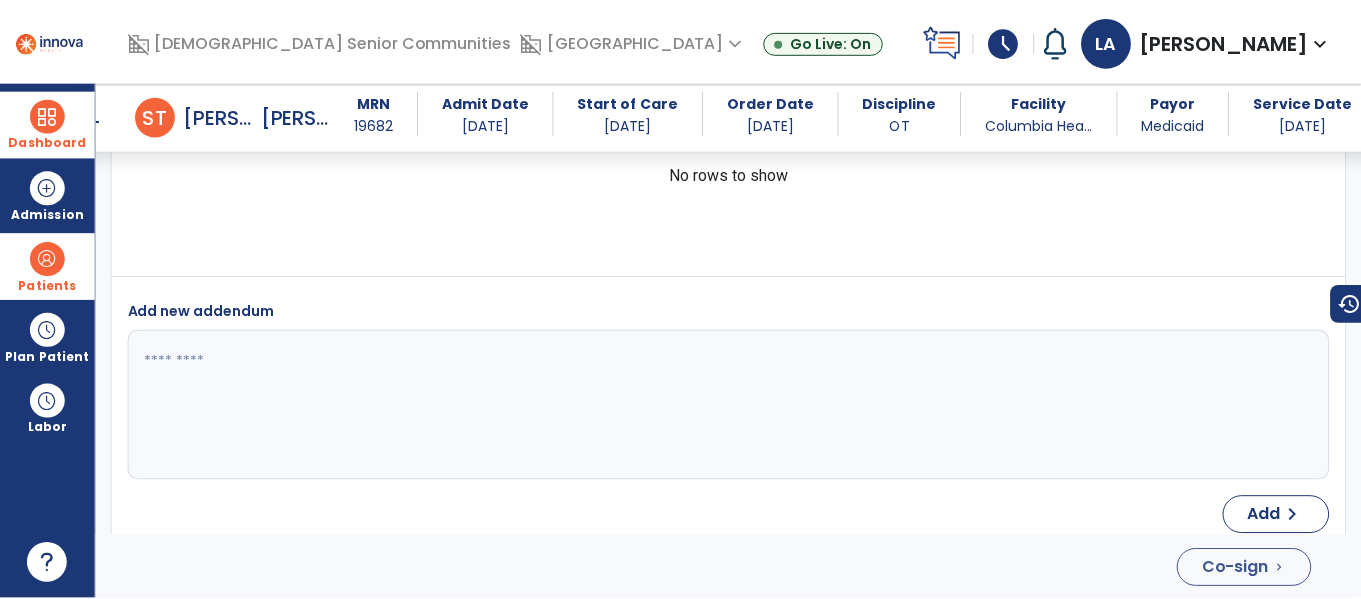 scroll, scrollTop: 3945, scrollLeft: 0, axis: vertical 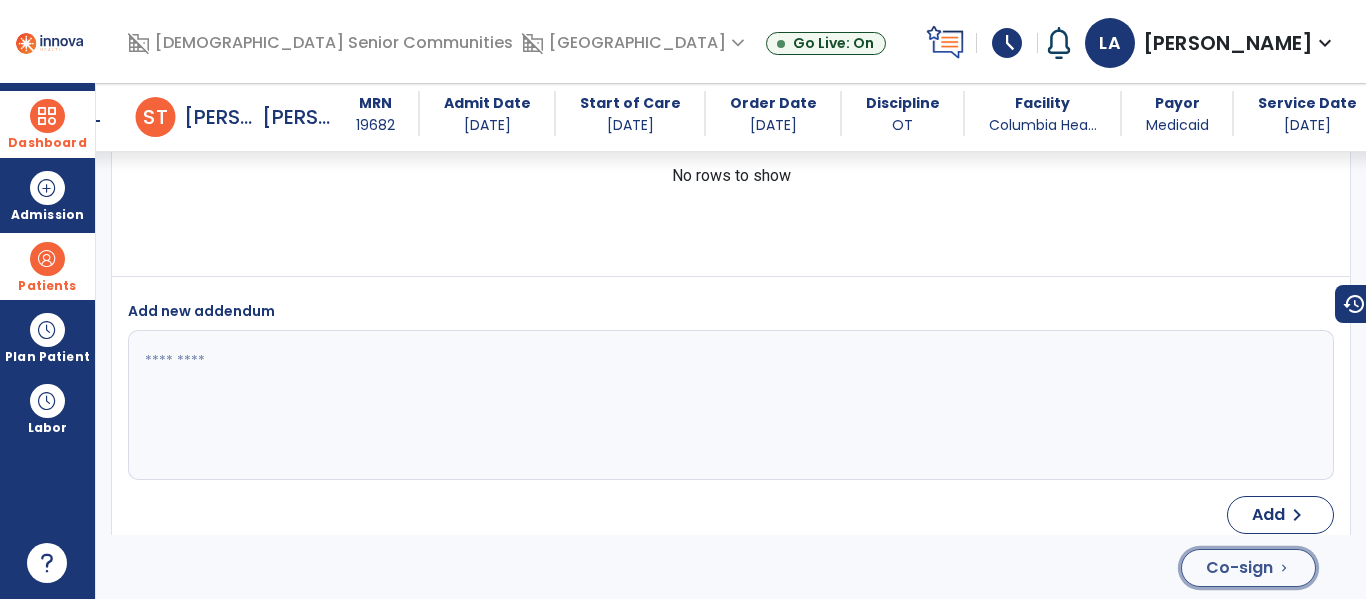 click on "Co-sign" 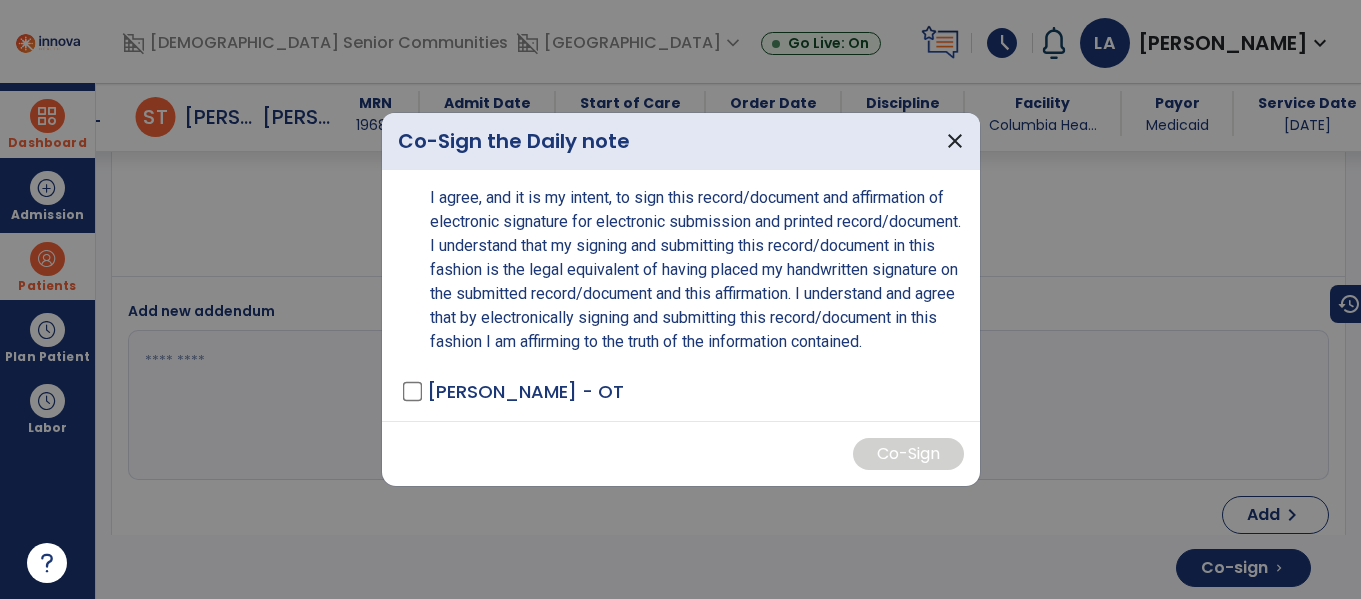 click on "I agree, and it is my intent, to sign this record/document and affirmation of electronic signature for electronic submission and printed record/document. I understand that my signing and submitting this record/document in this fashion is the legal equivalent of having placed my handwritten signature on the submitted record/document and this affirmation. I understand and agree that by electronically signing and submitting this record/document in this fashion I am affirming to the truth of the information contained.  [PERSON_NAME]  - OT" at bounding box center [681, 295] 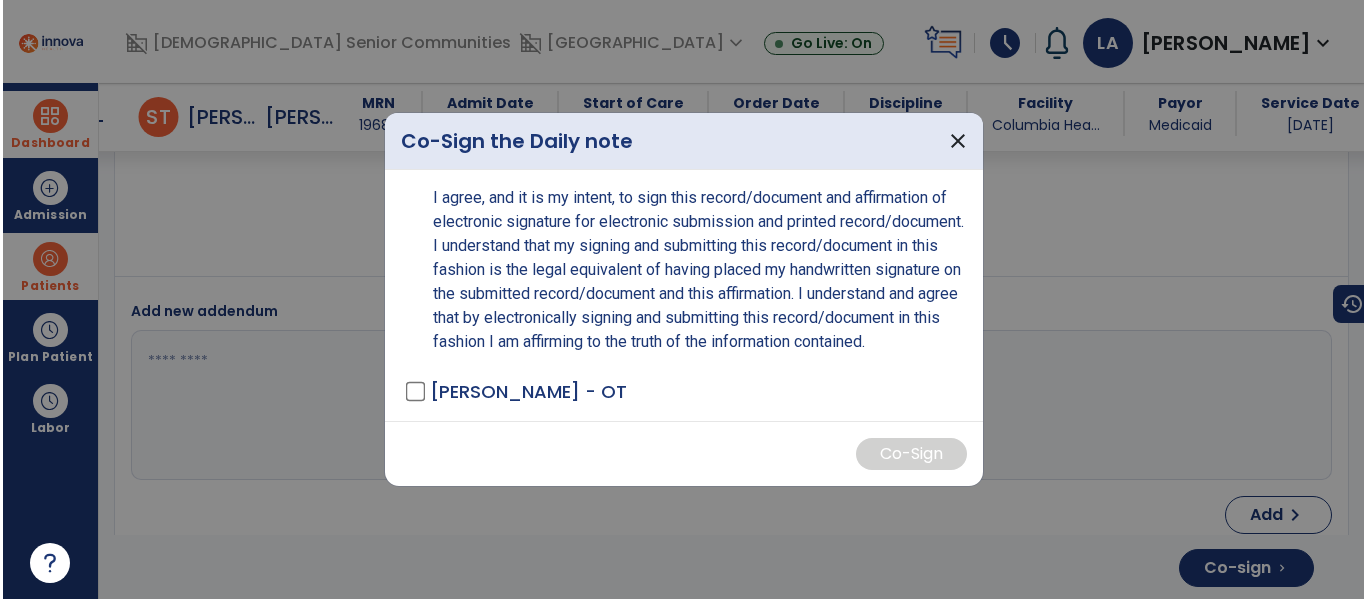 scroll, scrollTop: 3945, scrollLeft: 0, axis: vertical 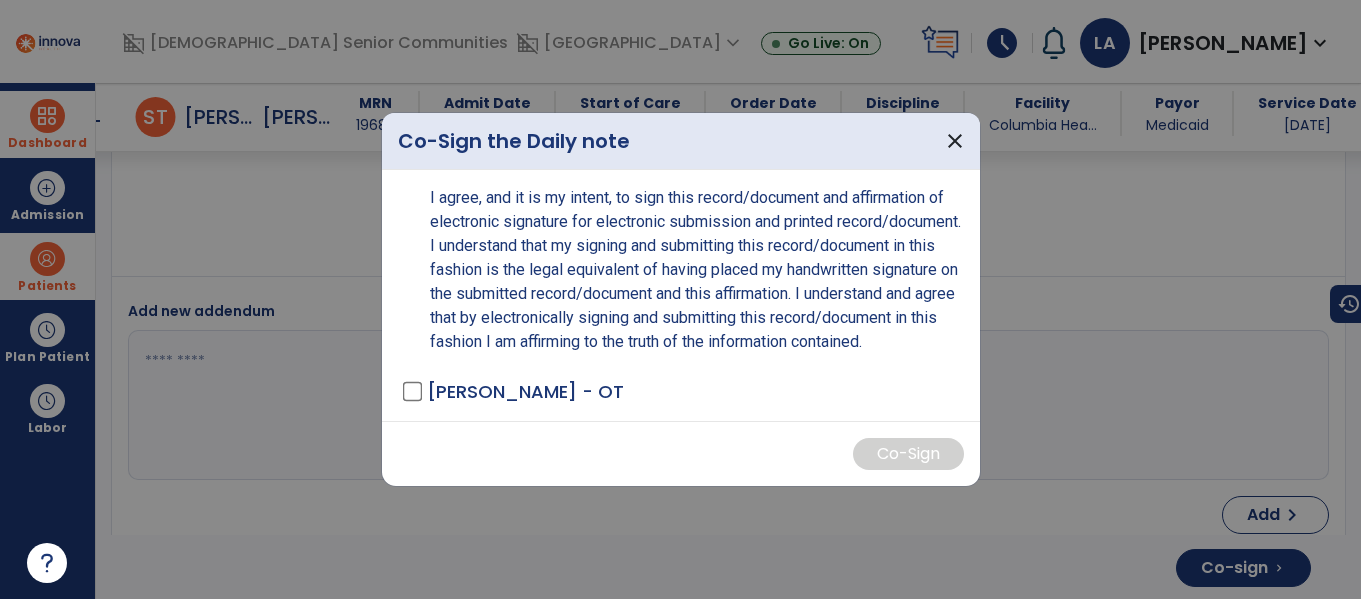 click on "[PERSON_NAME]  - OT" at bounding box center (685, 391) 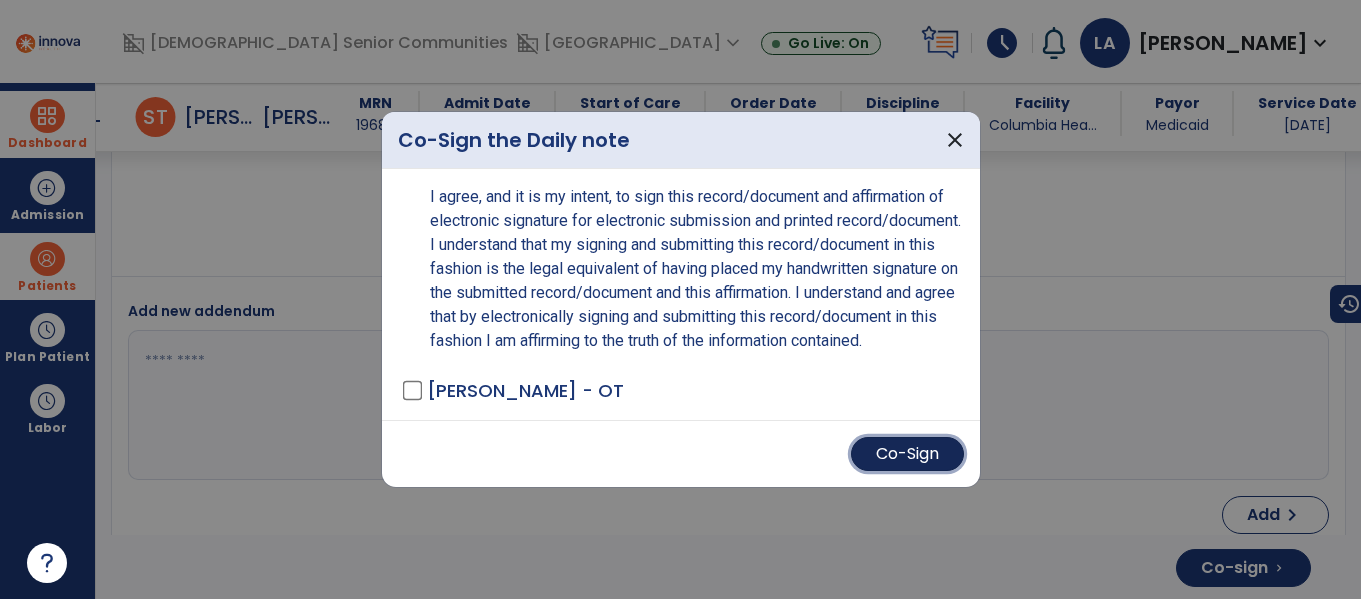 click on "Co-Sign" at bounding box center [907, 454] 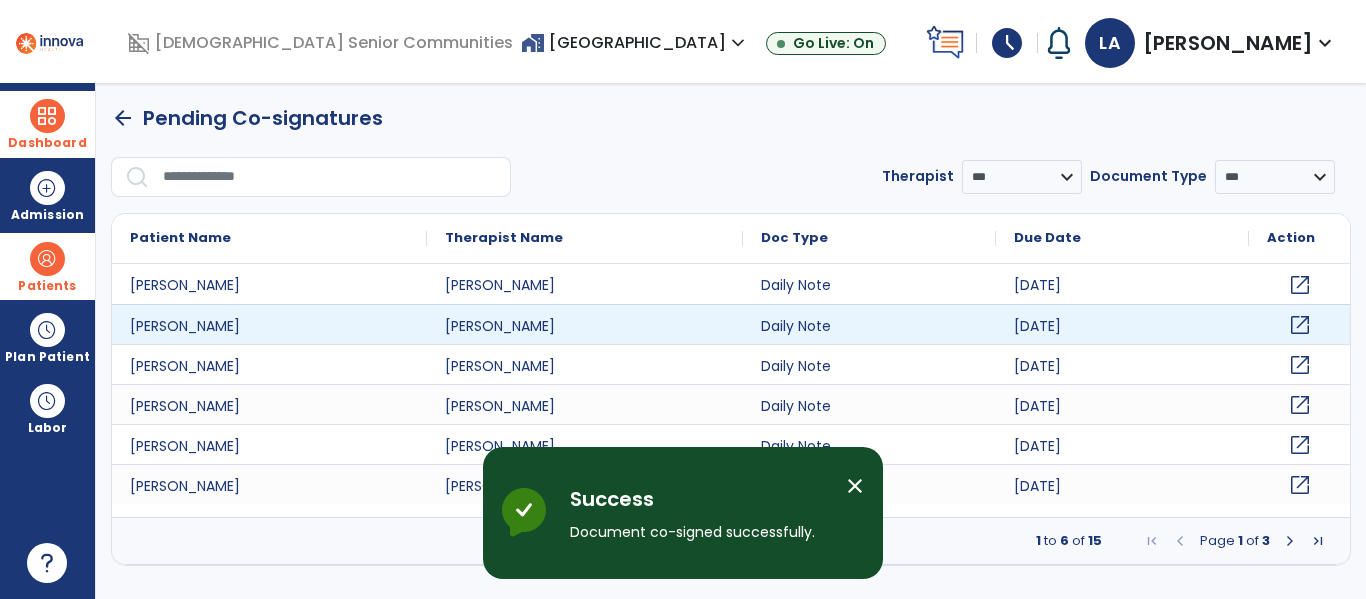 scroll, scrollTop: 0, scrollLeft: 0, axis: both 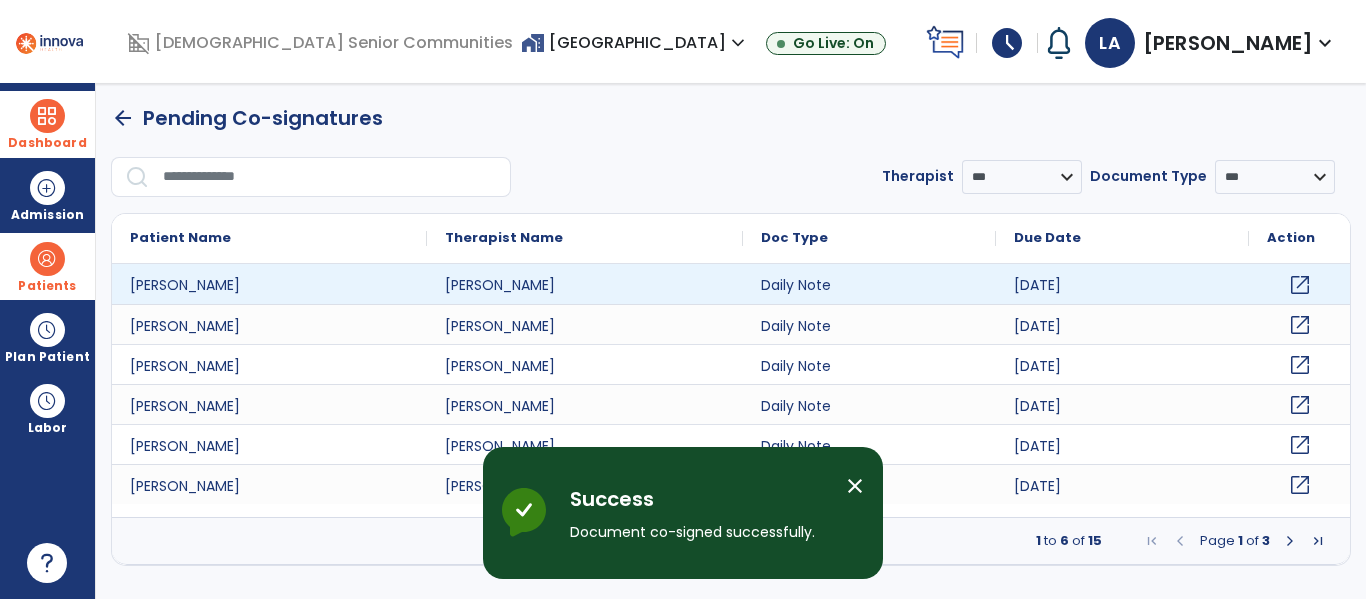 click on "open_in_new" 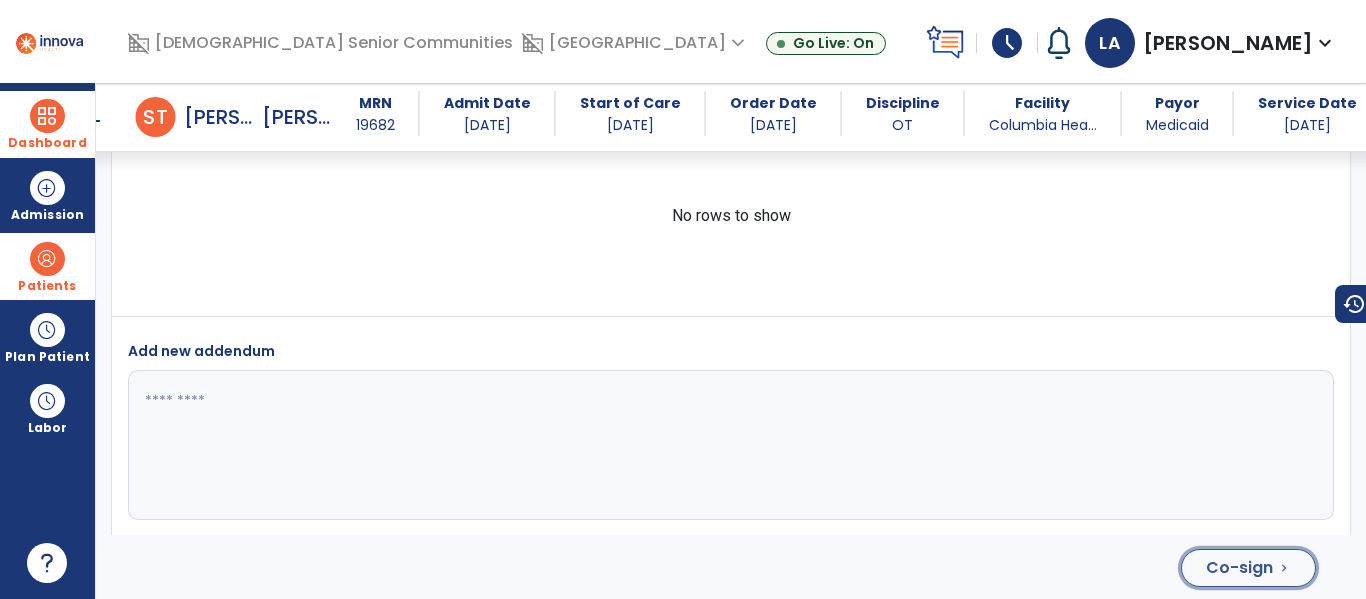click on "Co-sign" 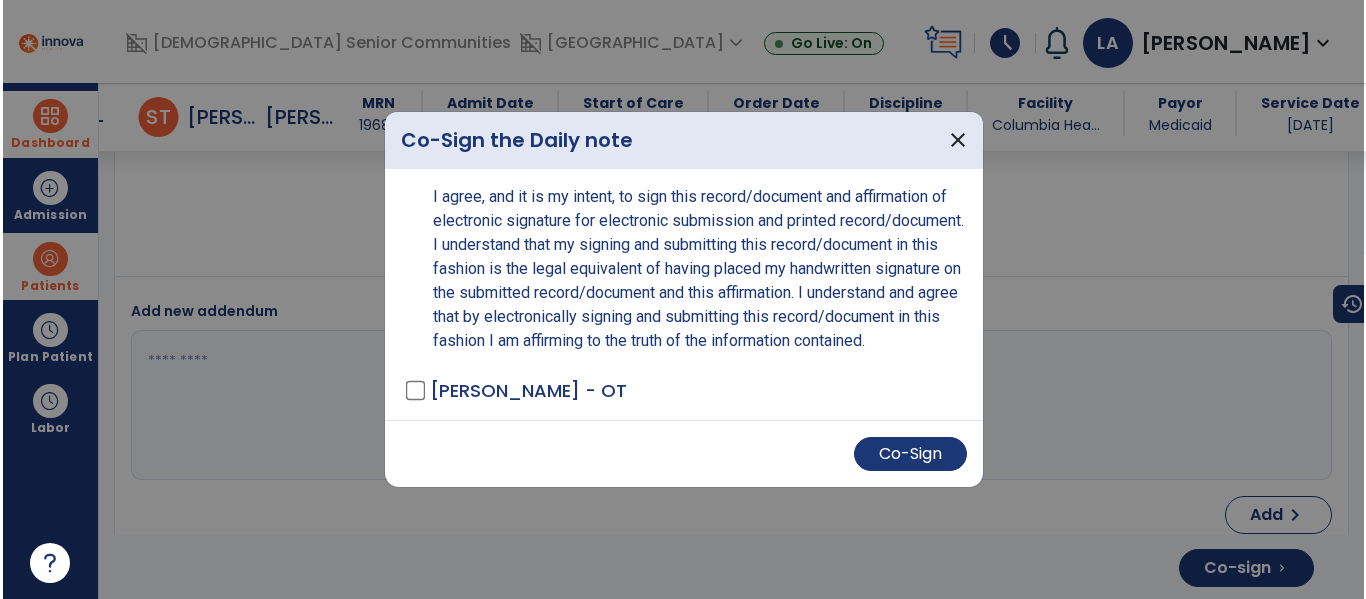 scroll, scrollTop: 3762, scrollLeft: 0, axis: vertical 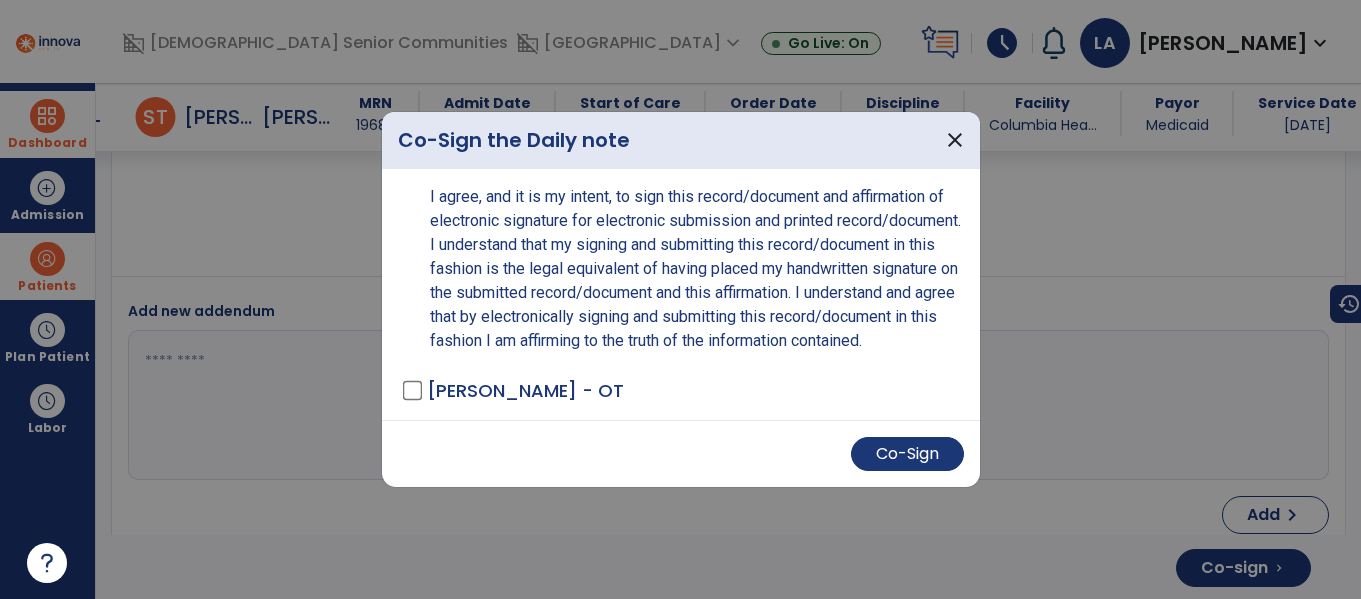 click on "Co-Sign" at bounding box center [681, 454] 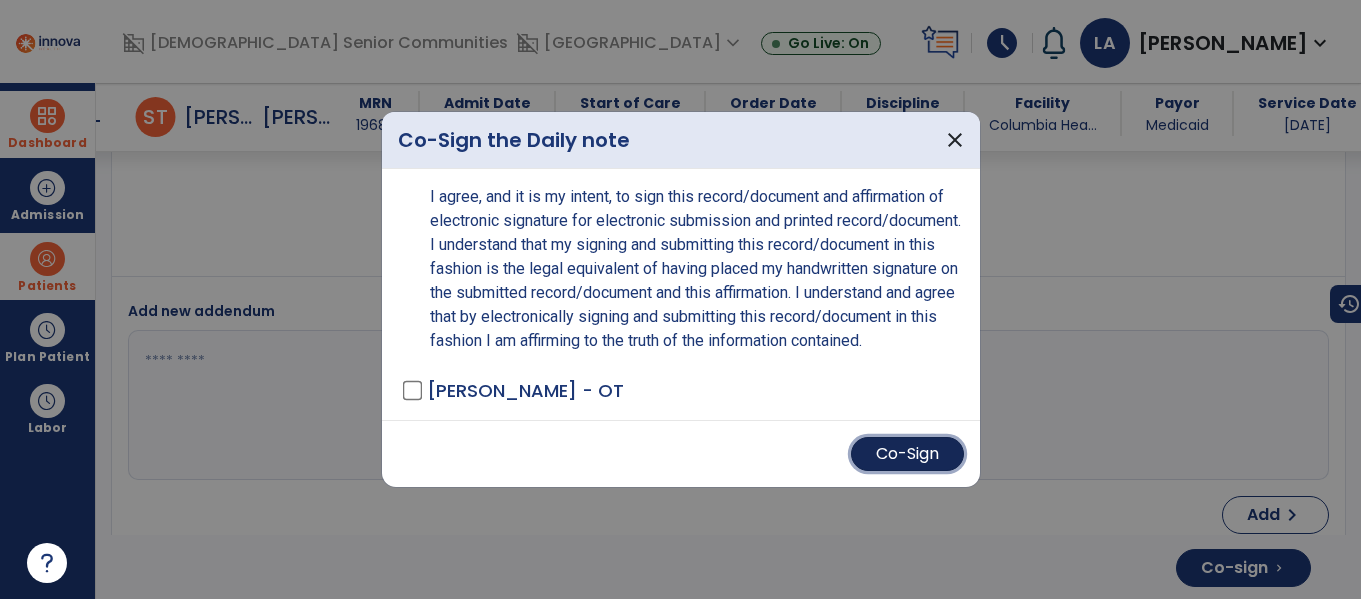 click on "Co-Sign" at bounding box center [907, 454] 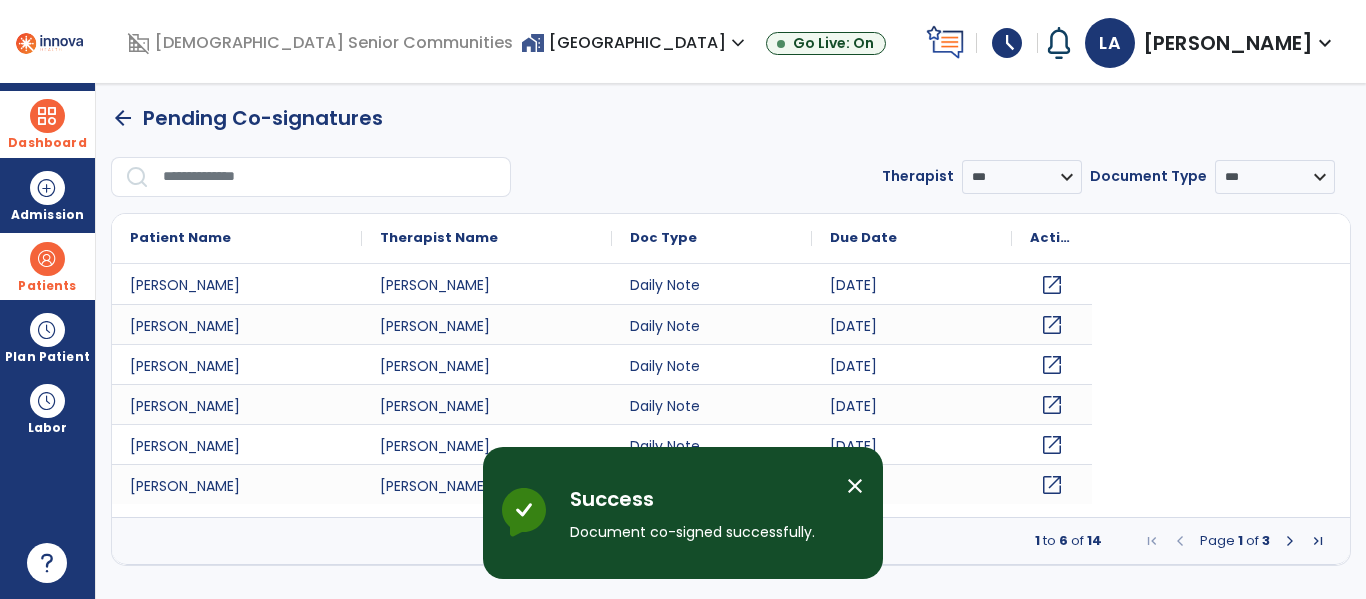 scroll, scrollTop: 0, scrollLeft: 0, axis: both 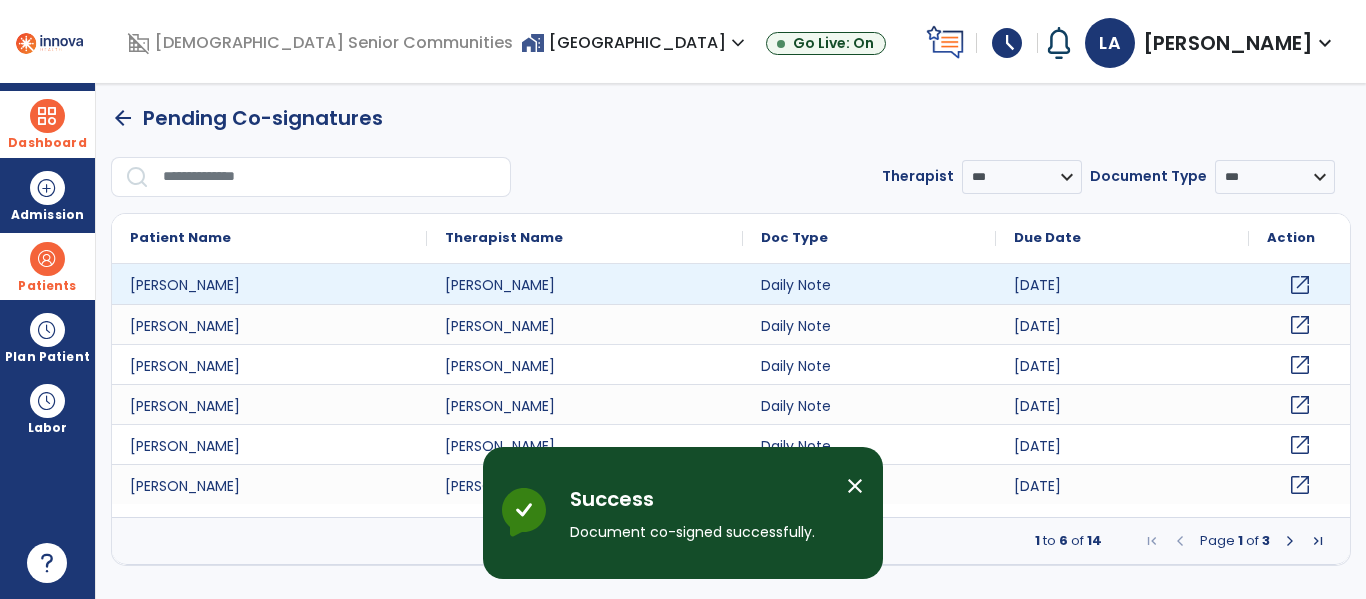 click on "open_in_new" 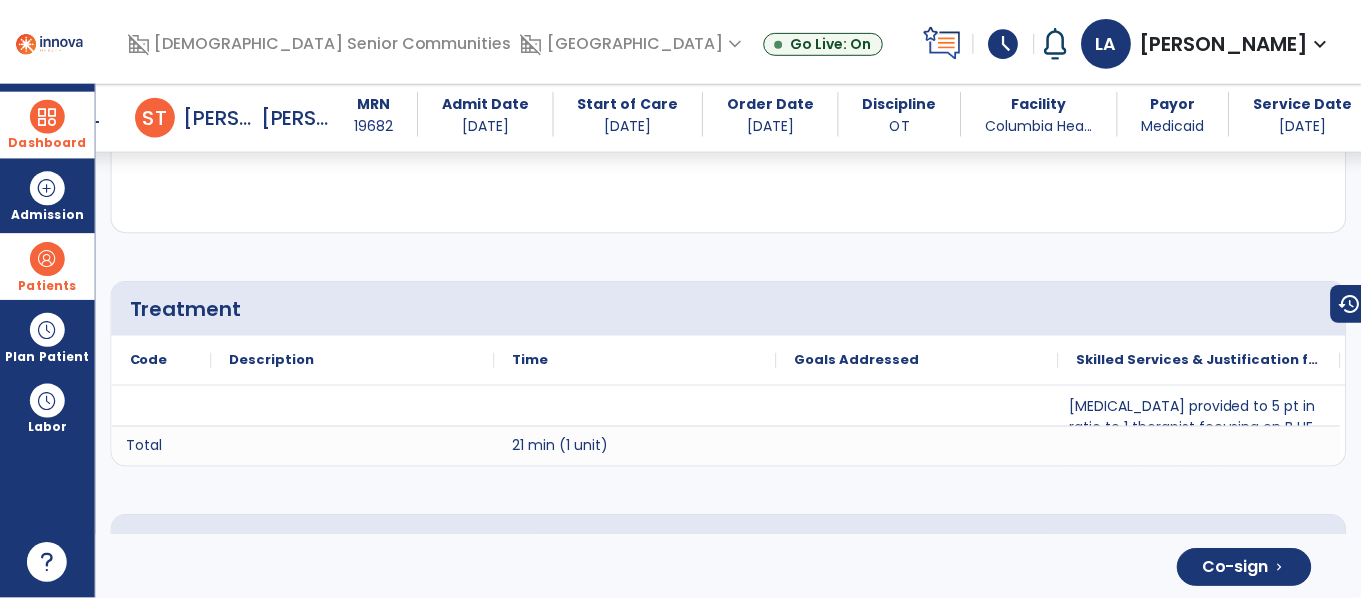 scroll, scrollTop: 3932, scrollLeft: 0, axis: vertical 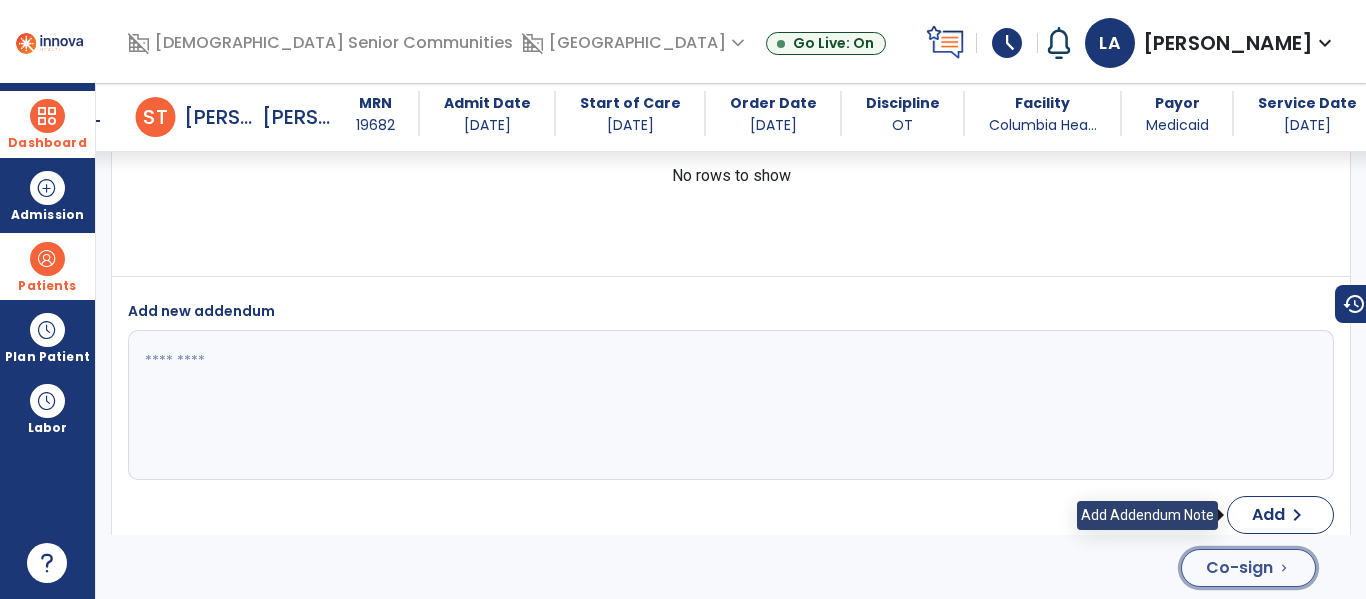 click on "Co-sign" 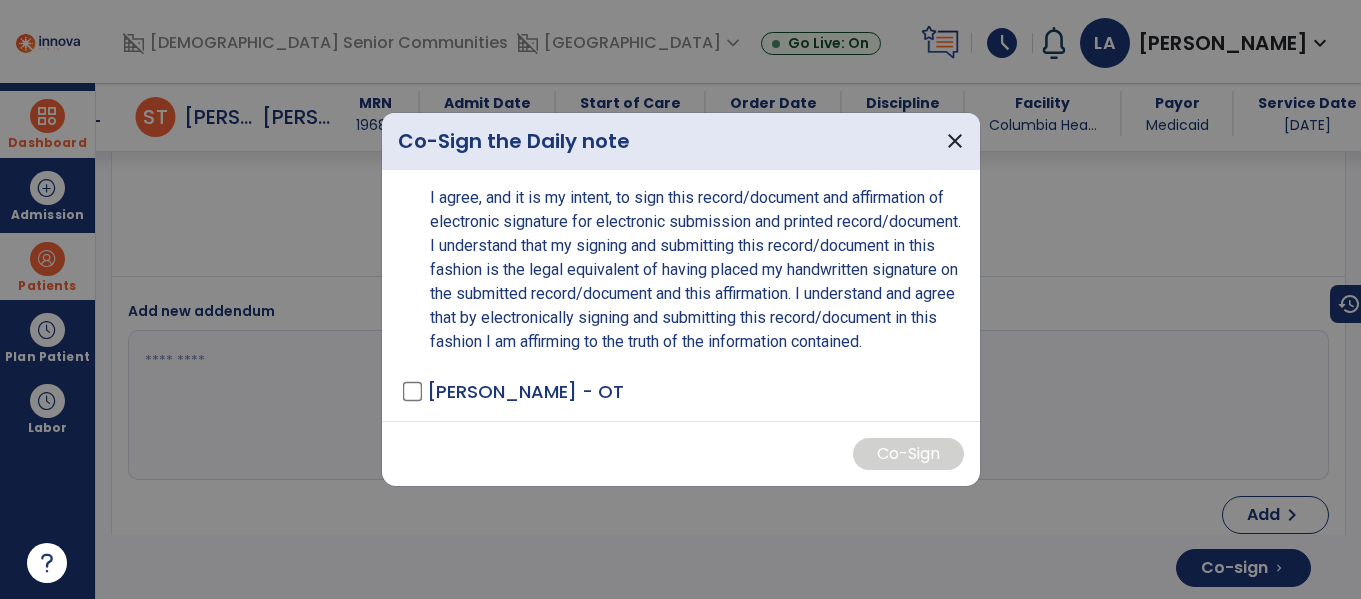 click on "[PERSON_NAME]  - OT" at bounding box center (685, 391) 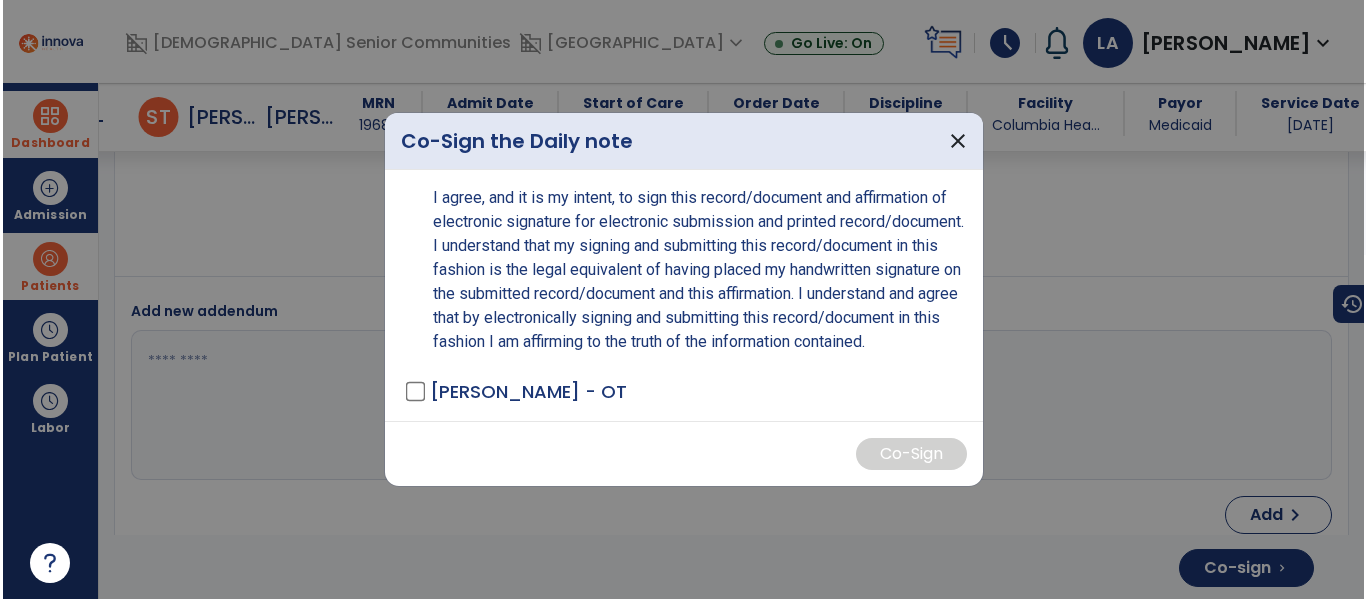 scroll, scrollTop: 3846, scrollLeft: 0, axis: vertical 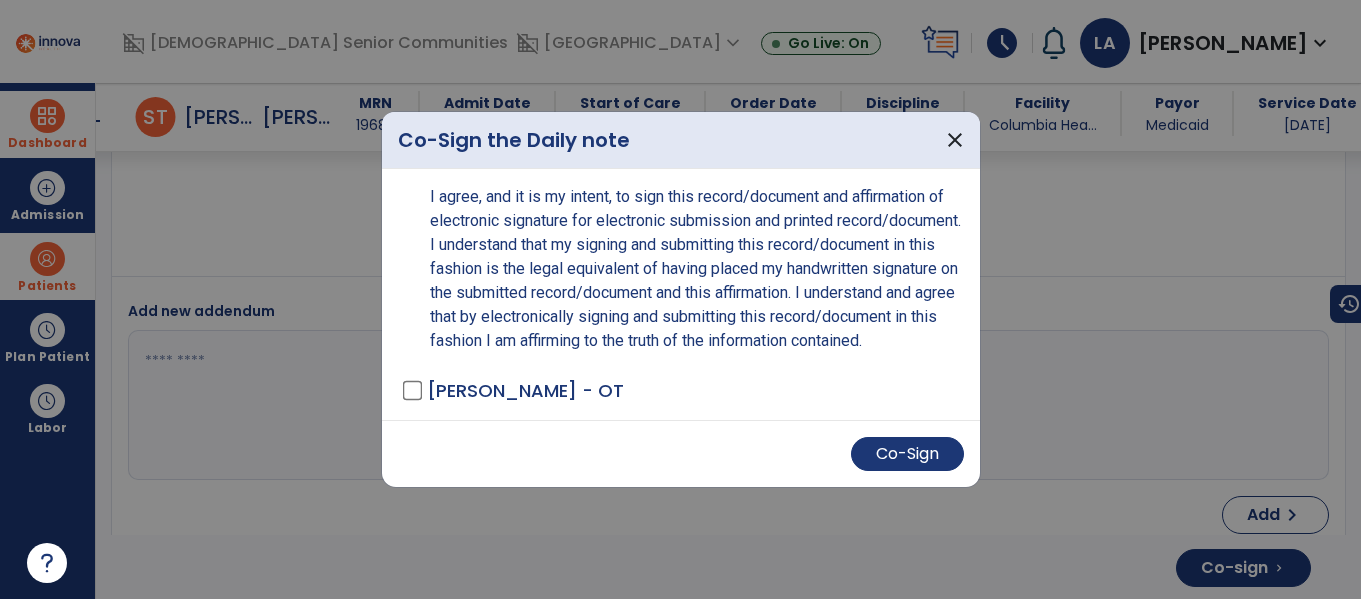 click on "Co-Sign" at bounding box center [681, 454] 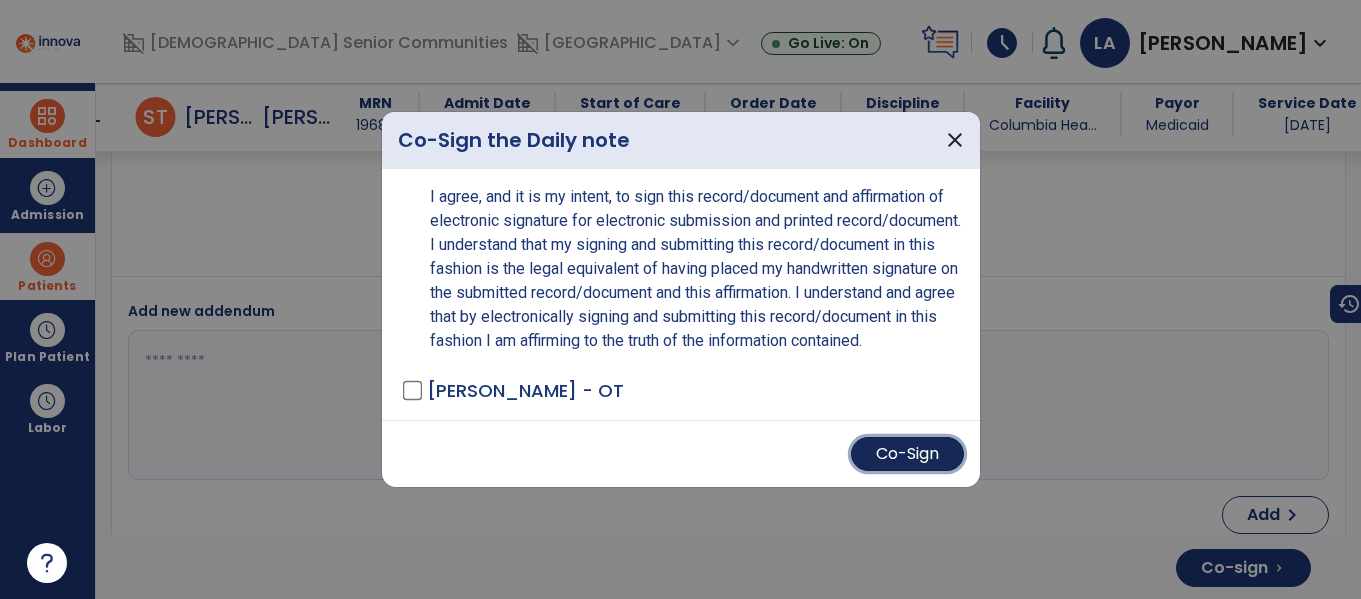 click on "Co-Sign" at bounding box center [907, 454] 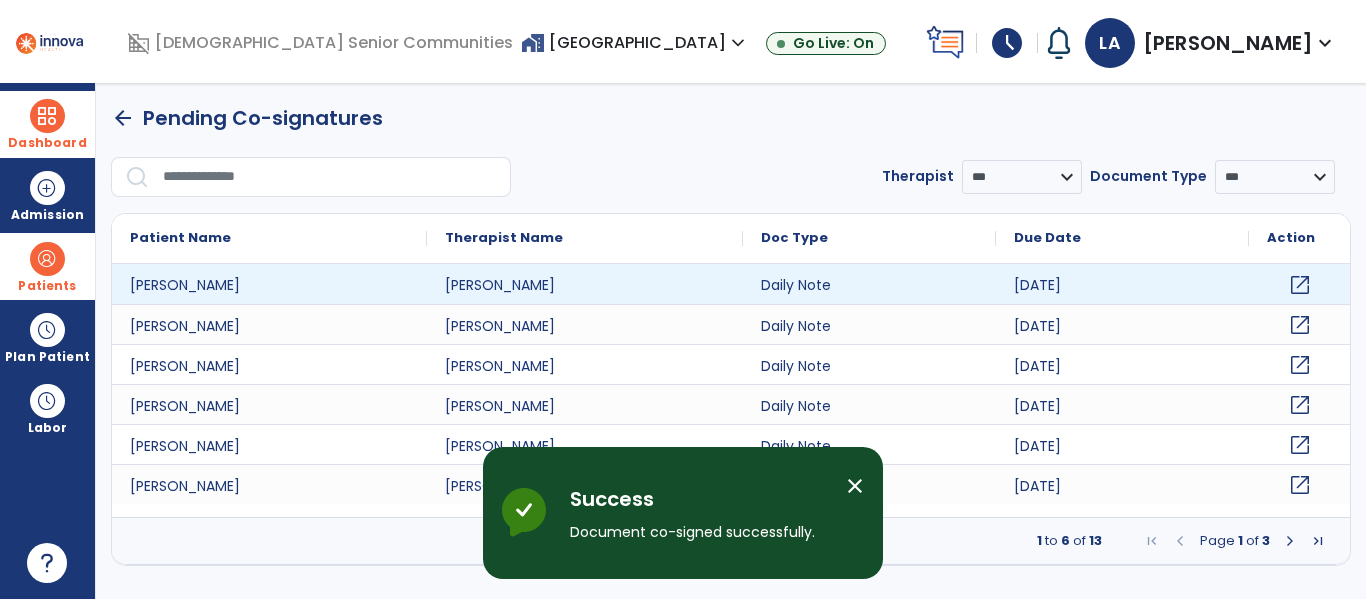 scroll, scrollTop: 0, scrollLeft: 0, axis: both 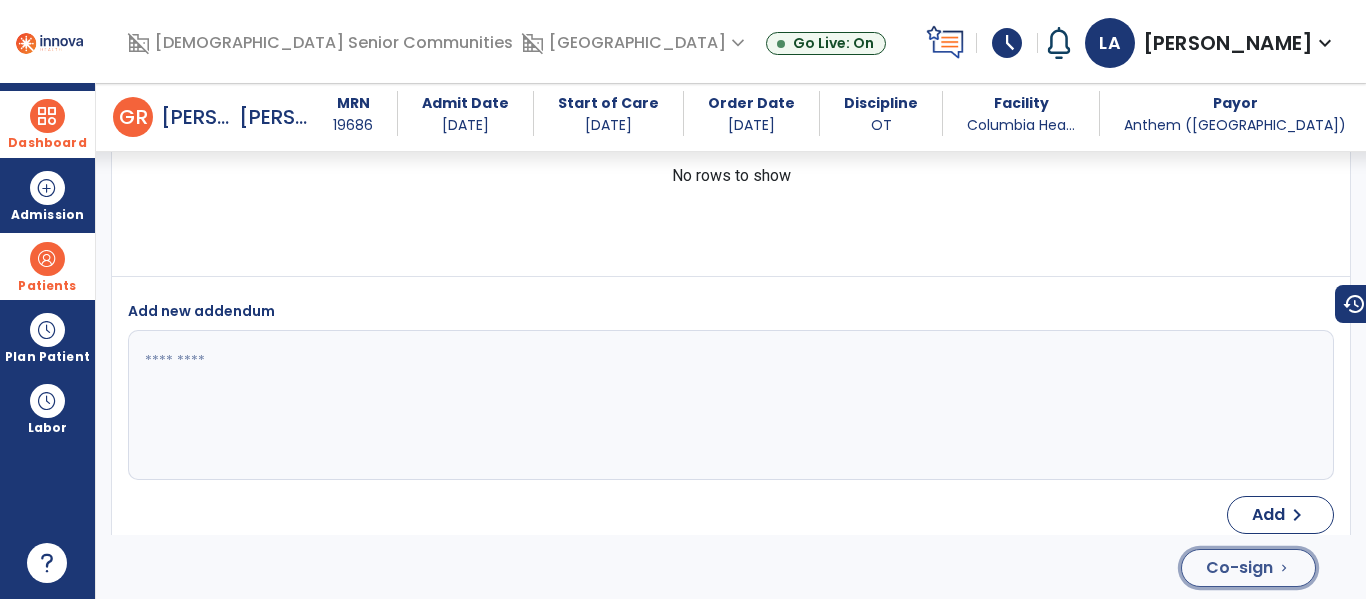 click on "Co-sign" 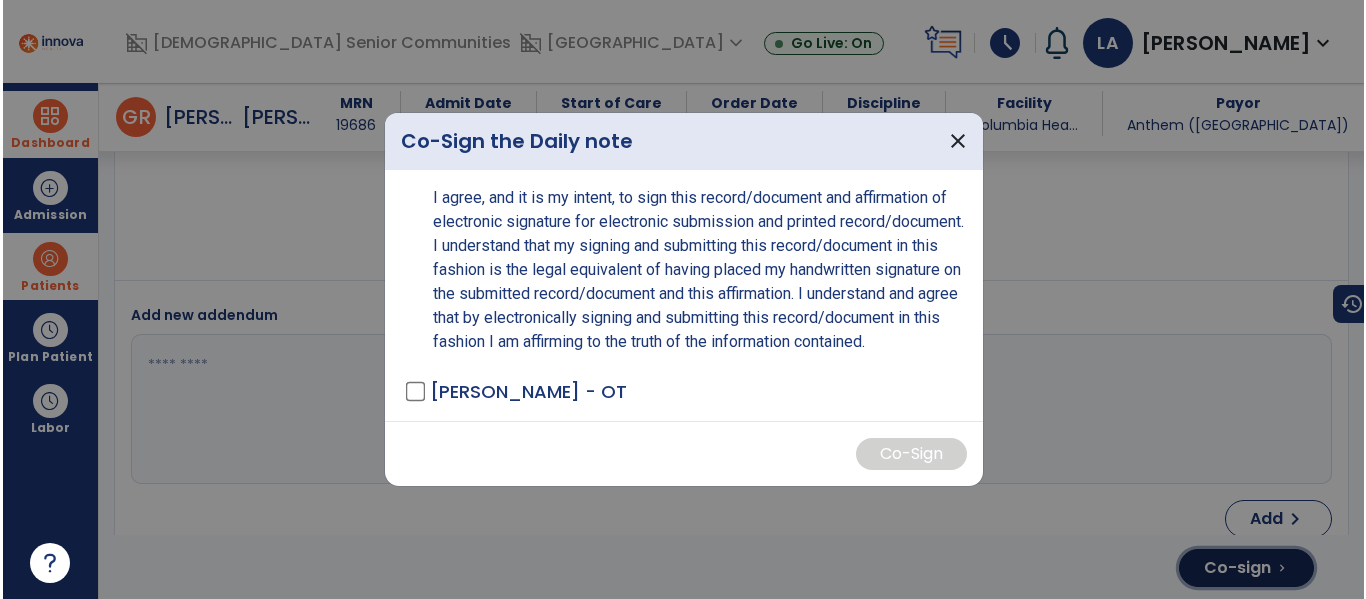 scroll, scrollTop: 4751, scrollLeft: 0, axis: vertical 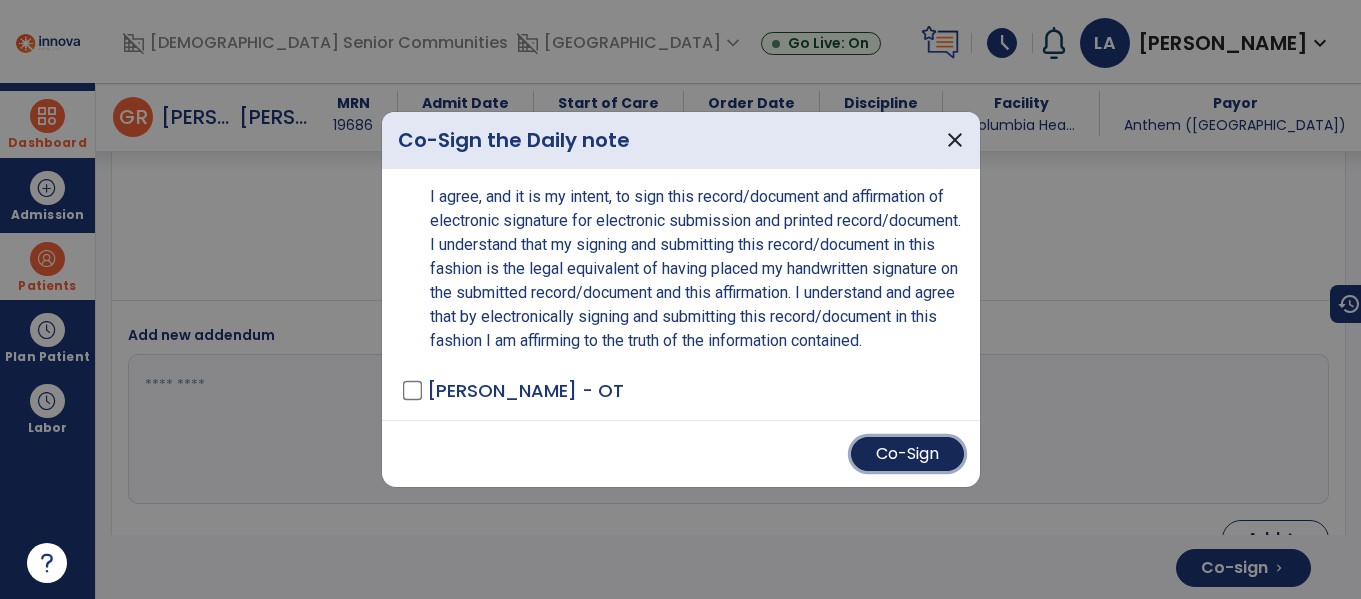 click on "Co-Sign" at bounding box center [907, 454] 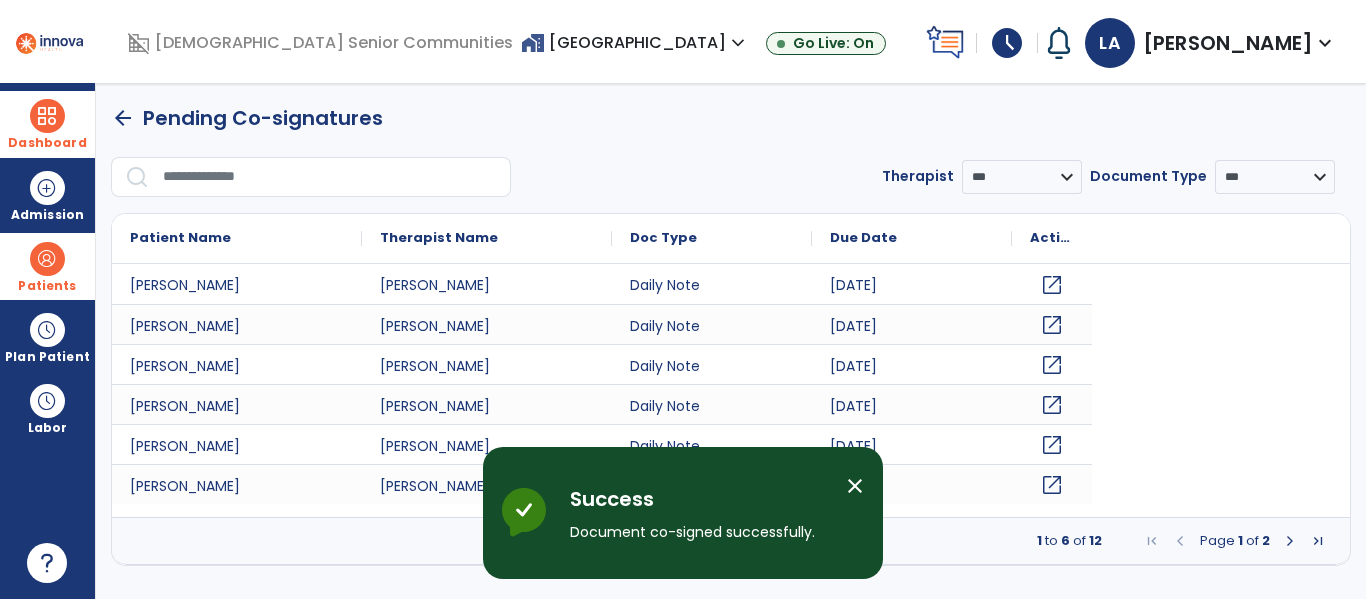 scroll, scrollTop: 0, scrollLeft: 0, axis: both 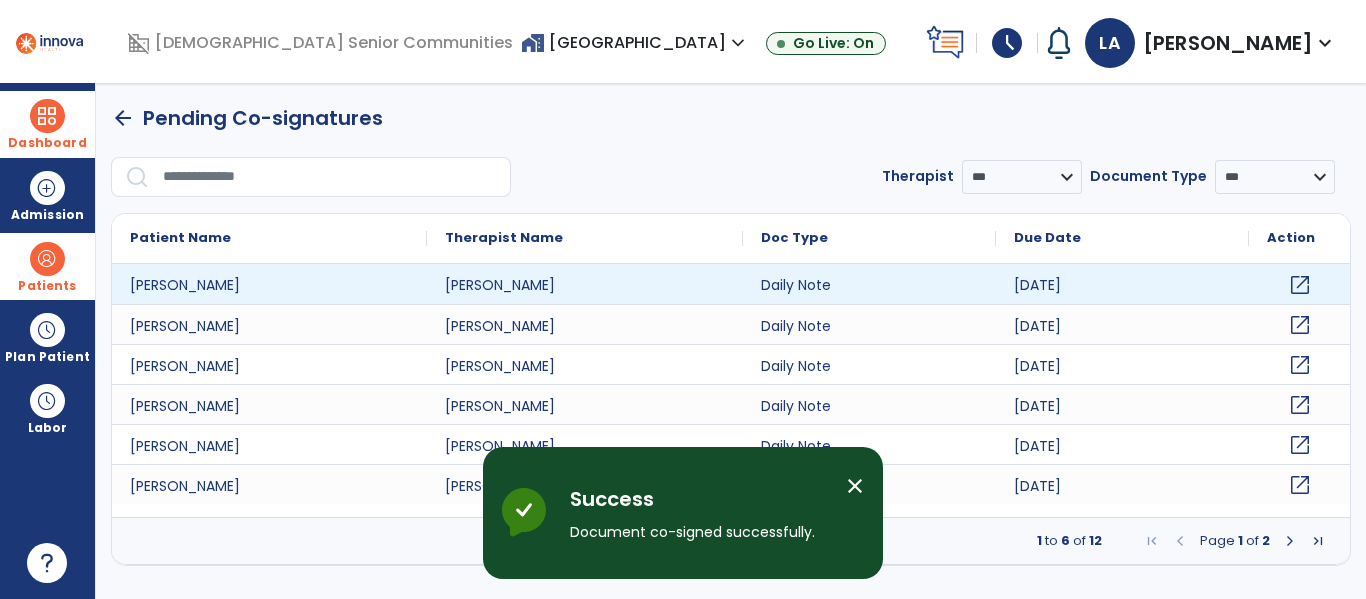 click on "open_in_new" 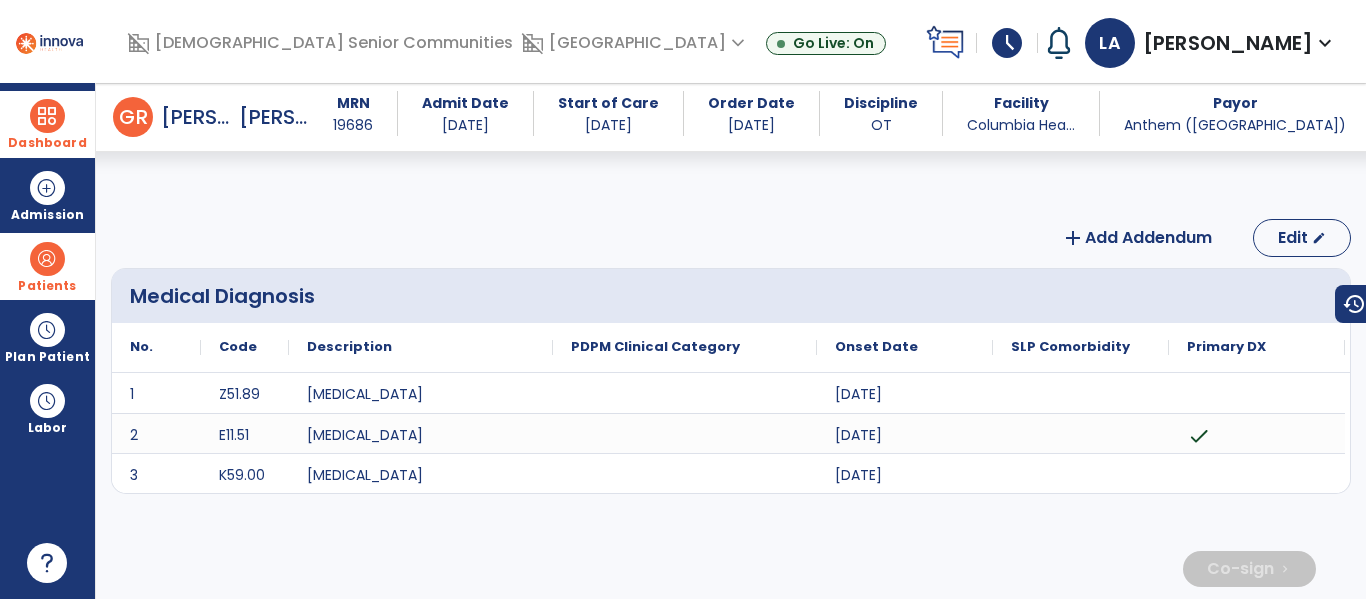 scroll, scrollTop: 2859, scrollLeft: 0, axis: vertical 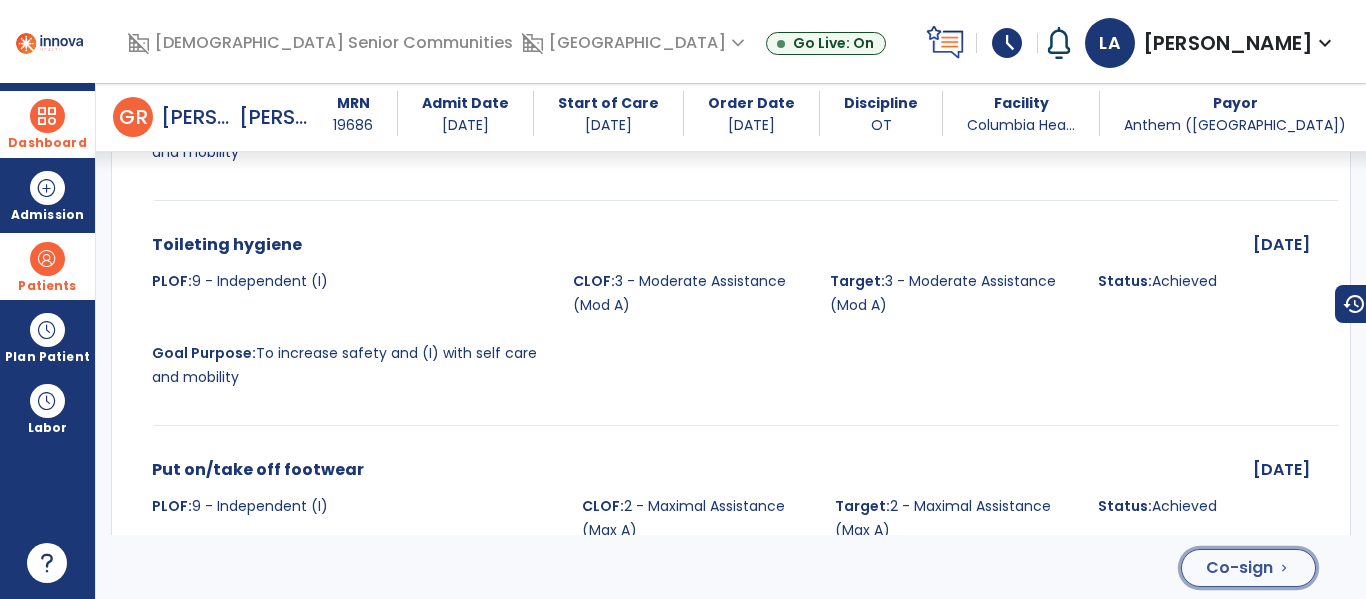 click on "Co-sign" 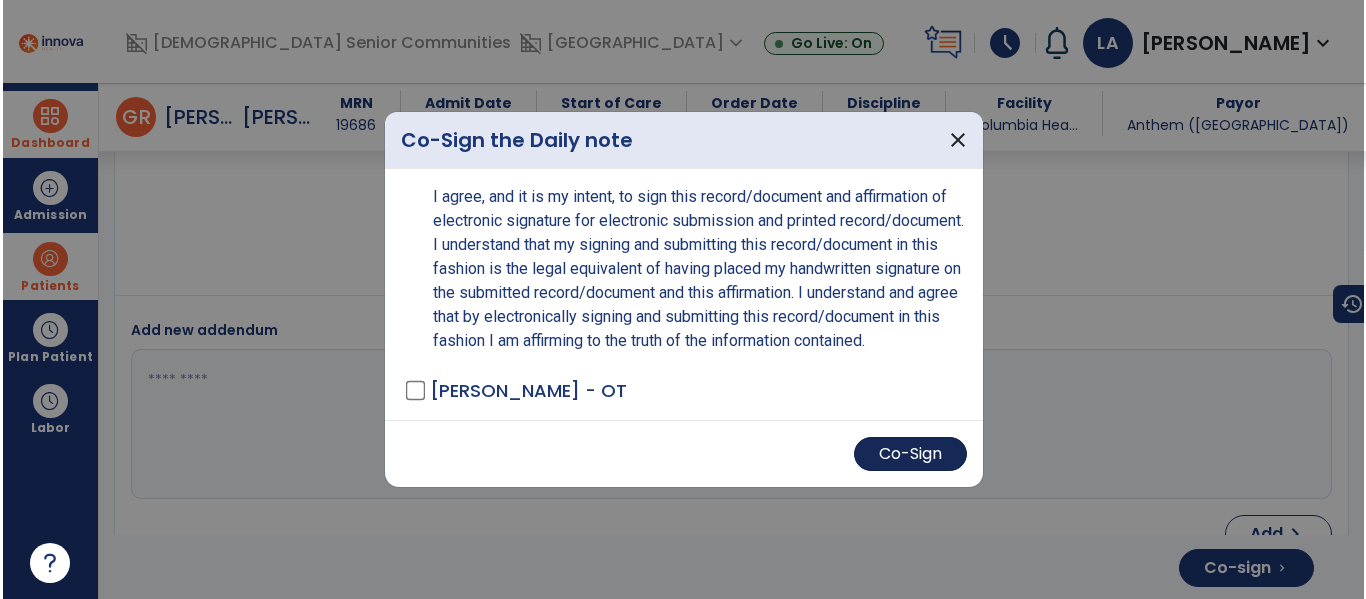scroll, scrollTop: 4677, scrollLeft: 0, axis: vertical 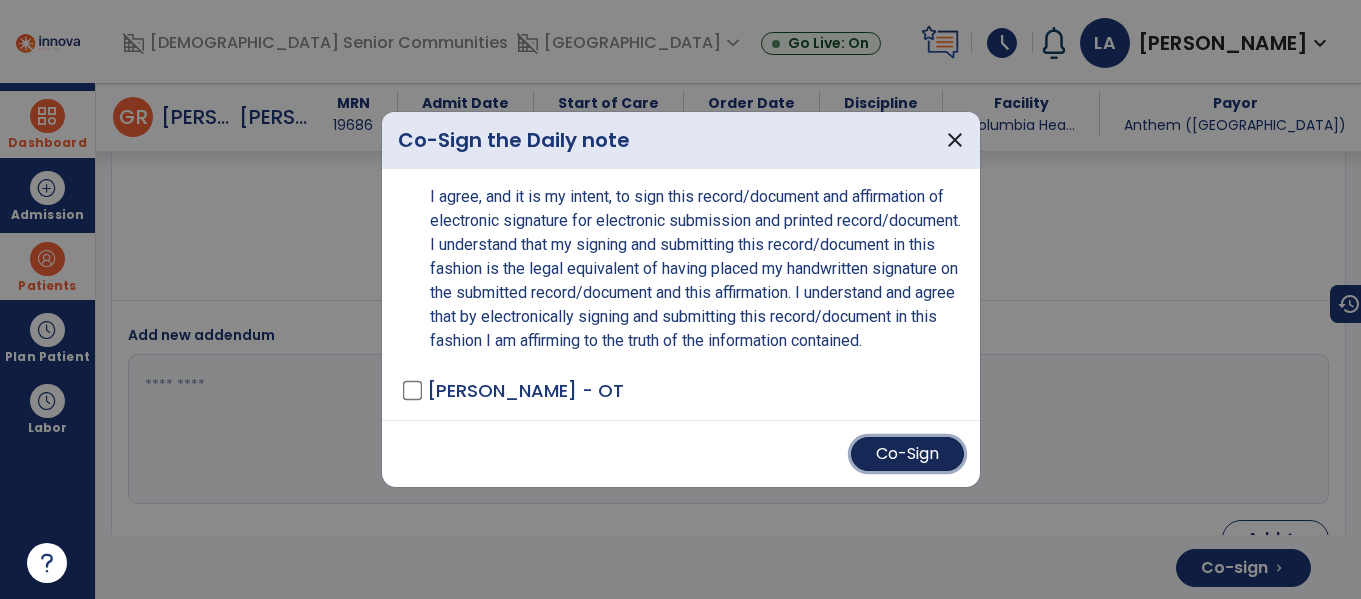 click on "Co-Sign" at bounding box center (907, 454) 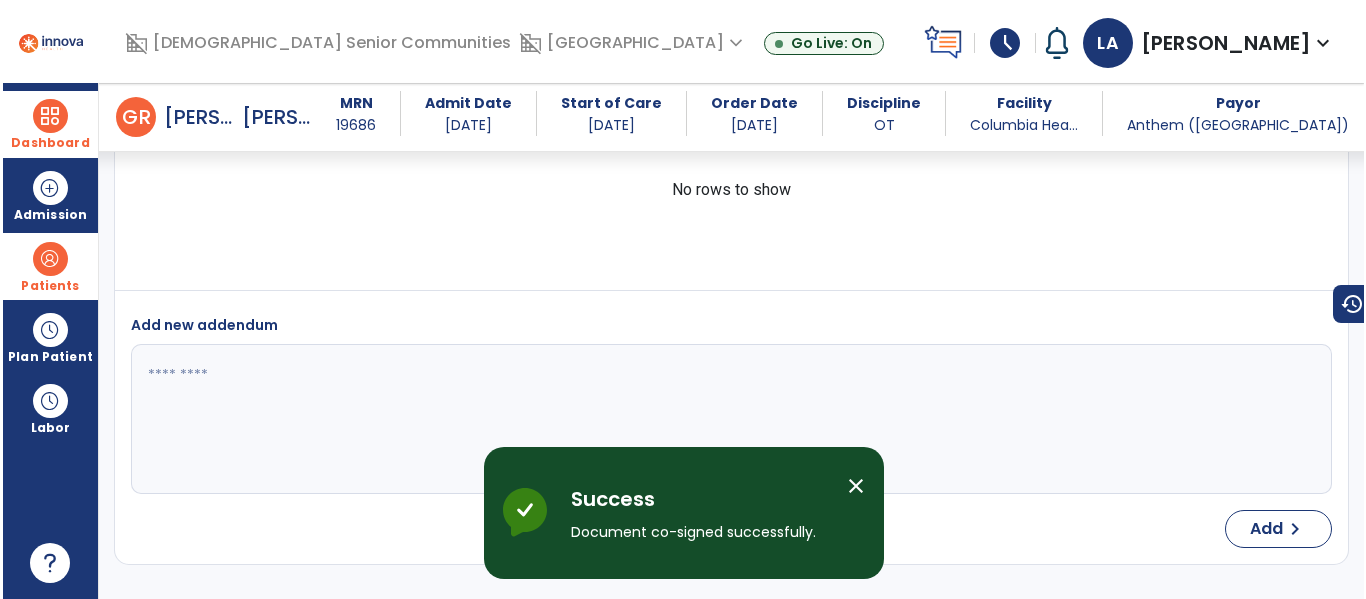 scroll, scrollTop: 4667, scrollLeft: 0, axis: vertical 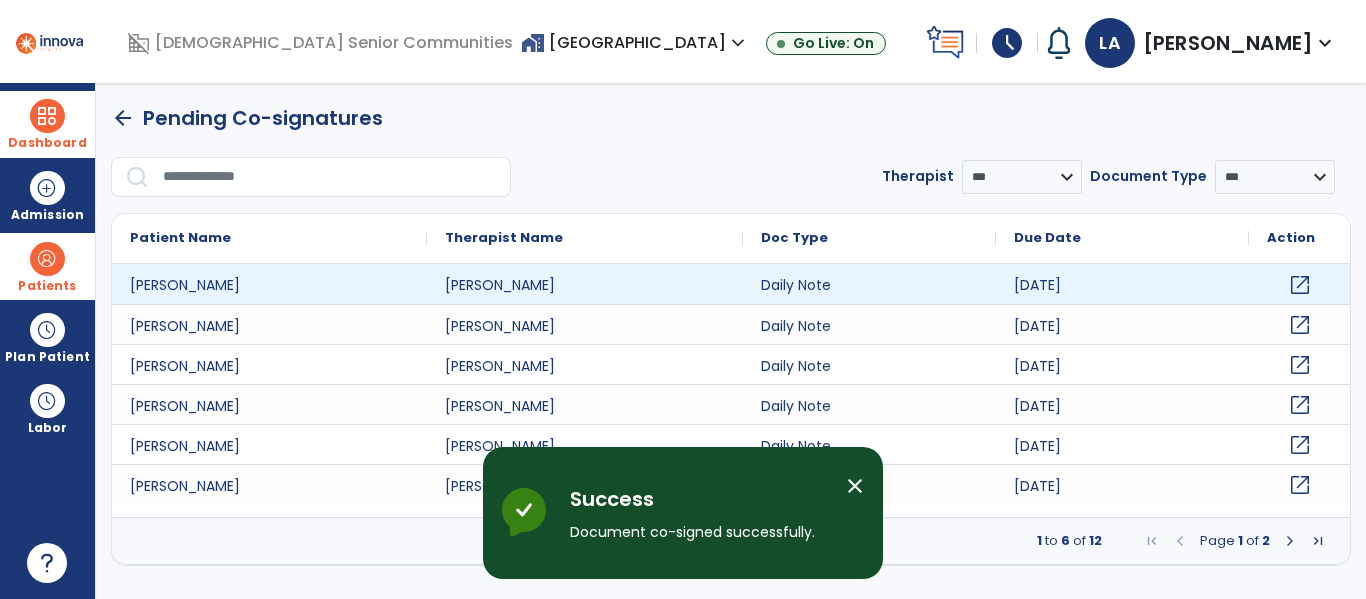 click on "open_in_new" 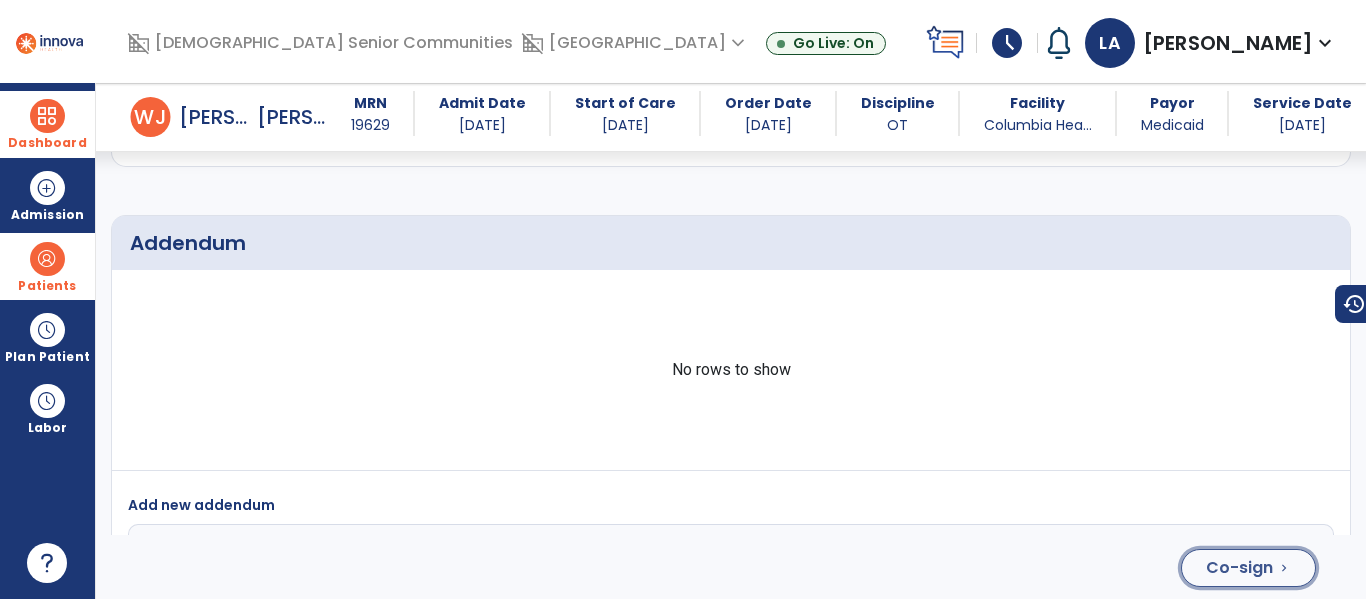 click on "Co-sign  chevron_right" 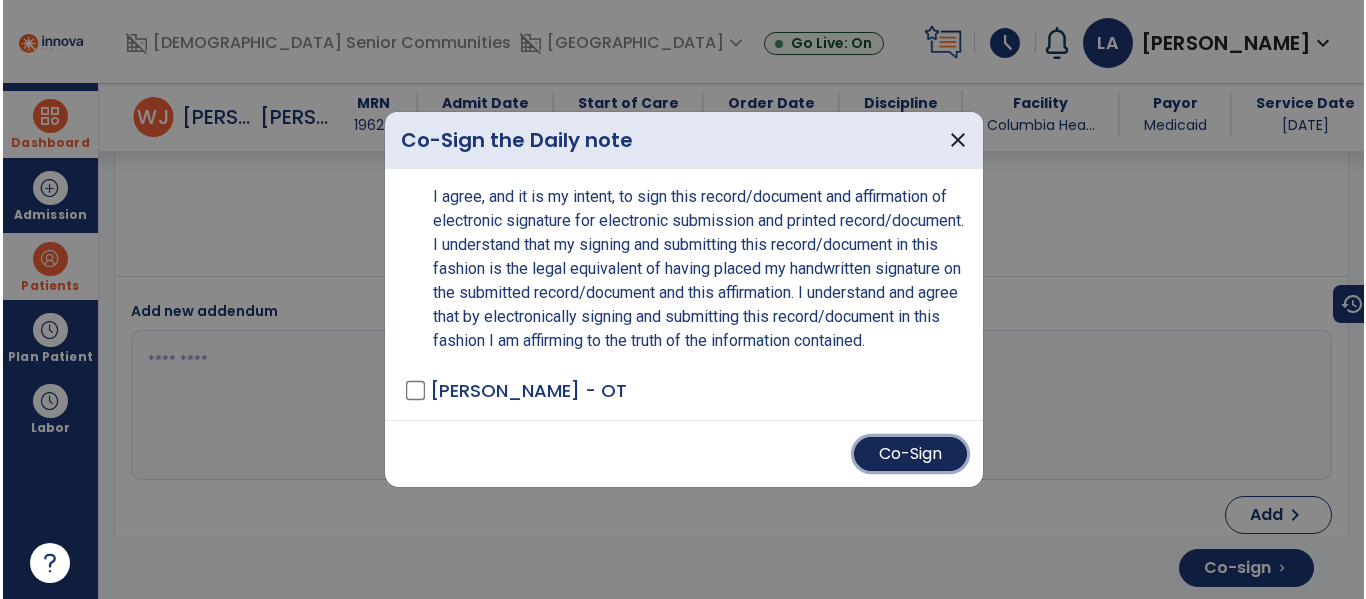 scroll, scrollTop: 4084, scrollLeft: 0, axis: vertical 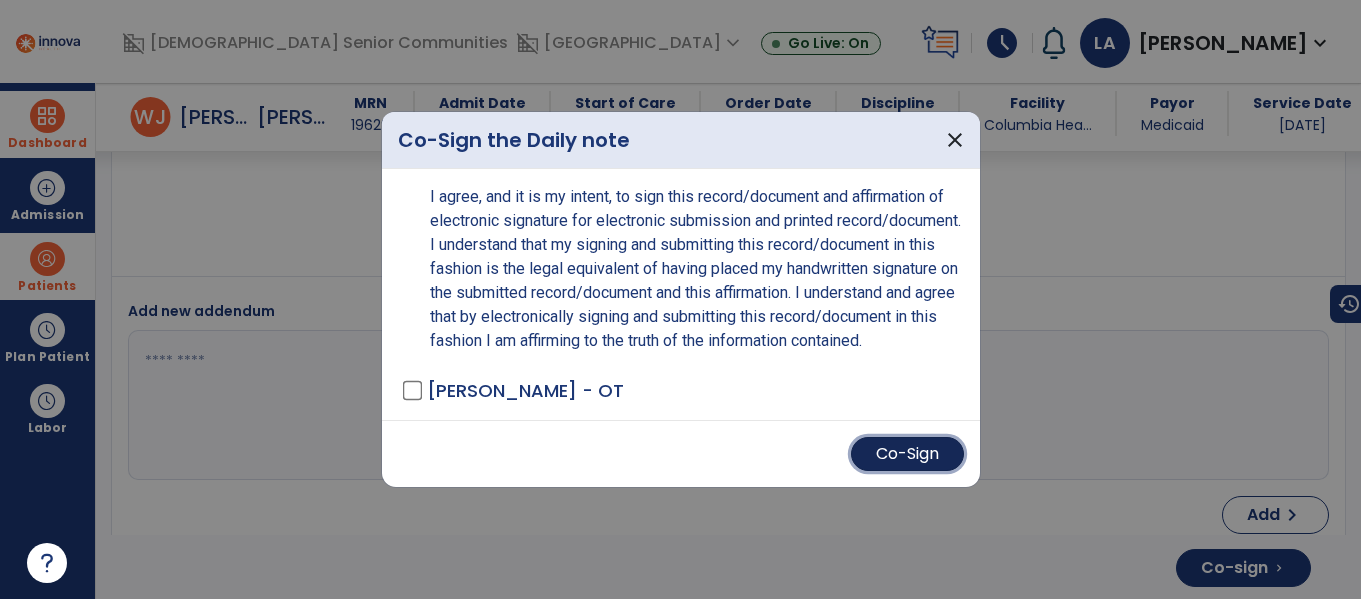 click on "Co-Sign" at bounding box center (907, 454) 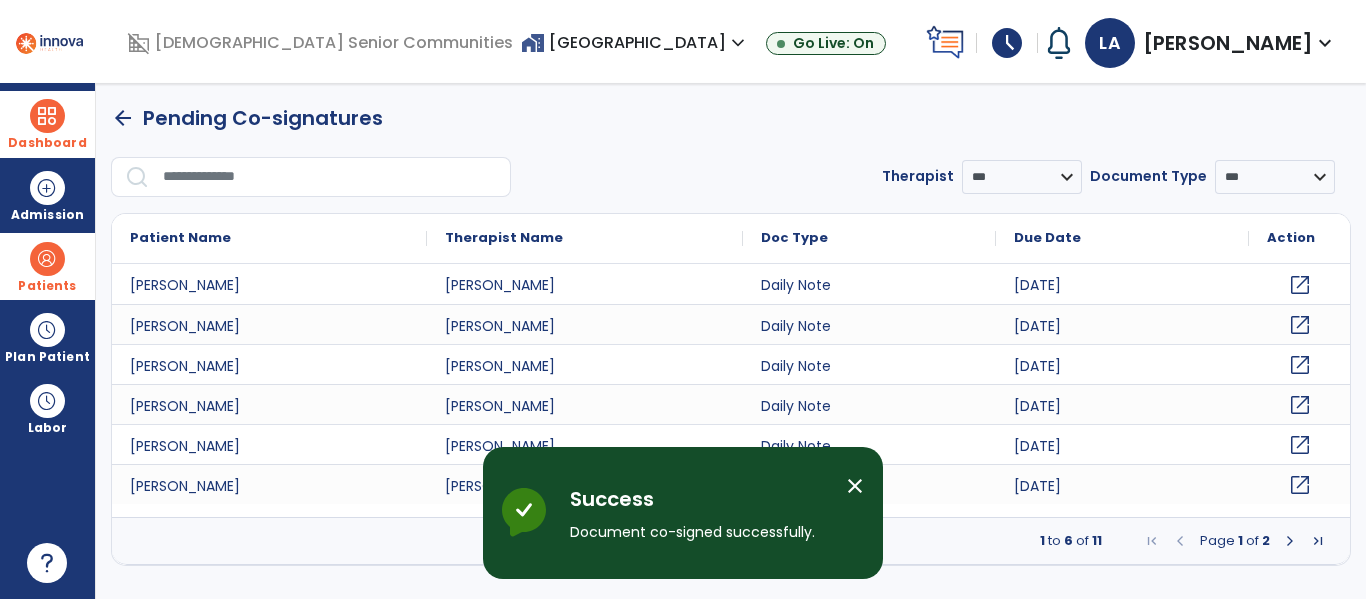 scroll, scrollTop: 0, scrollLeft: 0, axis: both 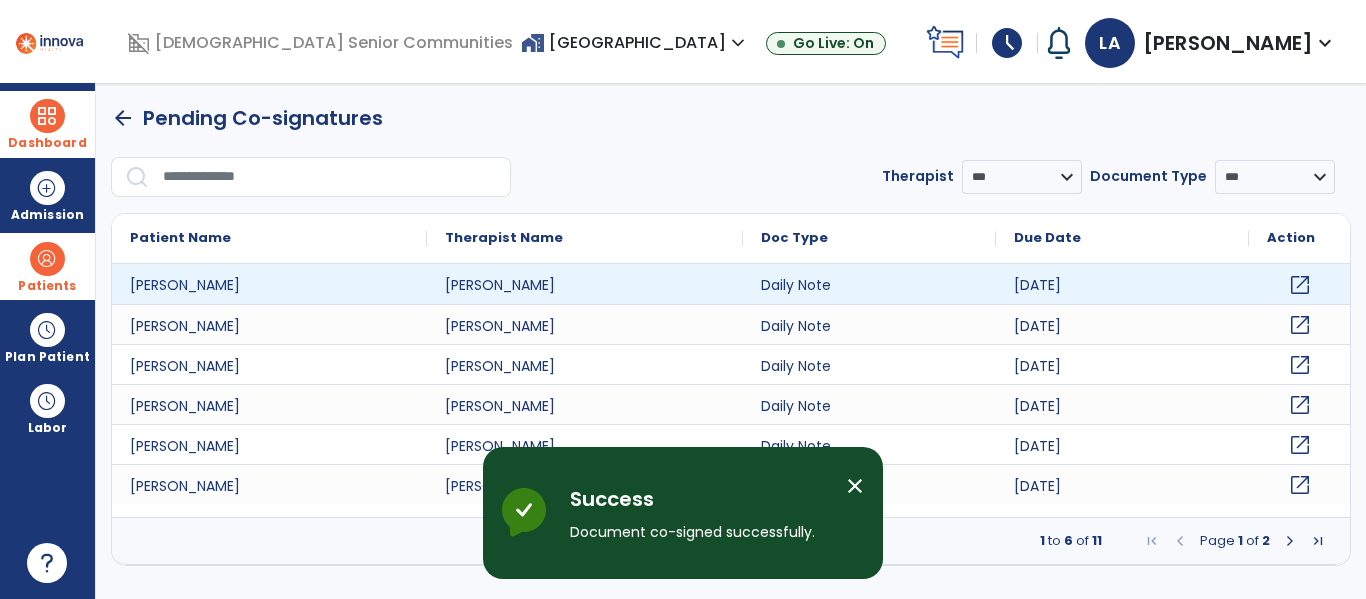 click on "open_in_new" 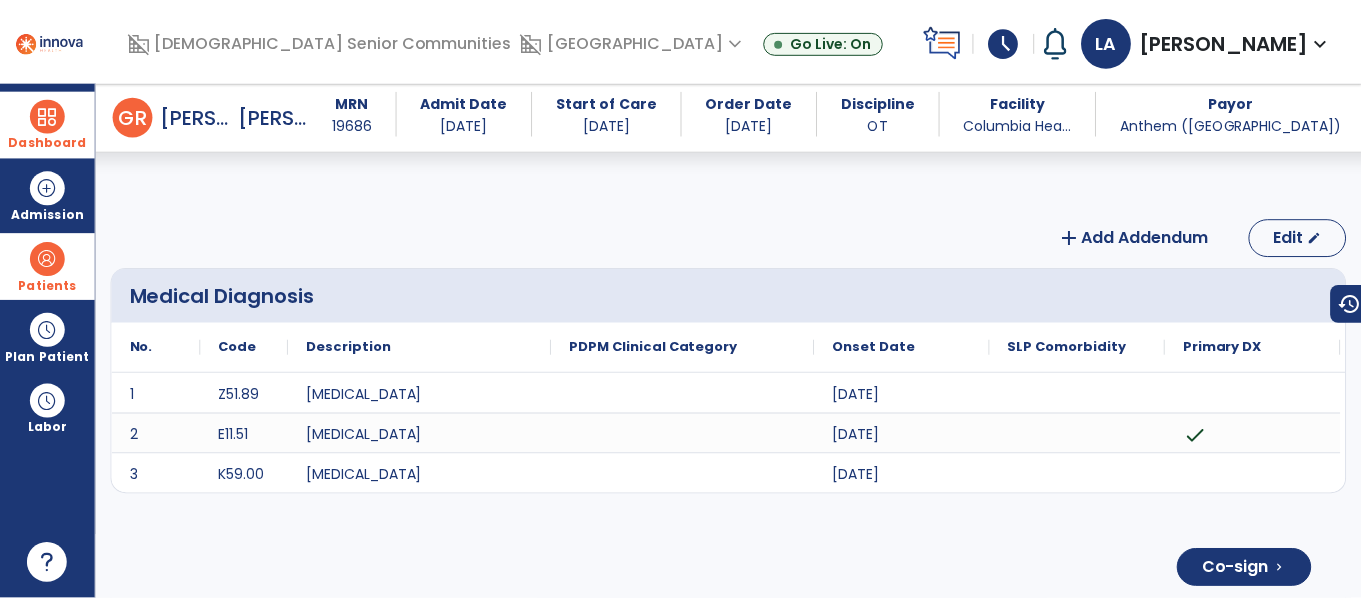 scroll, scrollTop: 4856, scrollLeft: 0, axis: vertical 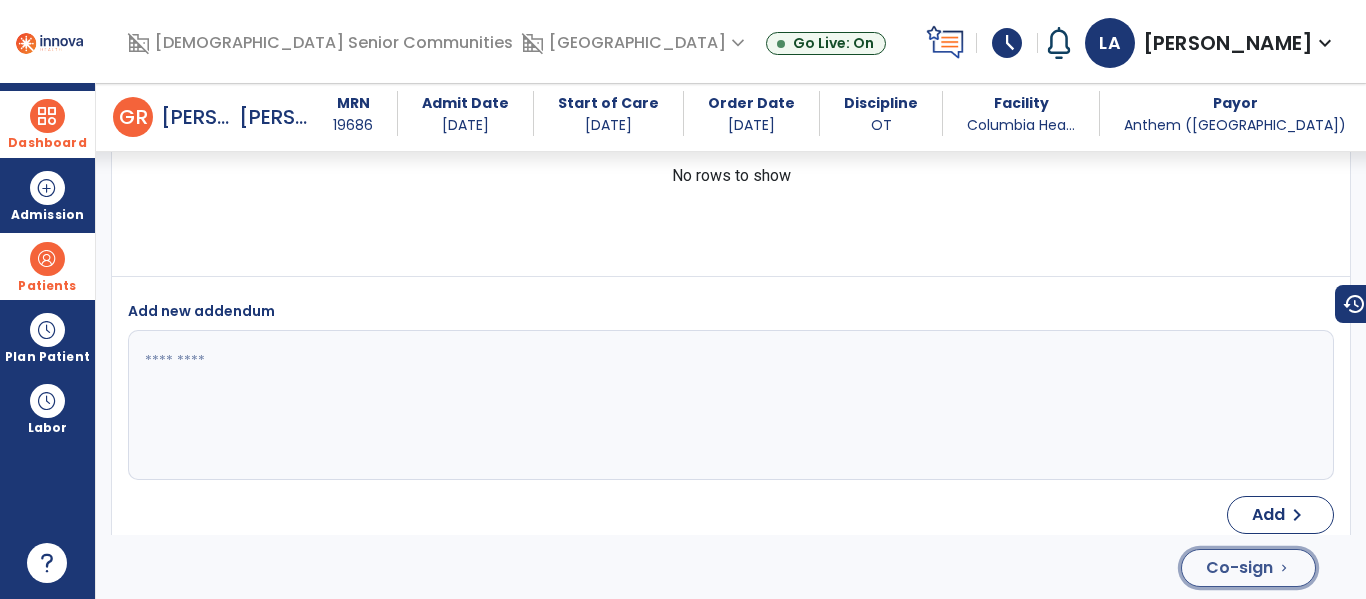 click on "Co-sign" 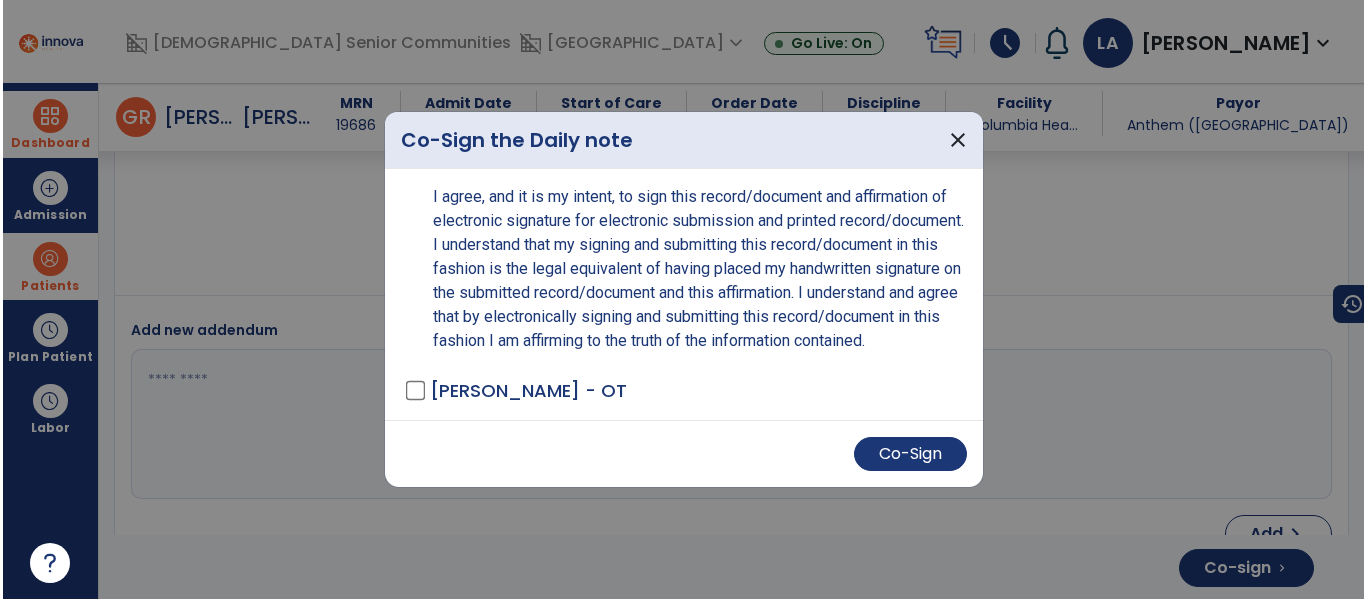 scroll, scrollTop: 4976, scrollLeft: 0, axis: vertical 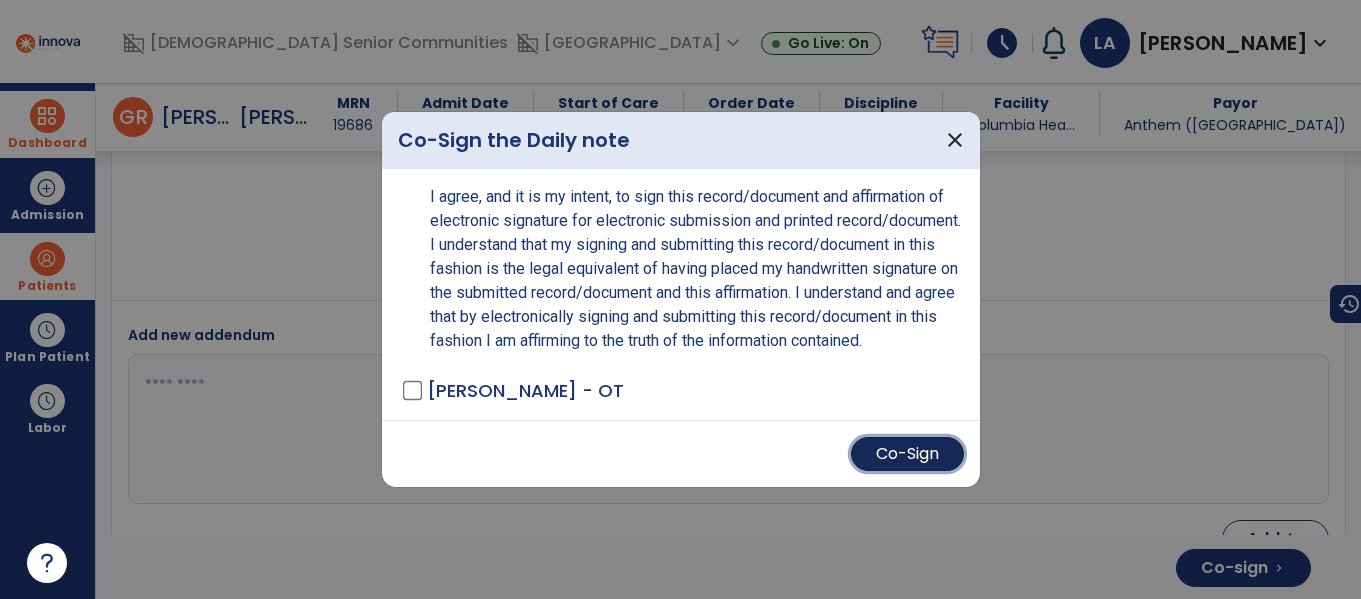 click on "Co-Sign" at bounding box center (907, 454) 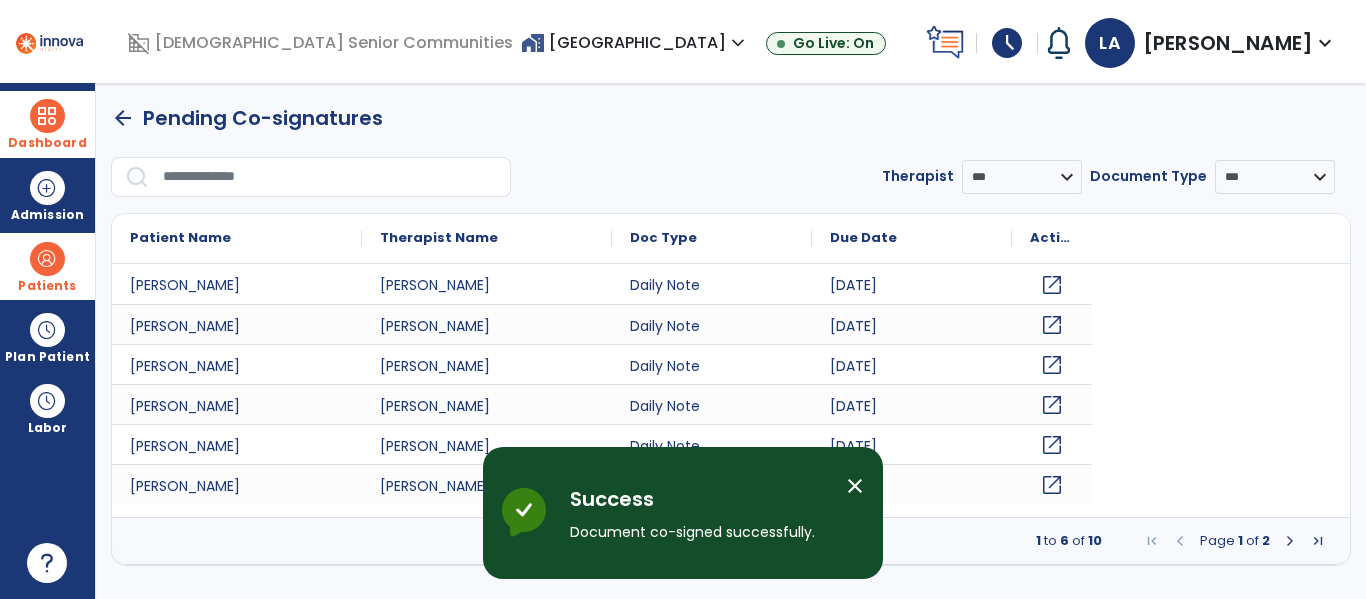 scroll, scrollTop: 0, scrollLeft: 0, axis: both 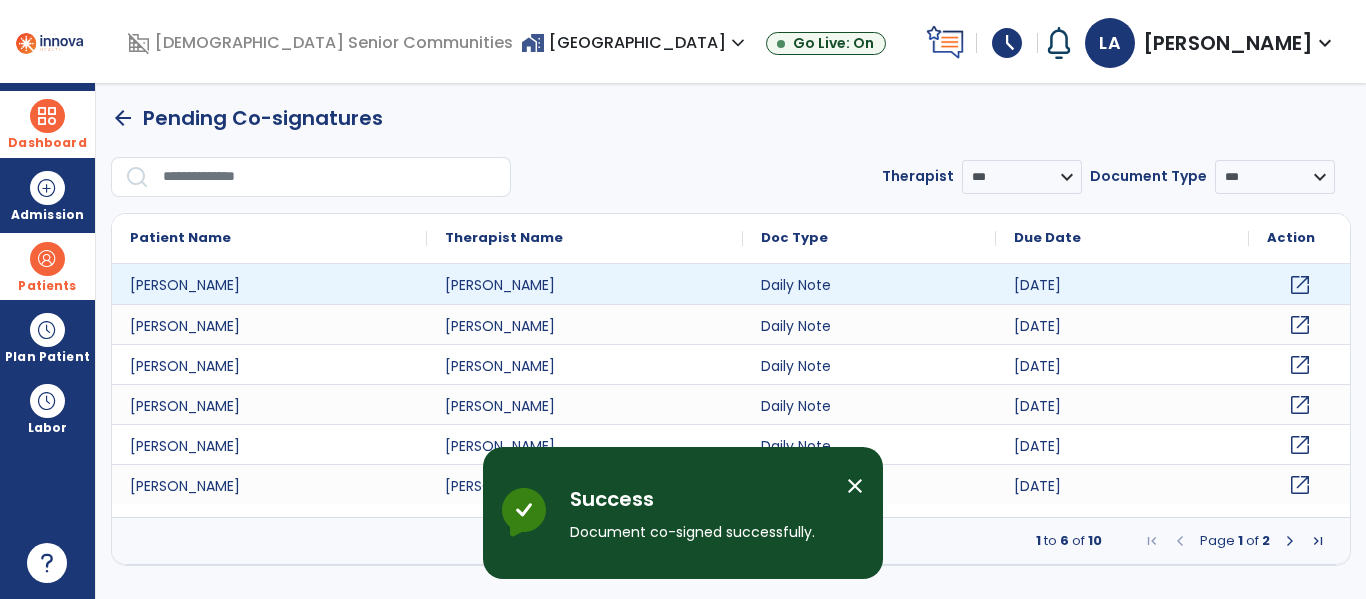 click on "open_in_new" 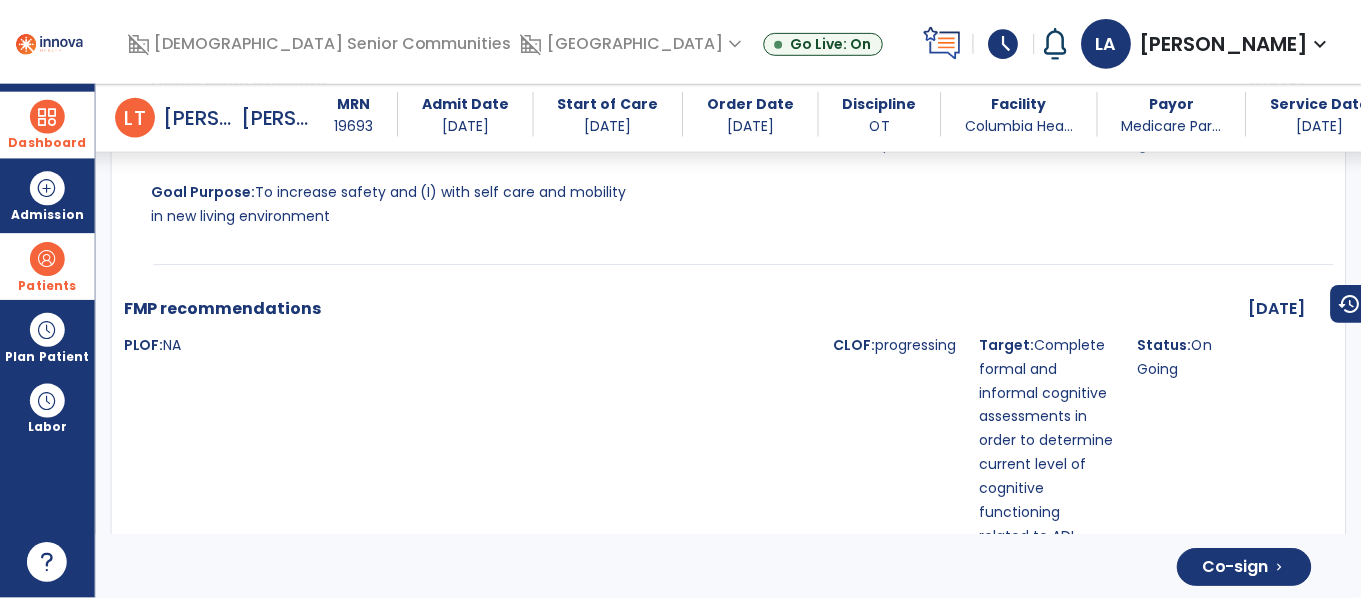 scroll, scrollTop: 4180, scrollLeft: 0, axis: vertical 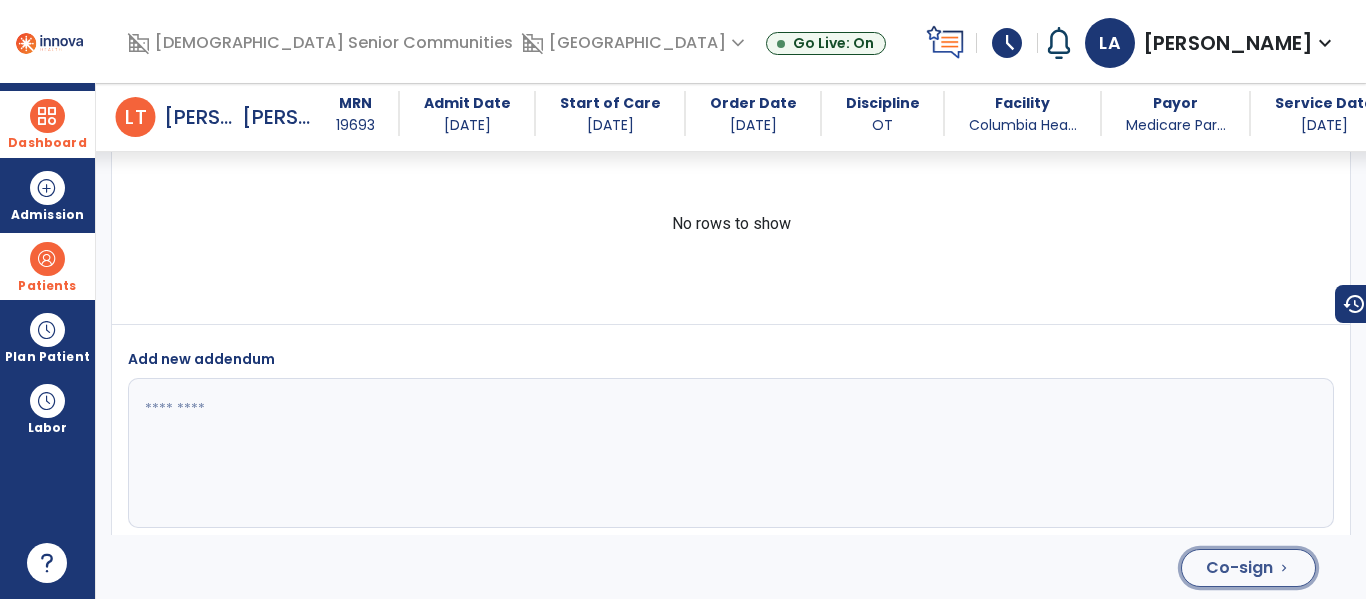 click on "Co-sign" 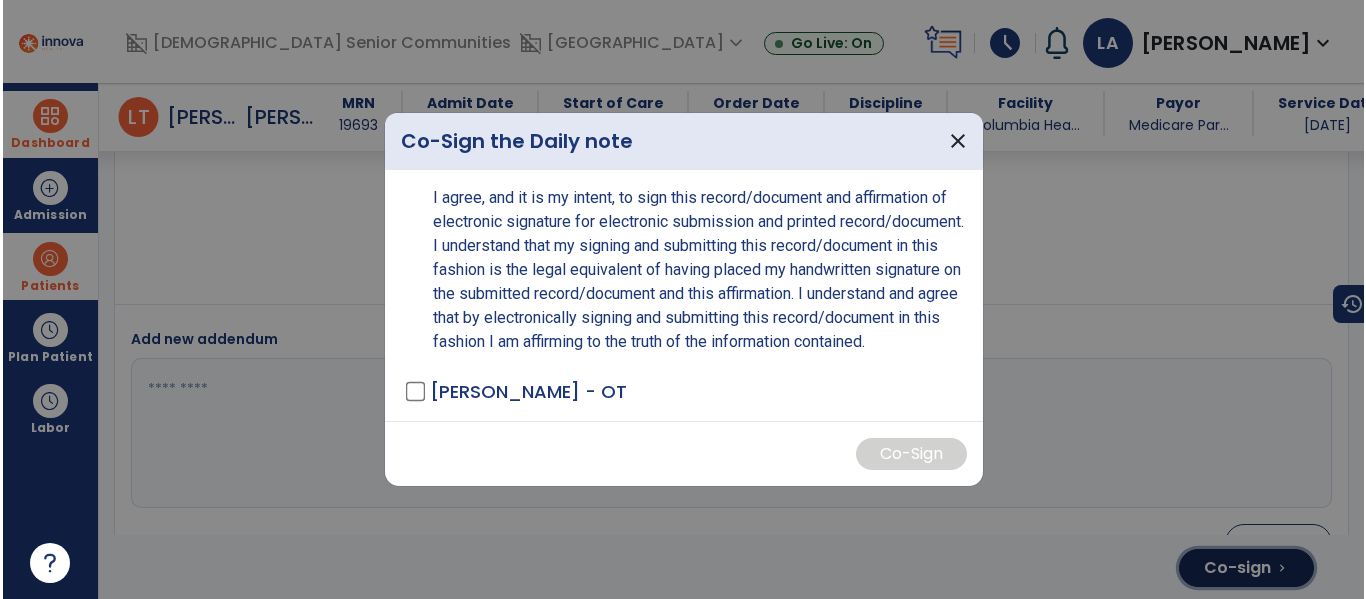 scroll, scrollTop: 4204, scrollLeft: 0, axis: vertical 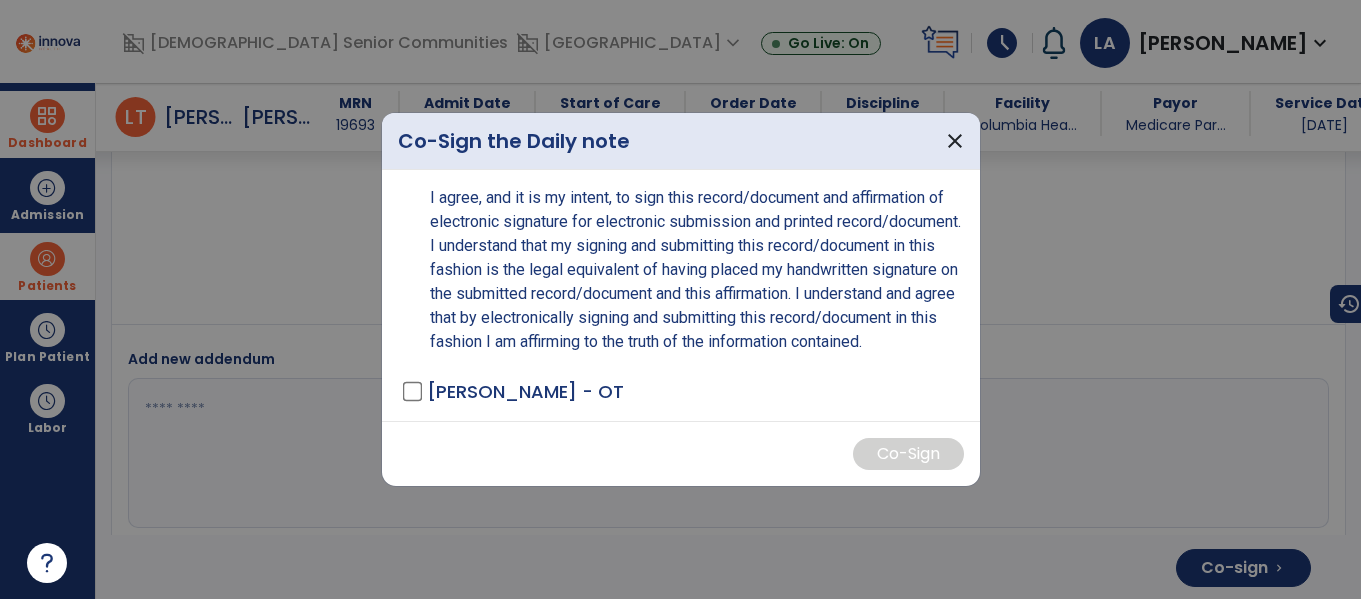 click on "I agree, and it is my intent, to sign this record/document and affirmation of electronic signature for electronic submission and printed record/document. I understand that my signing and submitting this record/document in this fashion is the legal equivalent of having placed my handwritten signature on the submitted record/document and this affirmation. I understand and agree that by electronically signing and submitting this record/document in this fashion I am affirming to the truth of the information contained.  [PERSON_NAME]  - OT" at bounding box center (681, 295) 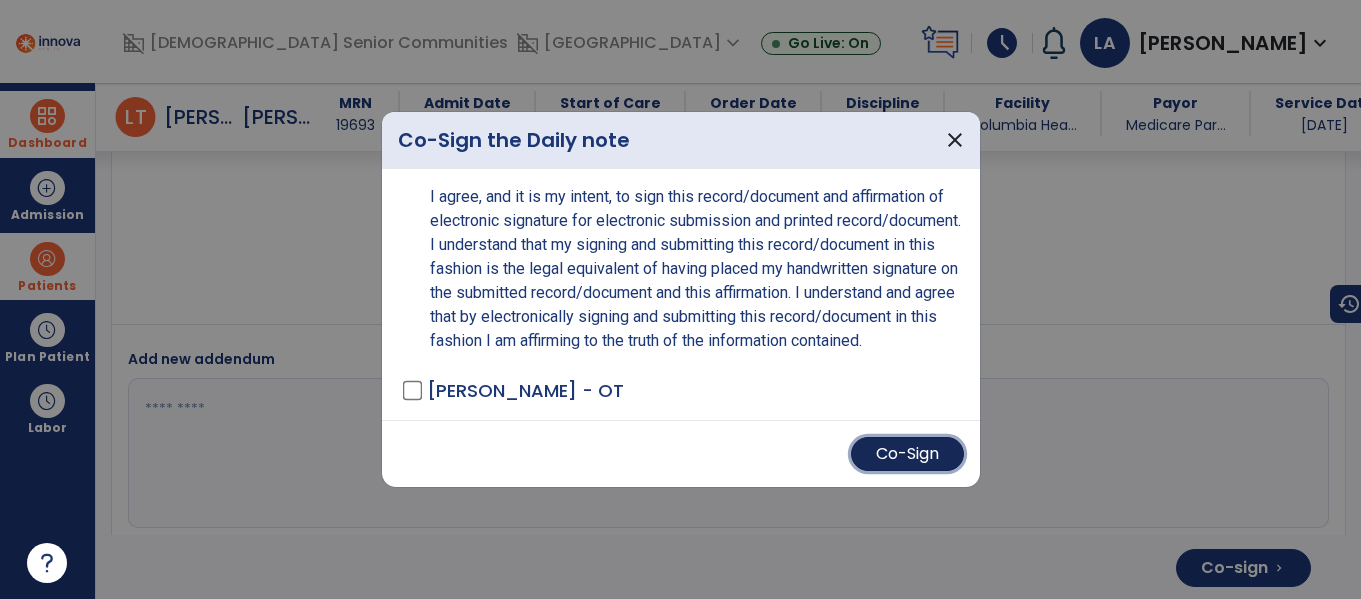 click on "Co-Sign" at bounding box center (907, 454) 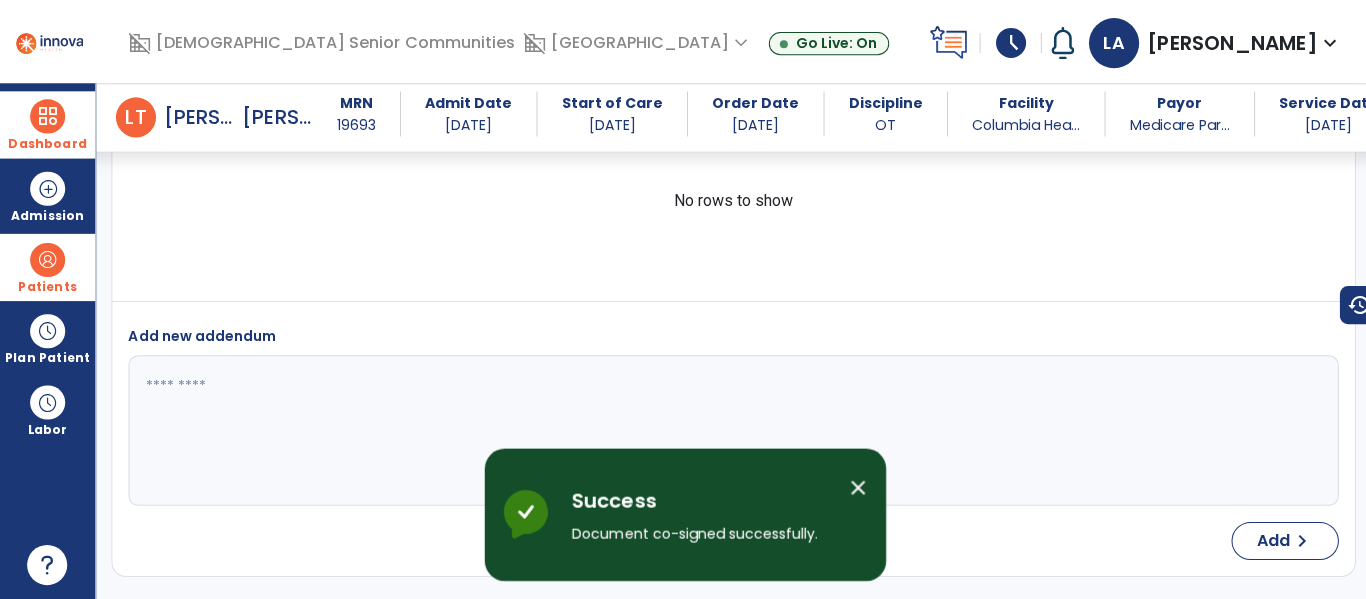 scroll, scrollTop: 4180, scrollLeft: 0, axis: vertical 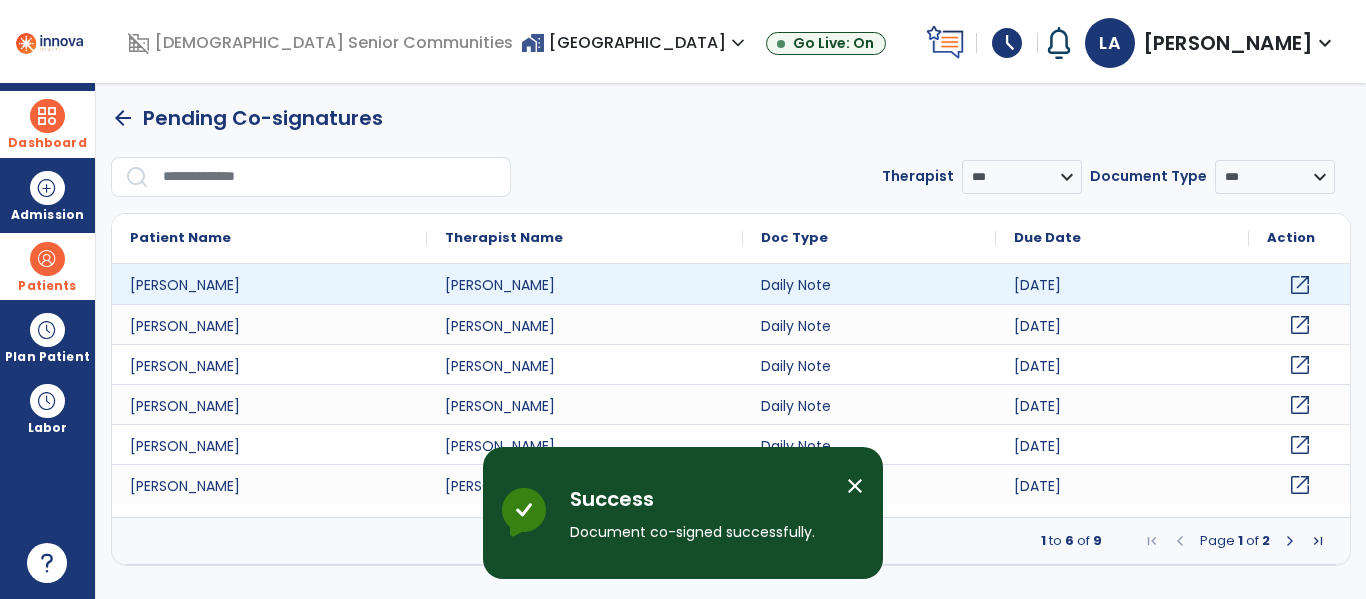 click on "open_in_new" 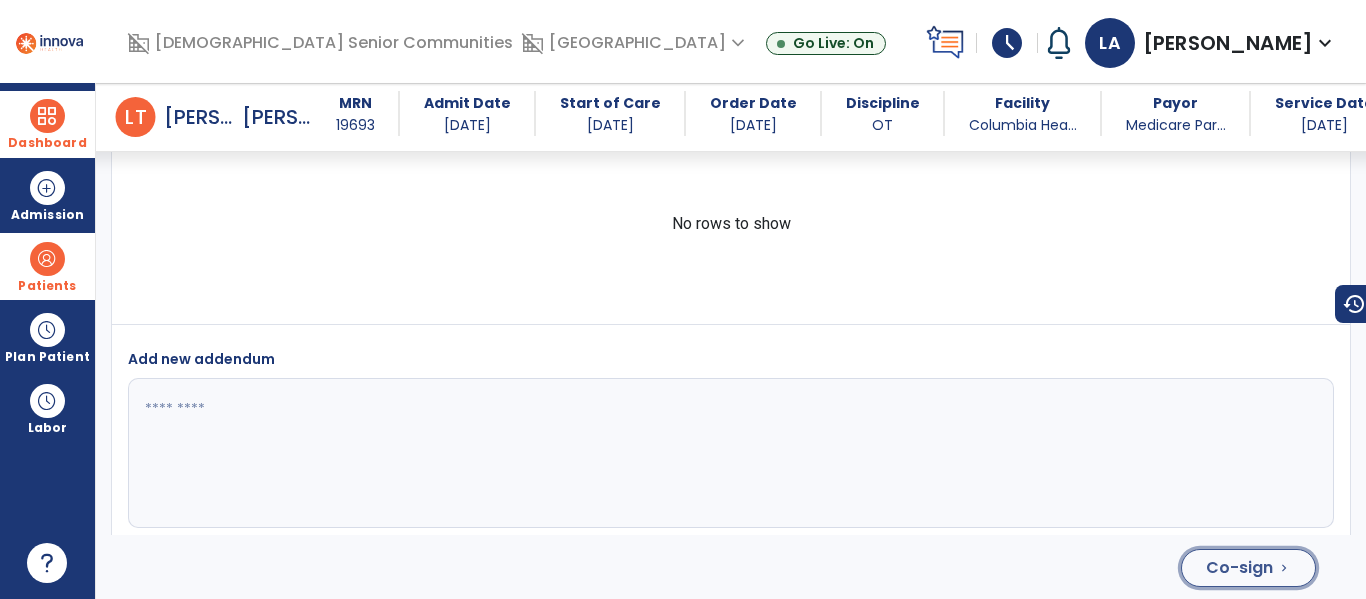 click on "Co-sign" 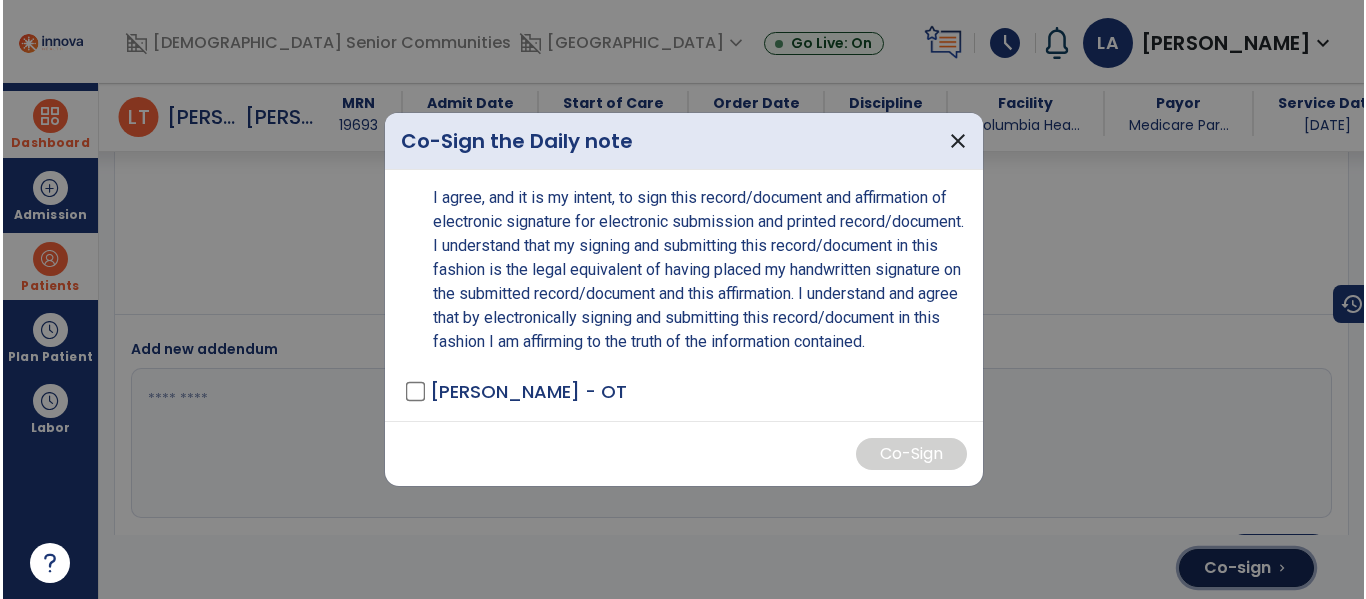 scroll, scrollTop: 4078, scrollLeft: 0, axis: vertical 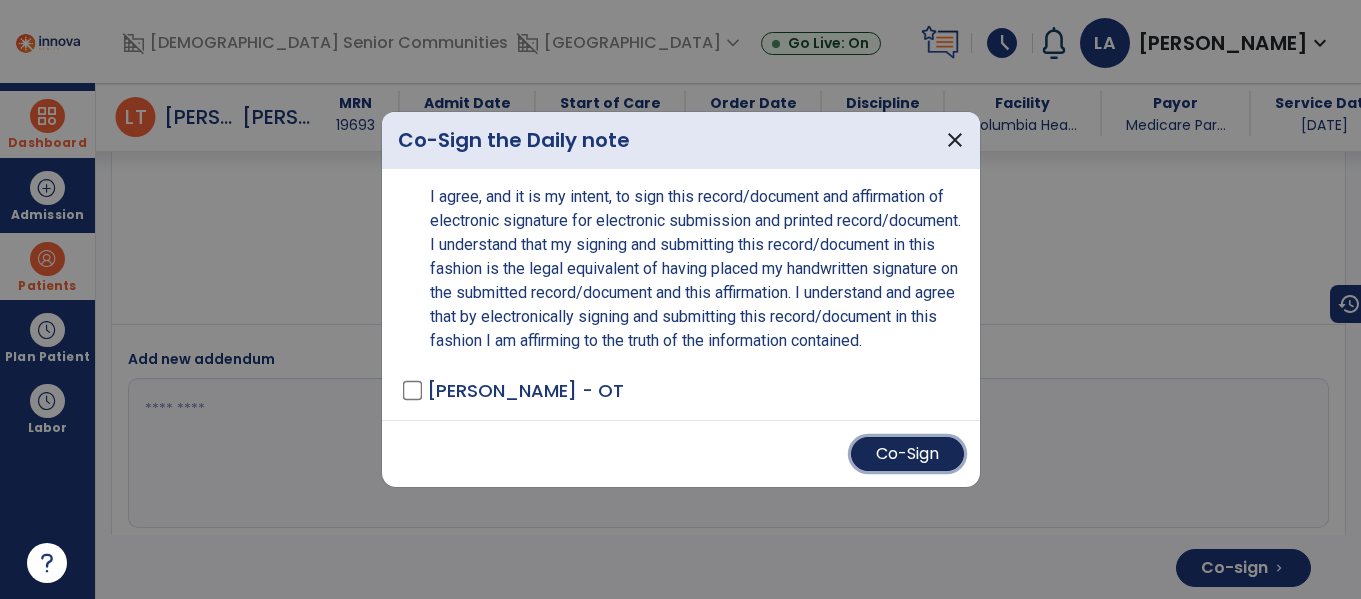 click on "Co-Sign" at bounding box center (907, 454) 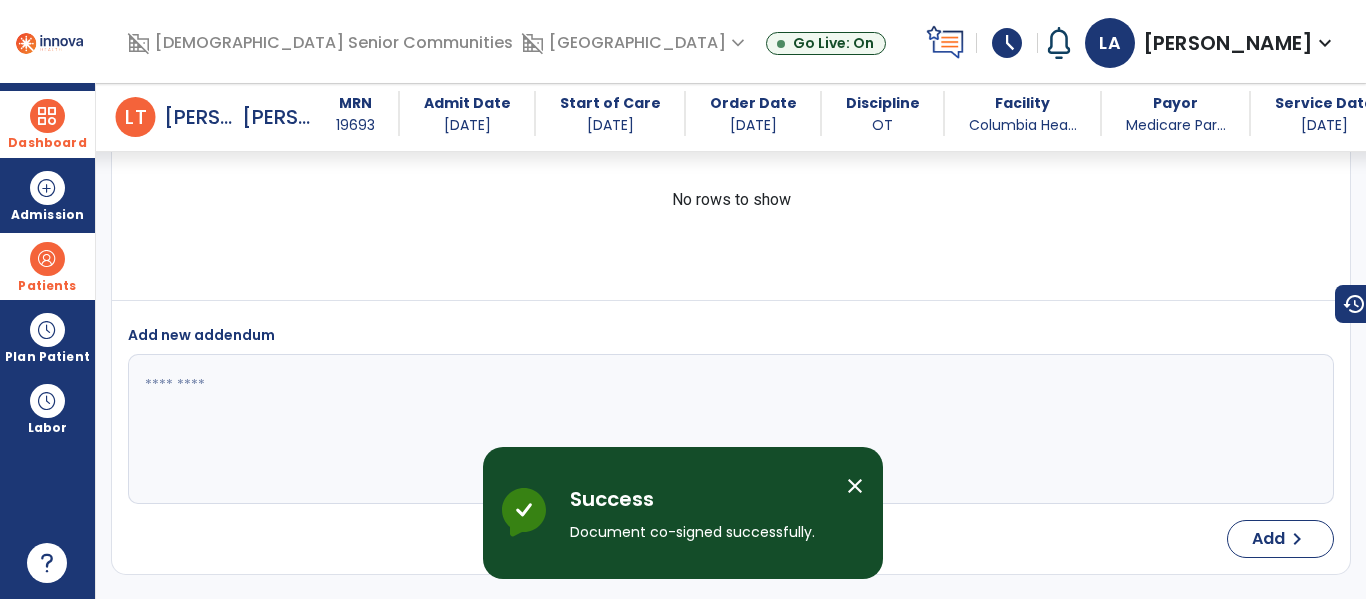 scroll, scrollTop: 4054, scrollLeft: 0, axis: vertical 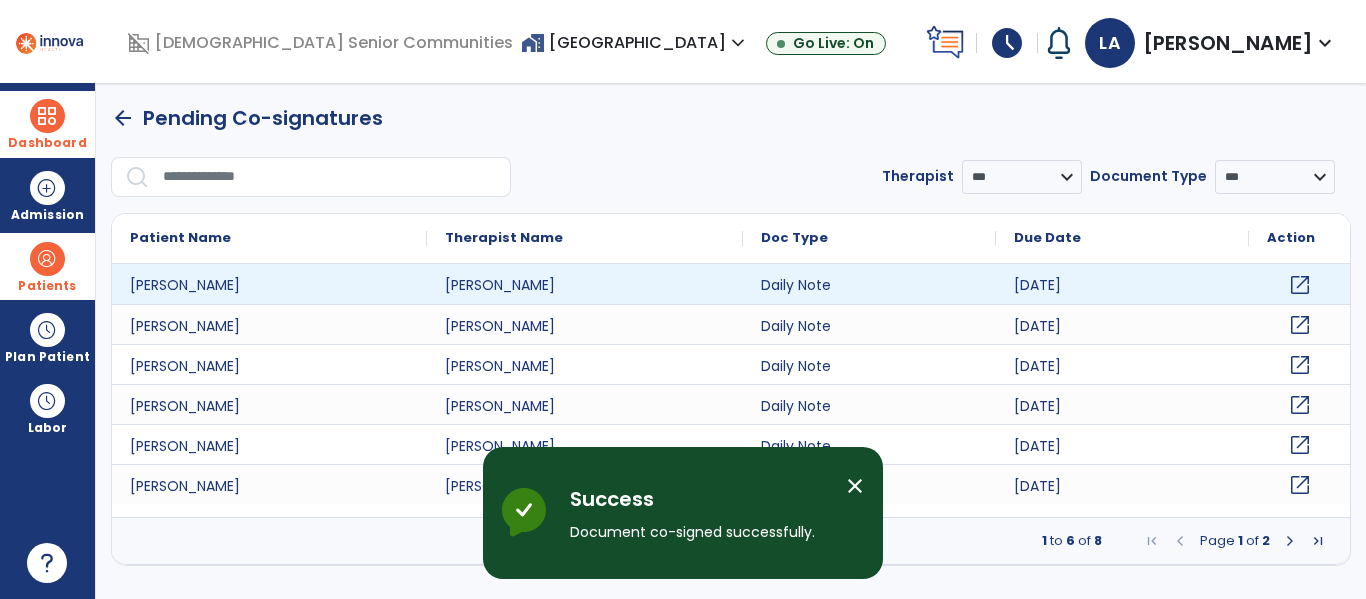 click on "open_in_new" 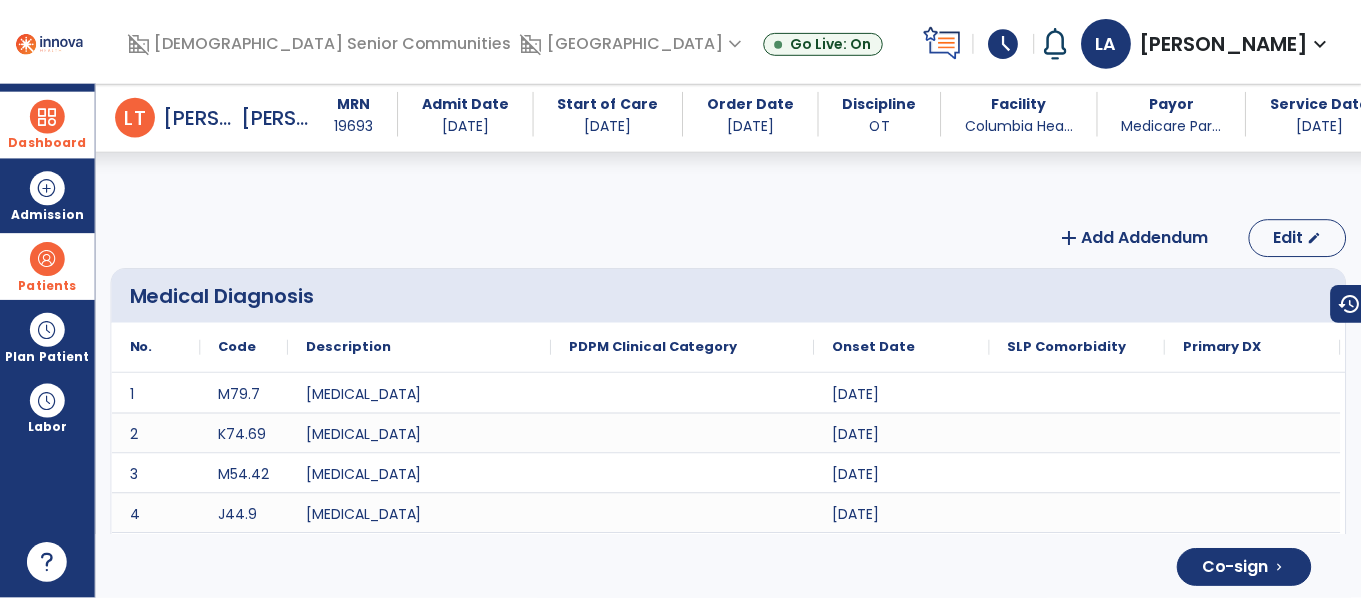 scroll, scrollTop: 4344, scrollLeft: 0, axis: vertical 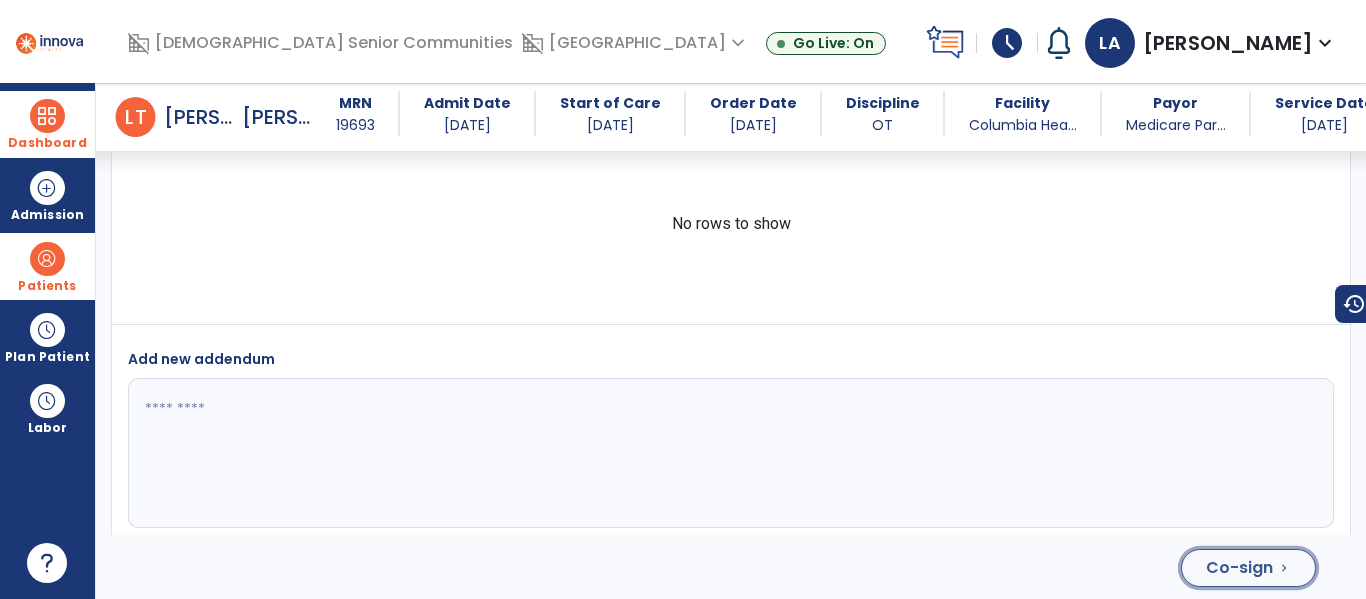 click on "Co-sign" 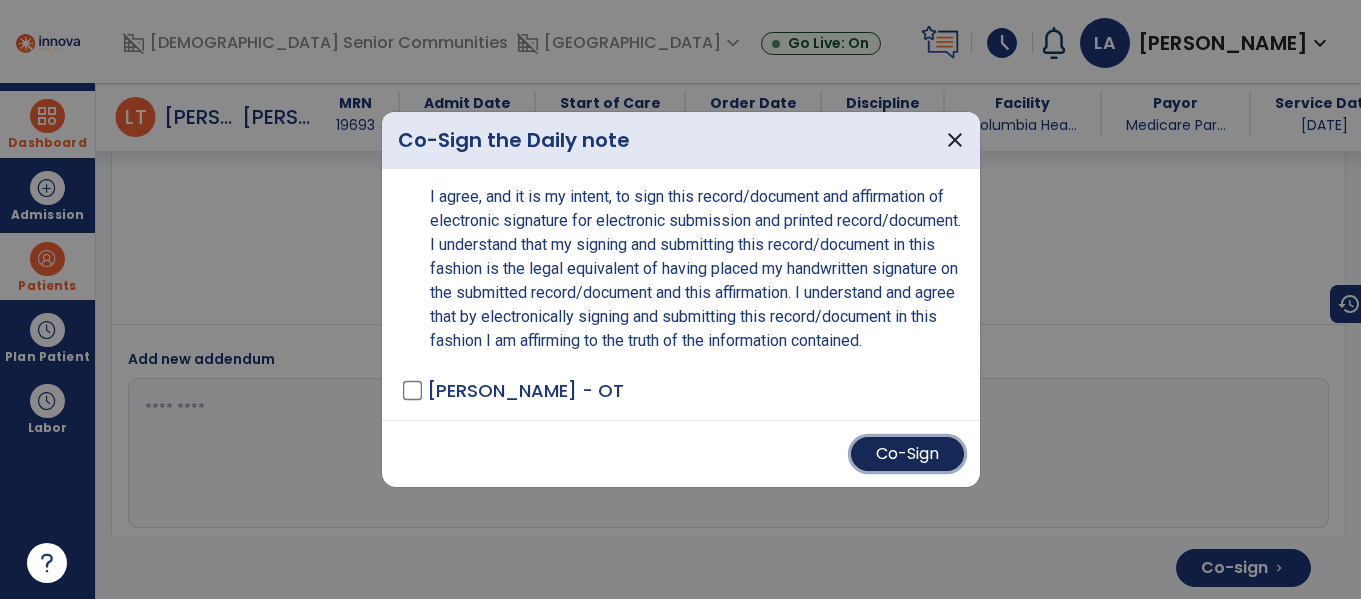 click on "Co-Sign" at bounding box center (907, 454) 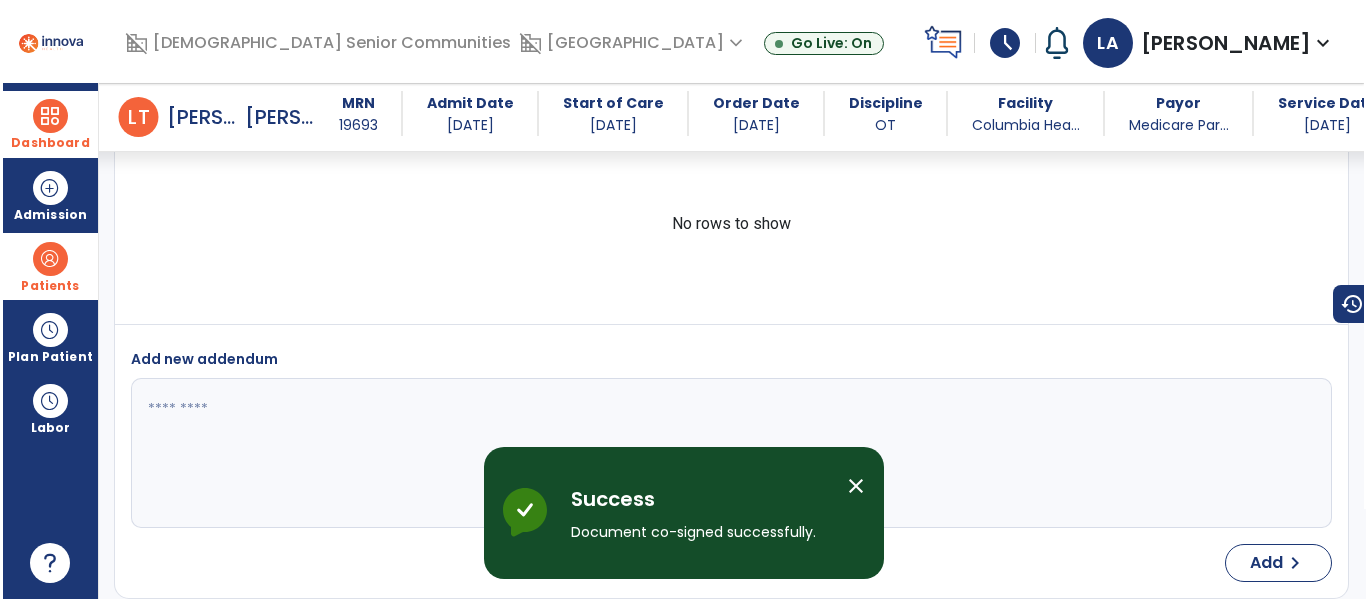 scroll, scrollTop: 4258, scrollLeft: 0, axis: vertical 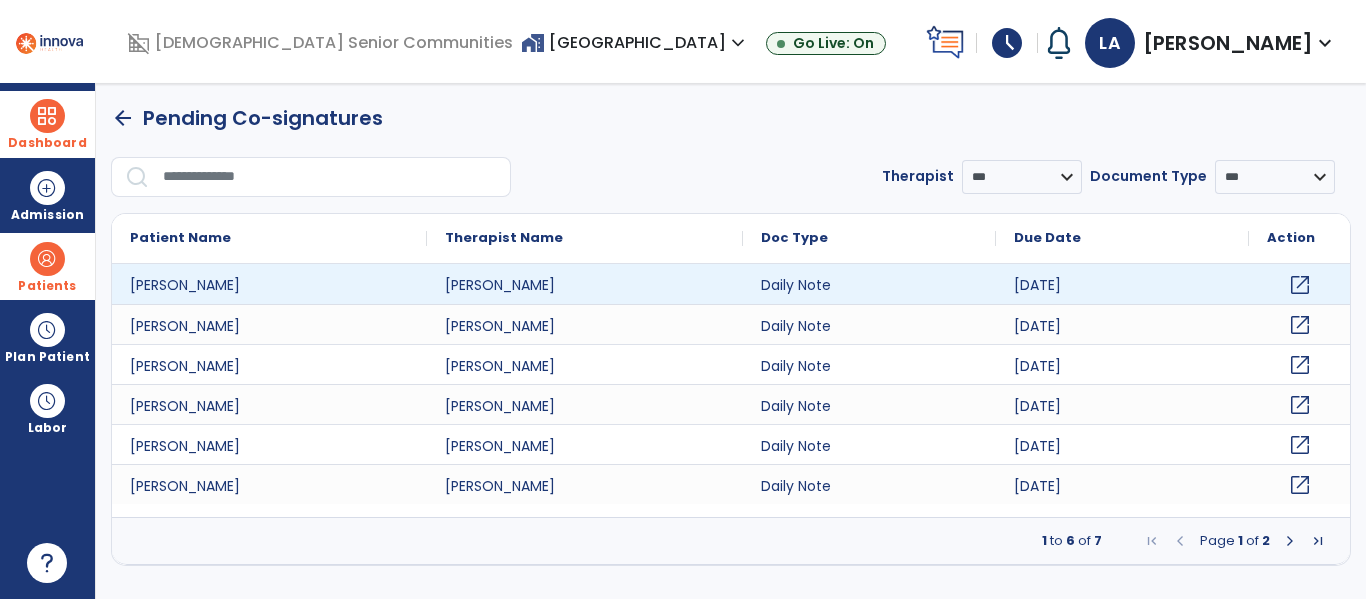 click on "open_in_new" 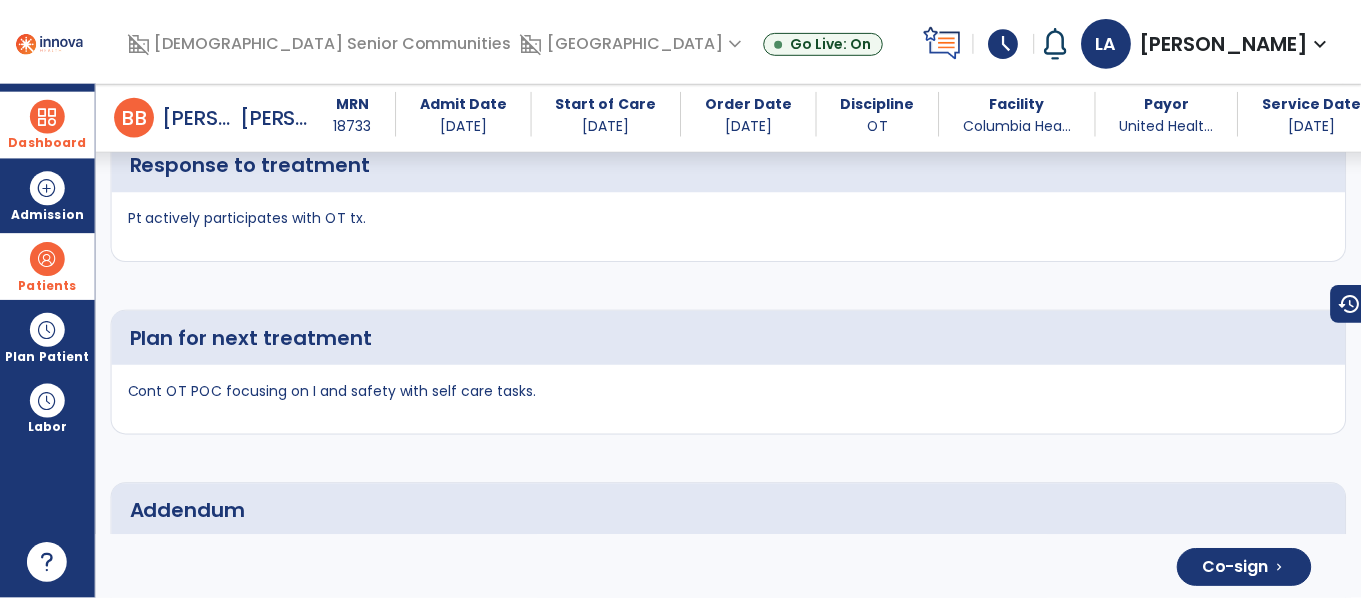 scroll, scrollTop: 4098, scrollLeft: 0, axis: vertical 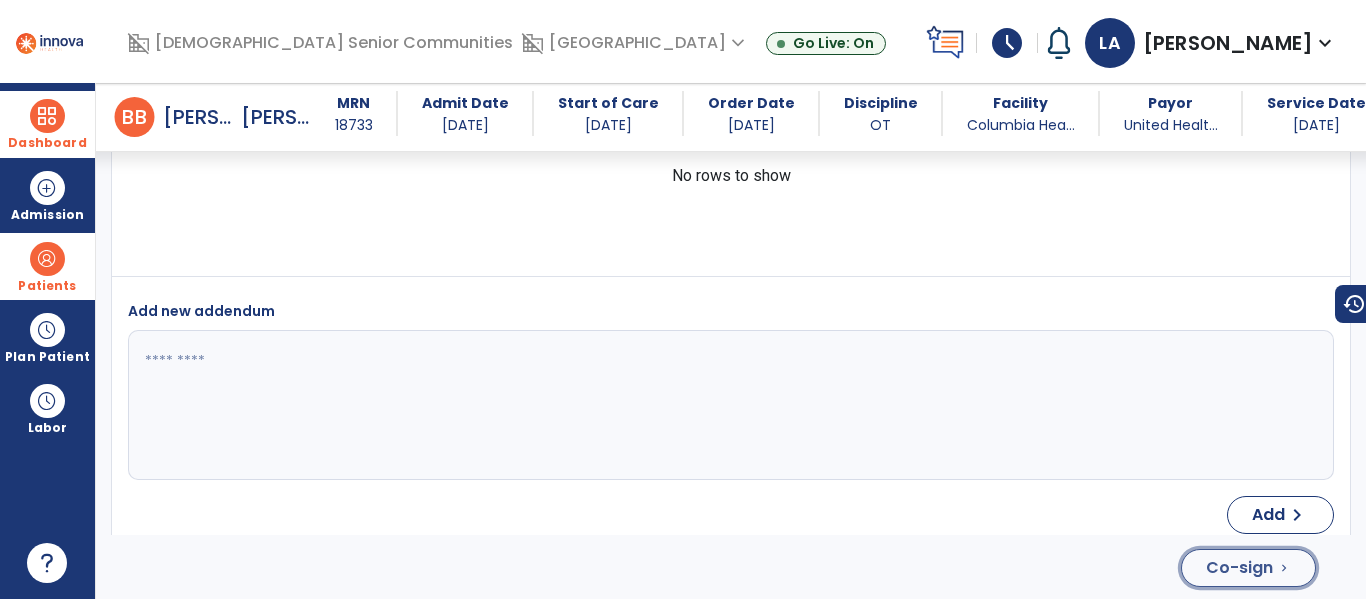 click on "Co-sign" 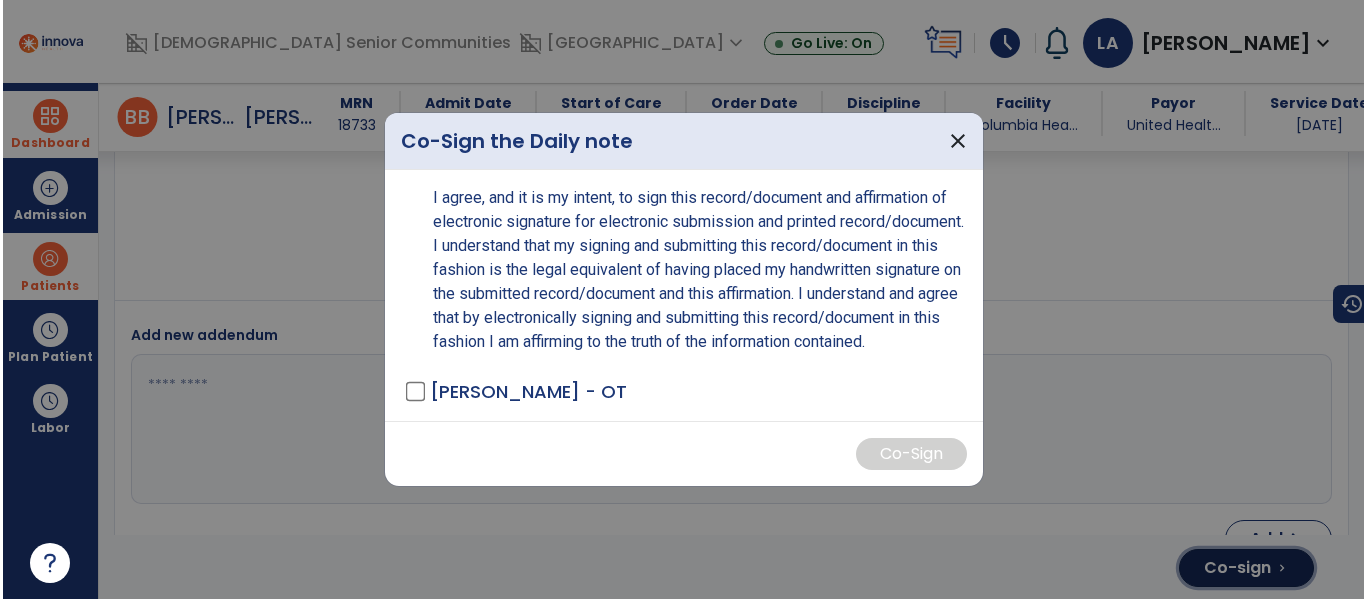 scroll, scrollTop: 4098, scrollLeft: 0, axis: vertical 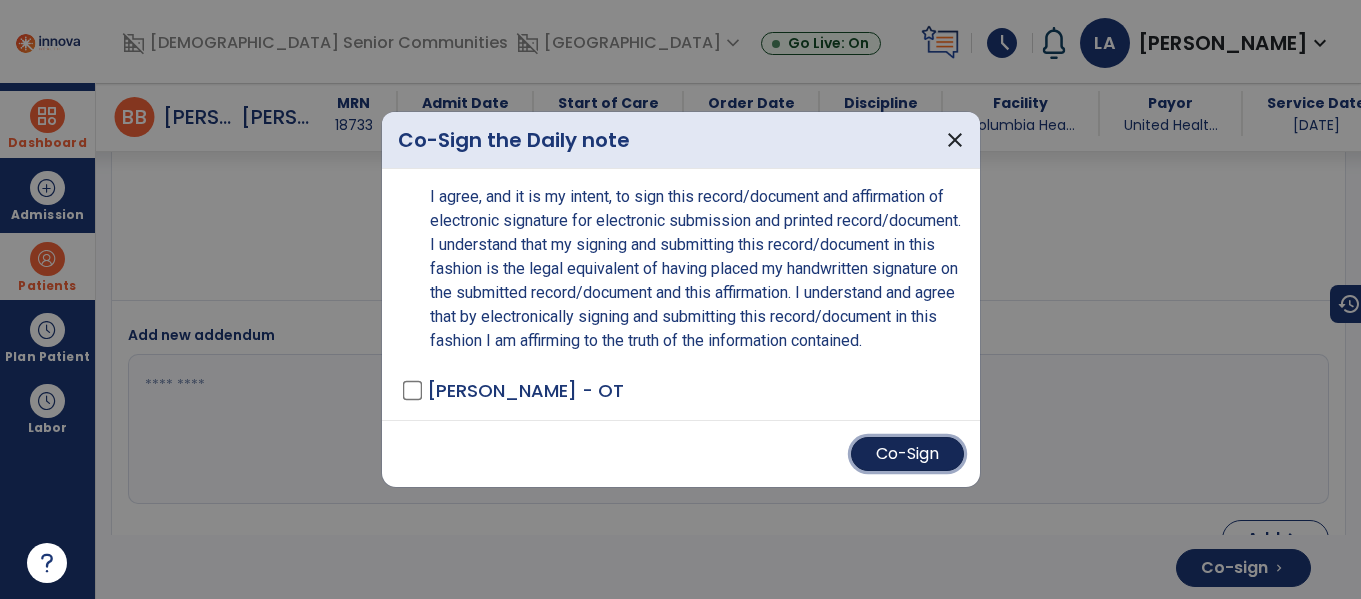 drag, startPoint x: 895, startPoint y: 464, endPoint x: 850, endPoint y: 461, distance: 45.099888 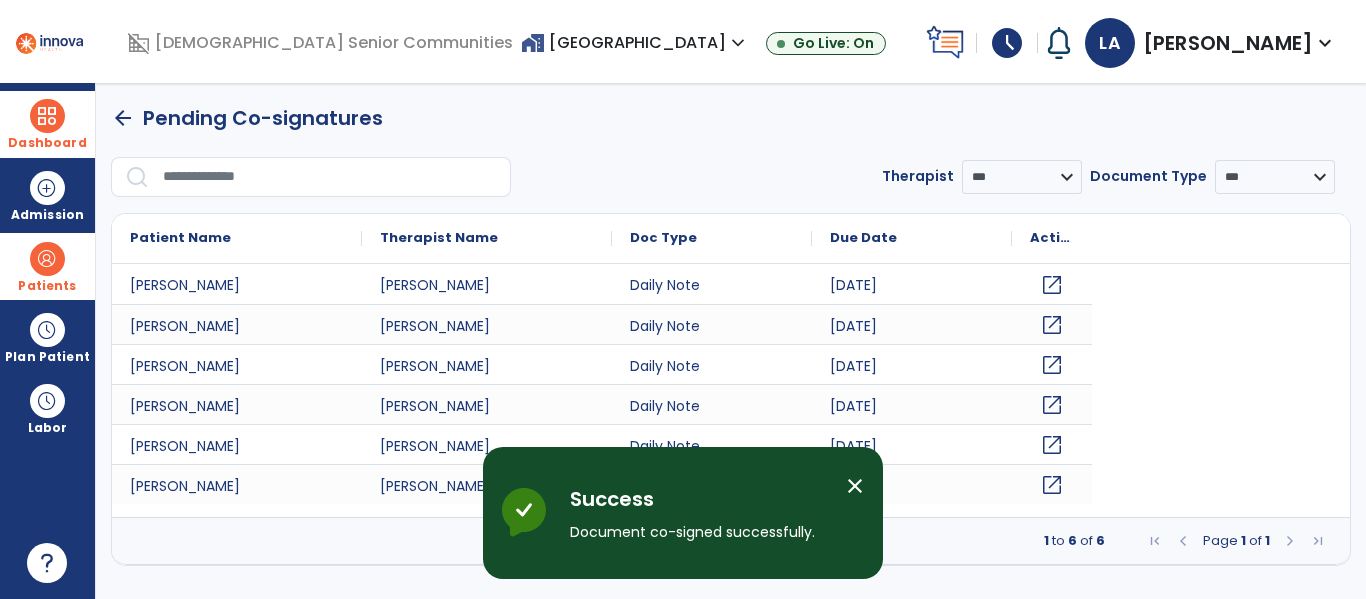 scroll, scrollTop: 0, scrollLeft: 0, axis: both 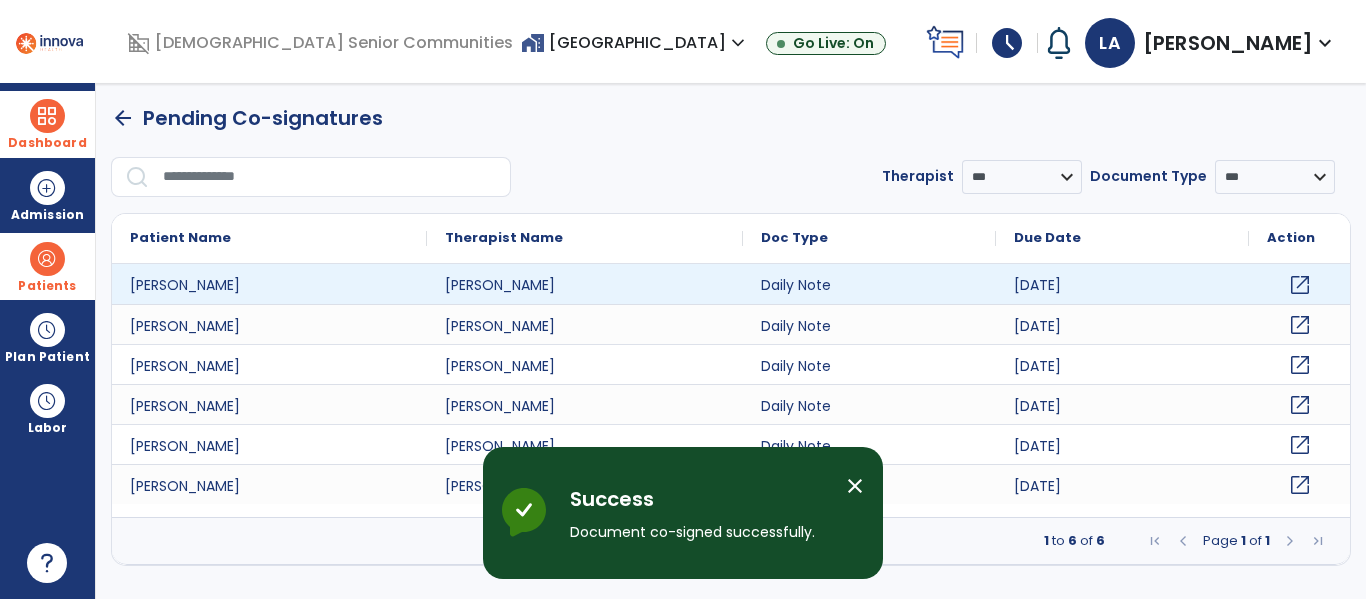 click on "open_in_new" 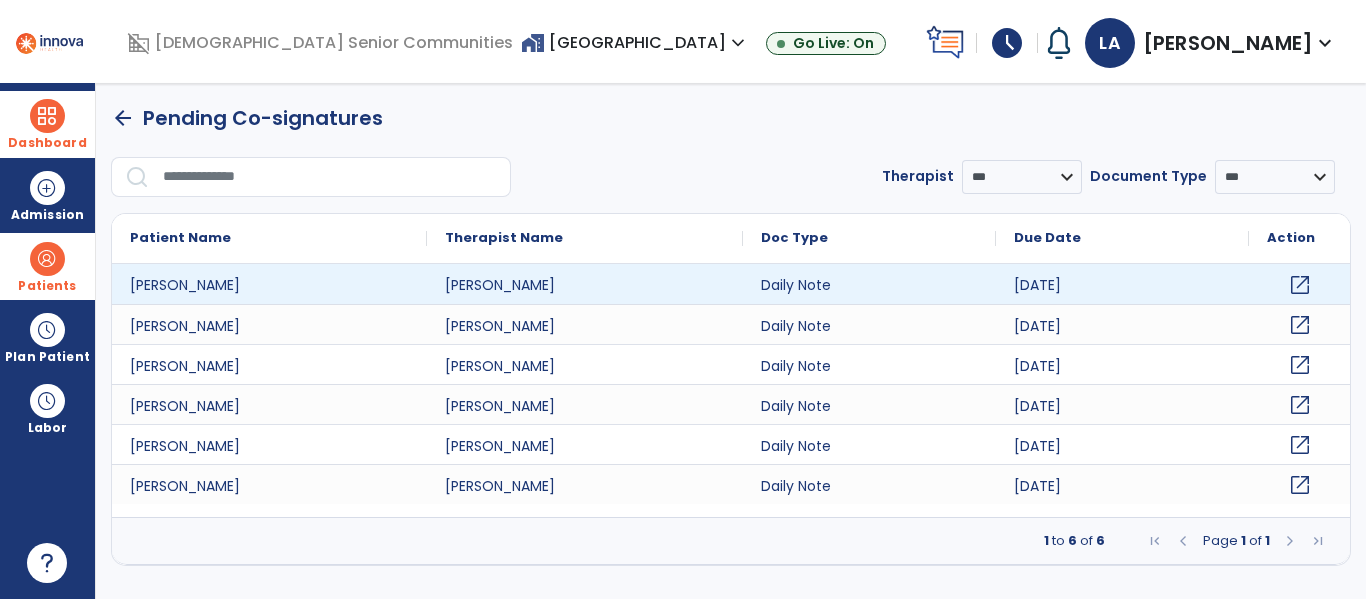 click on "open_in_new" 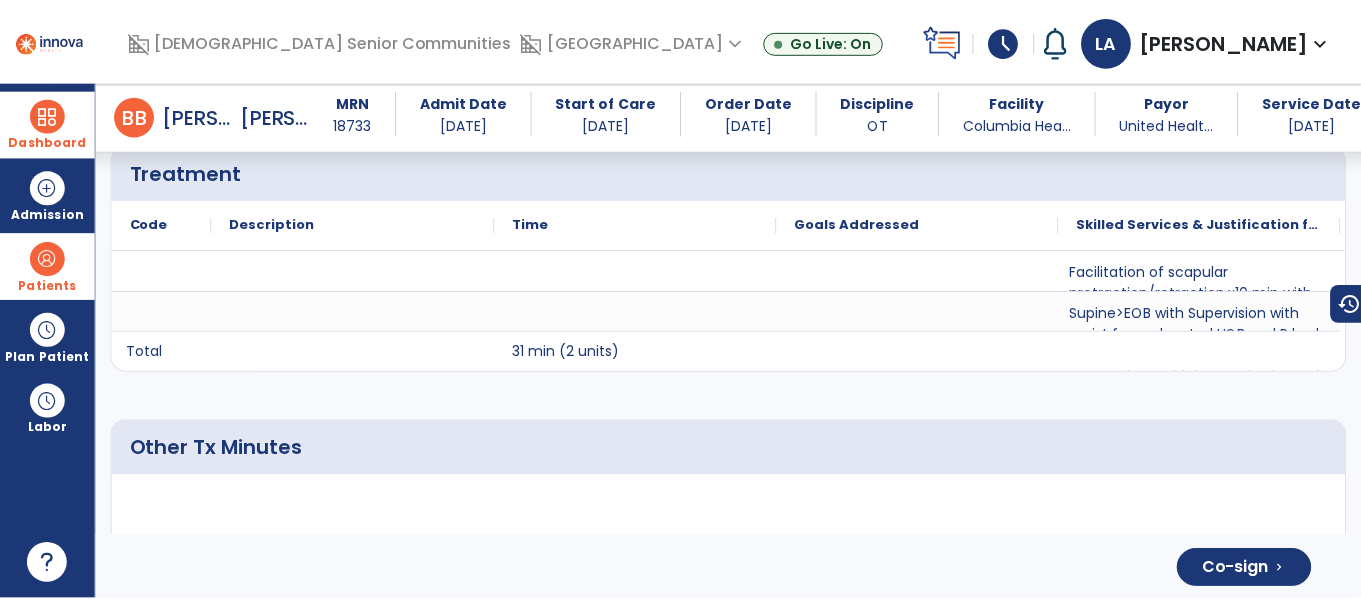 scroll, scrollTop: 3736, scrollLeft: 0, axis: vertical 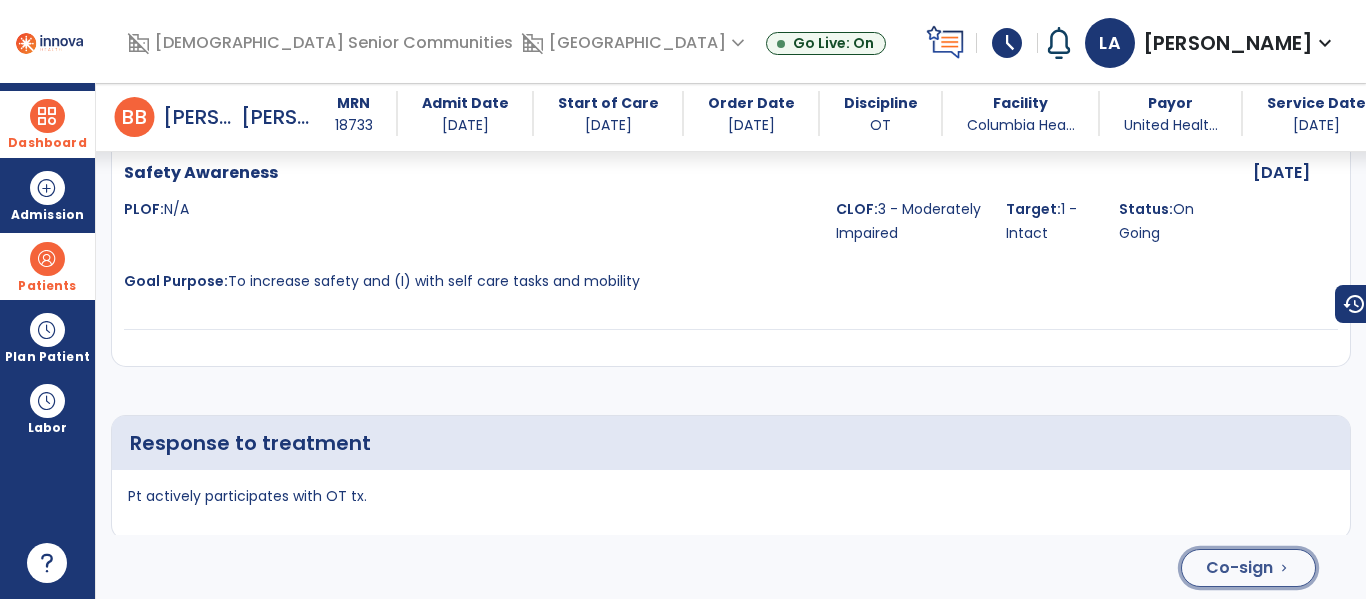 click on "Co-sign" 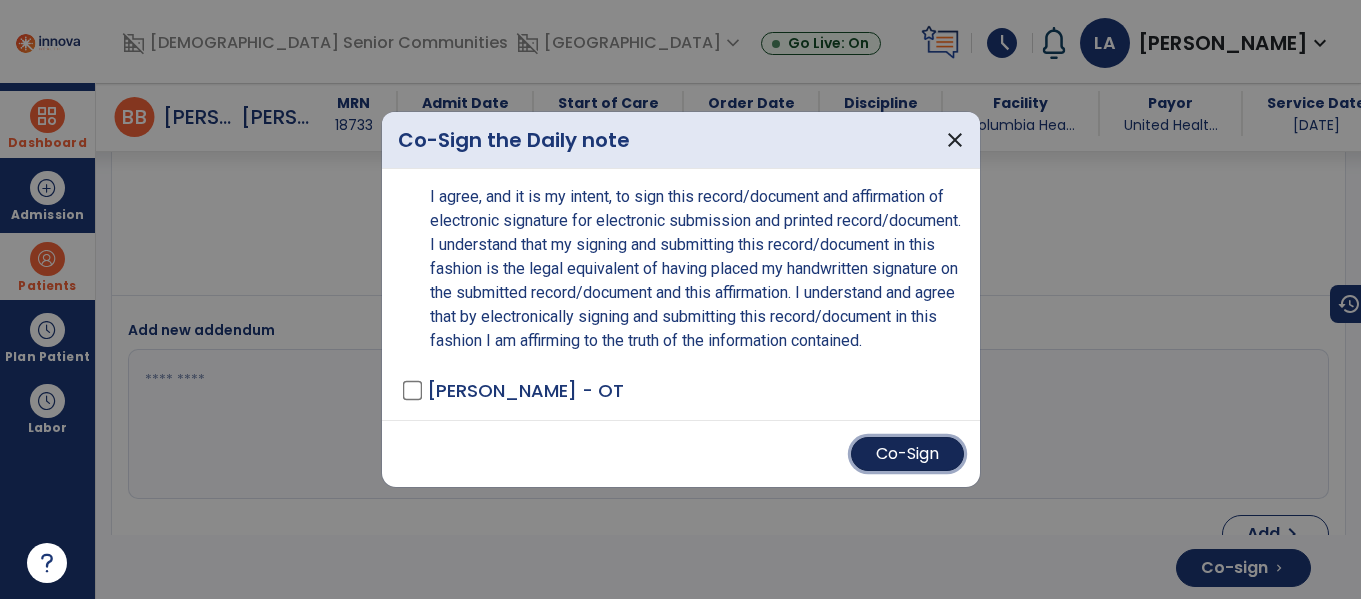 click on "Co-Sign" at bounding box center (907, 454) 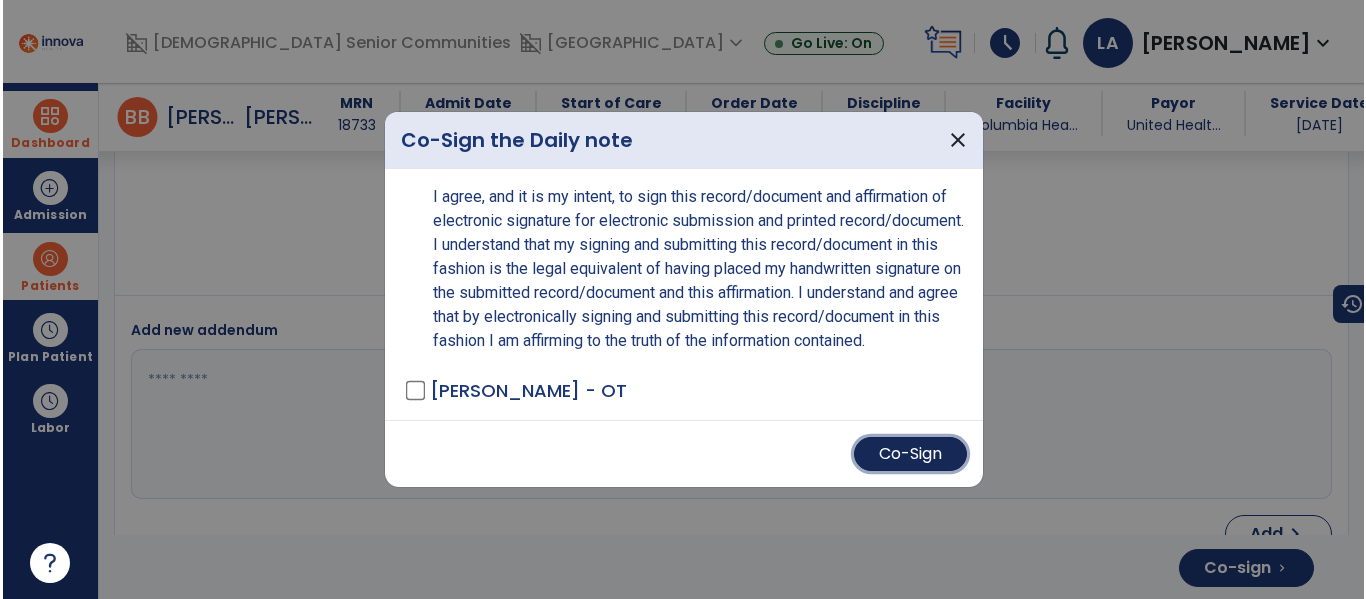 scroll, scrollTop: 4224, scrollLeft: 0, axis: vertical 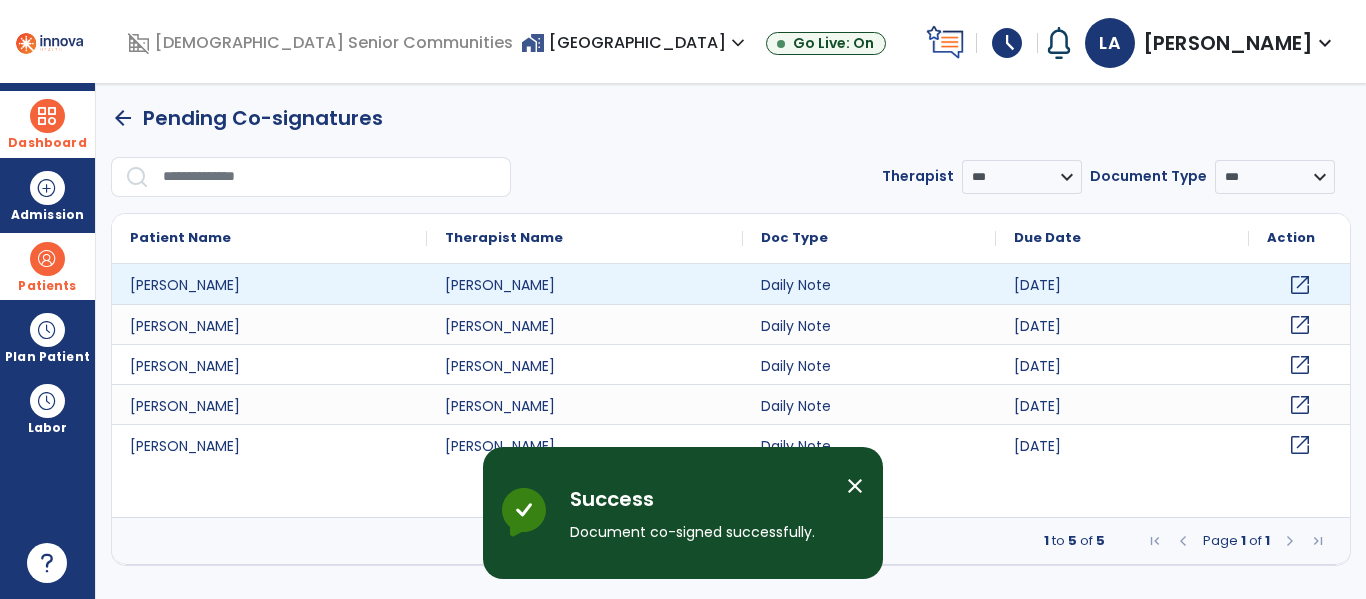 click on "open_in_new" 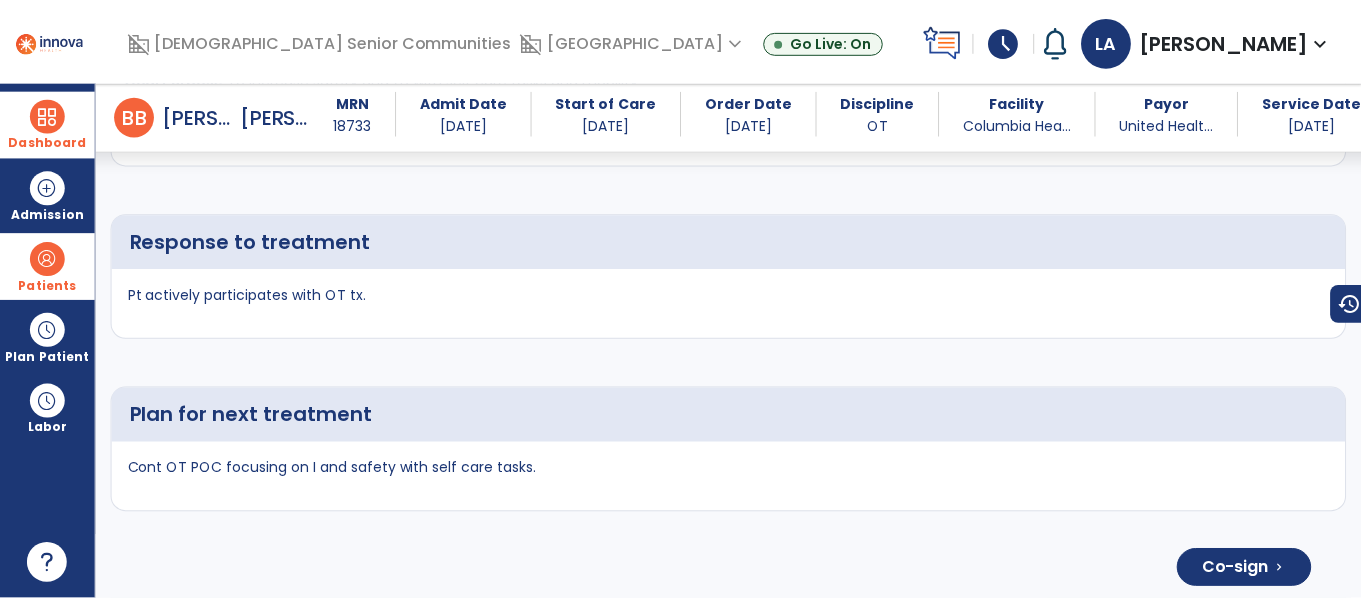 scroll, scrollTop: 4182, scrollLeft: 0, axis: vertical 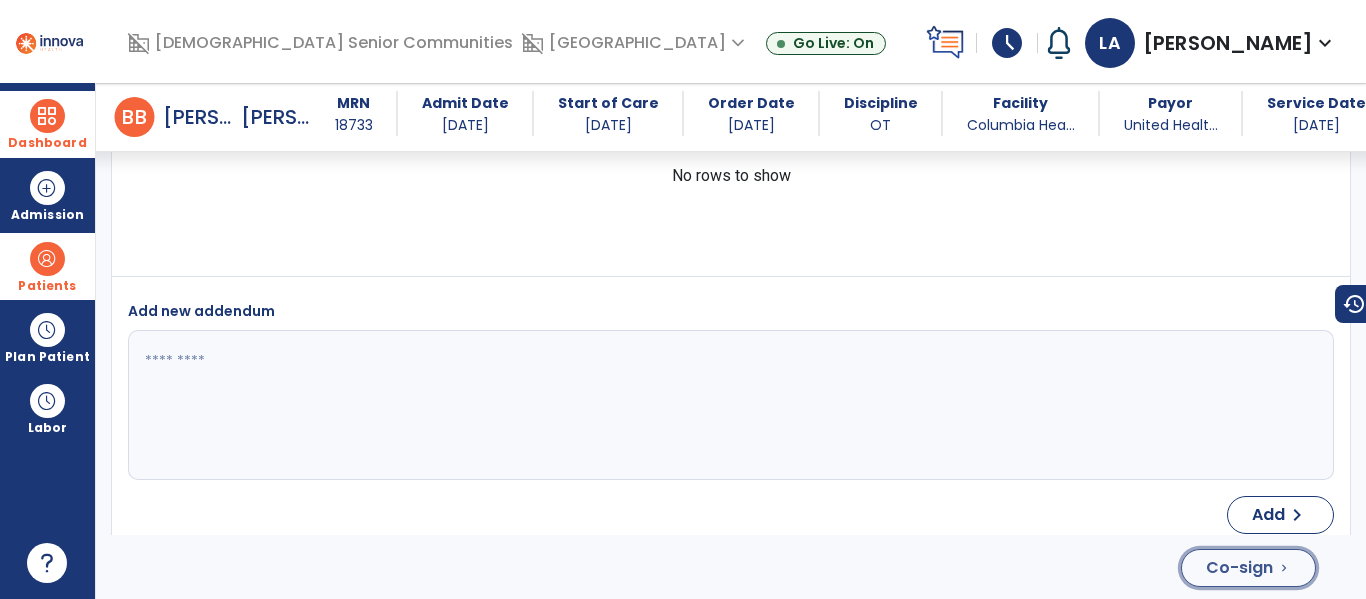 click on "Co-sign  chevron_right" 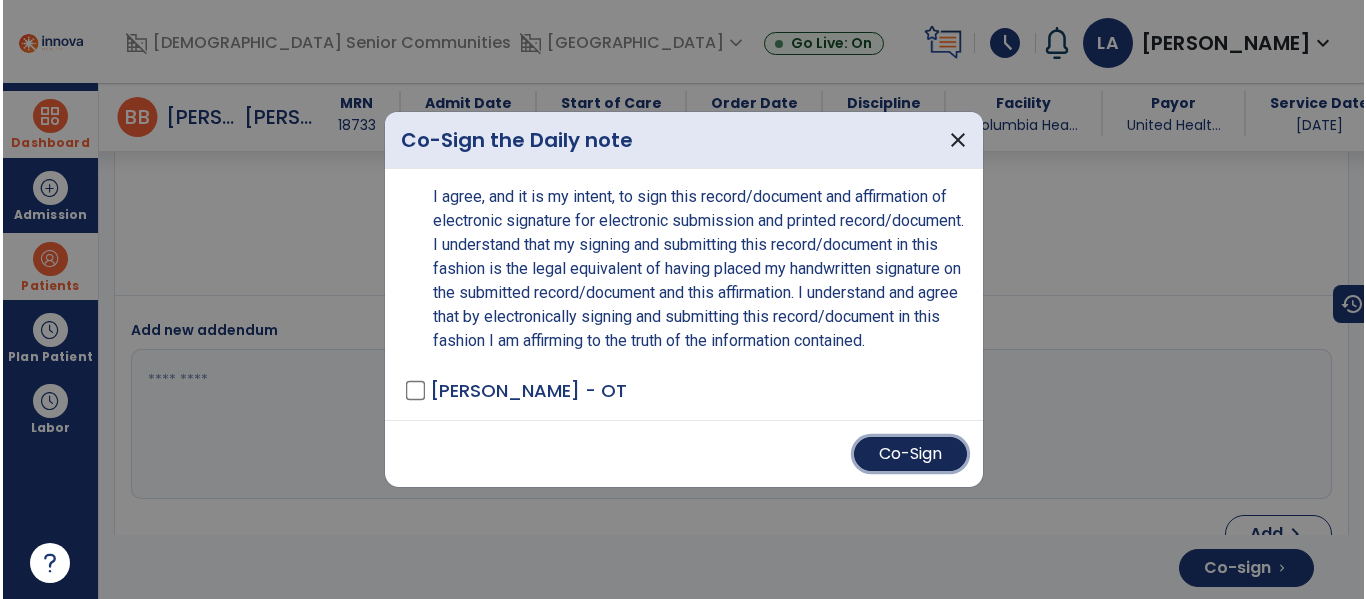 scroll, scrollTop: 4035, scrollLeft: 0, axis: vertical 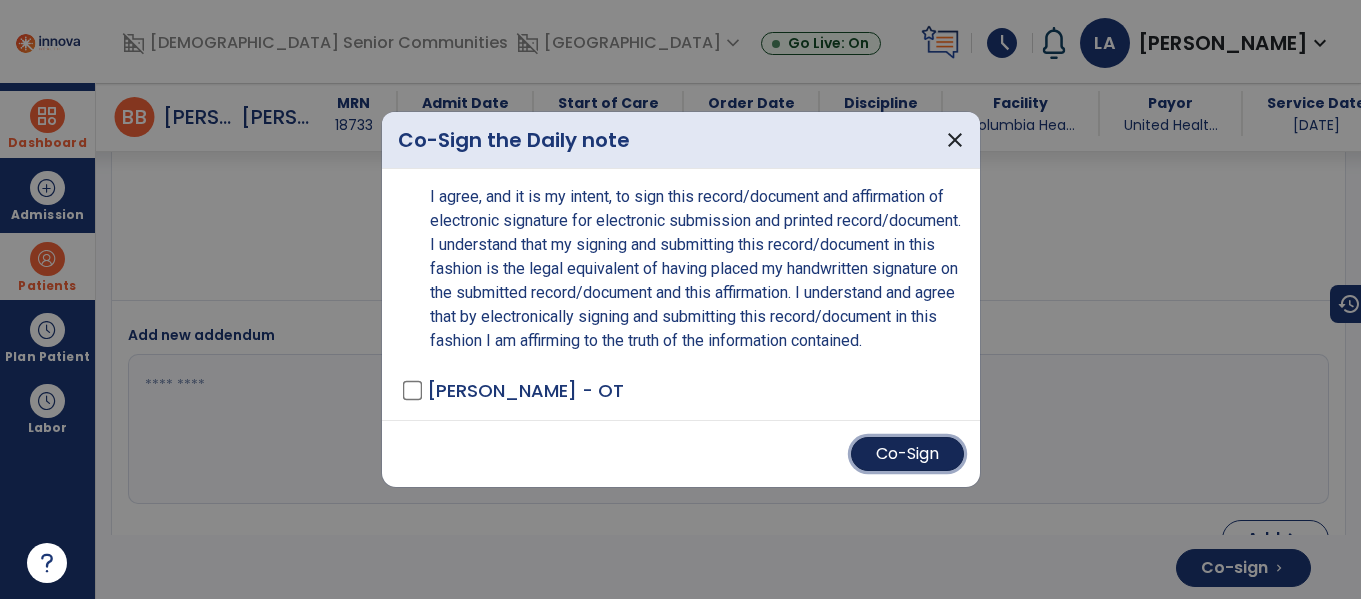 click on "Co-Sign" at bounding box center (907, 454) 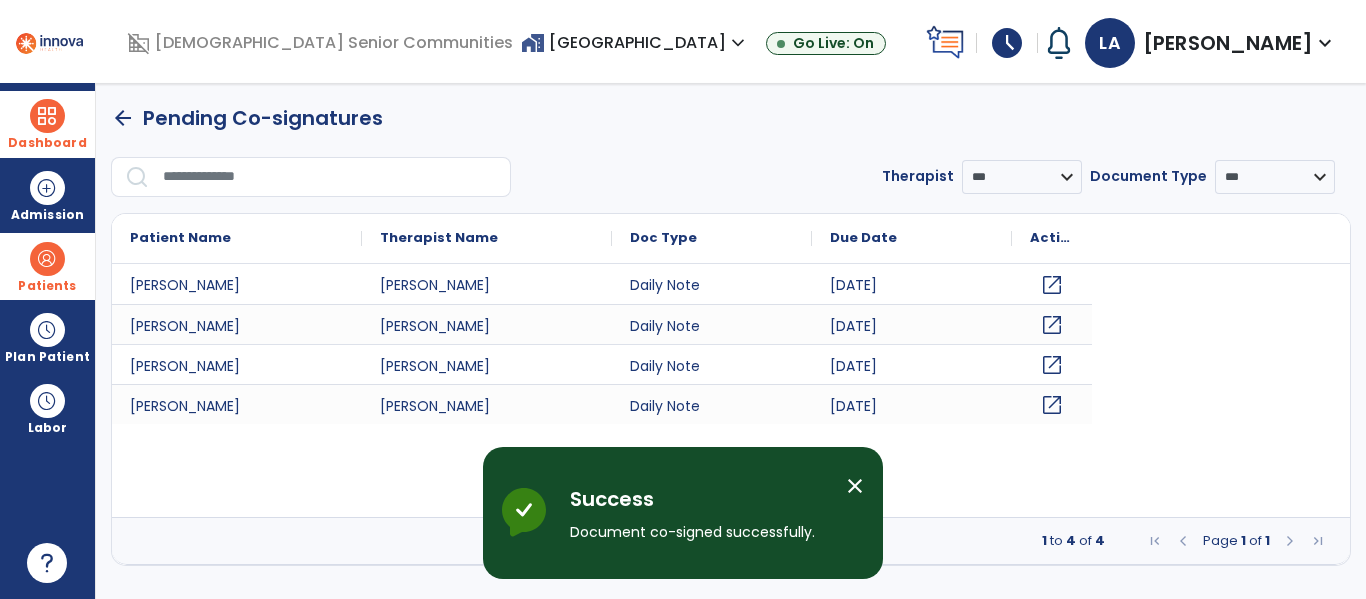 scroll, scrollTop: 0, scrollLeft: 0, axis: both 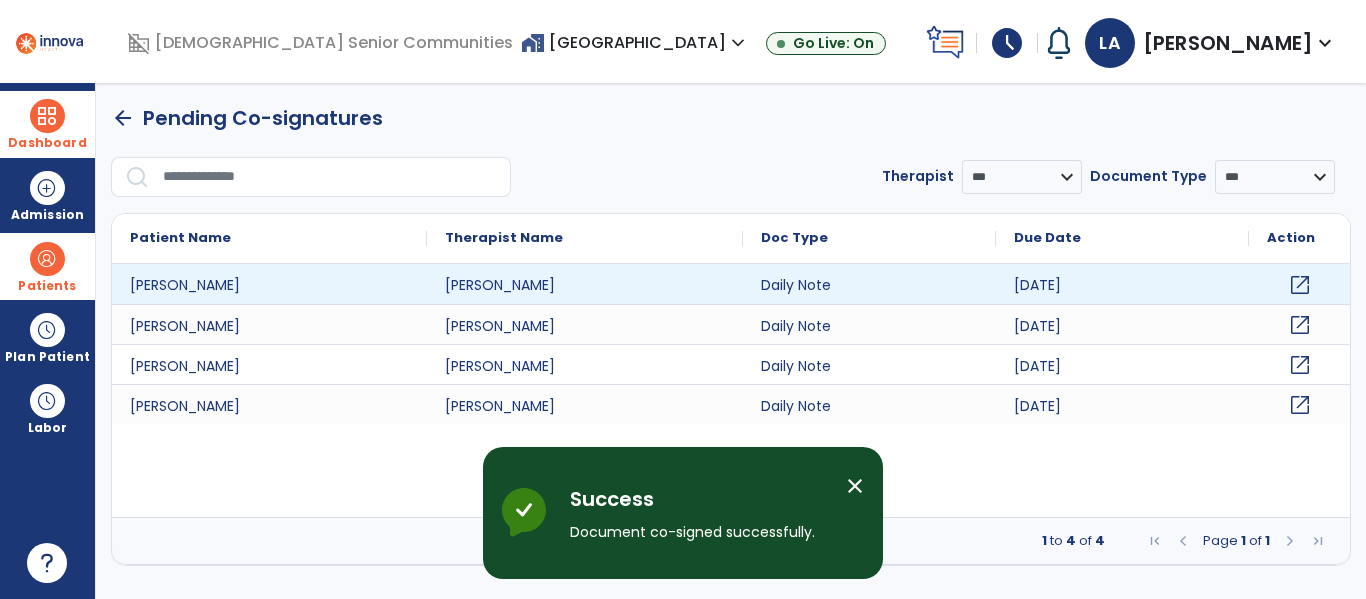 click on "open_in_new" 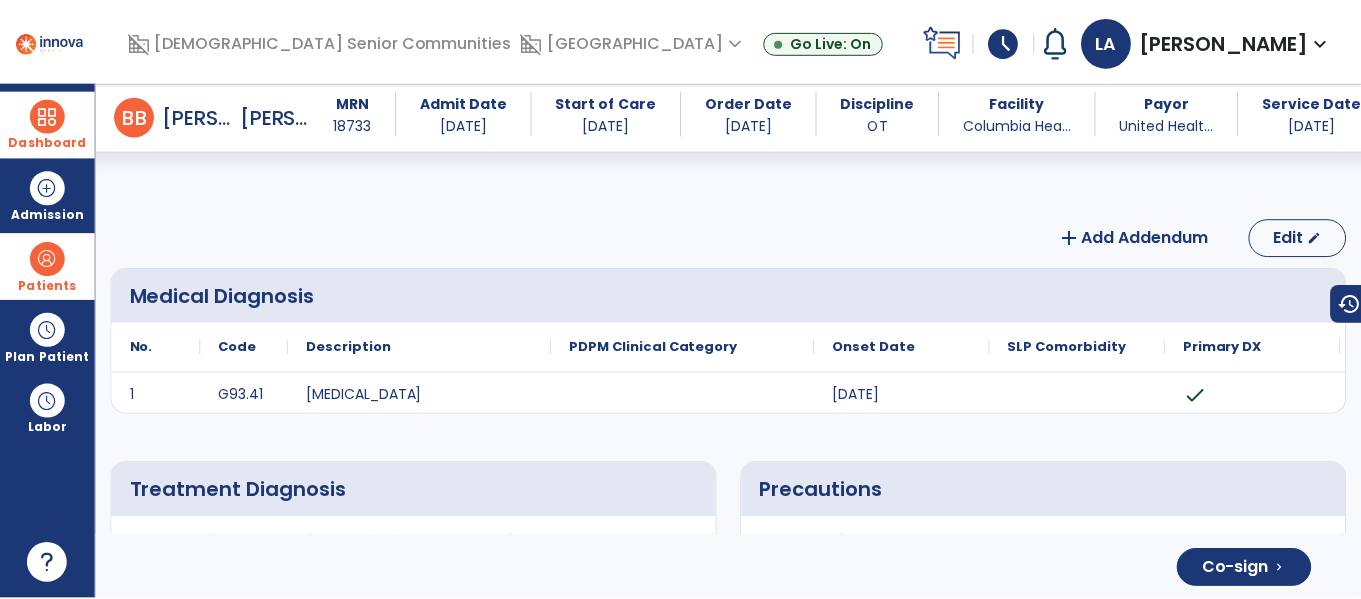 scroll, scrollTop: 4378, scrollLeft: 0, axis: vertical 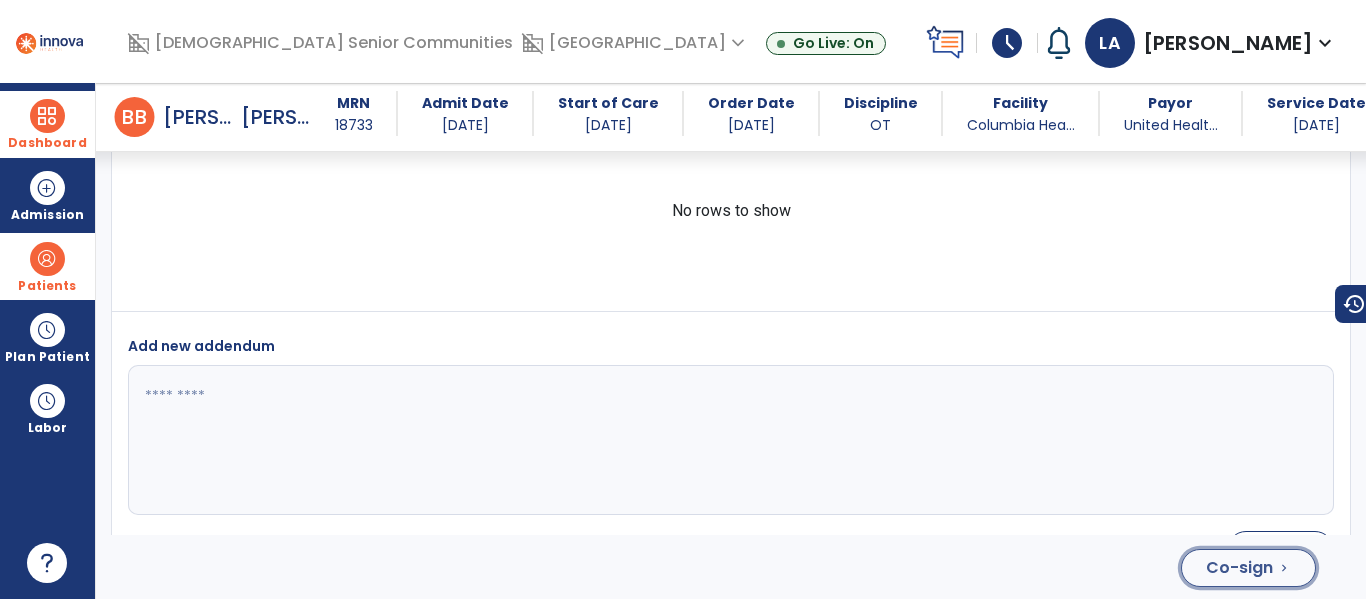 click on "Co-sign" 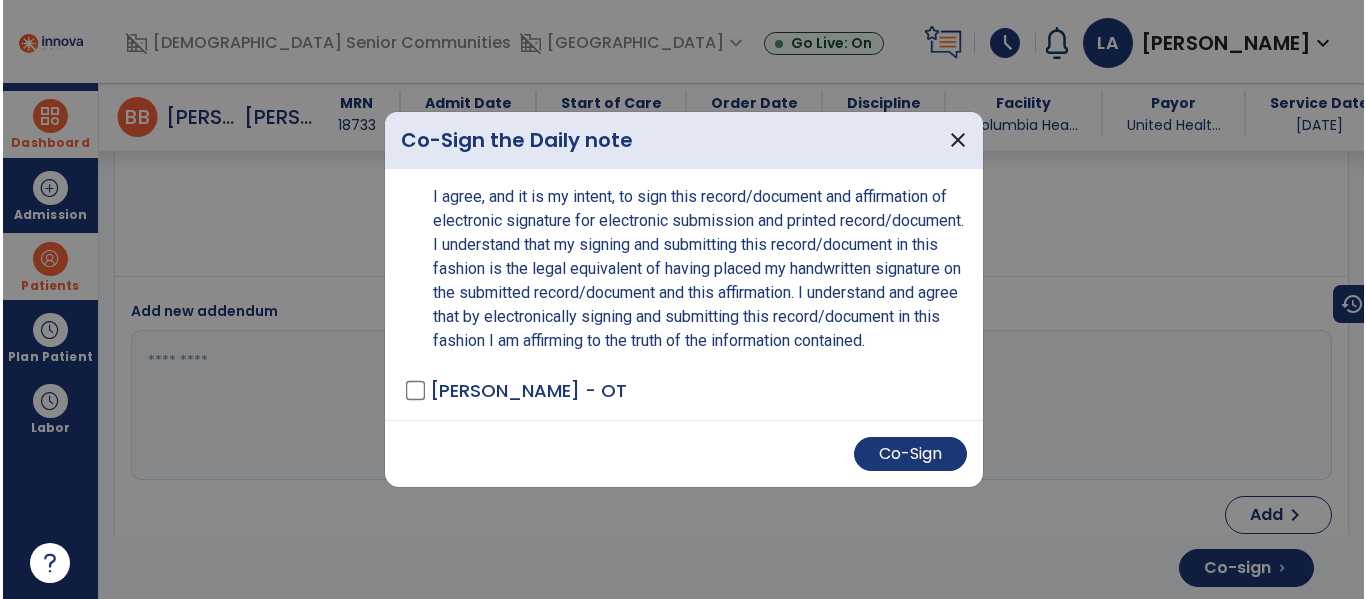 scroll, scrollTop: 4203, scrollLeft: 0, axis: vertical 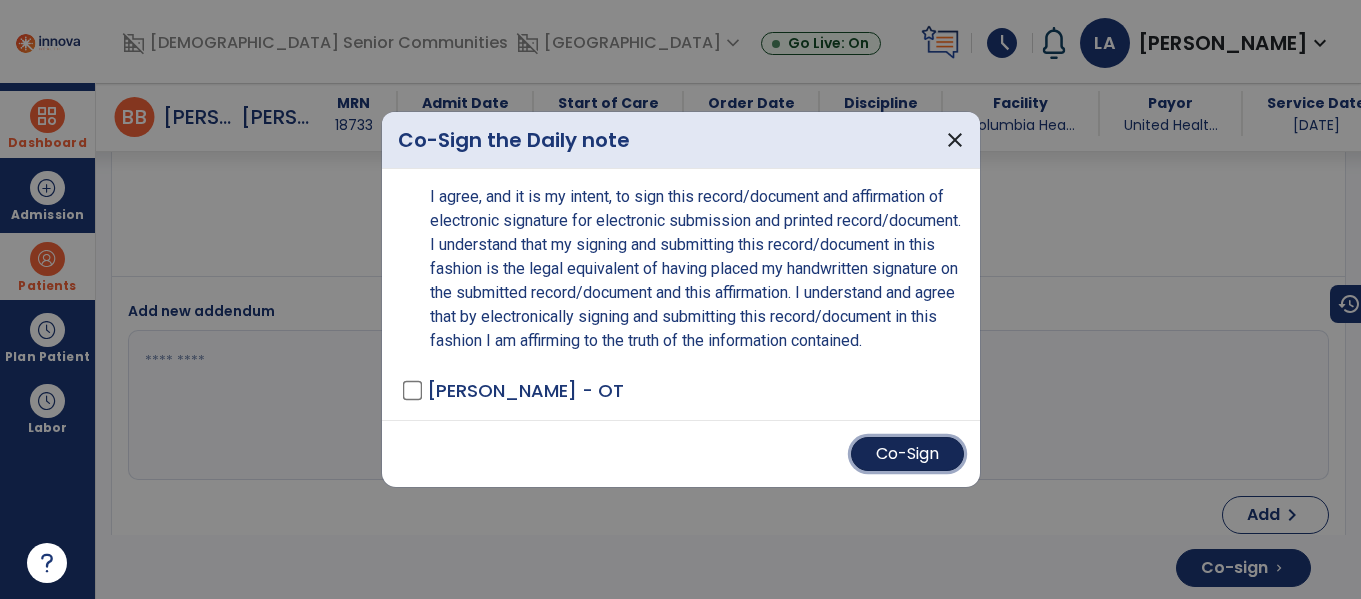 click on "Co-Sign" at bounding box center [907, 454] 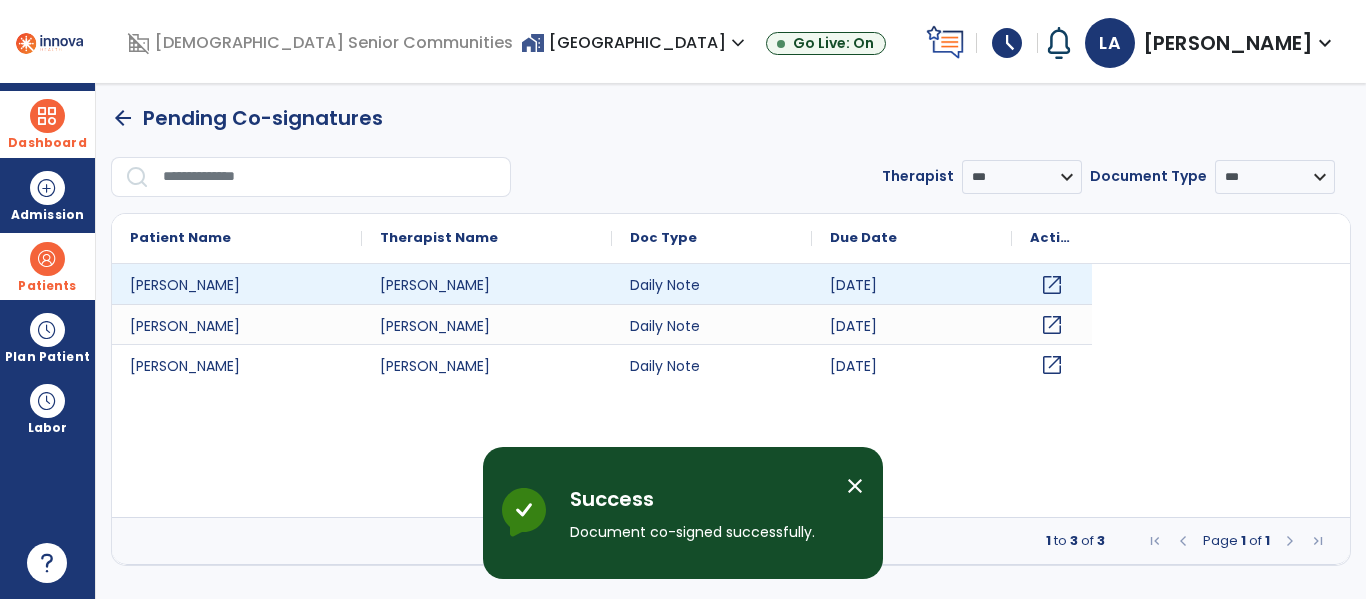 scroll, scrollTop: 0, scrollLeft: 0, axis: both 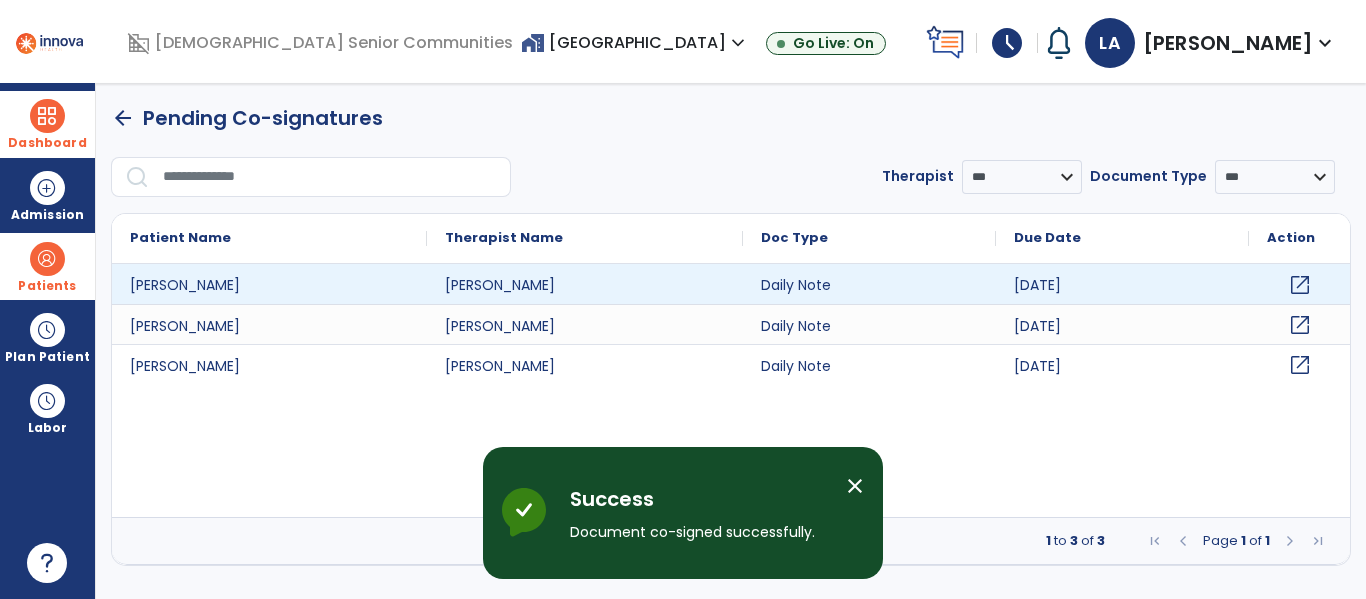 click on "open_in_new" 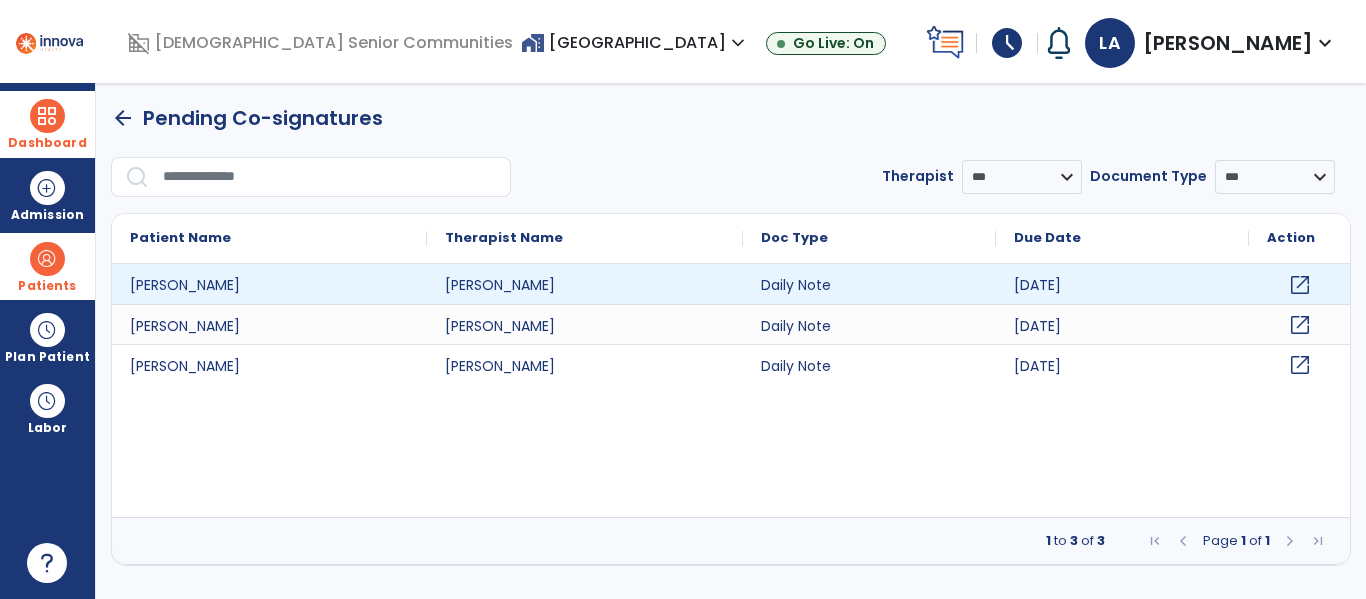 click on "open_in_new" 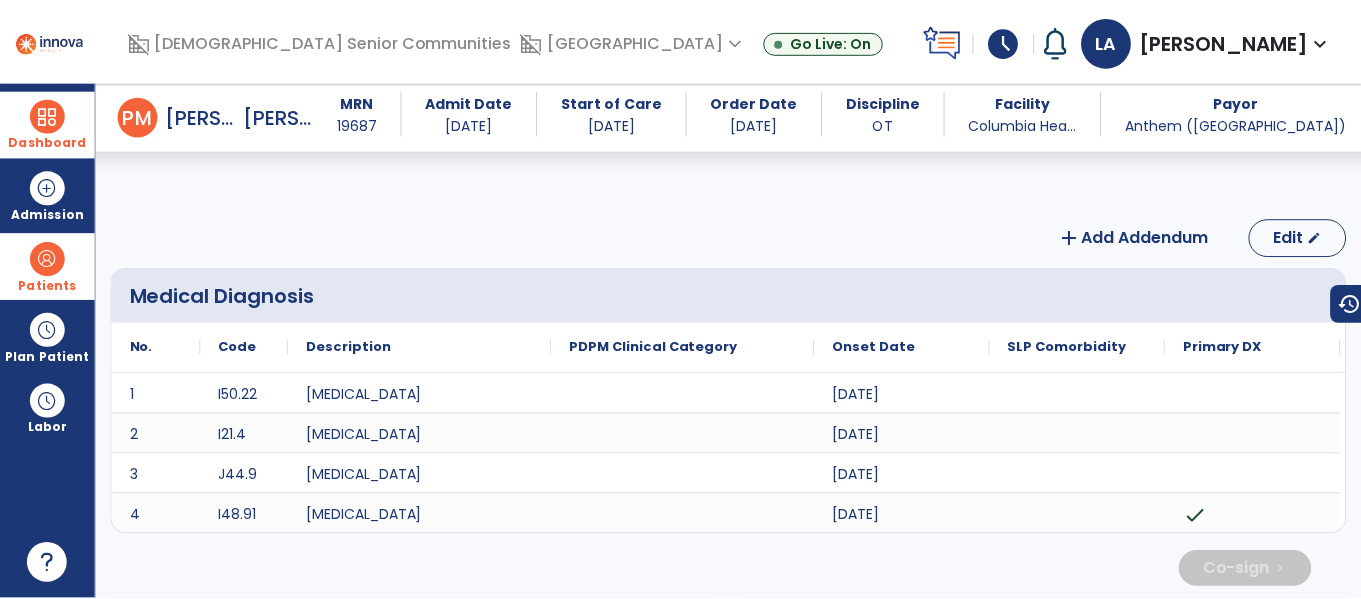 scroll, scrollTop: 4440, scrollLeft: 0, axis: vertical 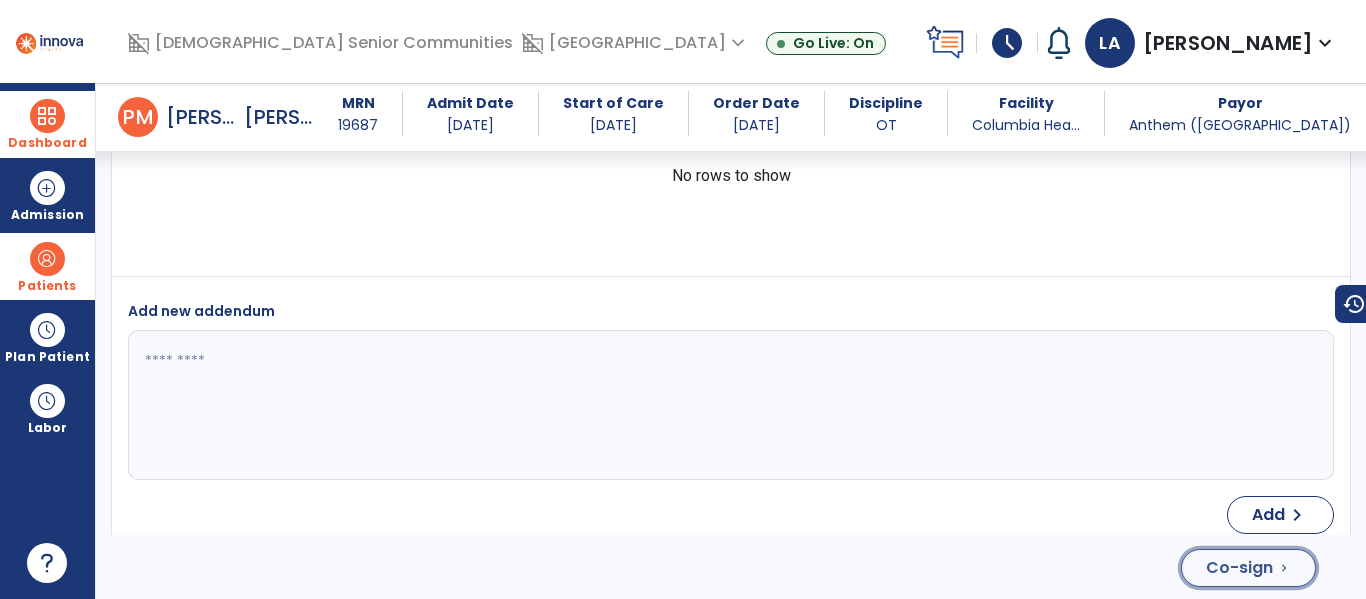 click on "Co-sign" 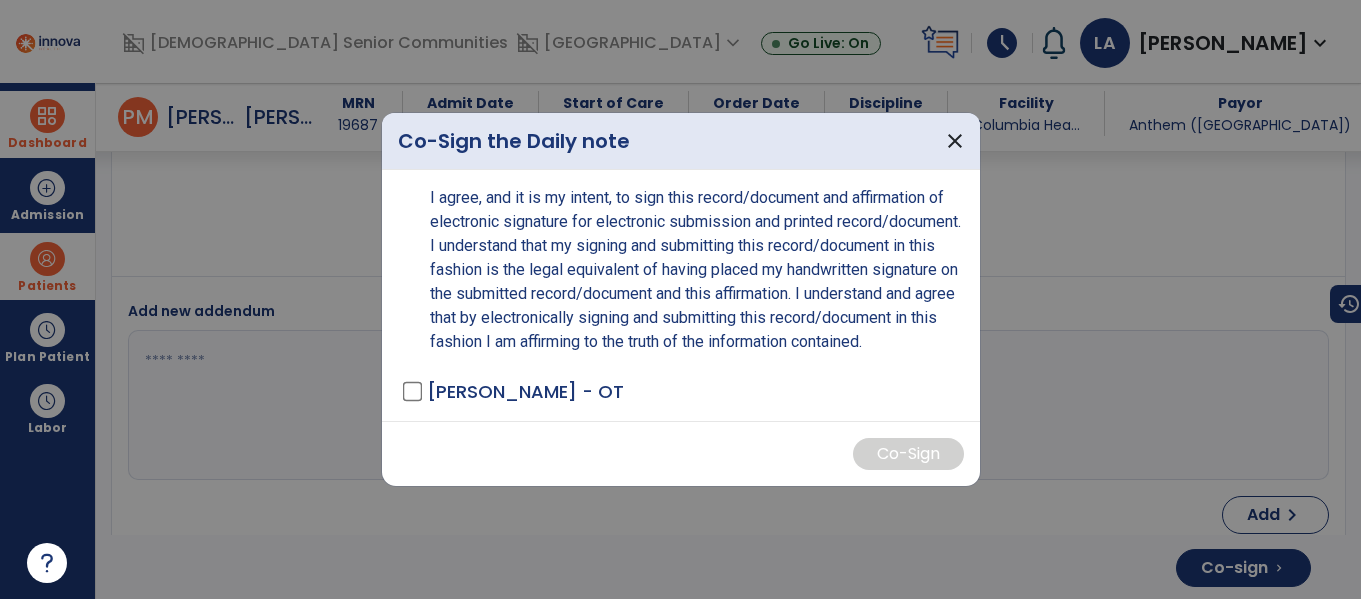 click on "I agree, and it is my intent, to sign this record/document and affirmation of electronic signature for electronic submission and printed record/document. I understand that my signing and submitting this record/document in this fashion is the legal equivalent of having placed my handwritten signature on the submitted record/document and this affirmation. I understand and agree that by electronically signing and submitting this record/document in this fashion I am affirming to the truth of the information contained.  [PERSON_NAME]  - OT" at bounding box center (681, 295) 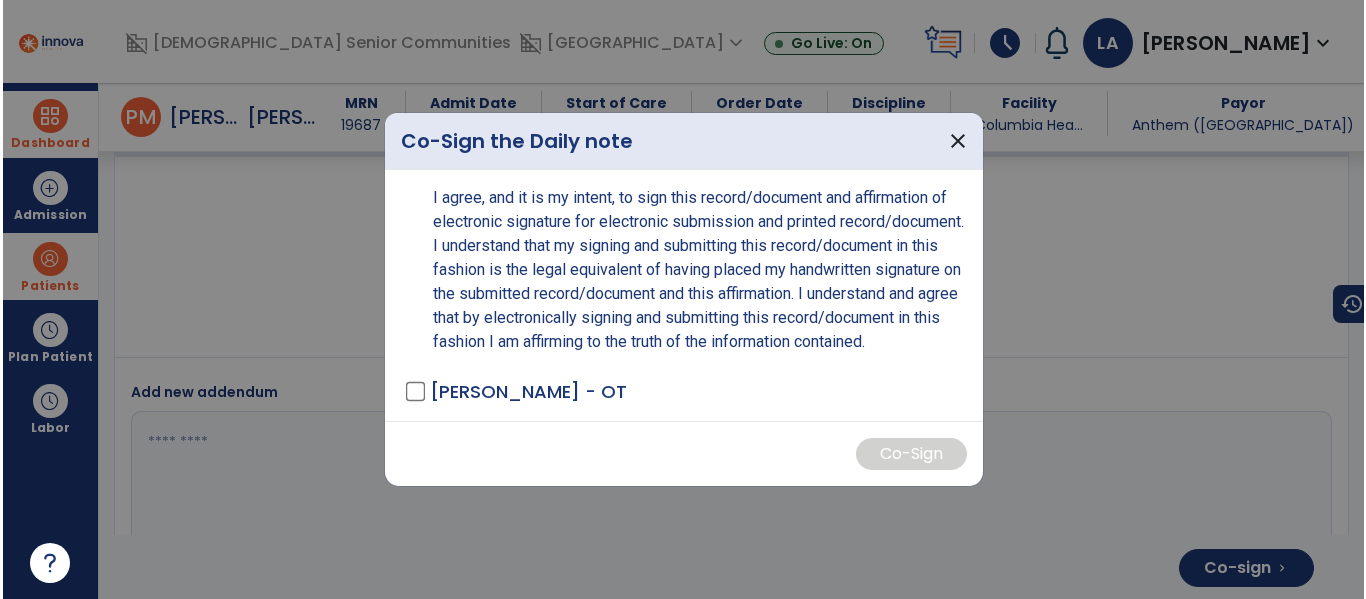 scroll, scrollTop: 4266, scrollLeft: 0, axis: vertical 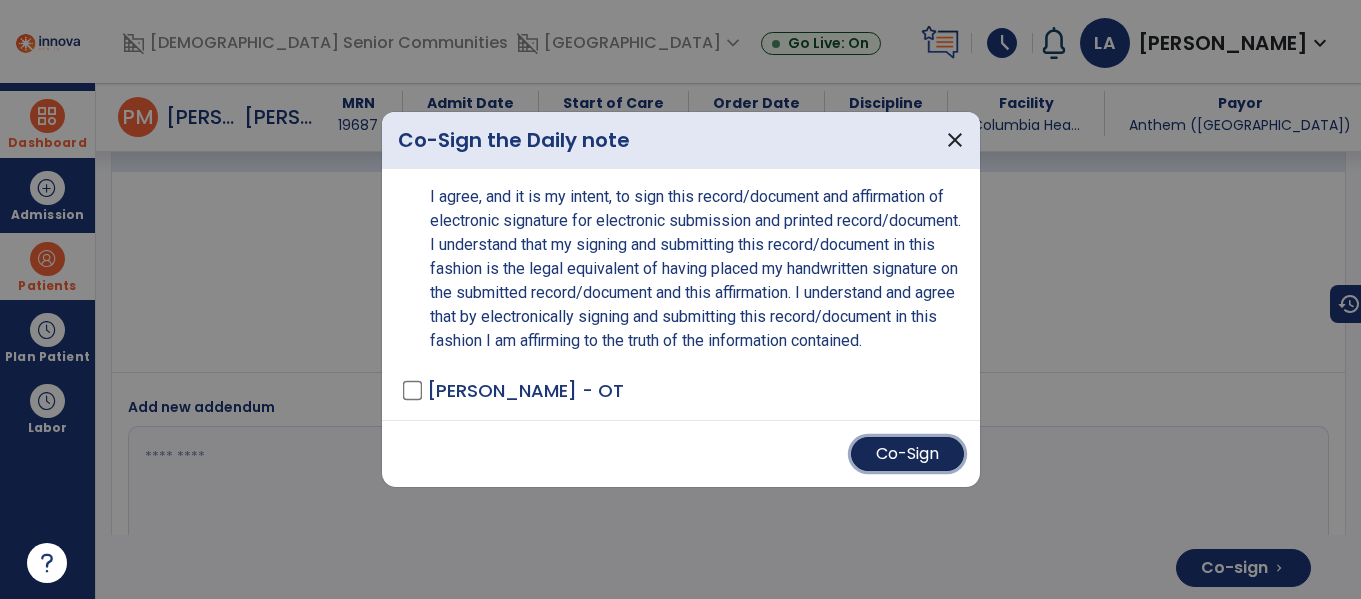 click on "Co-Sign" at bounding box center [907, 454] 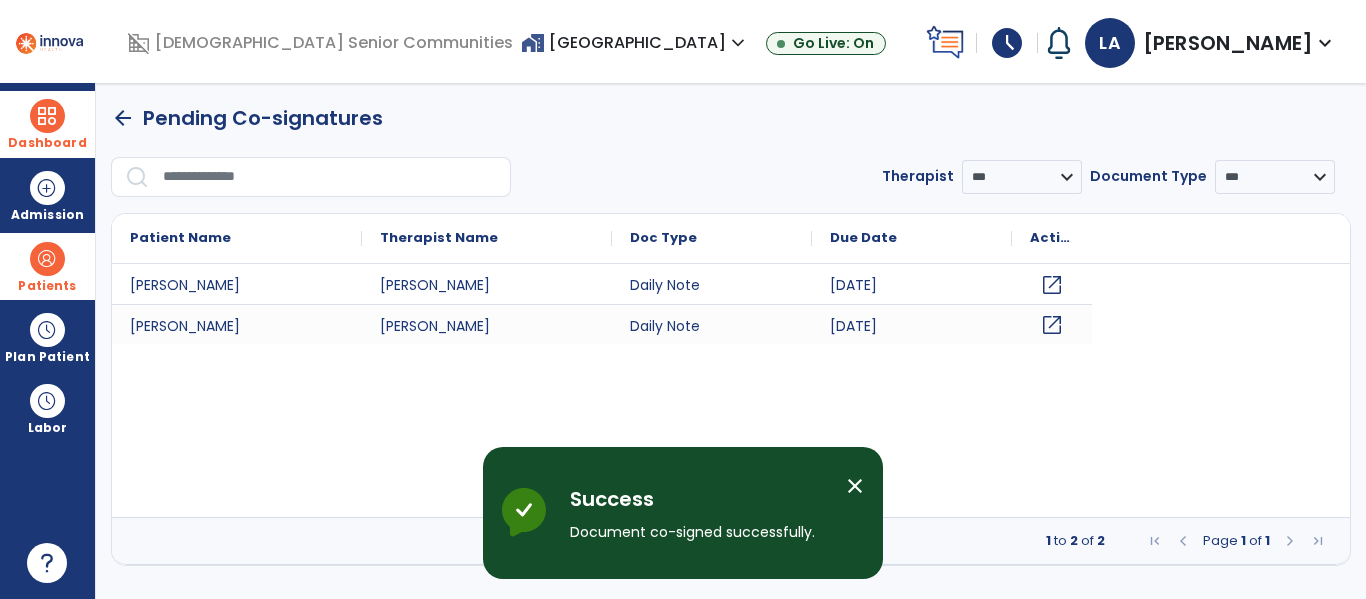 scroll, scrollTop: 0, scrollLeft: 0, axis: both 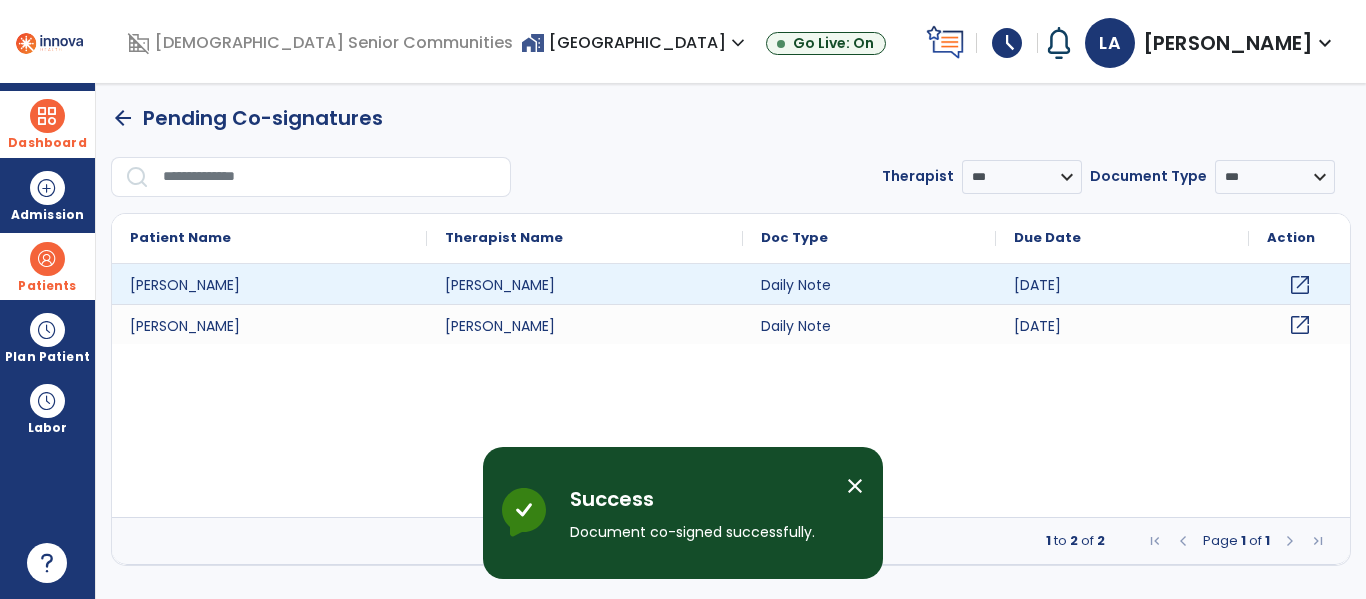 click on "open_in_new" 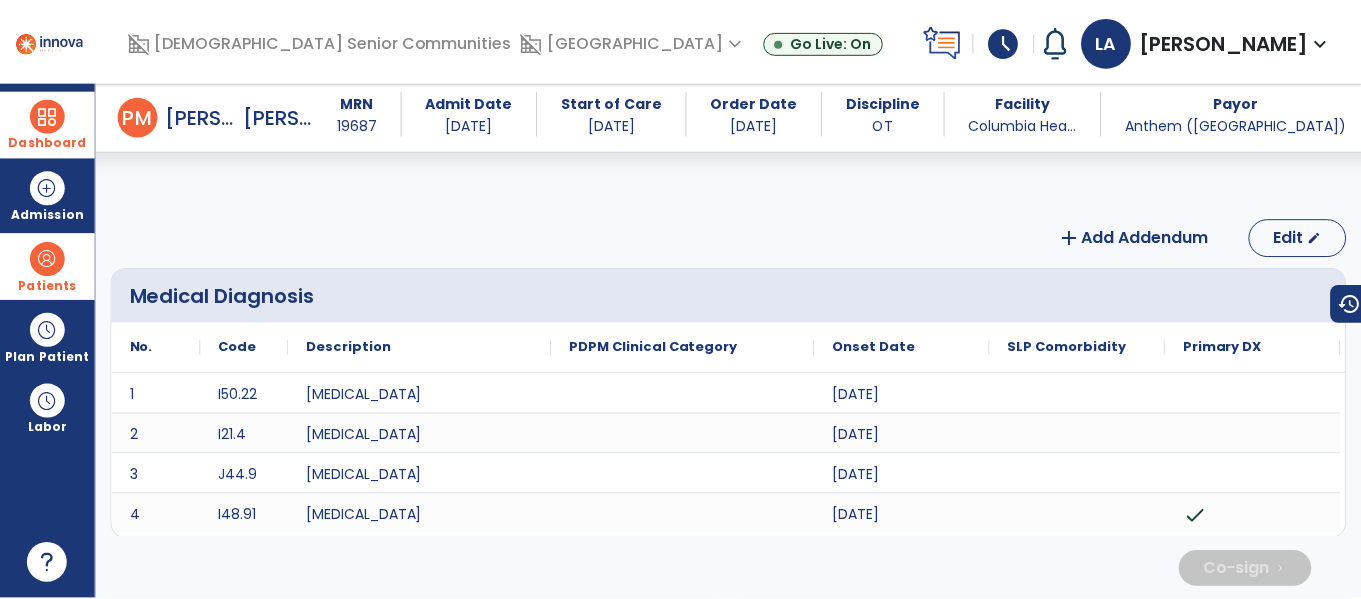 scroll, scrollTop: 1432, scrollLeft: 0, axis: vertical 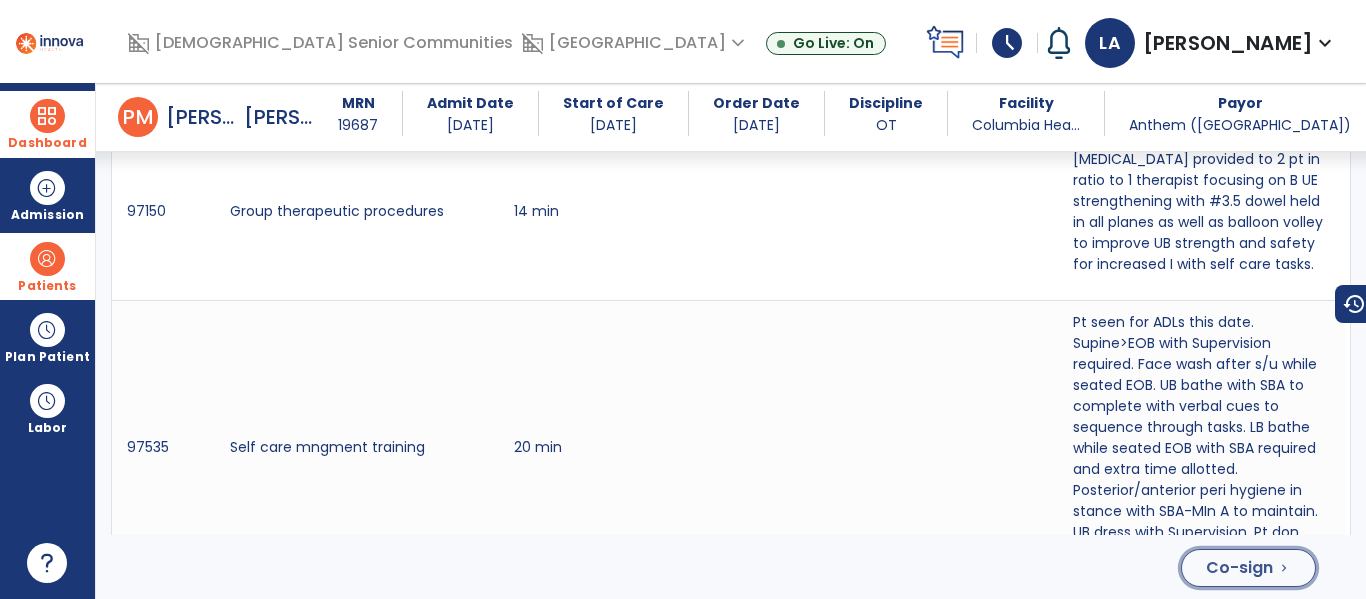 click on "Co-sign" 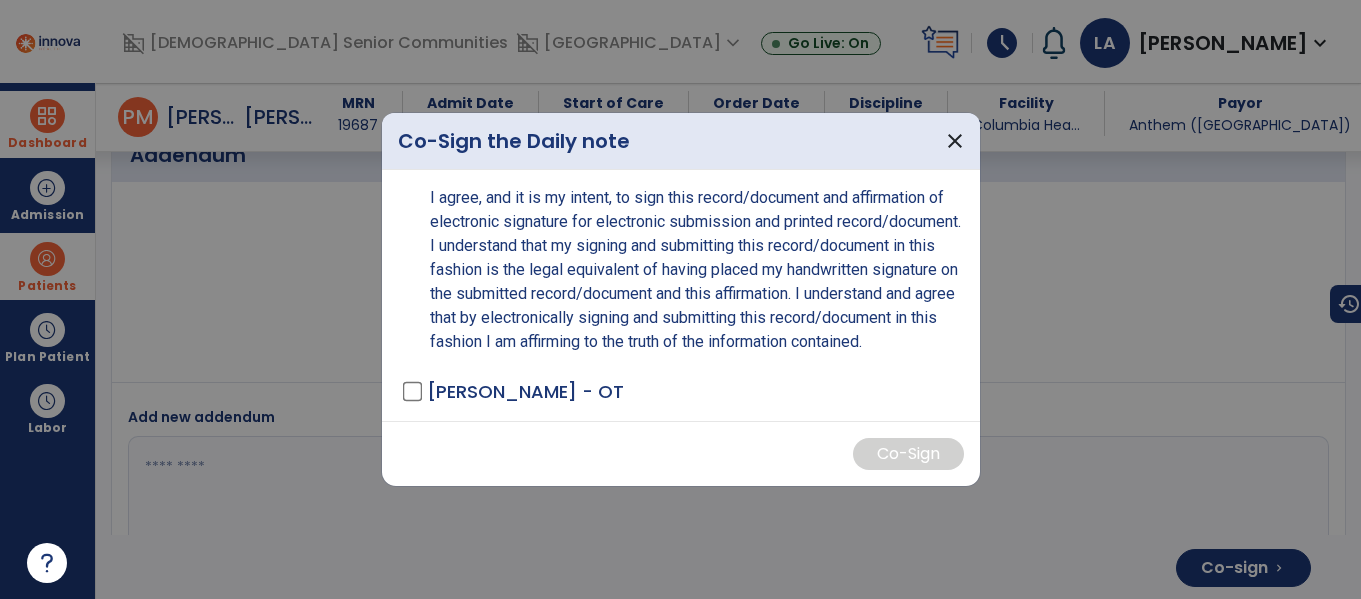 drag, startPoint x: 378, startPoint y: 376, endPoint x: 390, endPoint y: 385, distance: 15 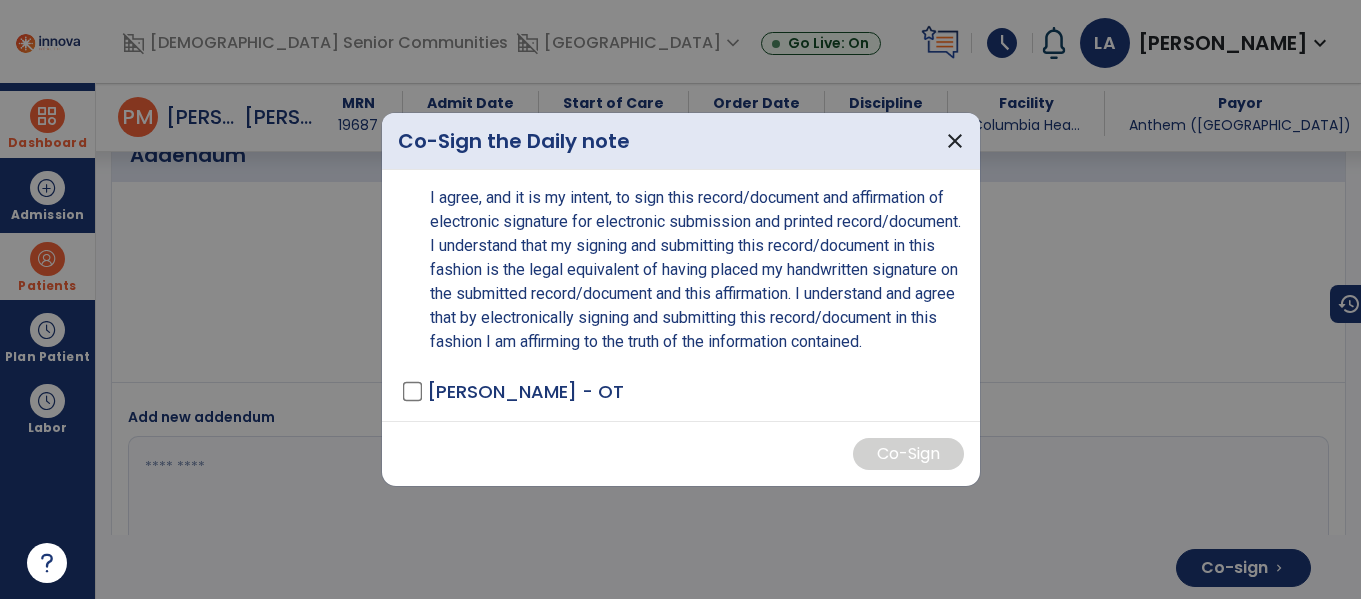 click at bounding box center (680, 299) 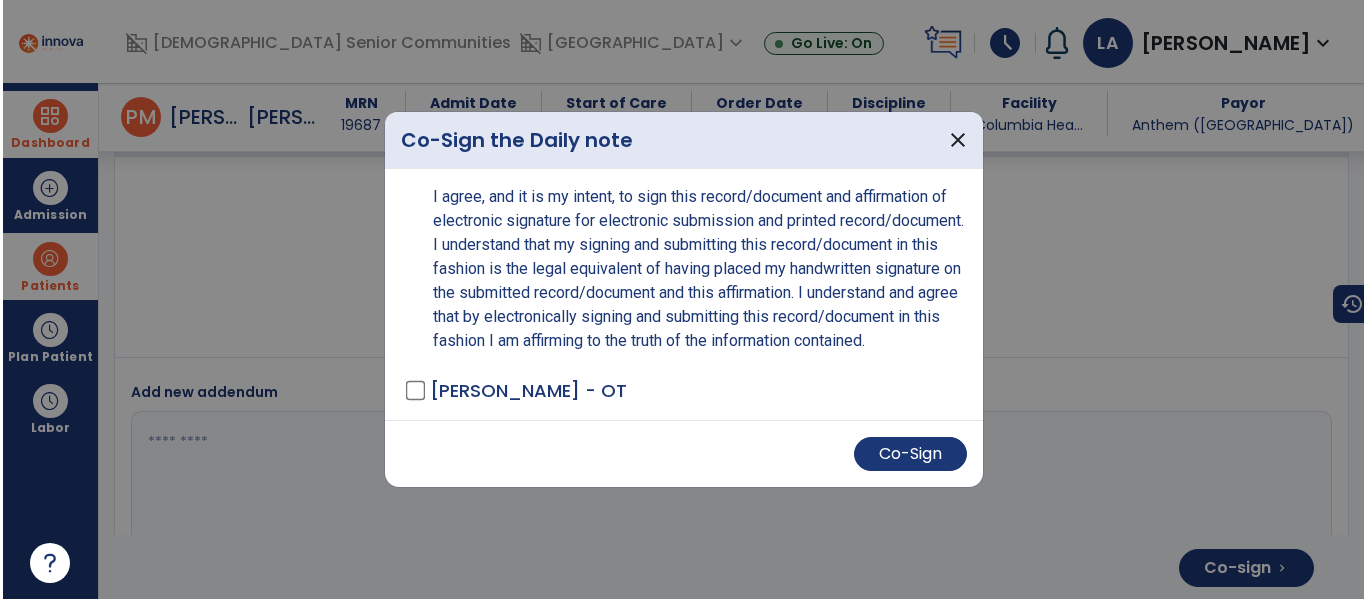 scroll, scrollTop: 4125, scrollLeft: 0, axis: vertical 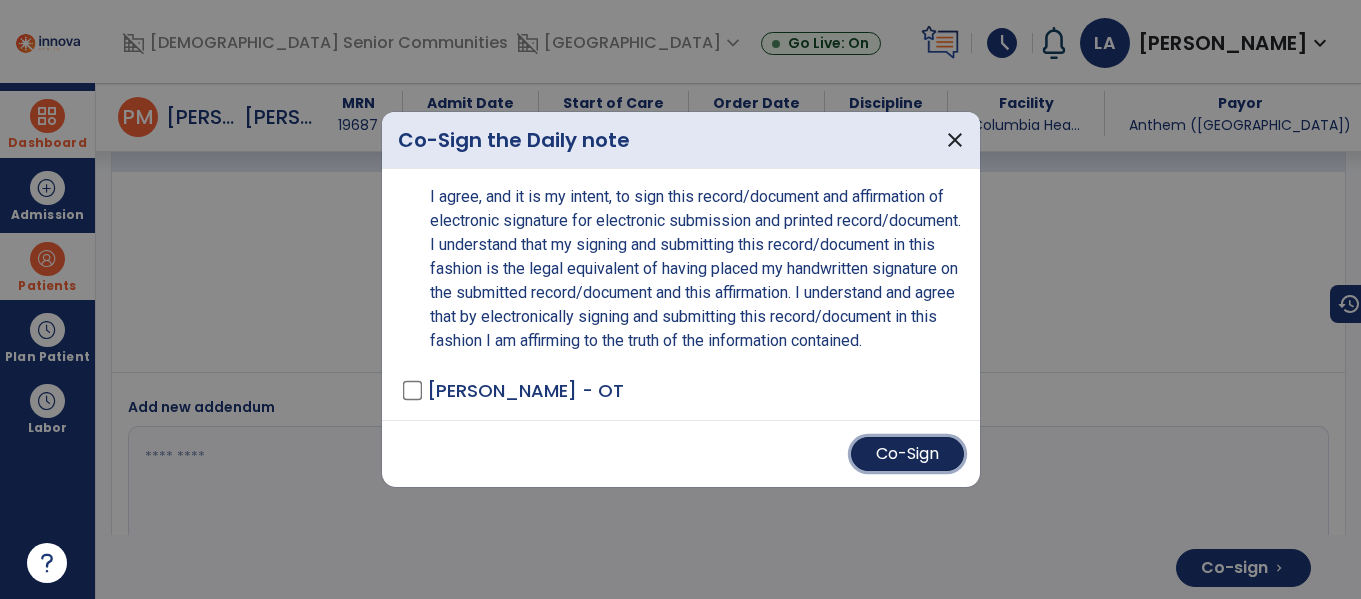 click on "Co-Sign" at bounding box center [907, 454] 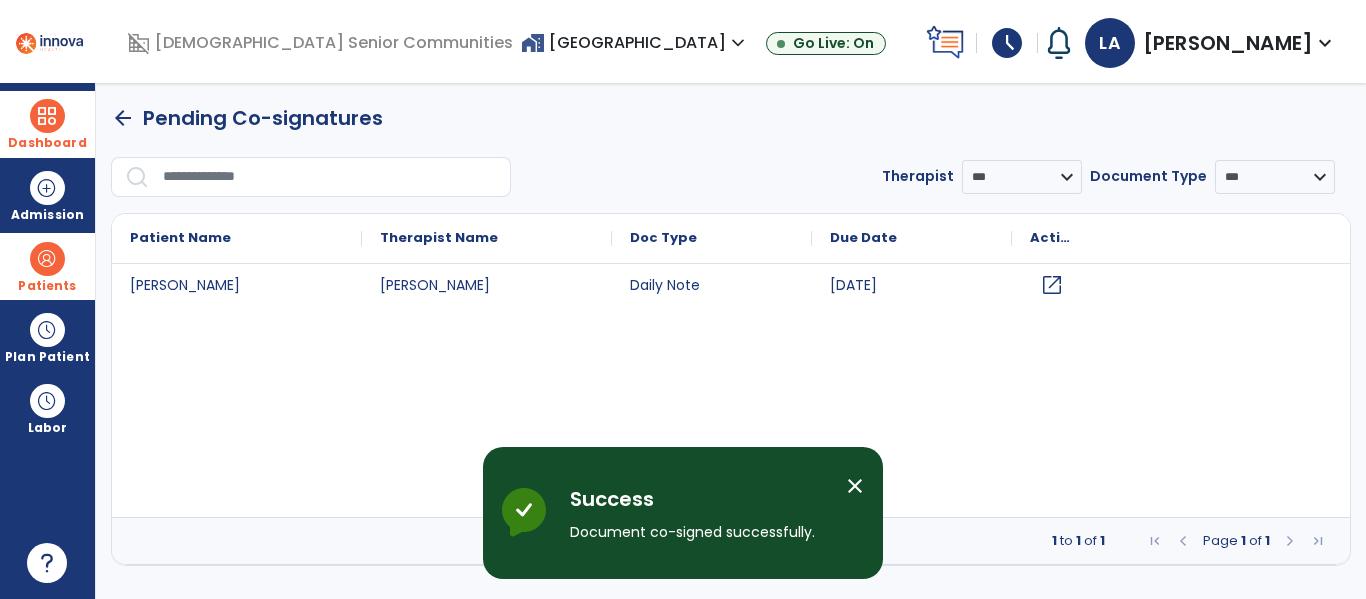 scroll, scrollTop: 0, scrollLeft: 0, axis: both 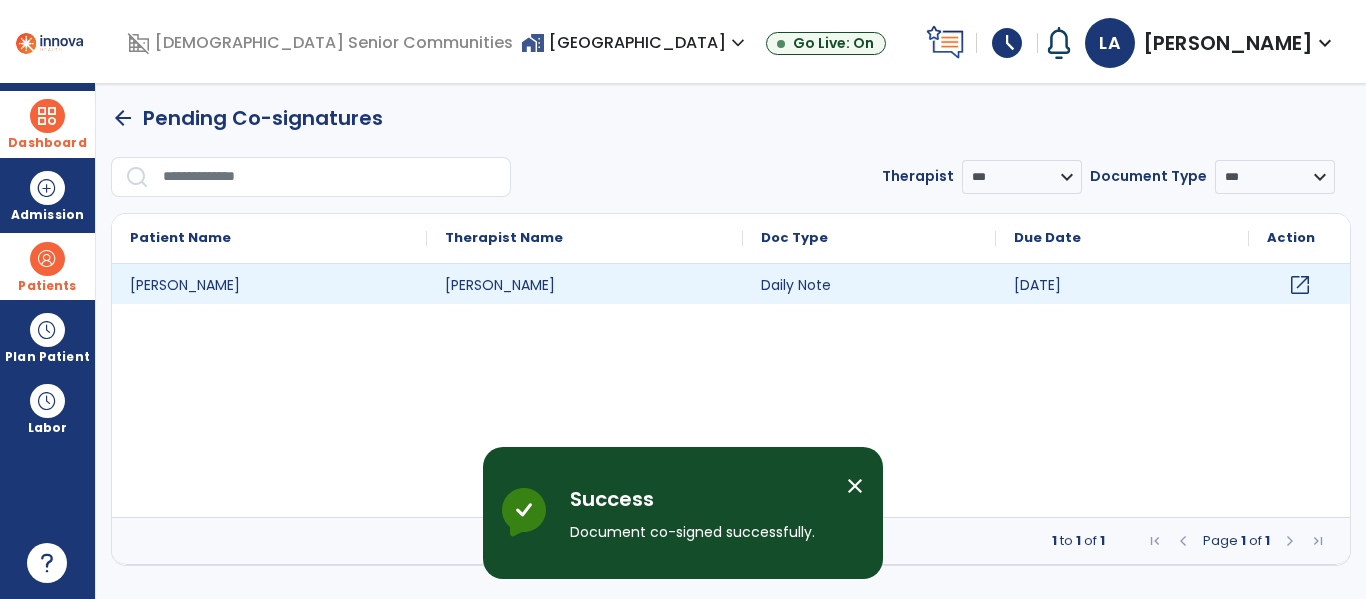 click on "open_in_new" 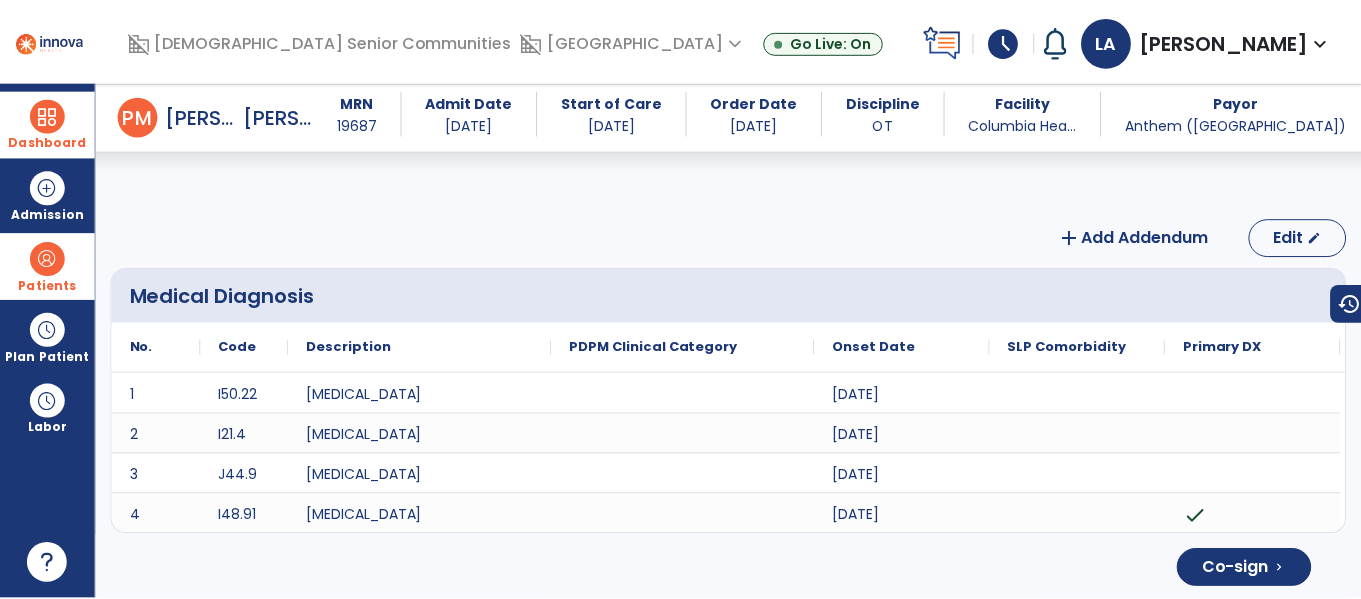 scroll, scrollTop: 3841, scrollLeft: 0, axis: vertical 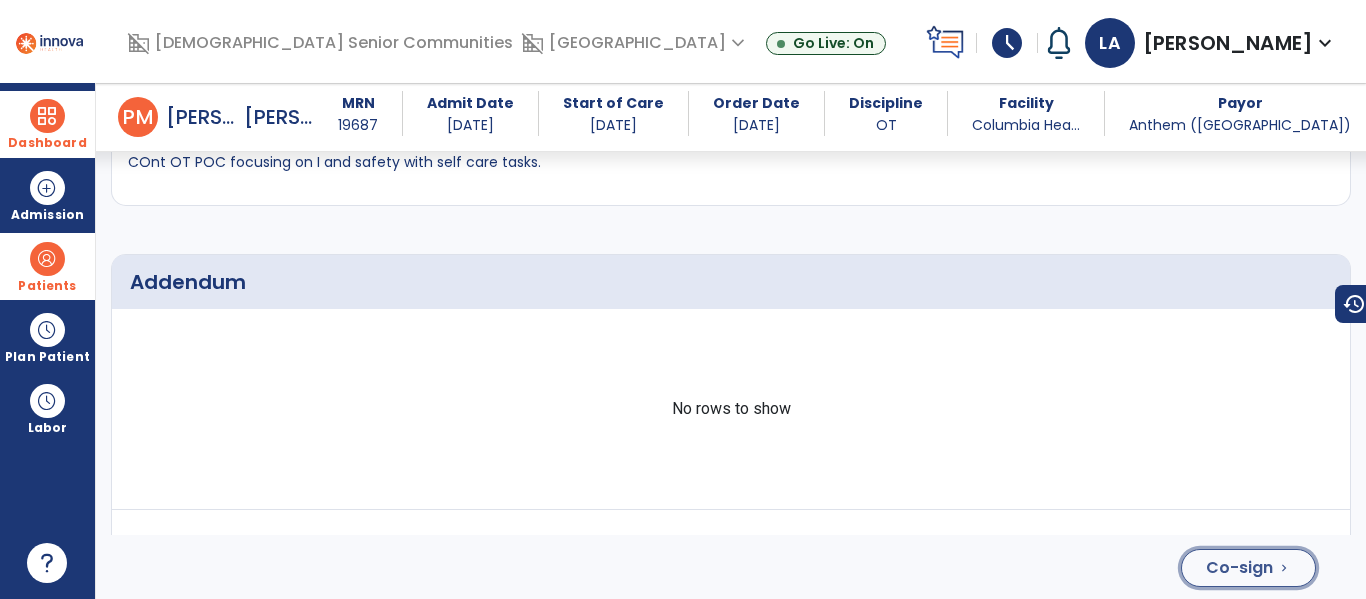 click on "Co-sign" 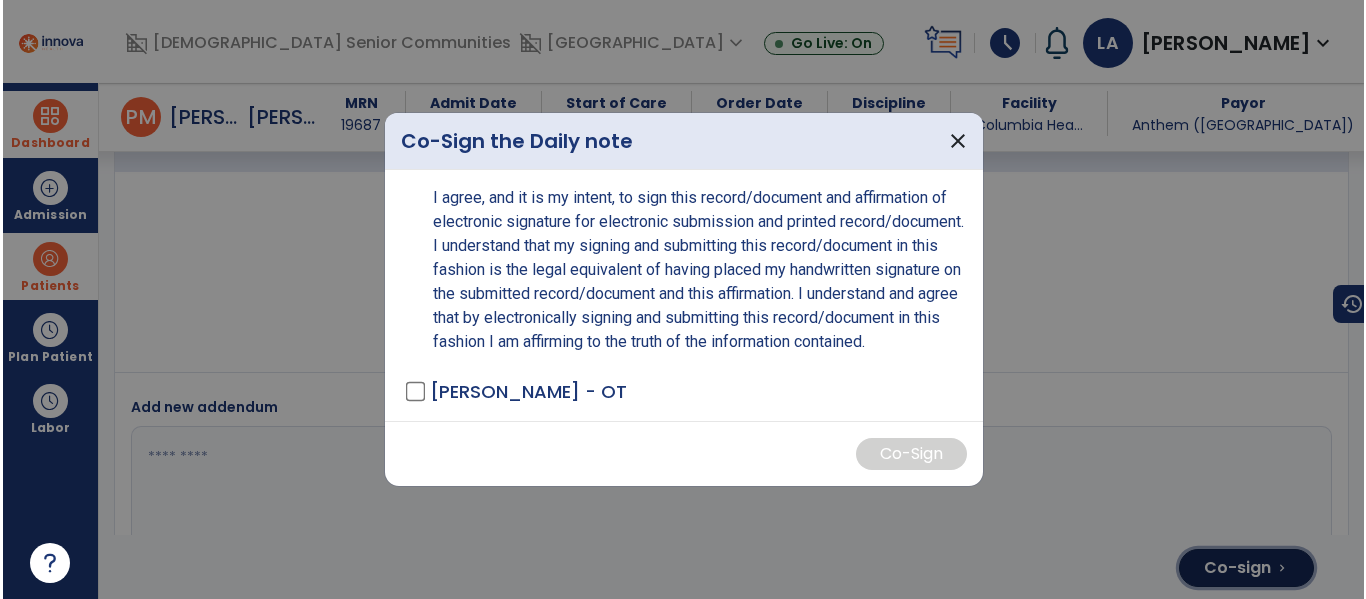 scroll, scrollTop: 3978, scrollLeft: 0, axis: vertical 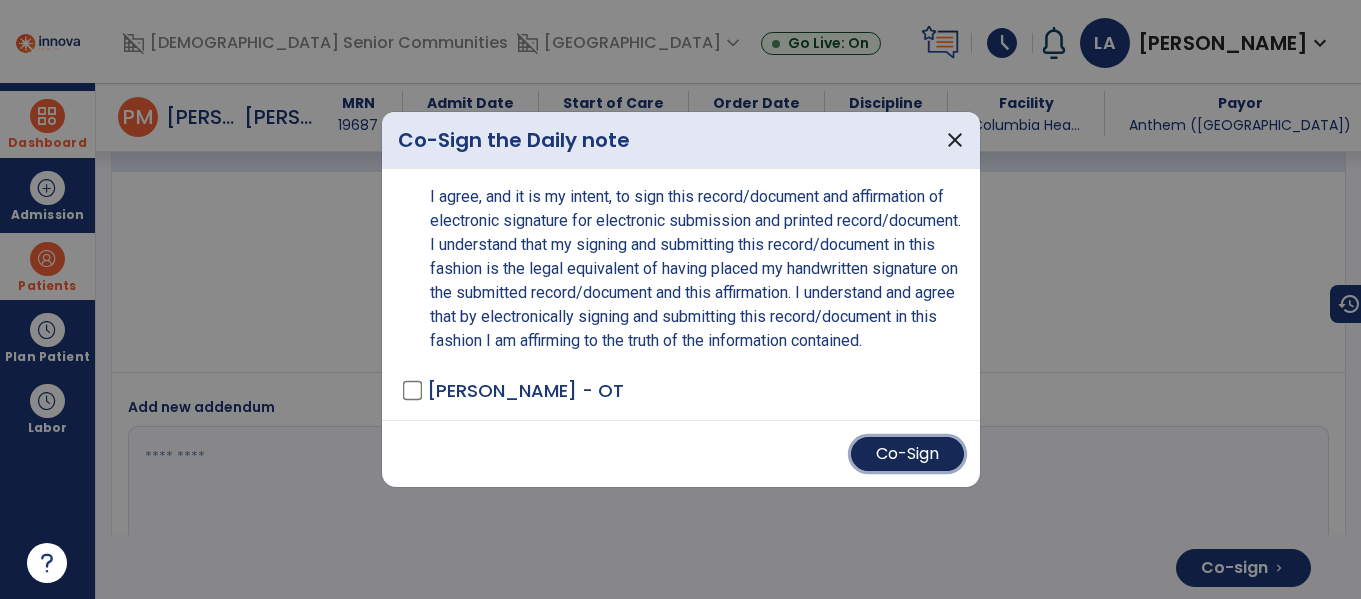 click on "Co-Sign" at bounding box center (907, 454) 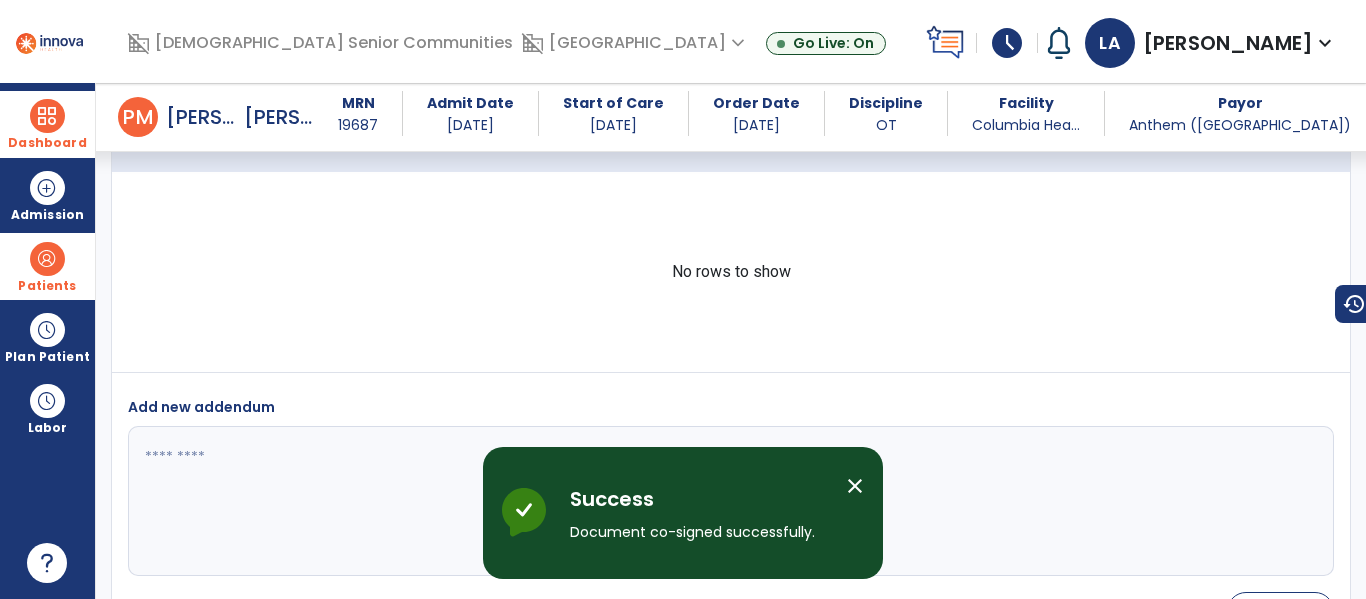 click on "Dashboard" at bounding box center (47, 124) 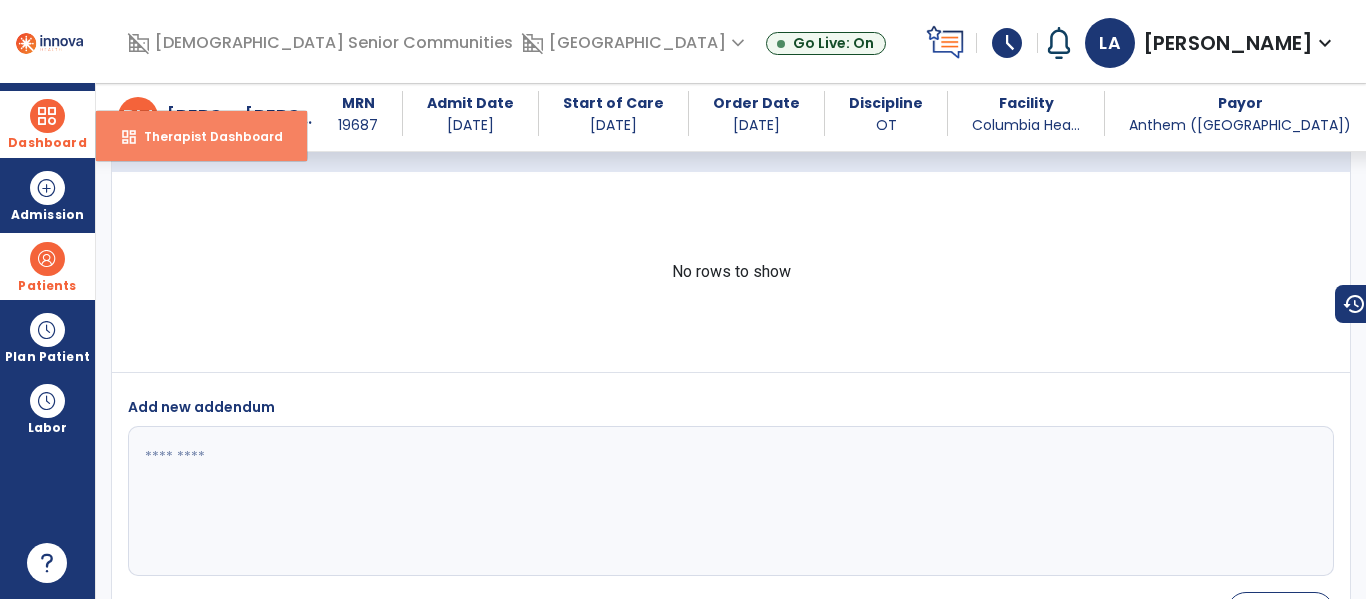 click on "Therapist Dashboard" at bounding box center [205, 136] 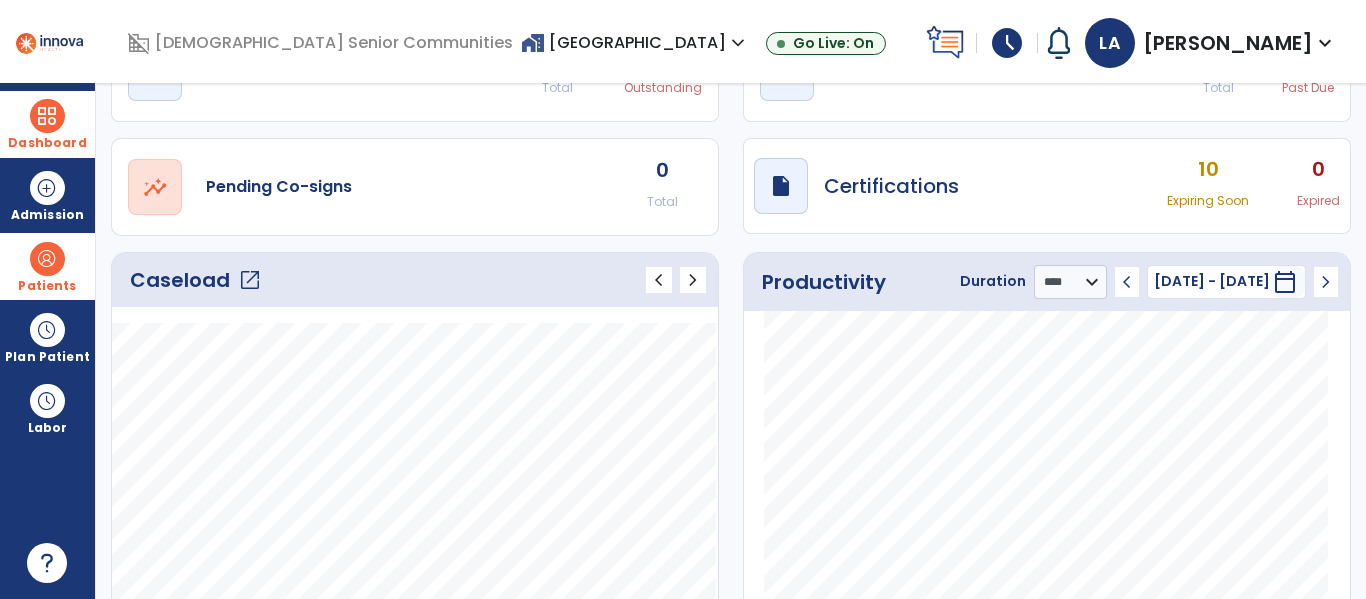 scroll, scrollTop: 52, scrollLeft: 0, axis: vertical 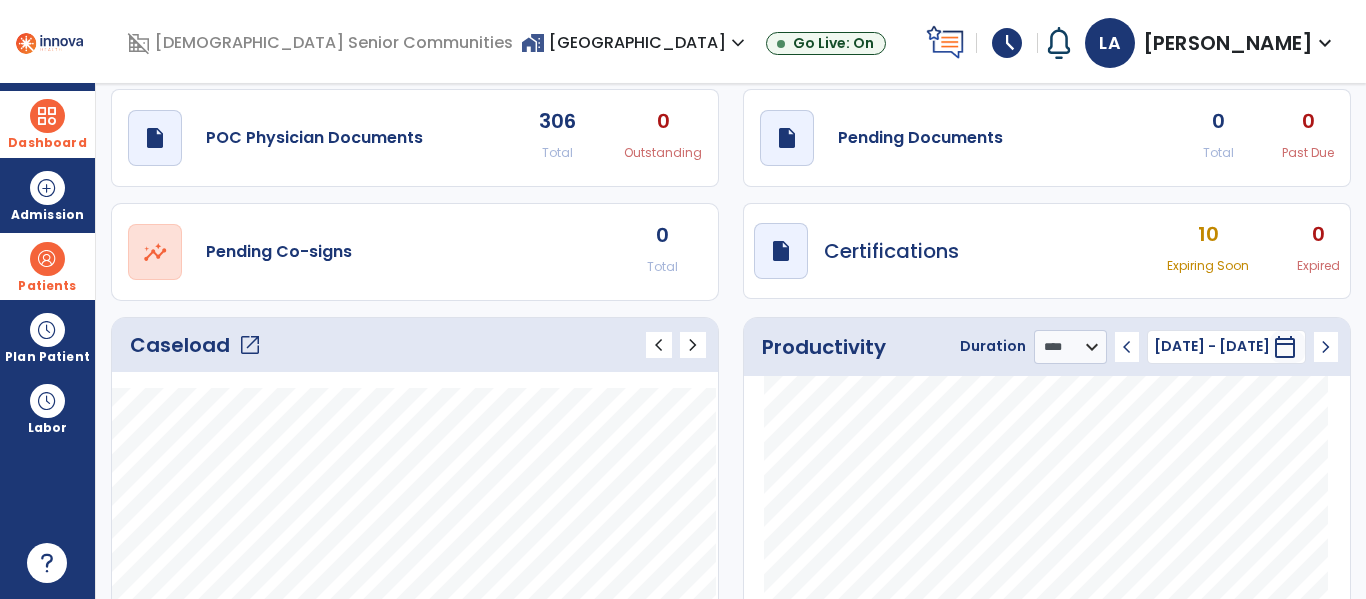 click on "open_in_new" 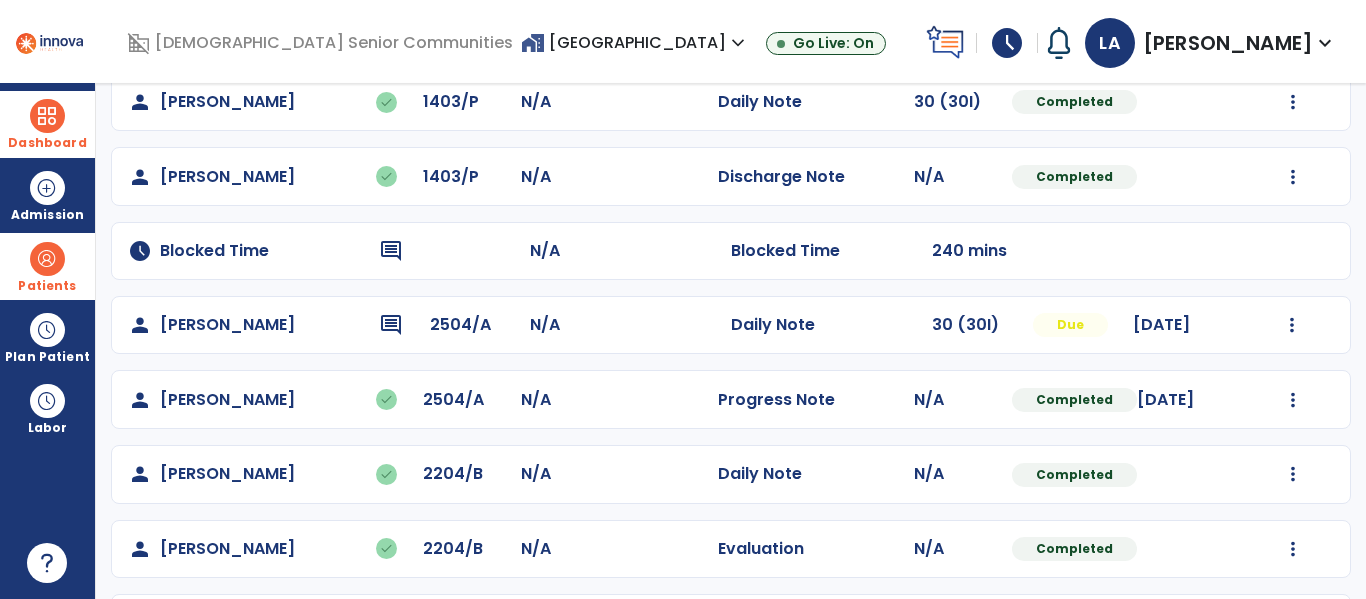 scroll, scrollTop: 183, scrollLeft: 0, axis: vertical 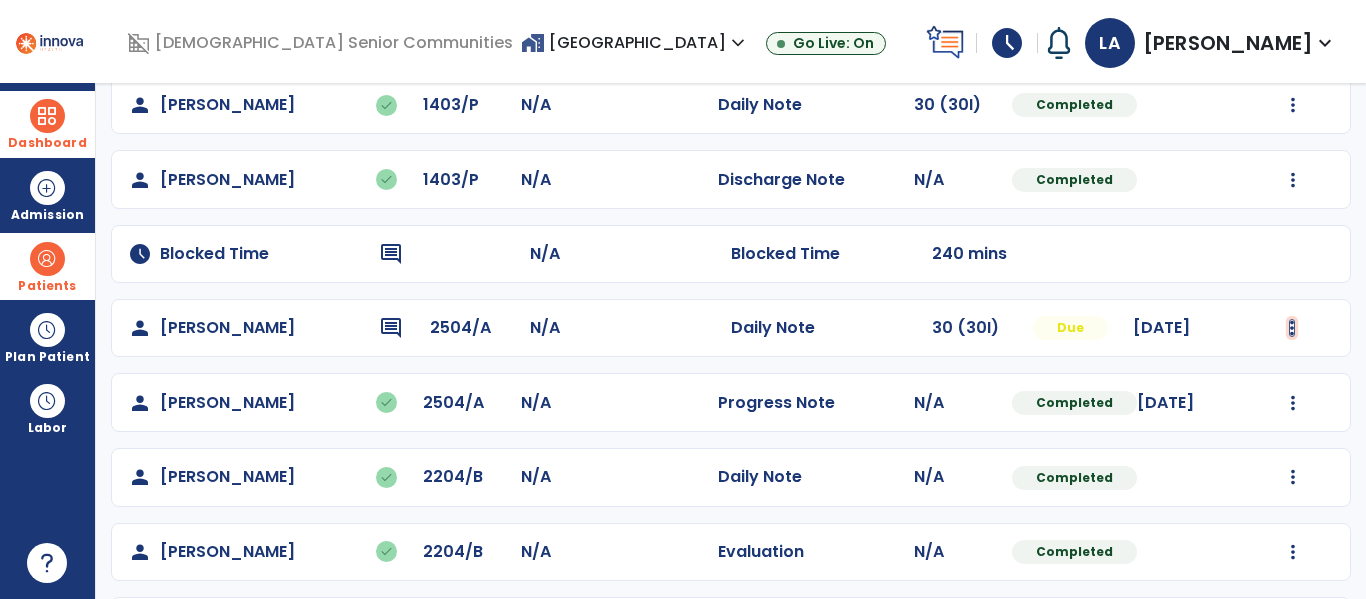click at bounding box center [1293, 105] 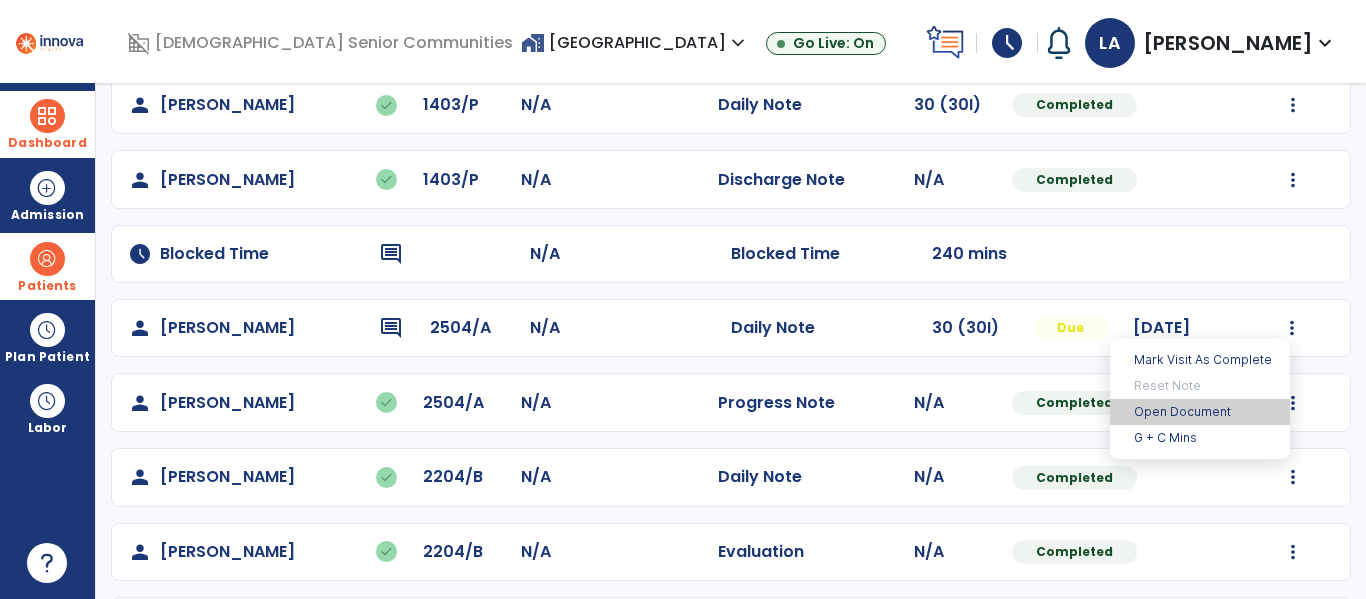 click on "Open Document" at bounding box center [1200, 412] 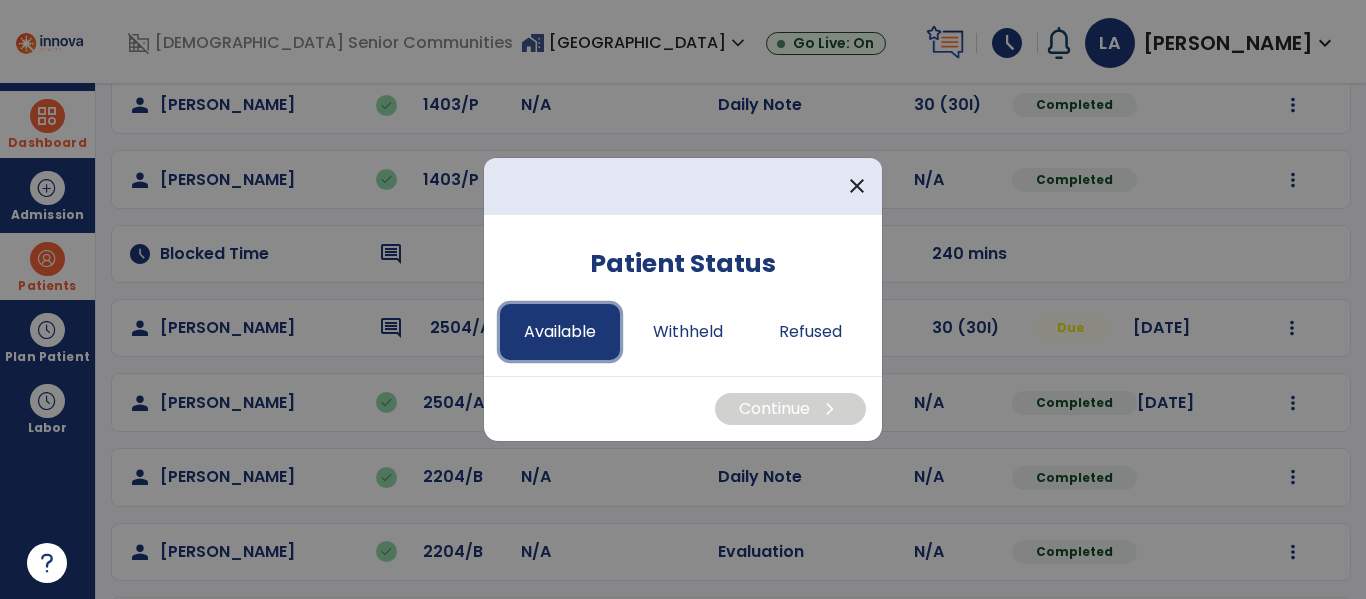 click on "Available" at bounding box center (560, 332) 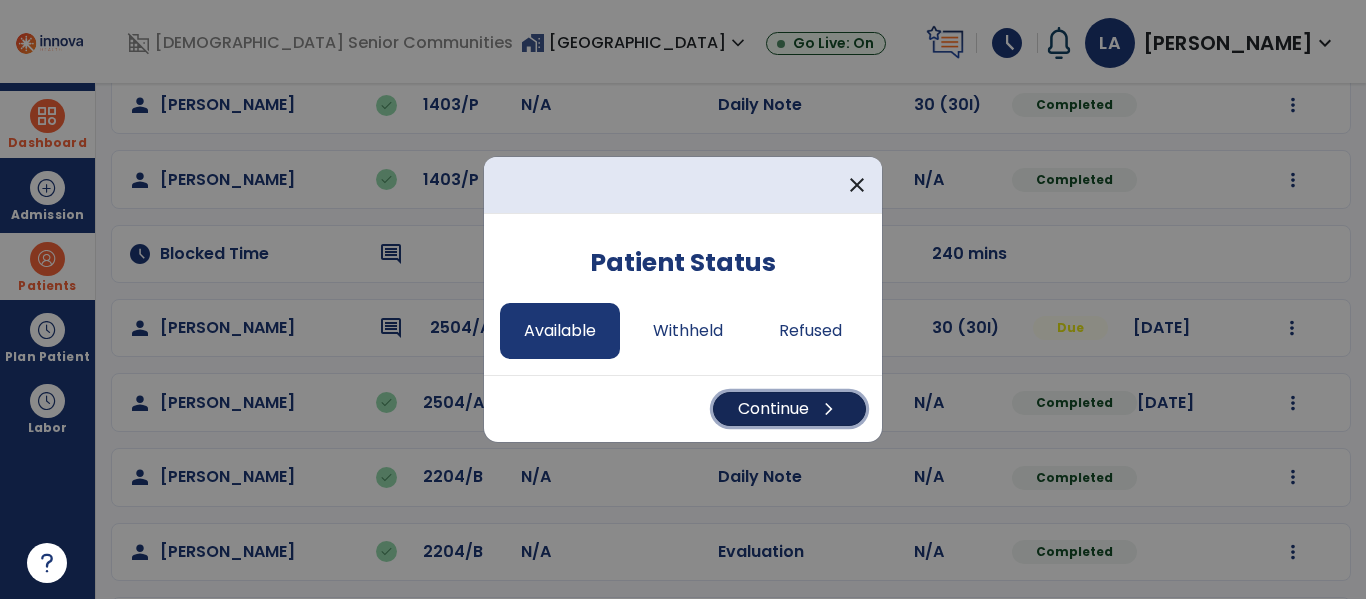 click on "chevron_right" at bounding box center (829, 409) 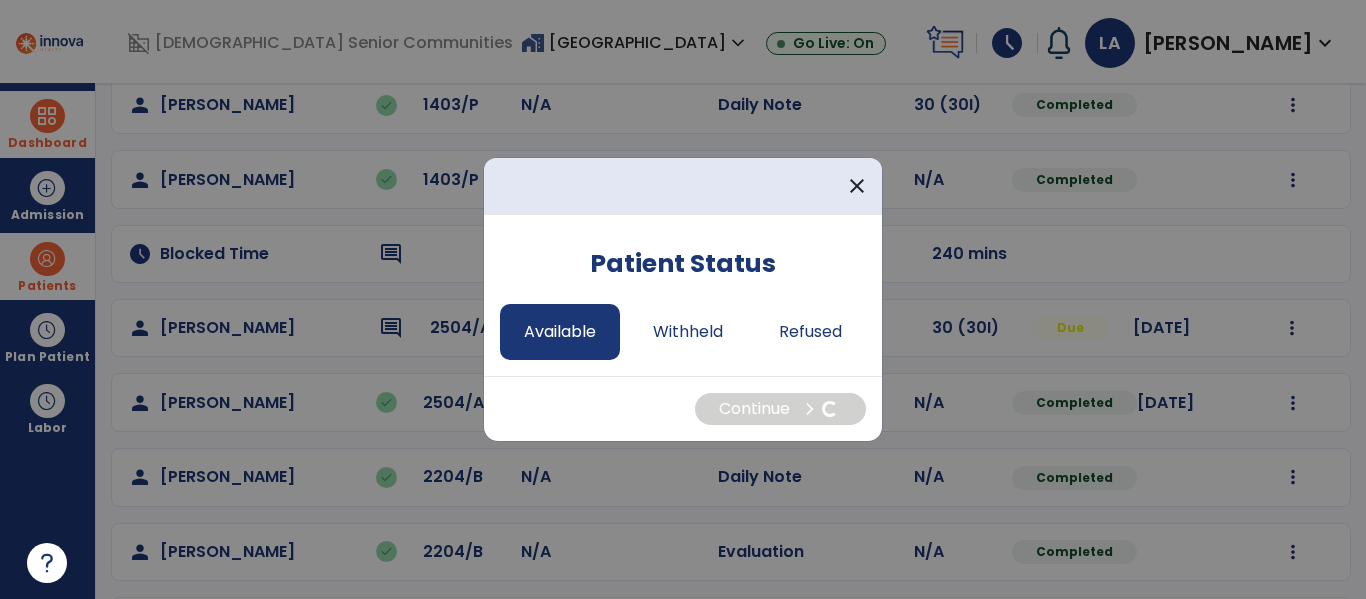 select on "*" 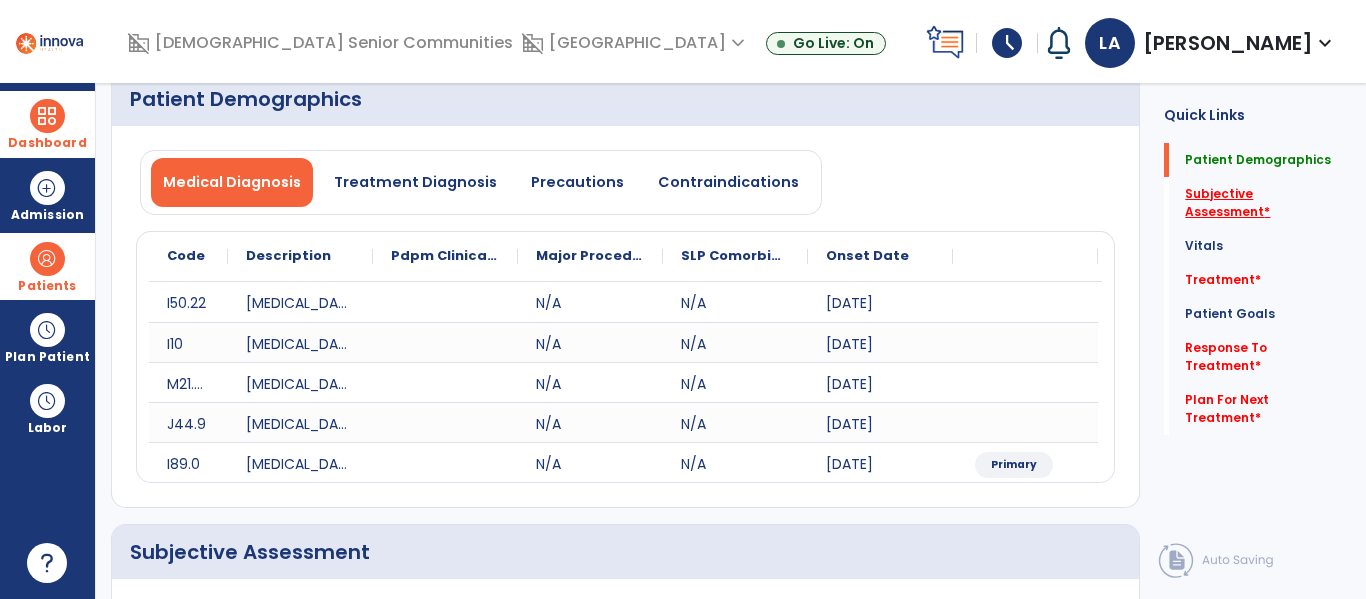 click on "Subjective Assessment   *" 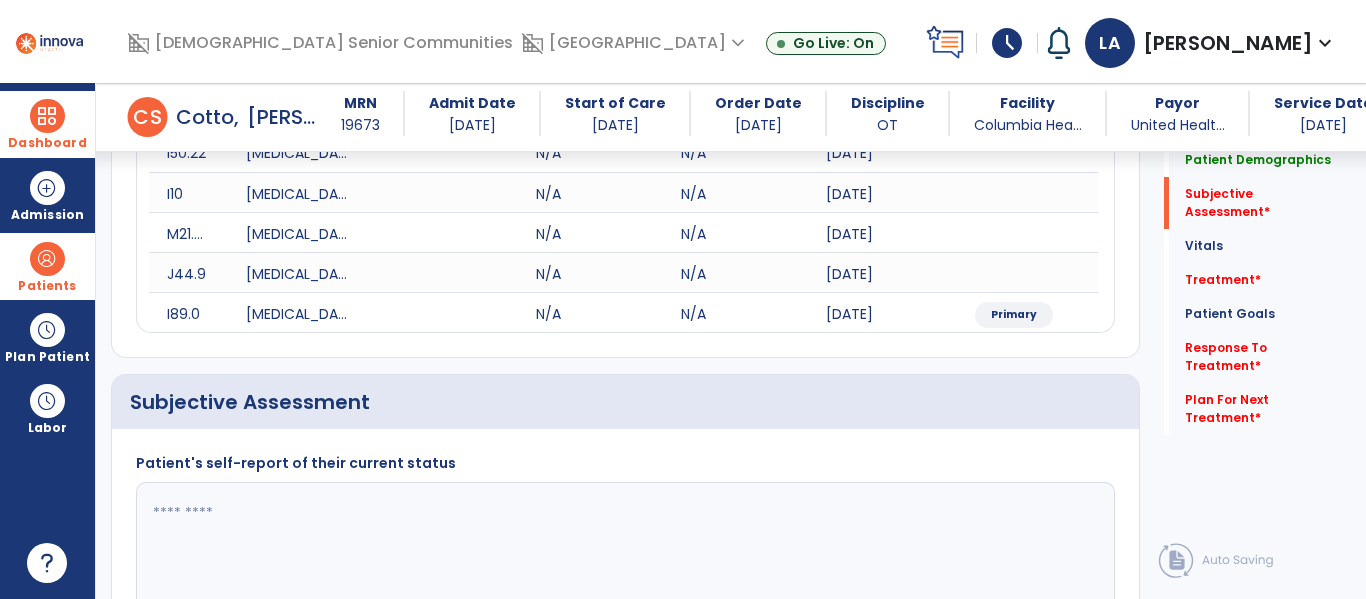 scroll, scrollTop: 507, scrollLeft: 0, axis: vertical 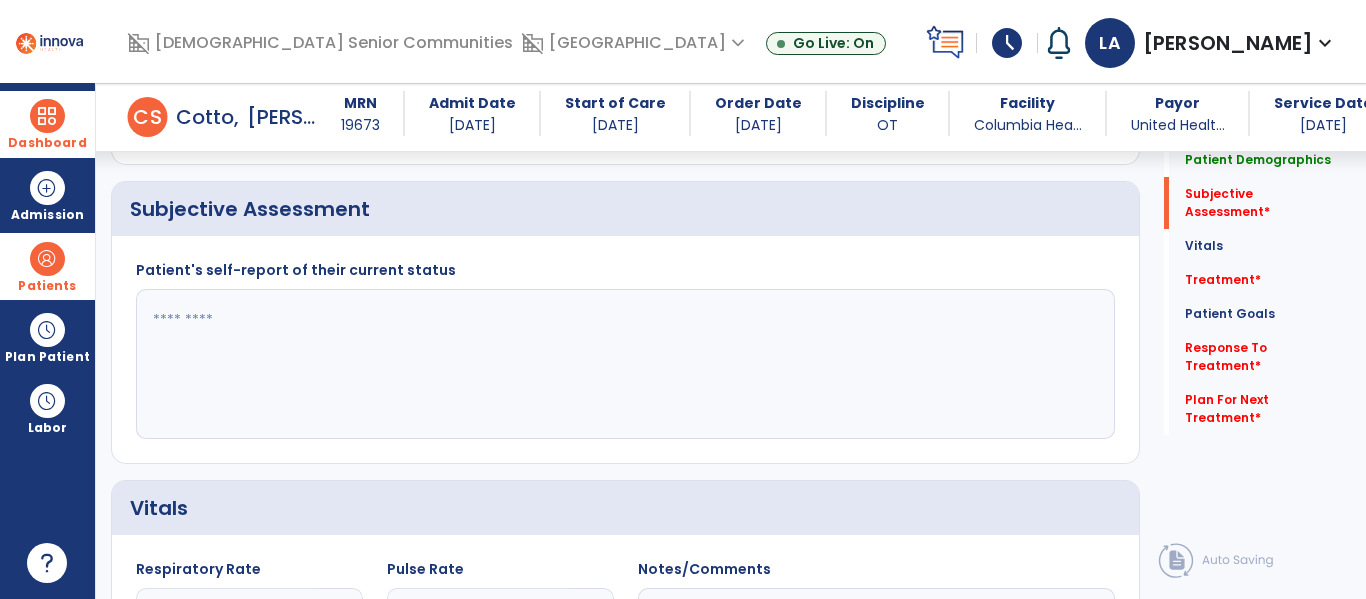 click 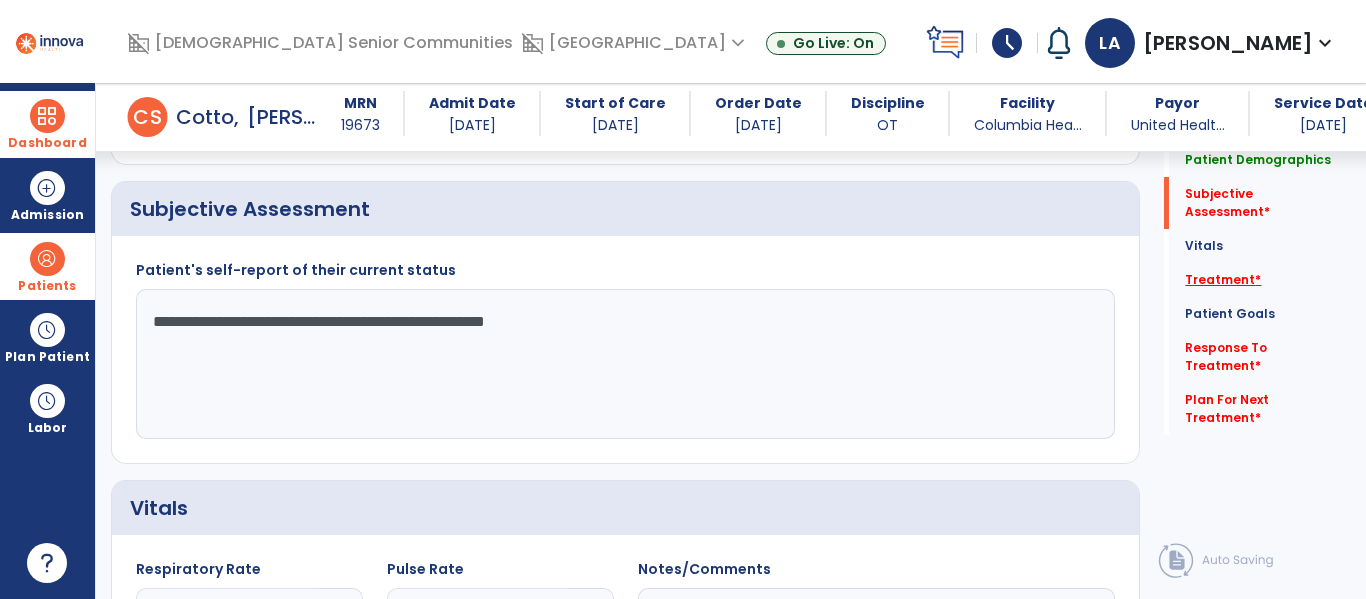 type on "**********" 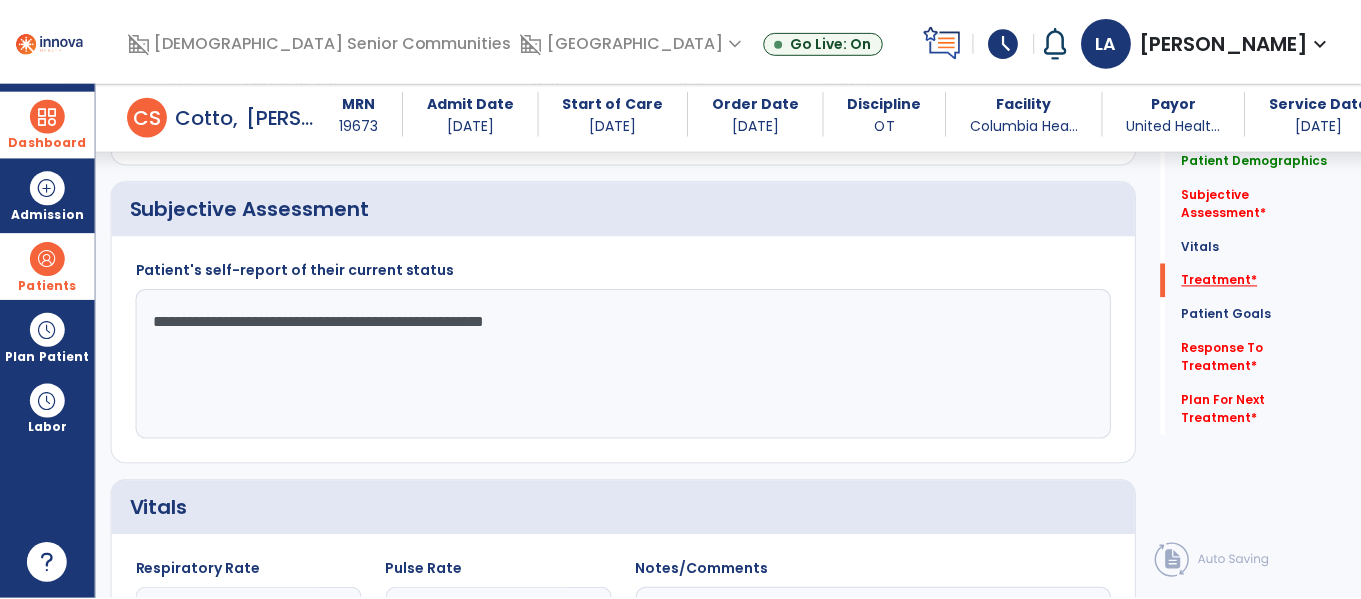 scroll, scrollTop: 608, scrollLeft: 0, axis: vertical 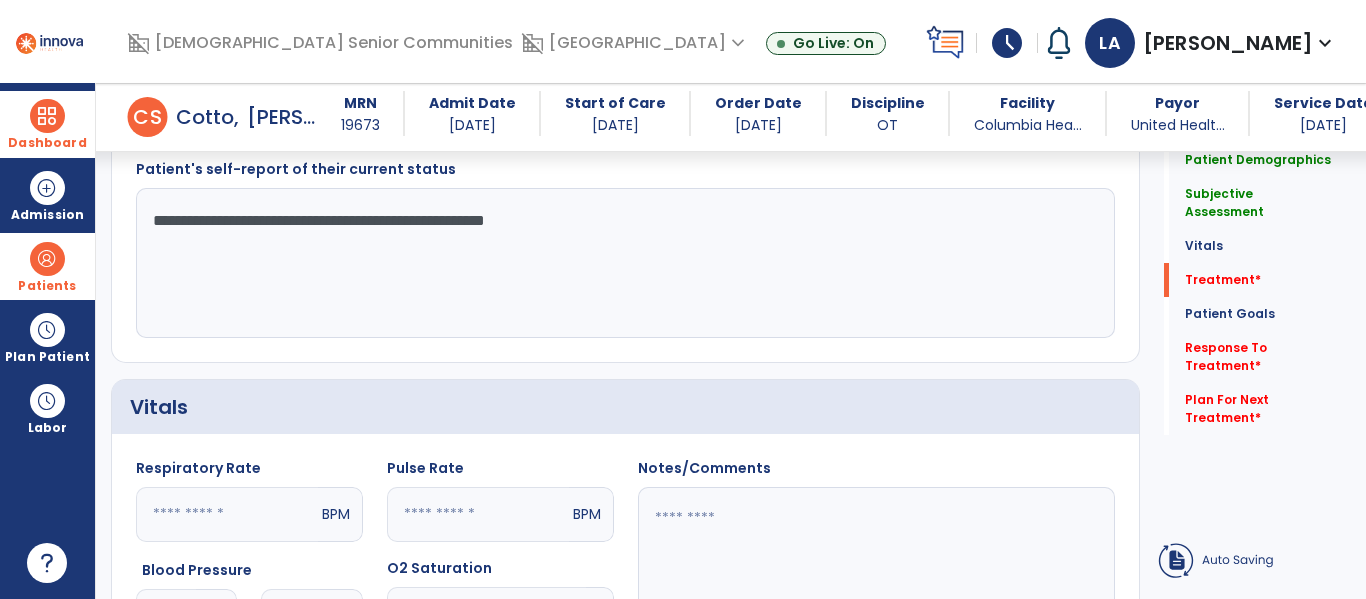 click on "add  Add Service Code" 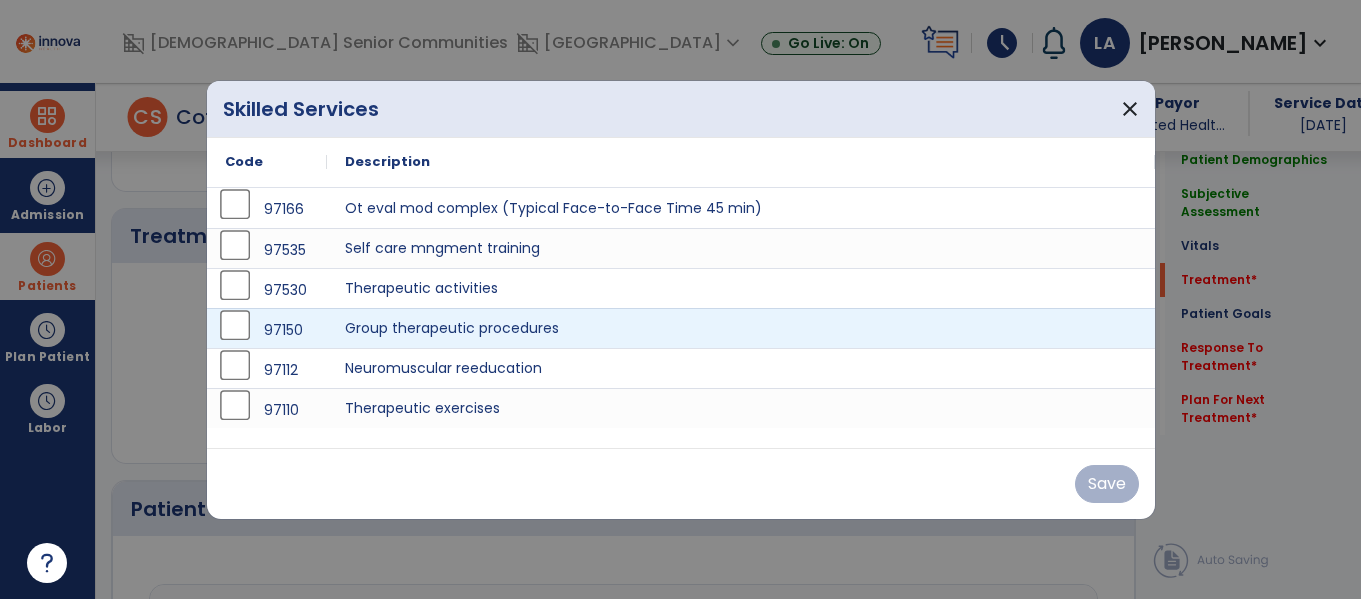 scroll, scrollTop: 1196, scrollLeft: 0, axis: vertical 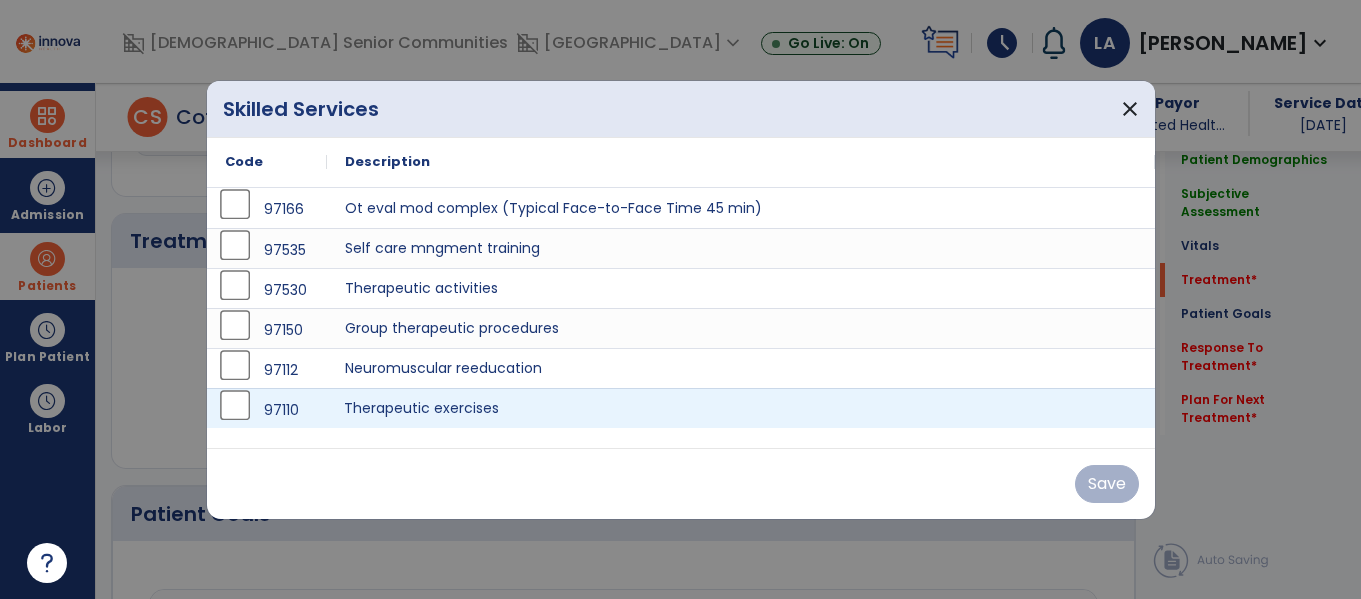 click on "Therapeutic exercises" at bounding box center (741, 408) 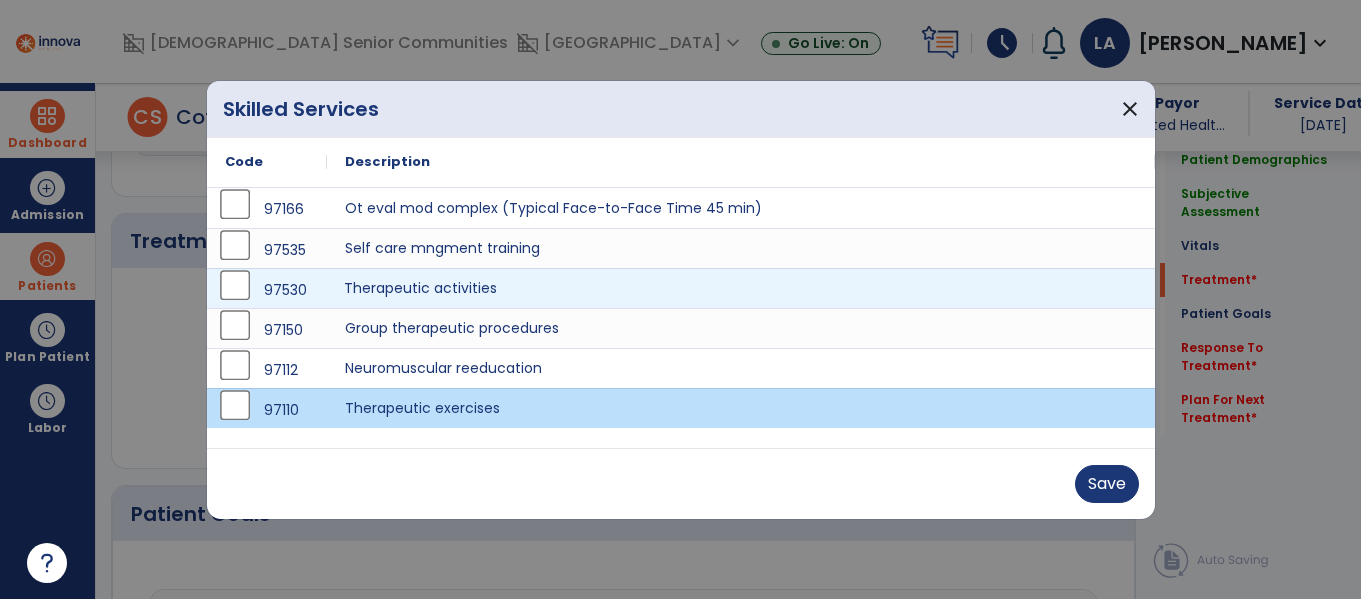 click on "Therapeutic activities" at bounding box center (741, 288) 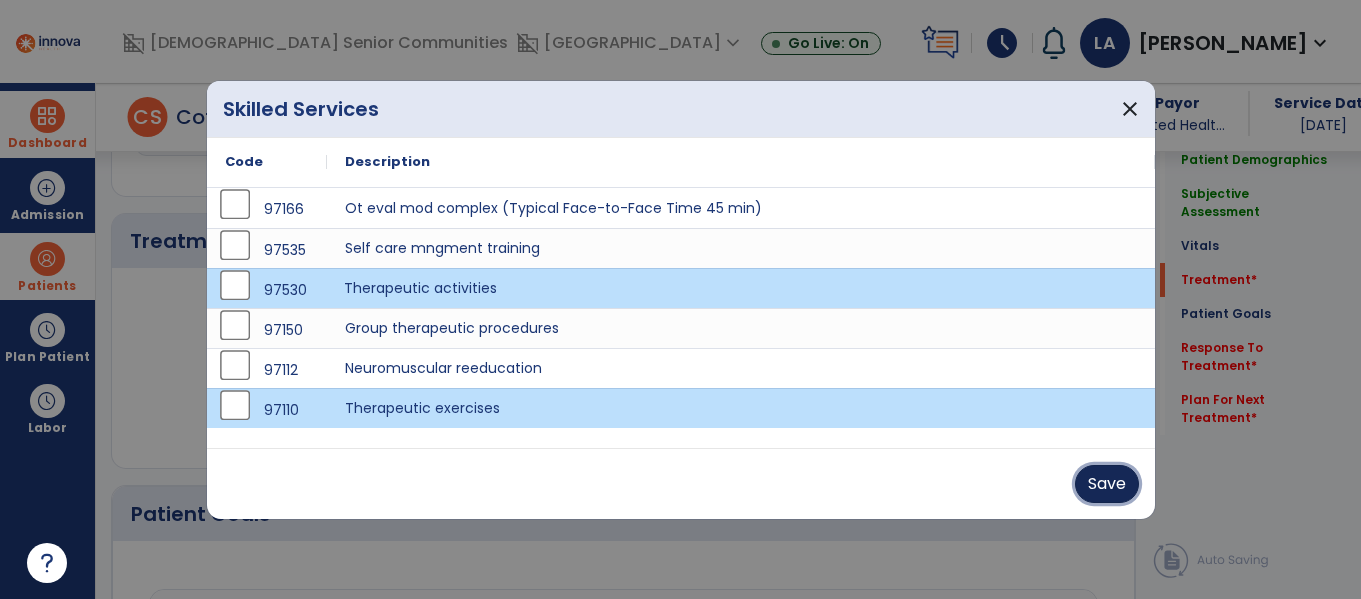 click on "Save" at bounding box center (1107, 484) 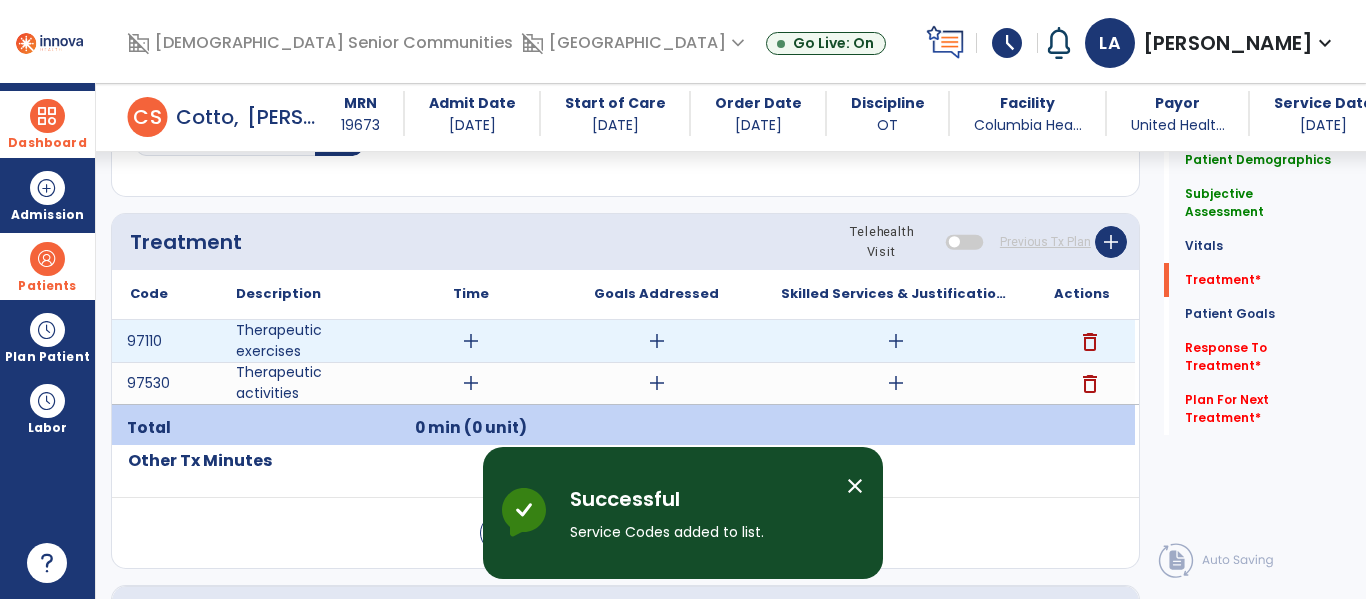 click on "add" at bounding box center (471, 341) 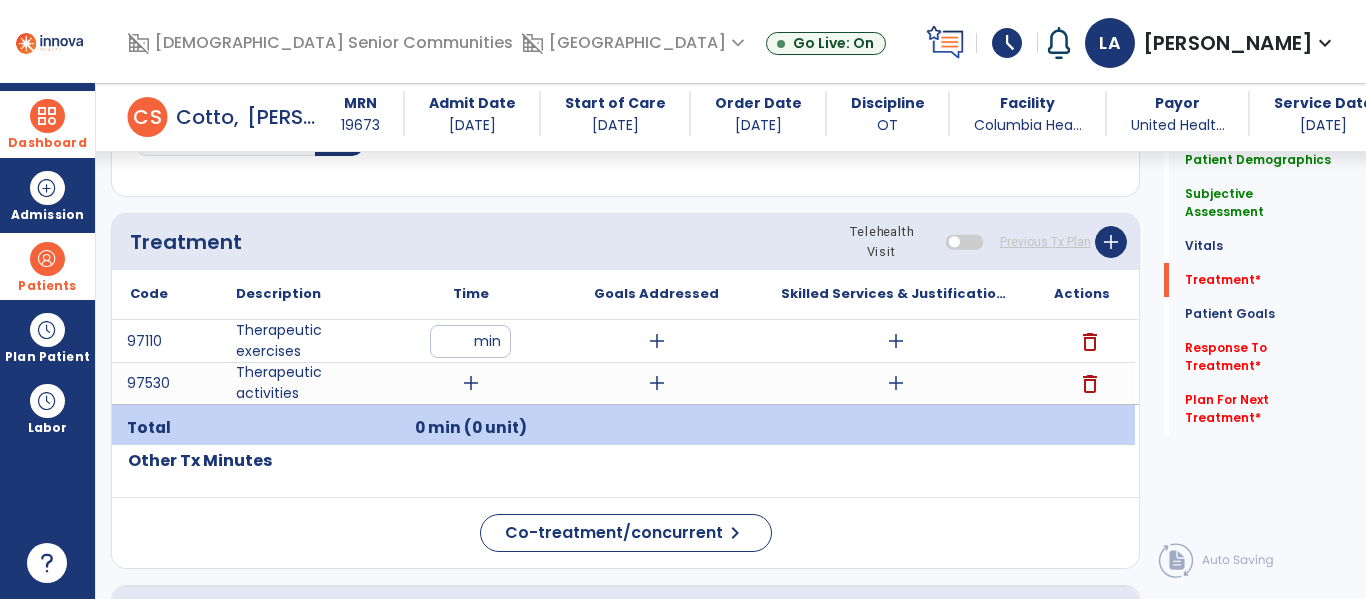 type on "**" 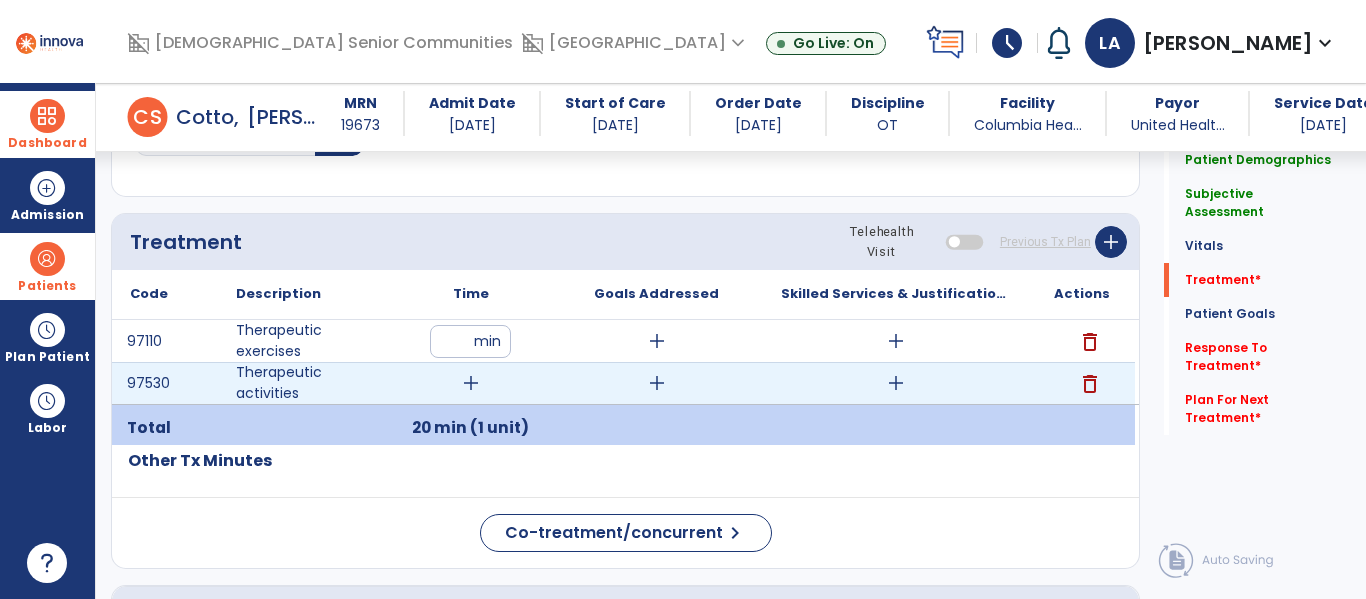 click on "add" at bounding box center [471, 383] 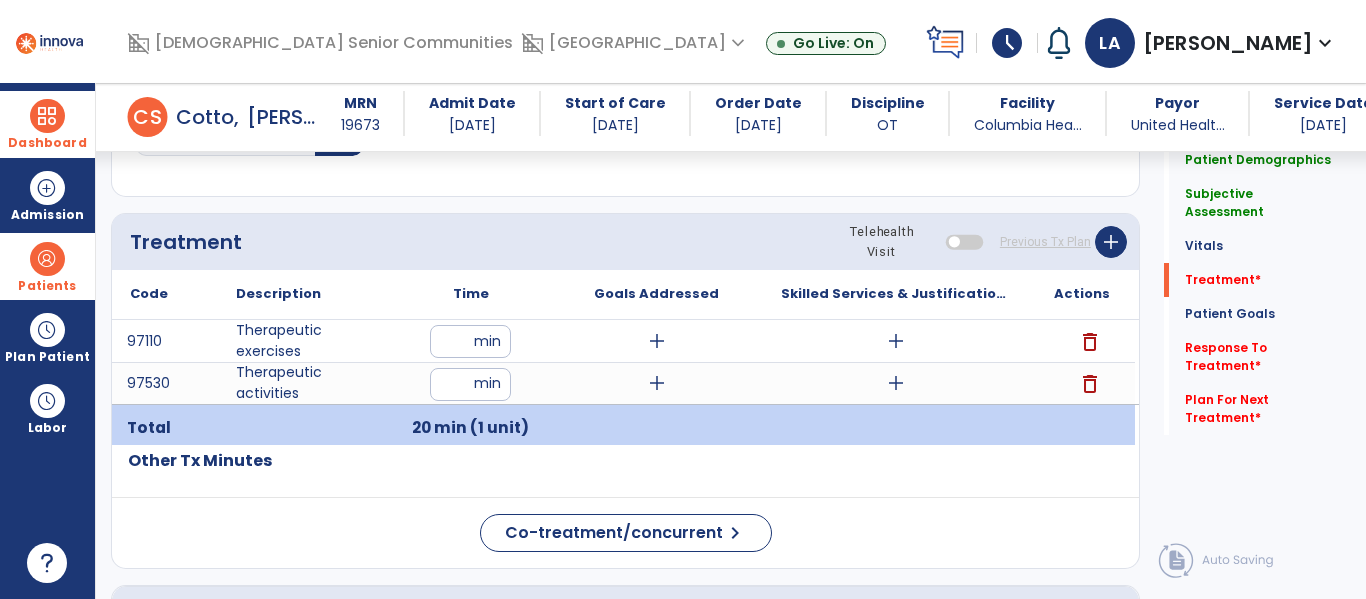 type on "**" 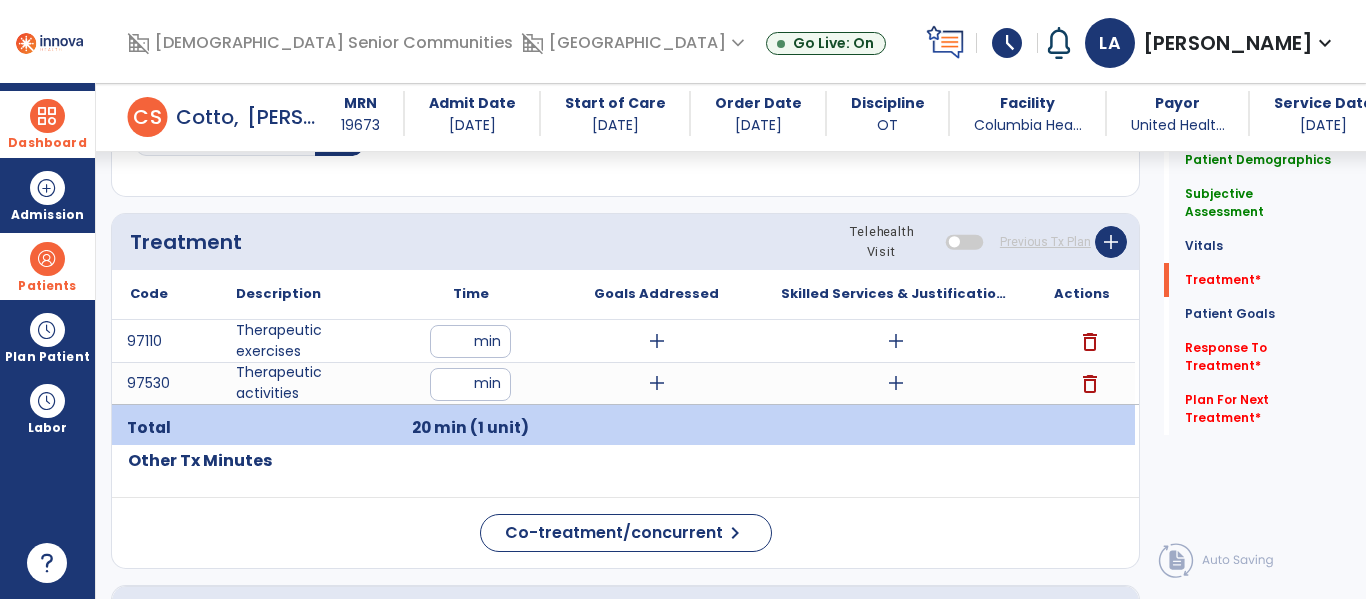 click on "Co-treatment/concurrent  chevron_right" 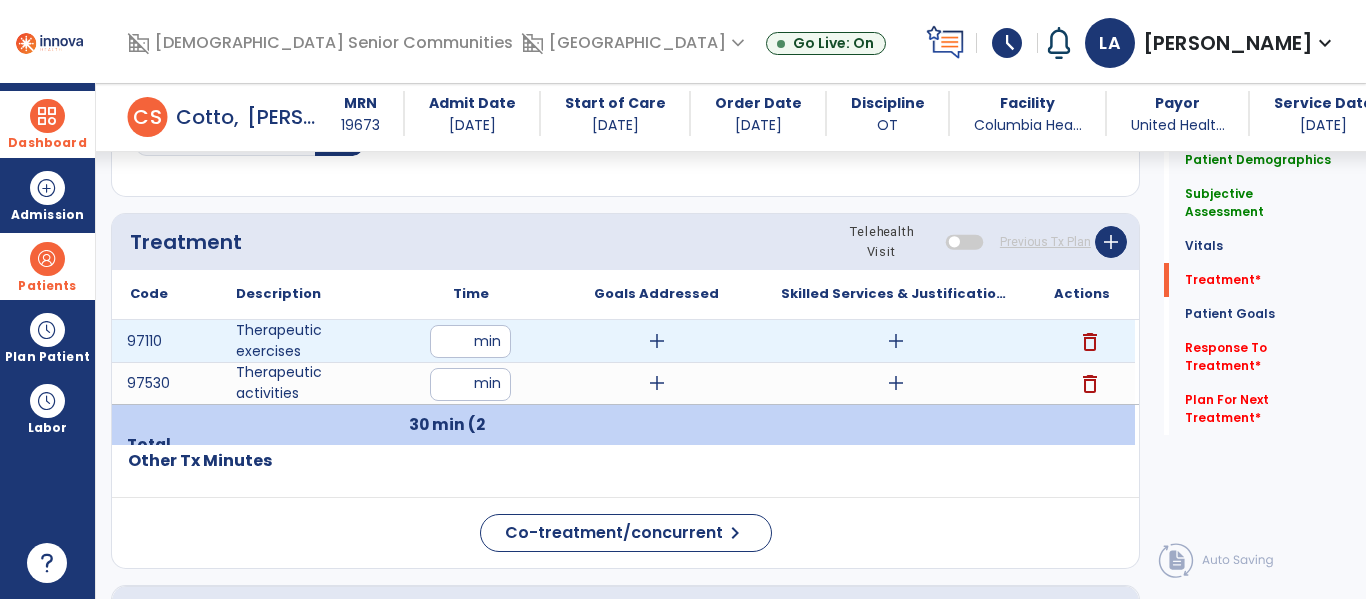 click on "add" at bounding box center [896, 341] 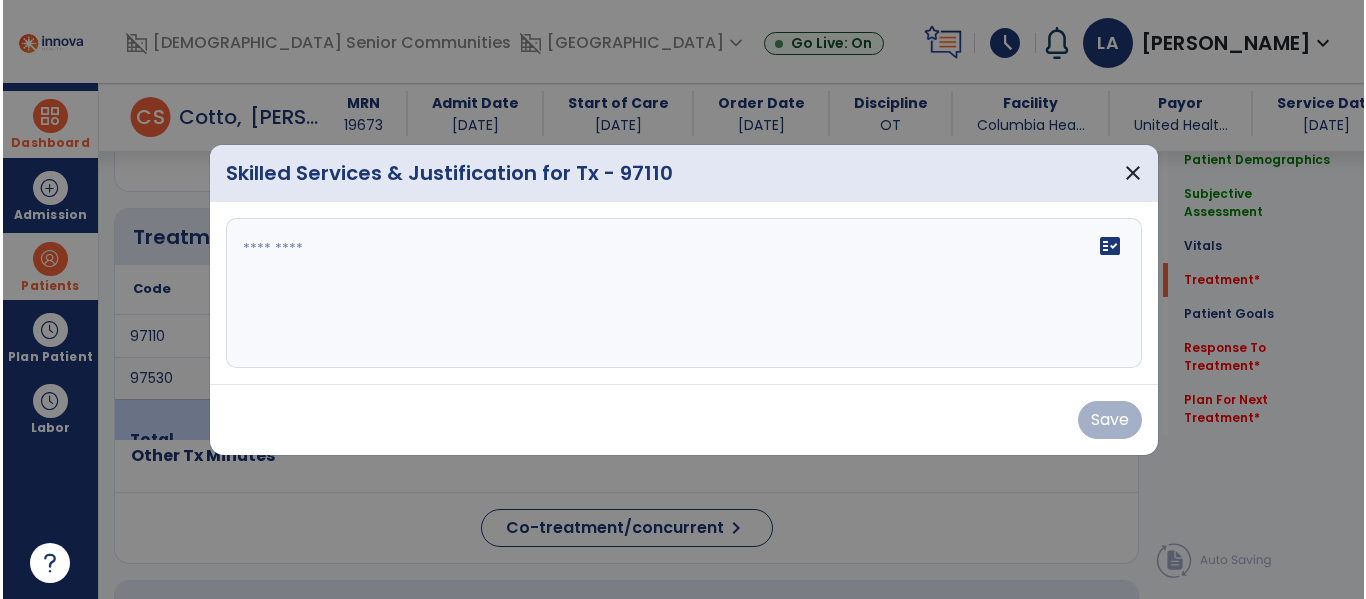 scroll, scrollTop: 1196, scrollLeft: 0, axis: vertical 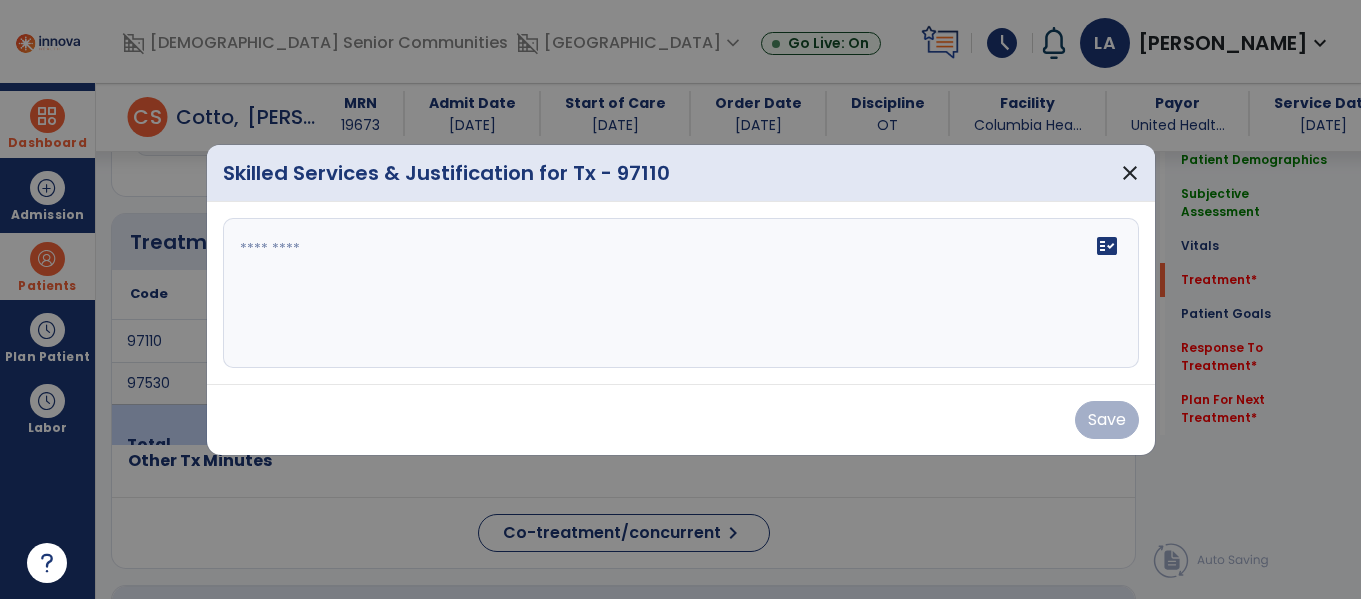 click on "fact_check" at bounding box center [681, 293] 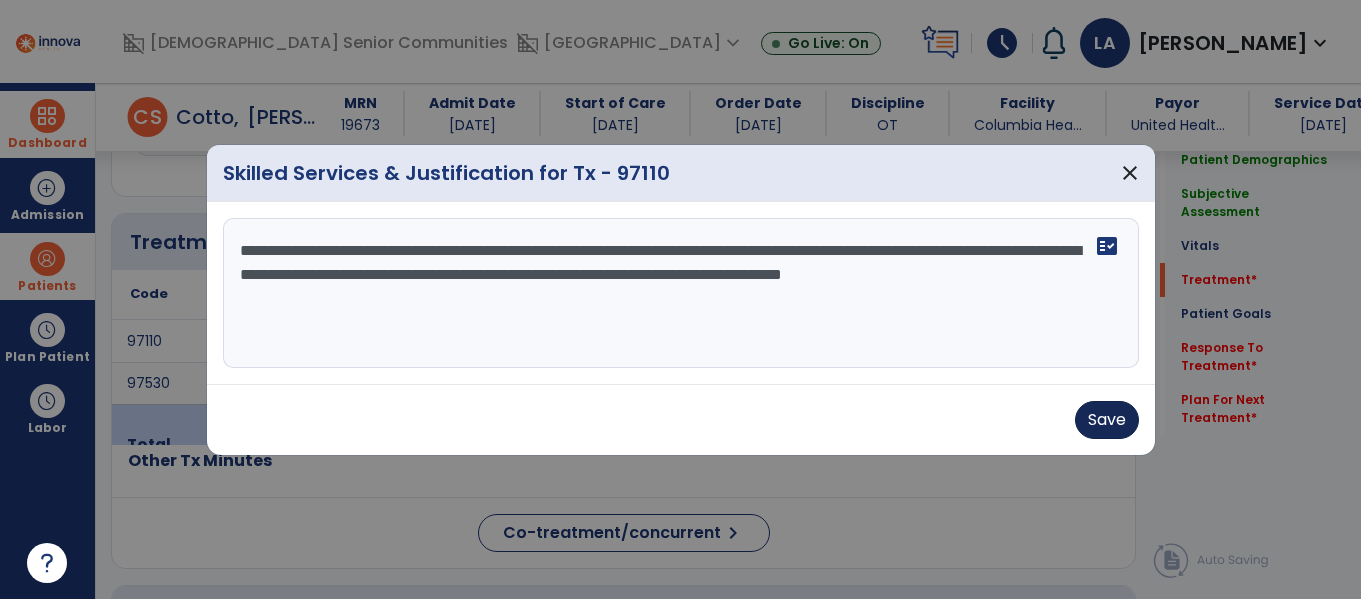 type on "**********" 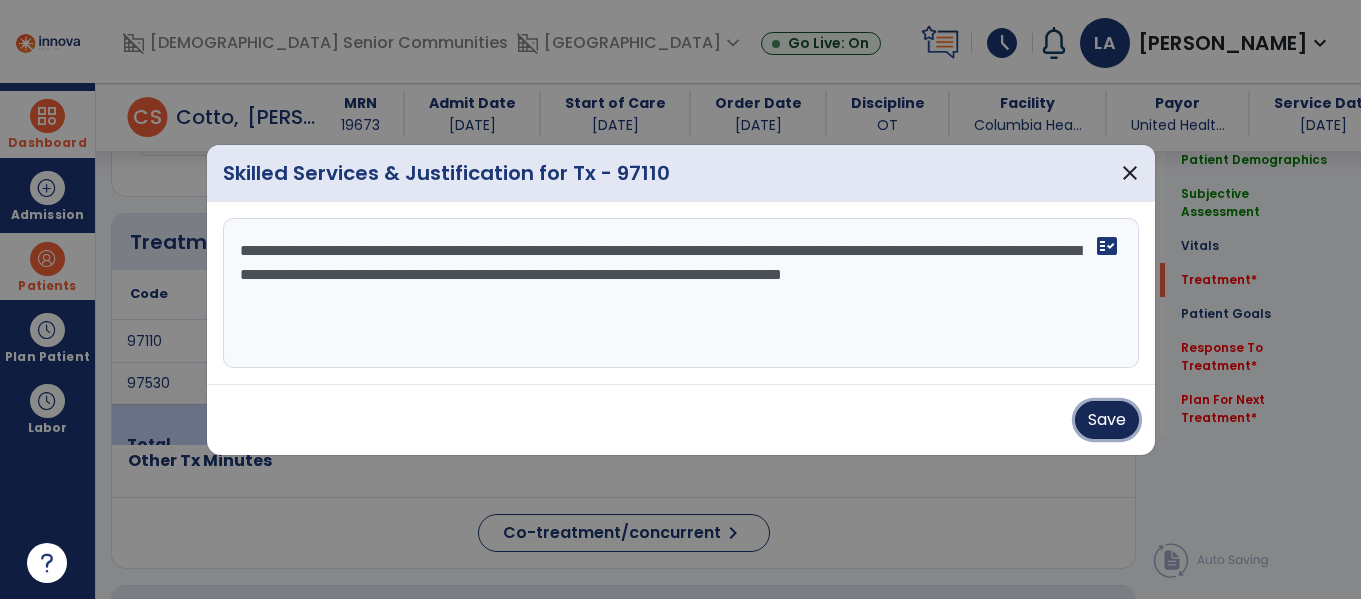 click on "Save" at bounding box center (1107, 420) 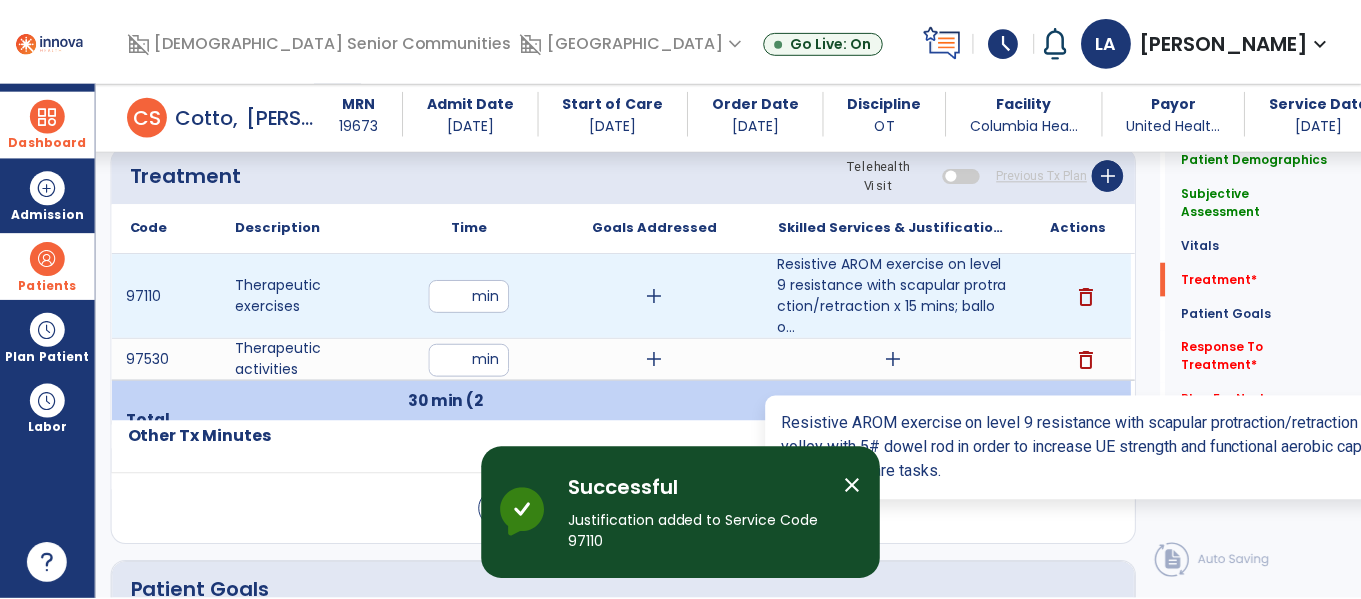 scroll, scrollTop: 1263, scrollLeft: 0, axis: vertical 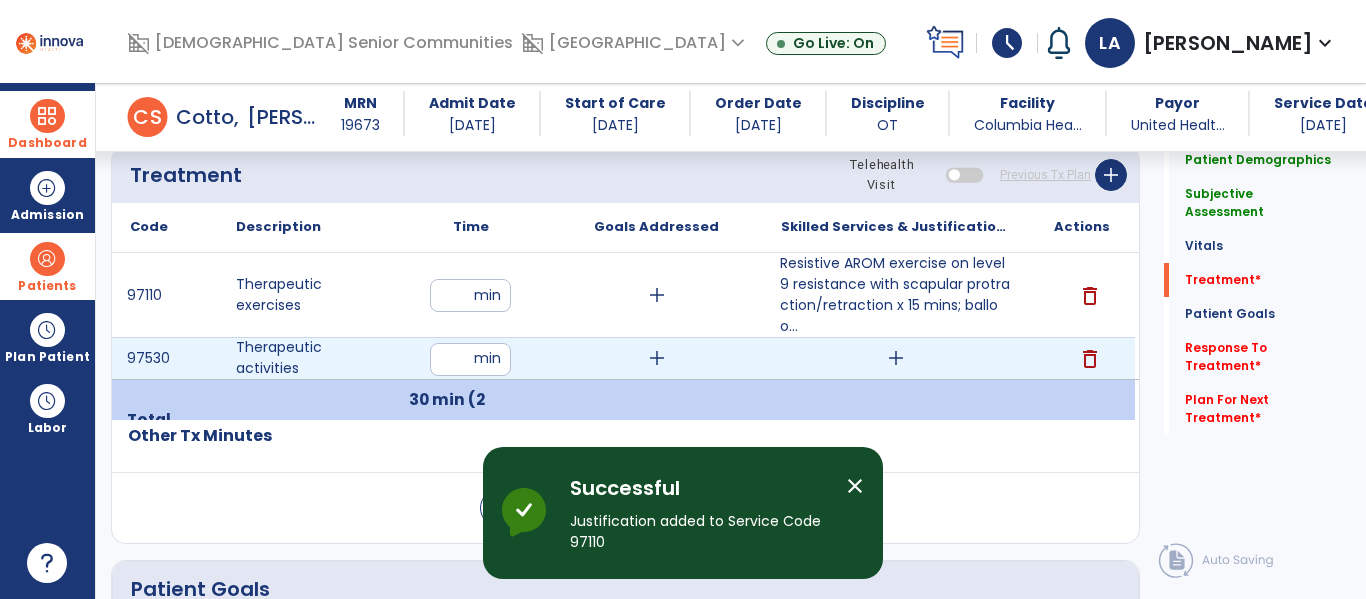 click on "add" at bounding box center [896, 358] 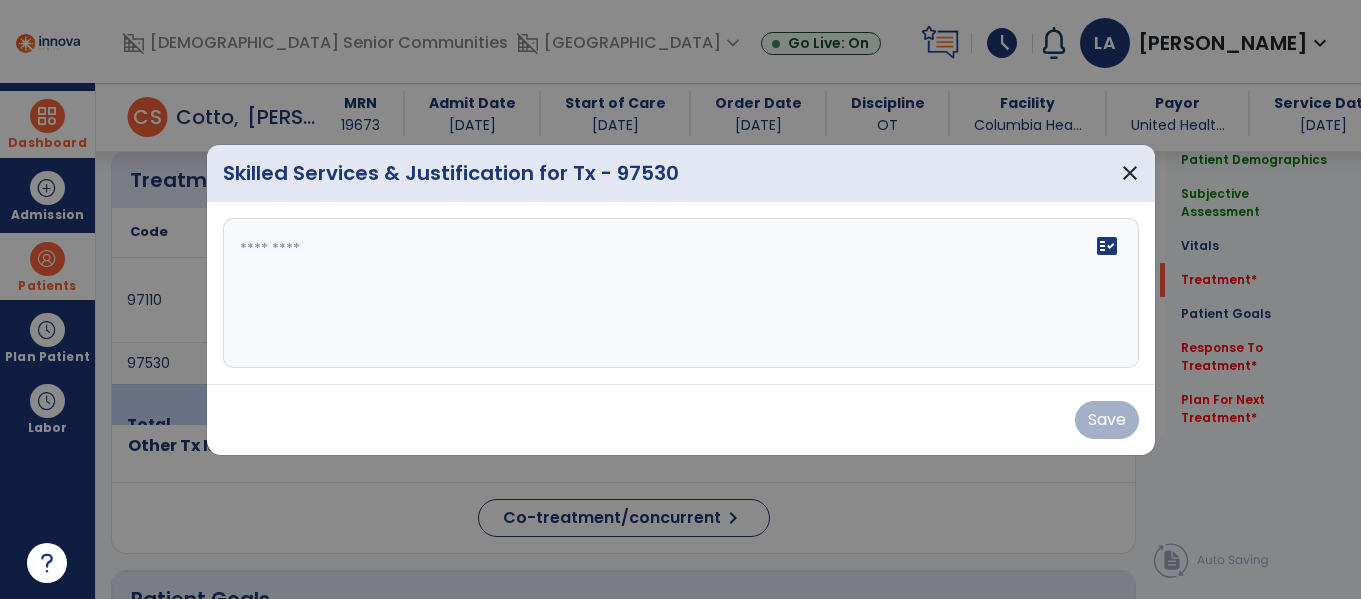 scroll, scrollTop: 1263, scrollLeft: 0, axis: vertical 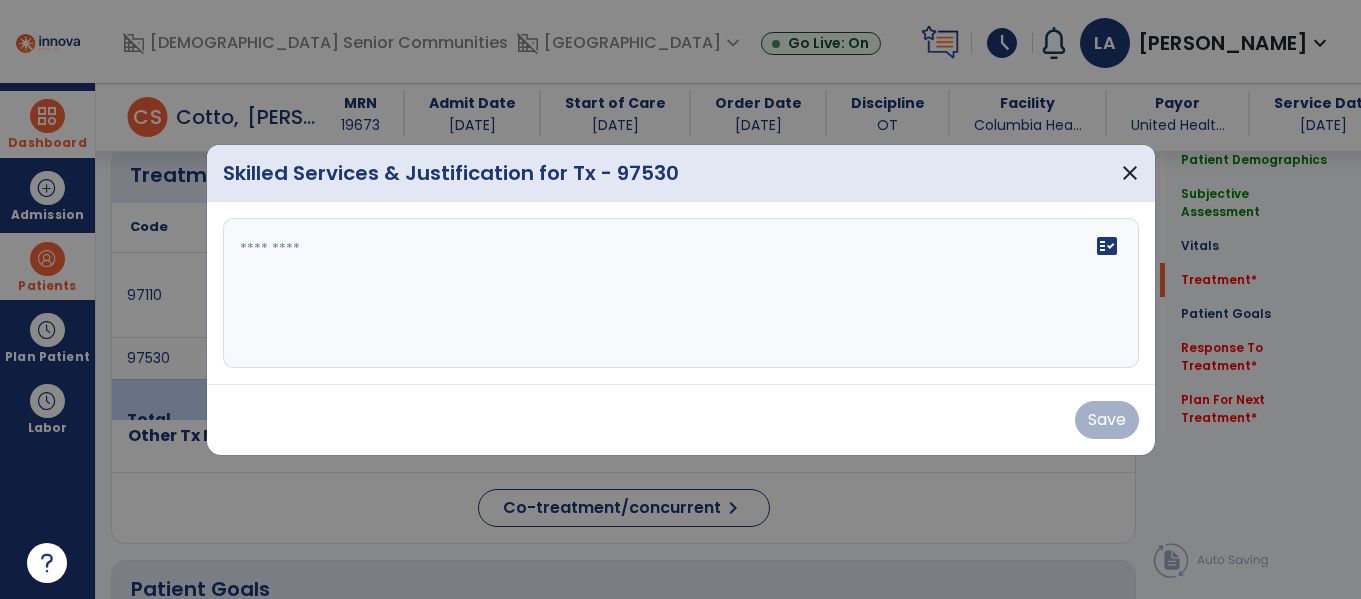 click on "fact_check" at bounding box center (681, 293) 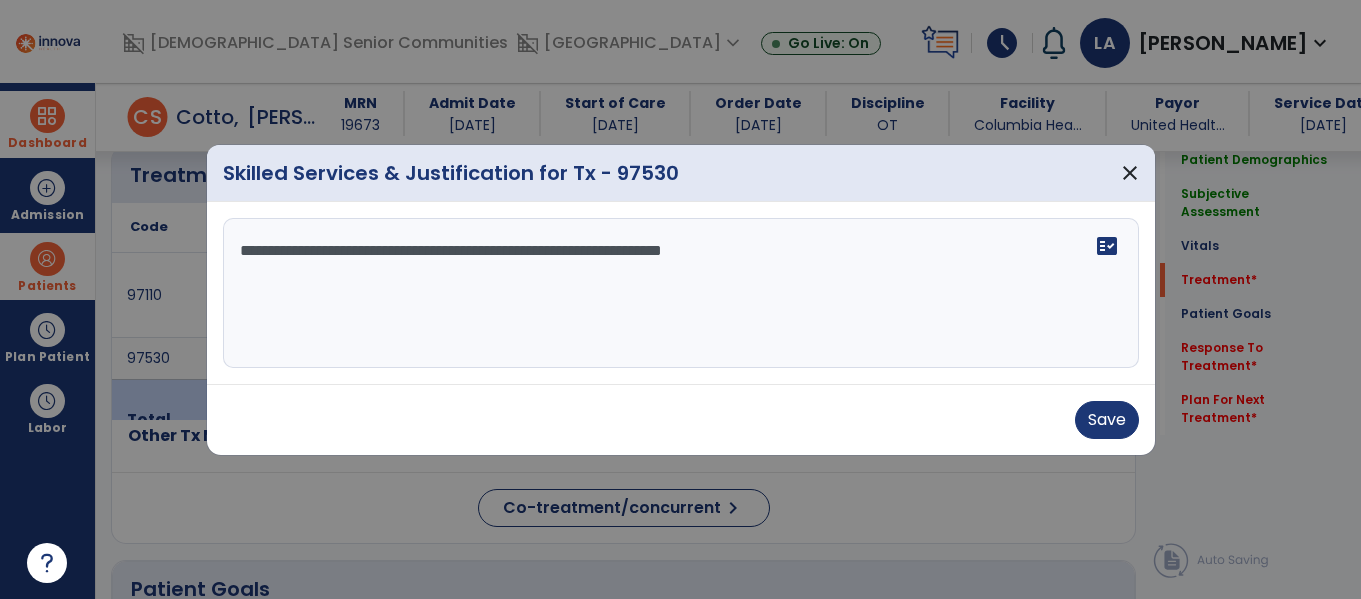type on "**********" 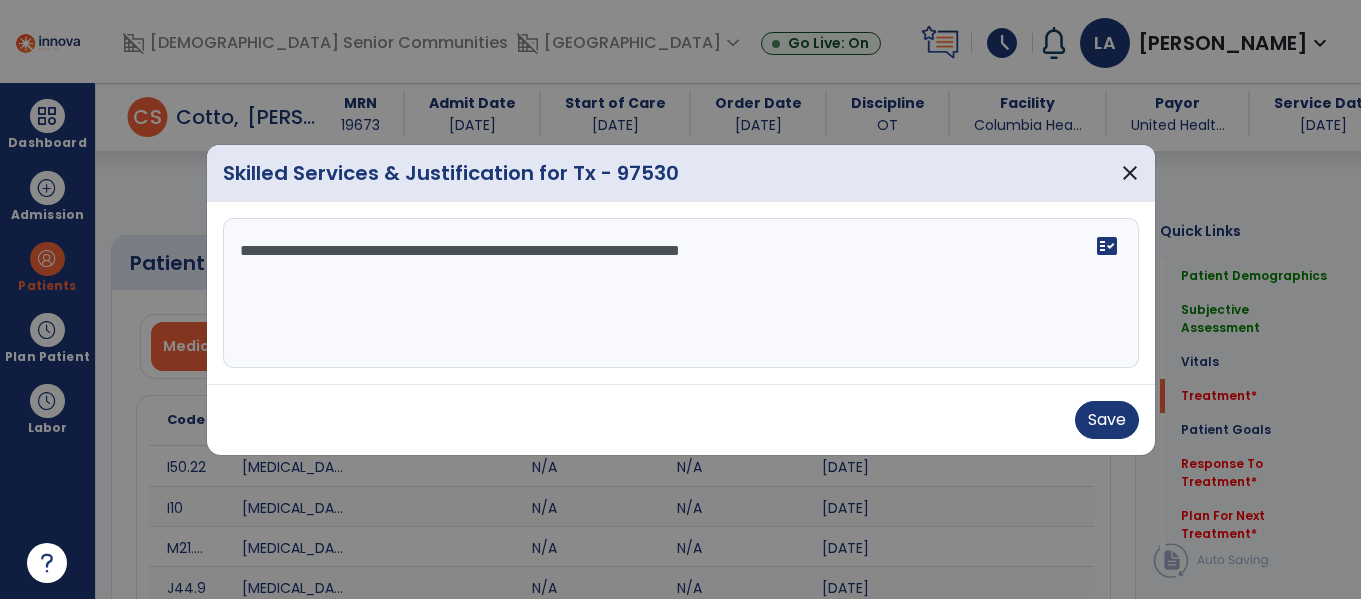 select on "*" 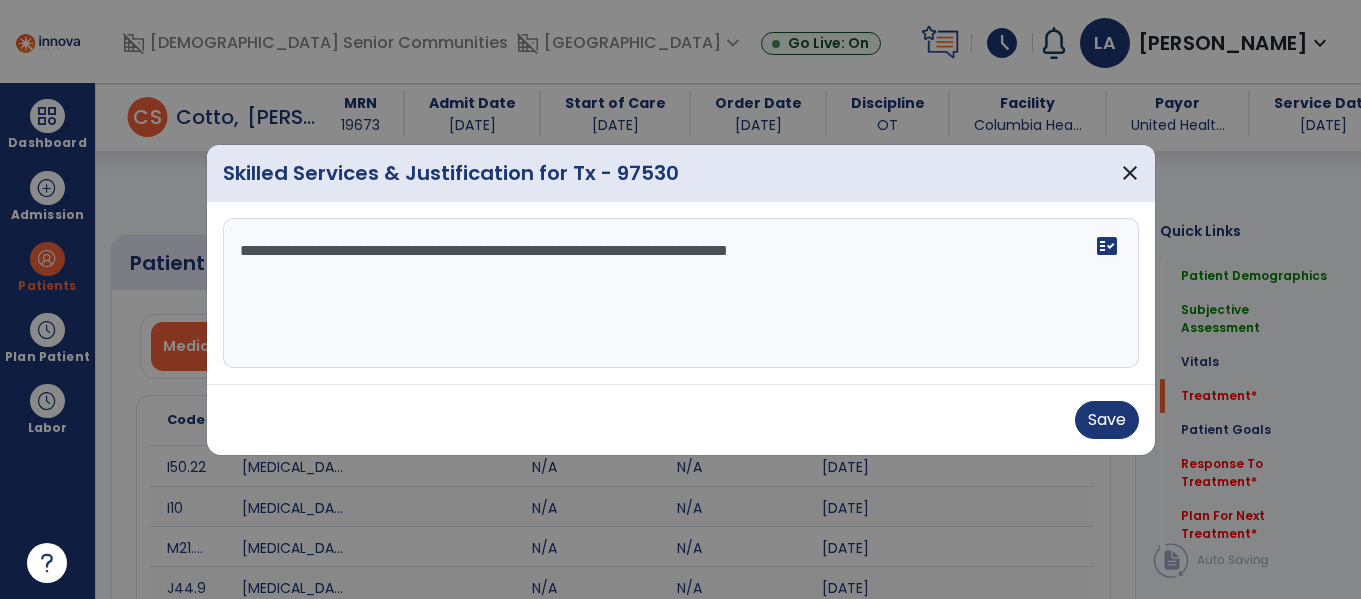 scroll, scrollTop: 0, scrollLeft: 0, axis: both 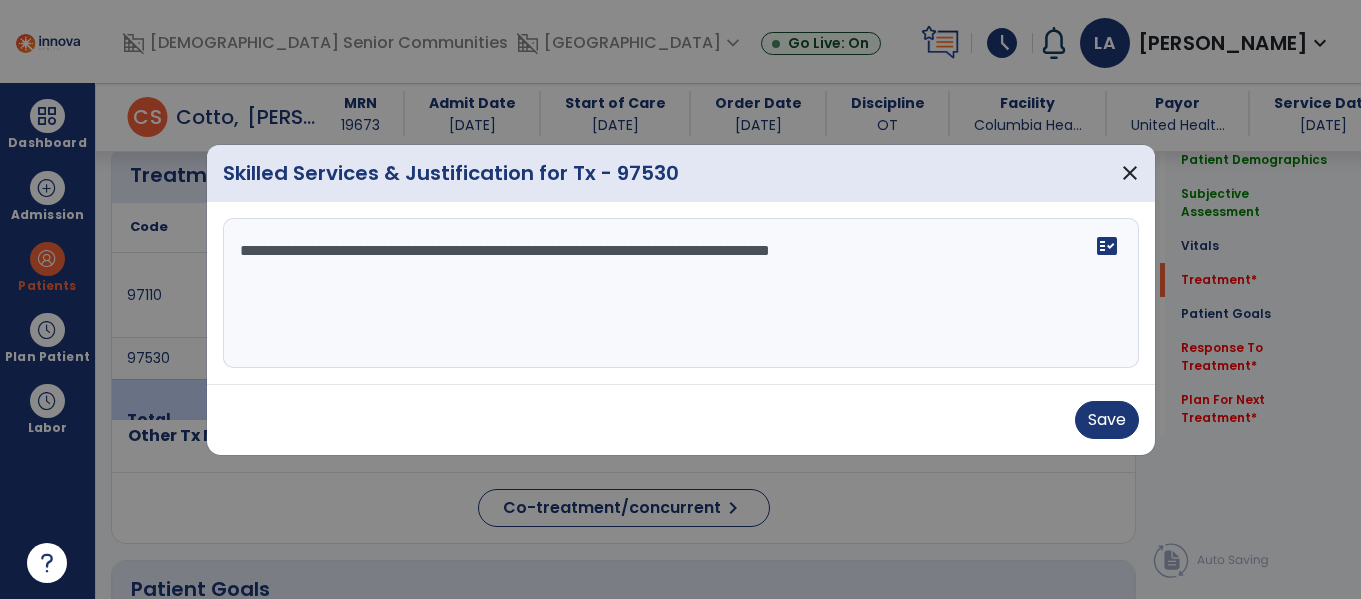 click on "**********" at bounding box center [681, 293] 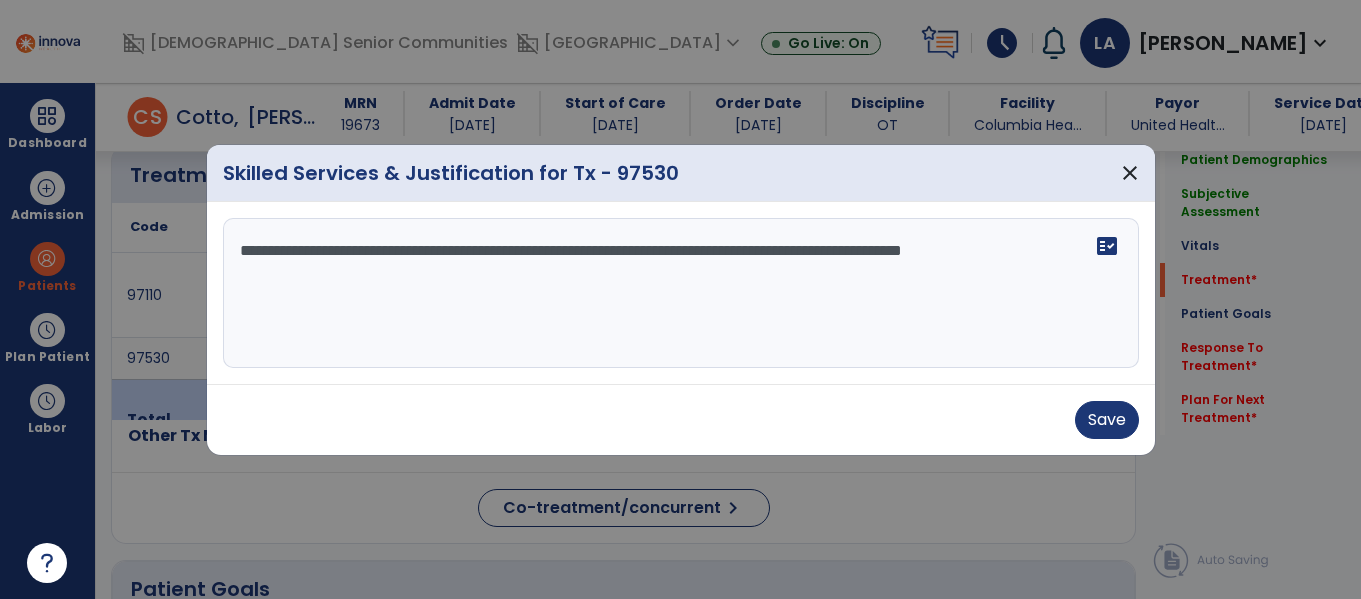 click on "**********" at bounding box center (681, 293) 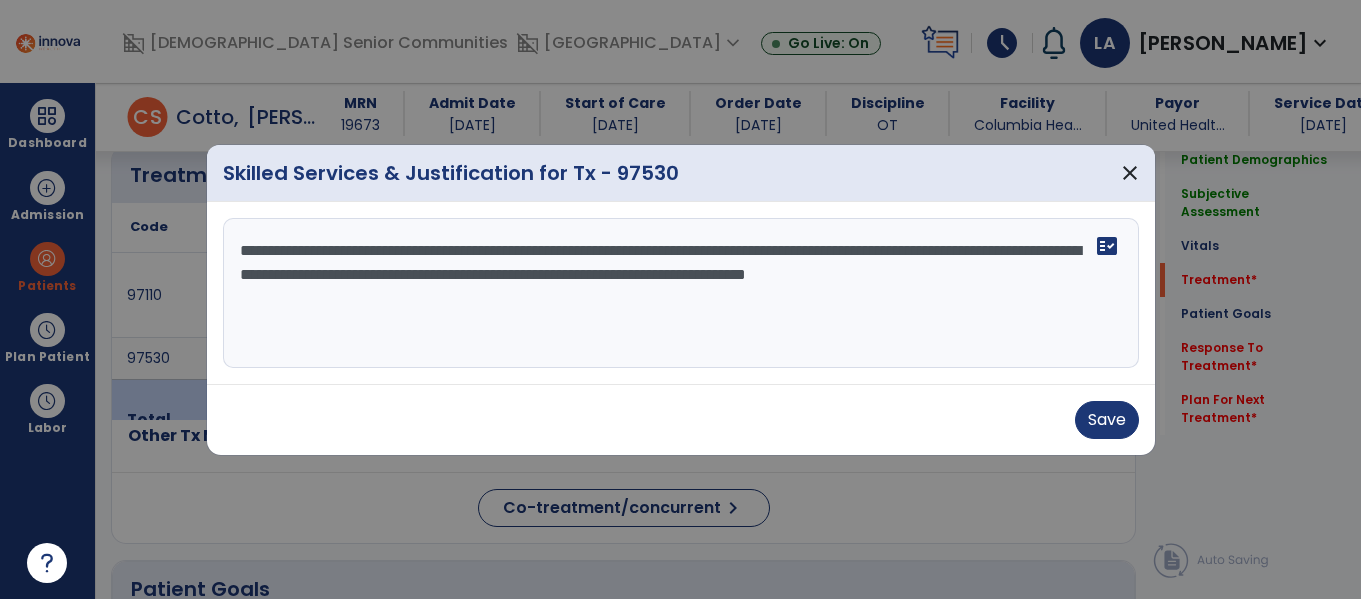 click on "**********" at bounding box center [681, 293] 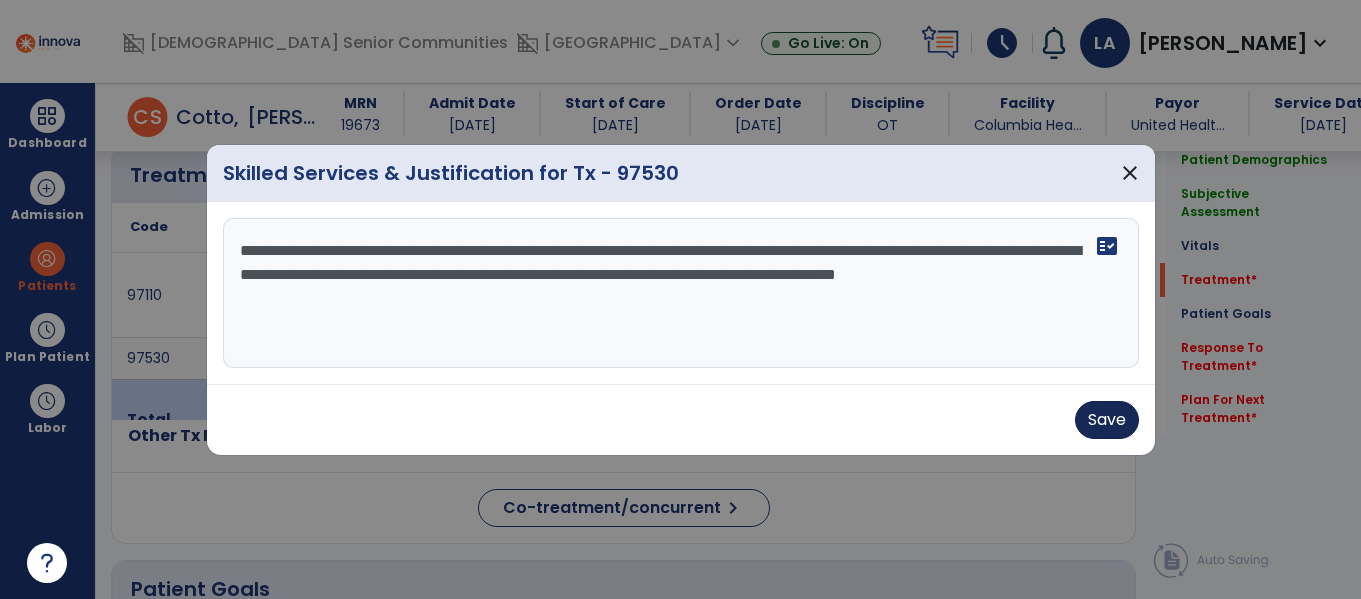 type on "**********" 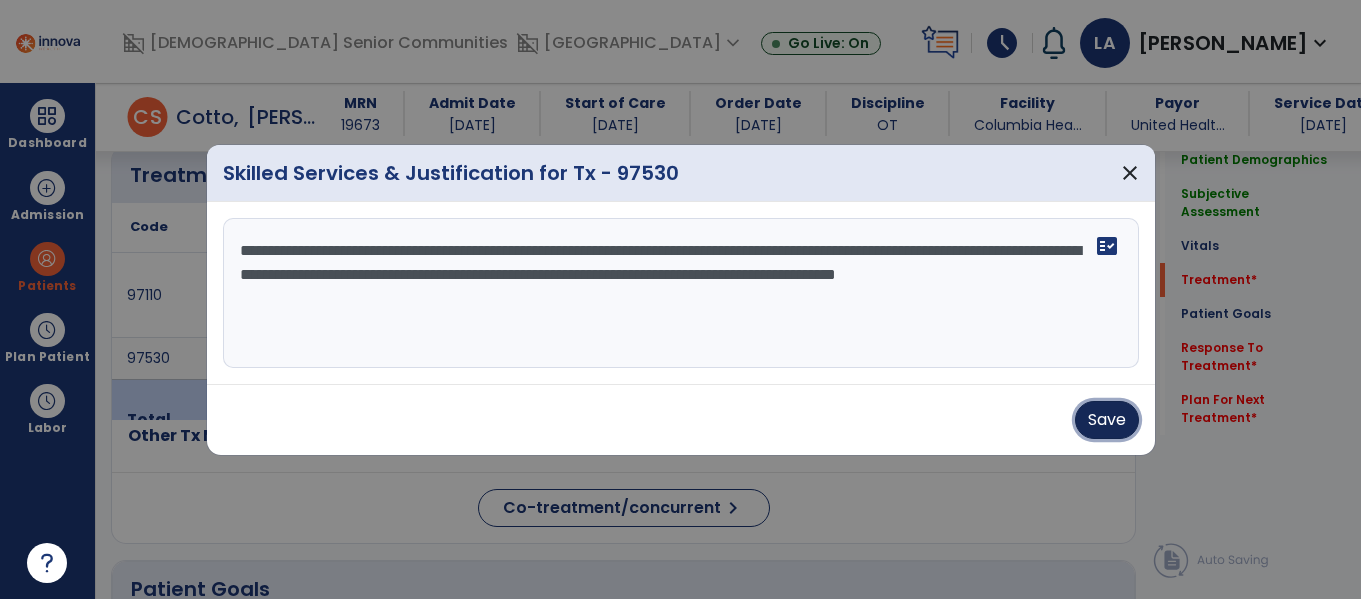 click on "Save" at bounding box center [1107, 420] 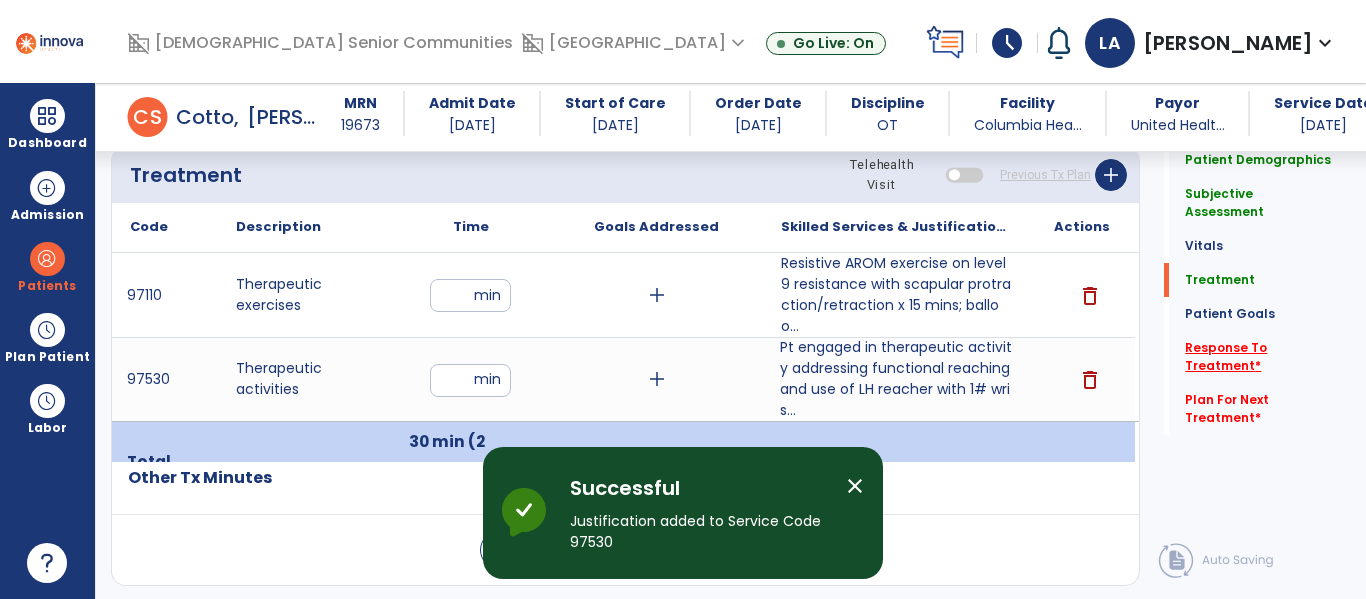 click on "Response To Treatment   *" 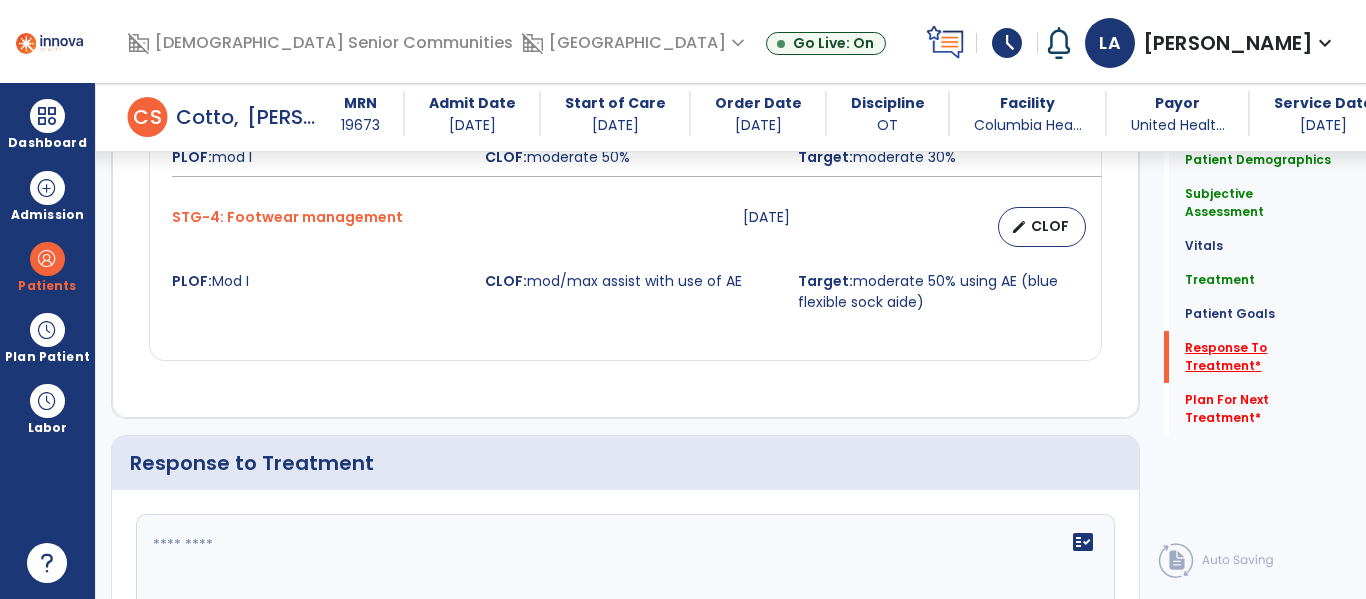 scroll, scrollTop: 2507, scrollLeft: 0, axis: vertical 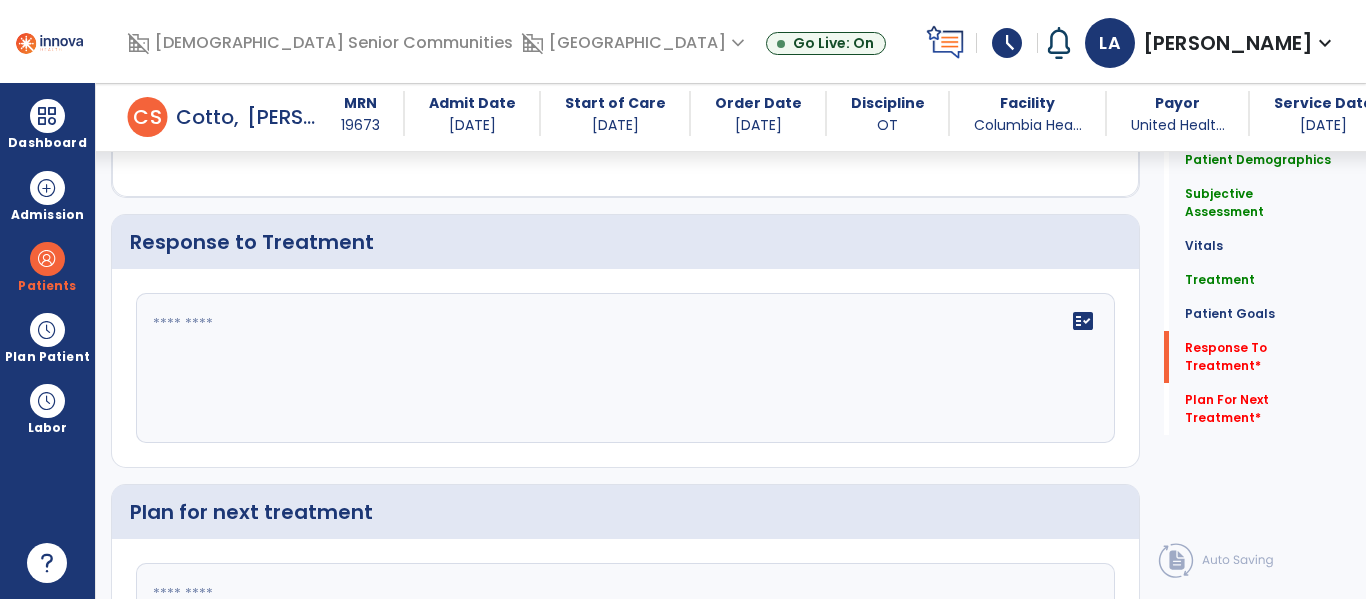 click on "fact_check" 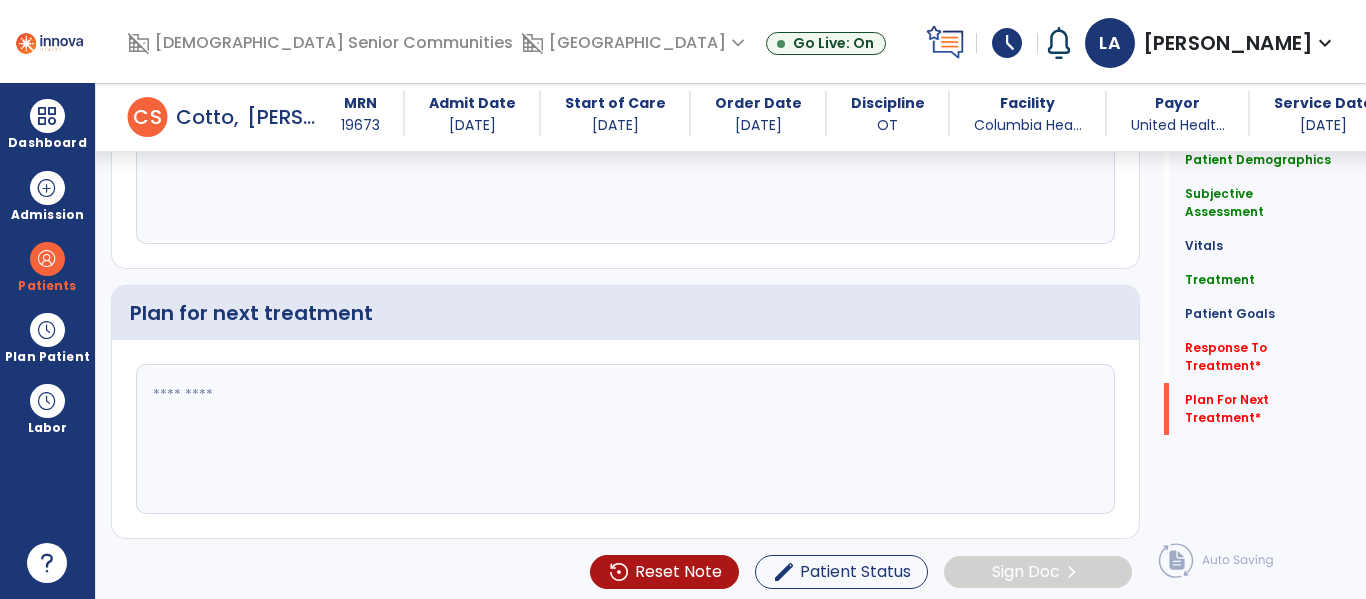 scroll, scrollTop: 2712, scrollLeft: 0, axis: vertical 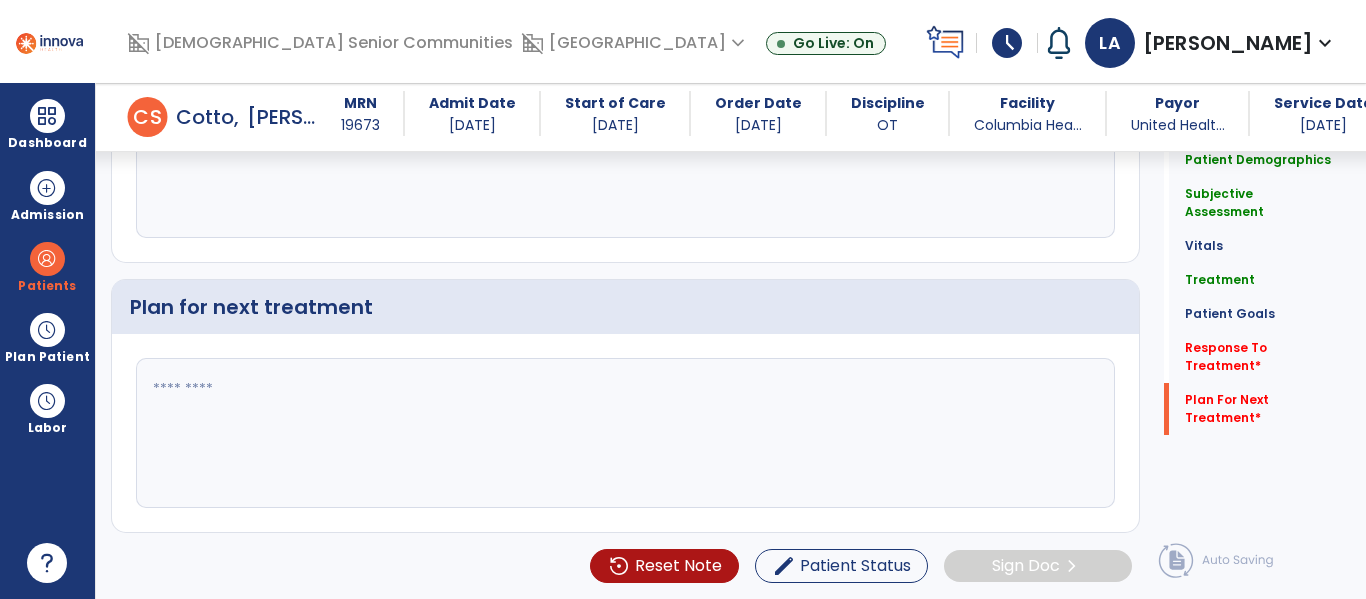 type on "**********" 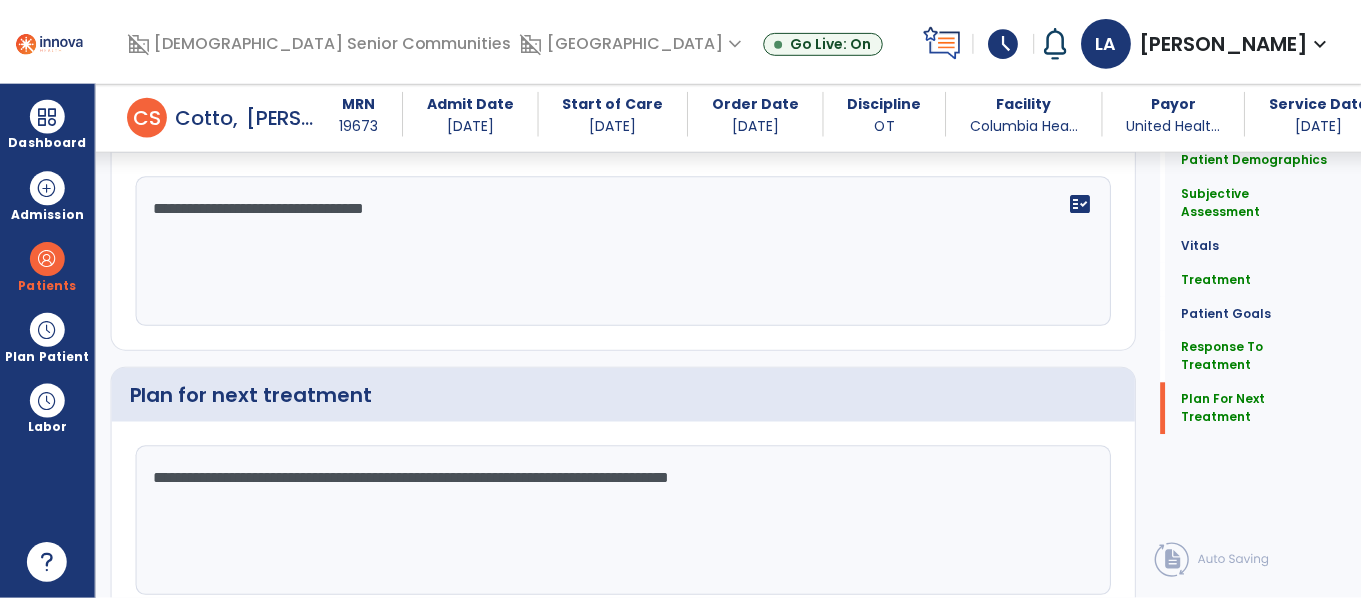 scroll, scrollTop: 2712, scrollLeft: 0, axis: vertical 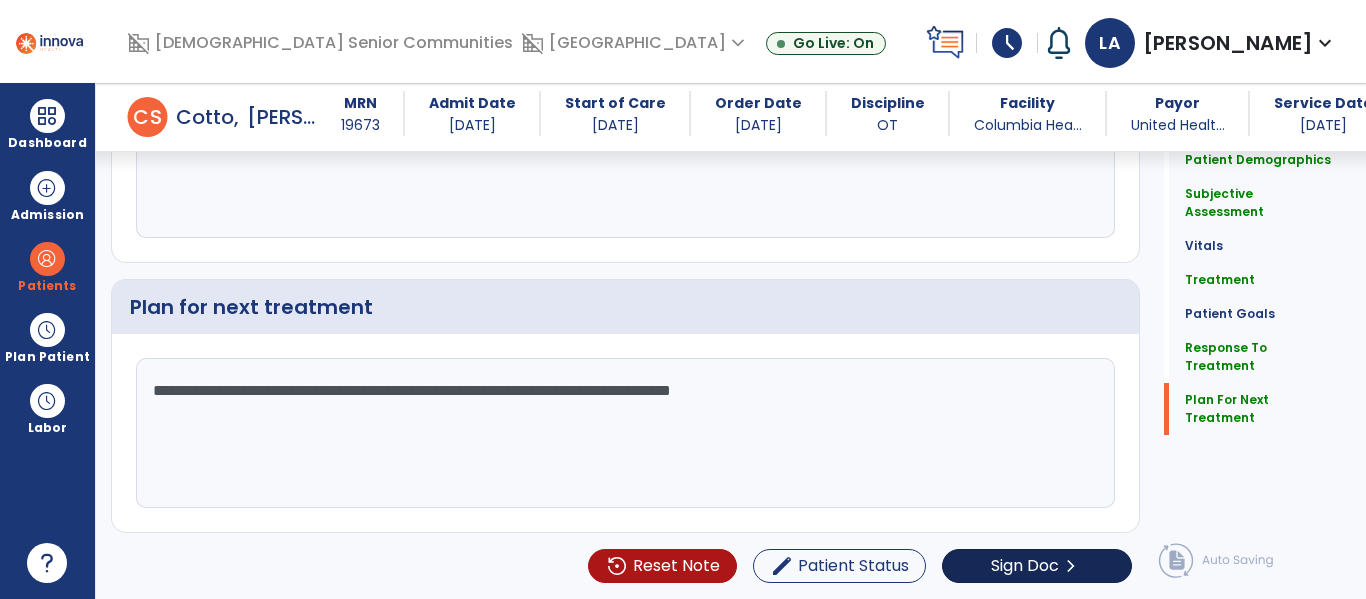type on "**********" 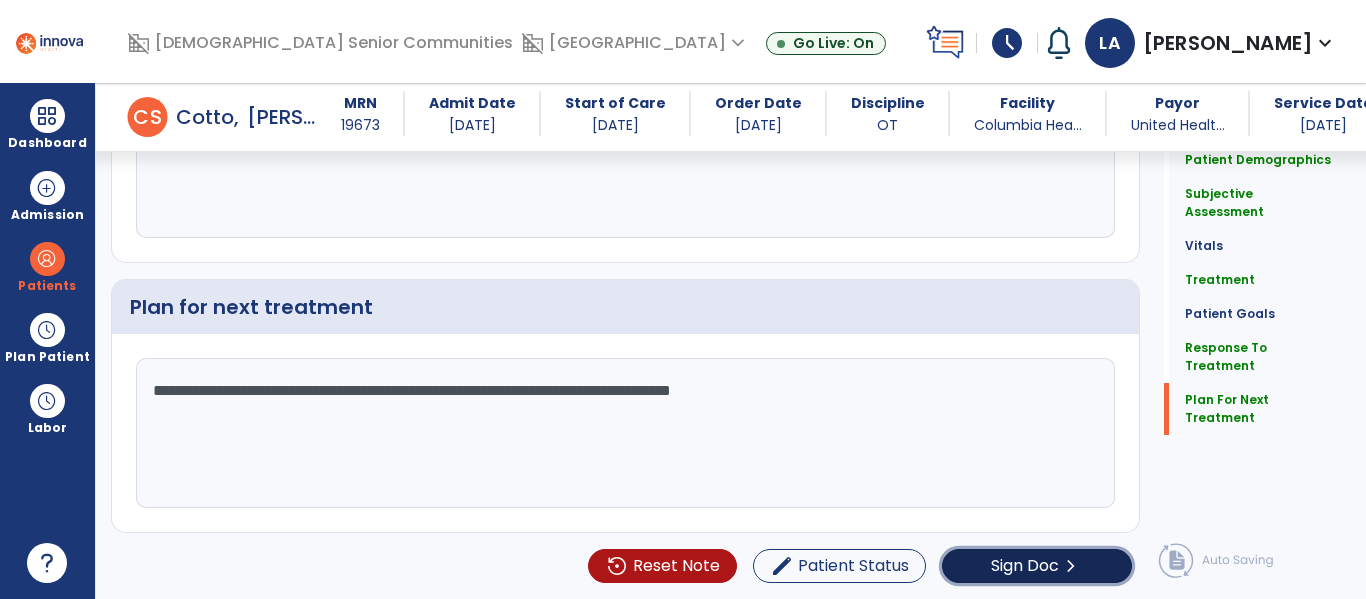 click on "Sign Doc" 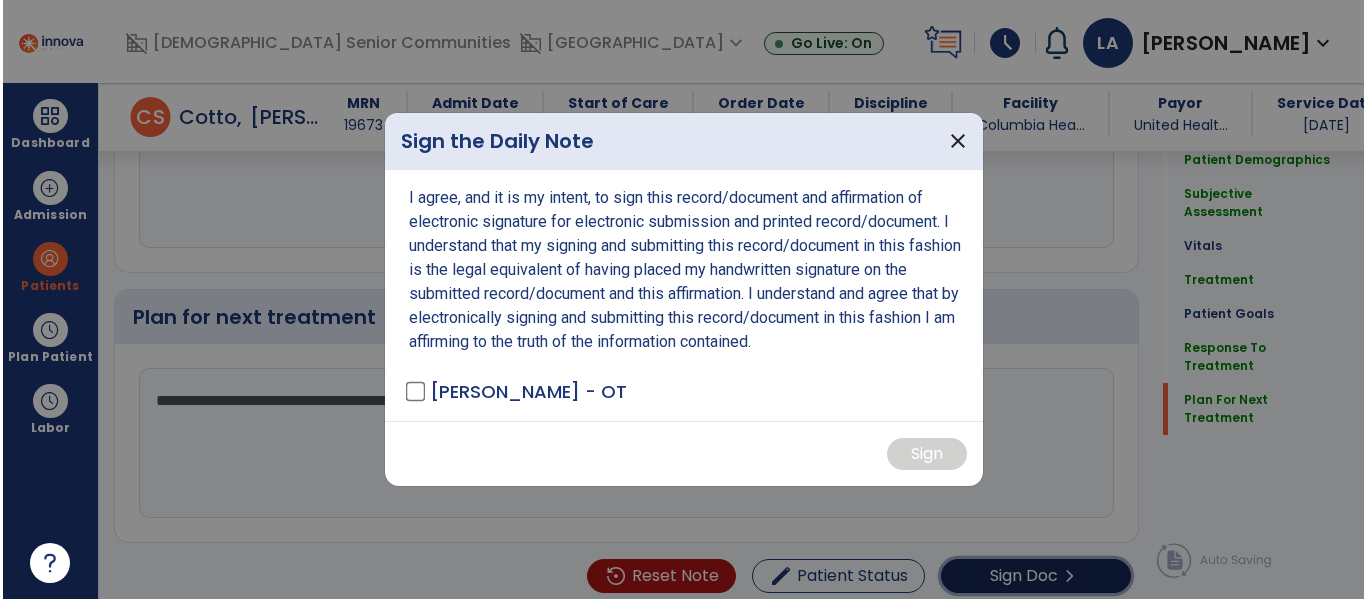 scroll, scrollTop: 2712, scrollLeft: 0, axis: vertical 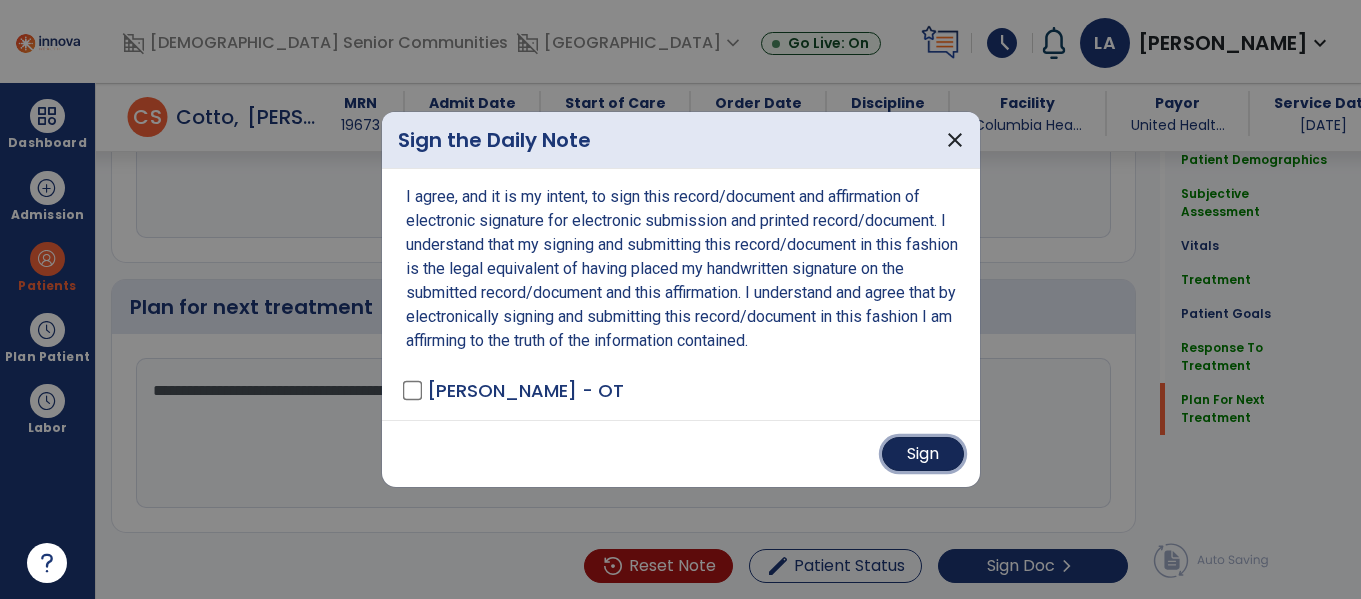 click on "Sign" at bounding box center [923, 454] 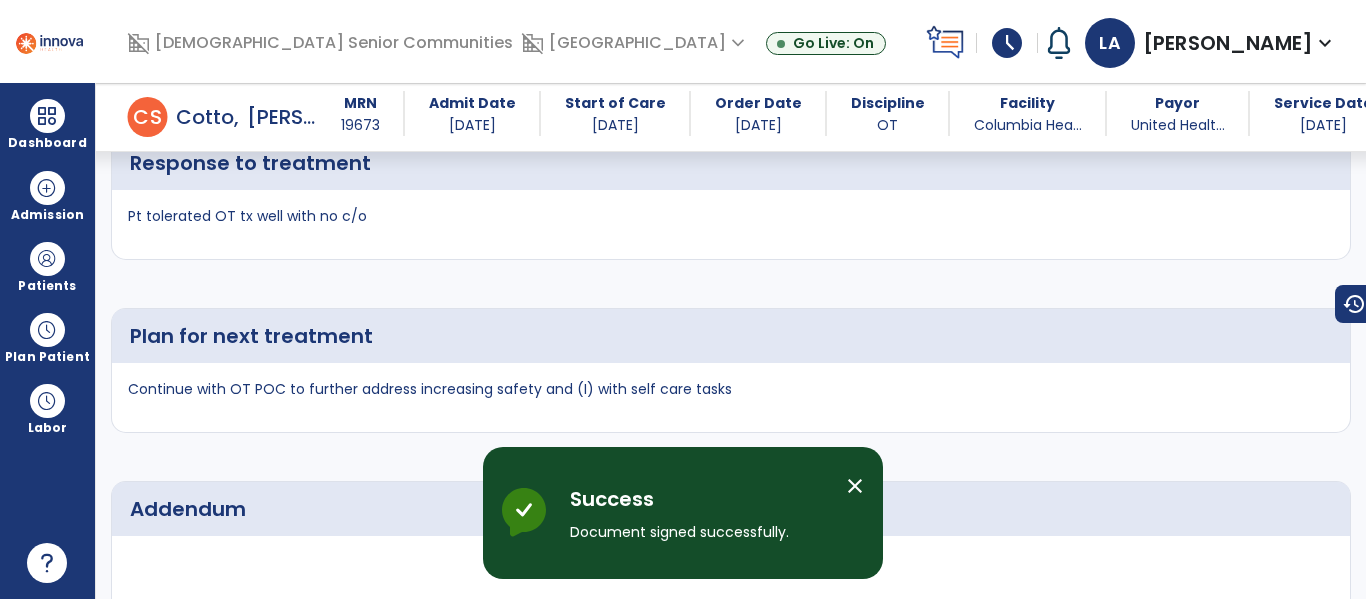 scroll, scrollTop: 3787, scrollLeft: 0, axis: vertical 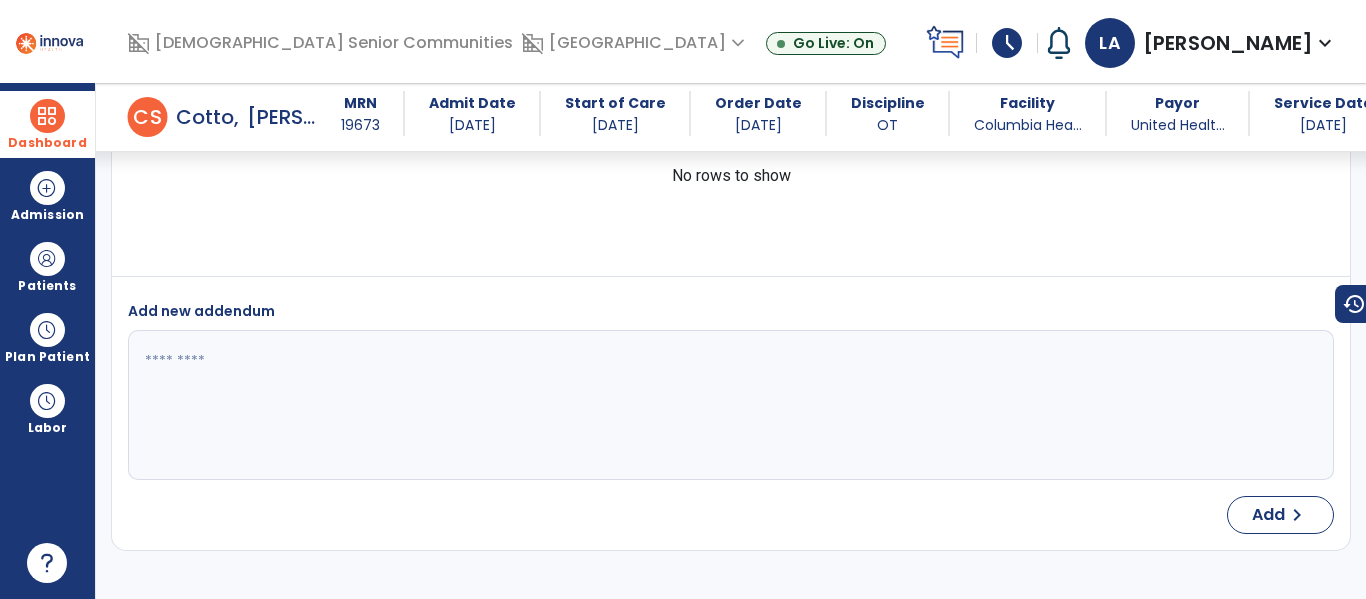 click on "Dashboard" at bounding box center (47, 124) 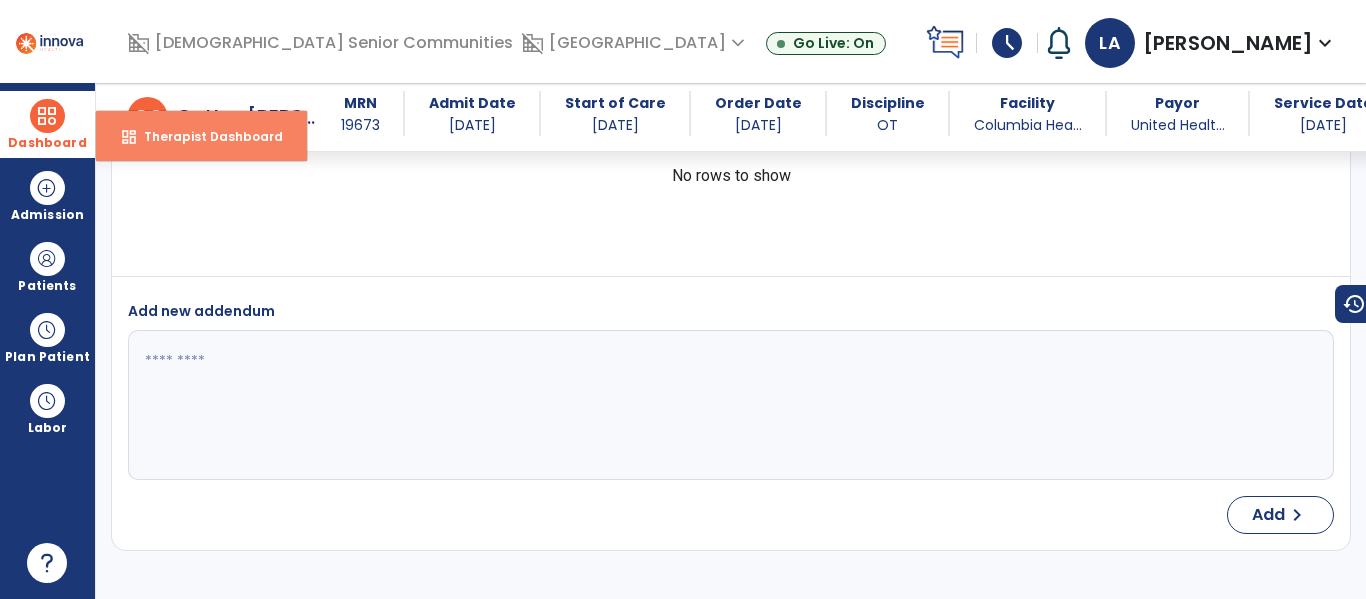 click on "dashboard  Therapist Dashboard" at bounding box center [201, 136] 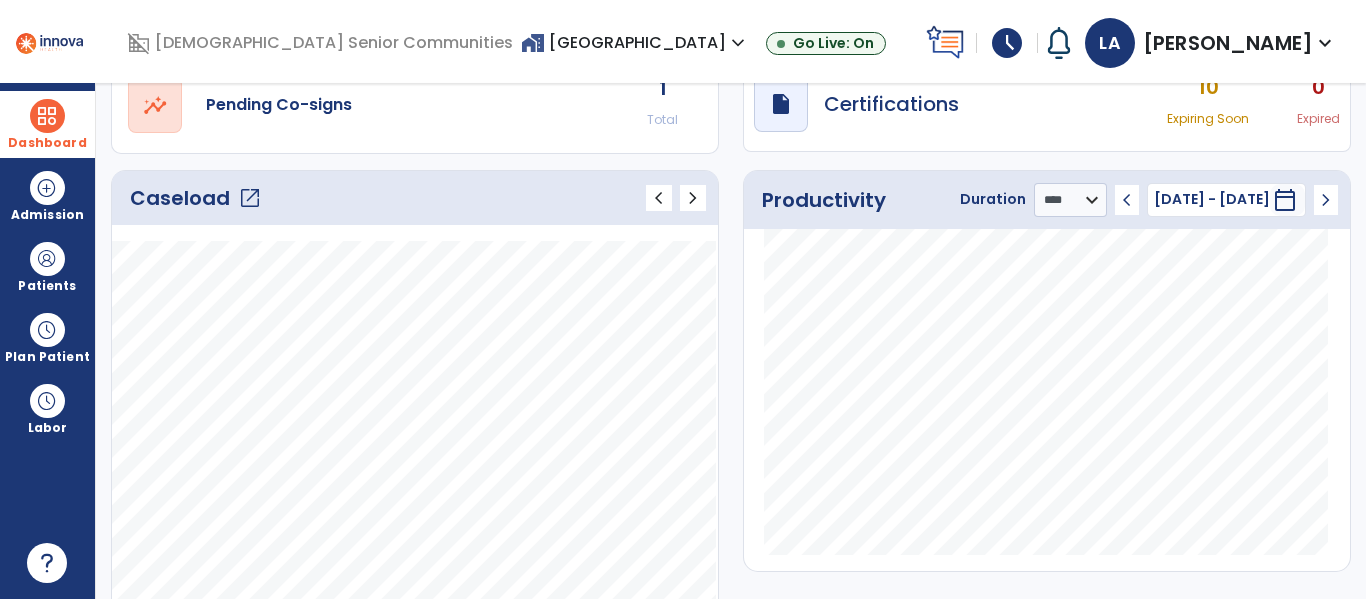 scroll, scrollTop: 103, scrollLeft: 0, axis: vertical 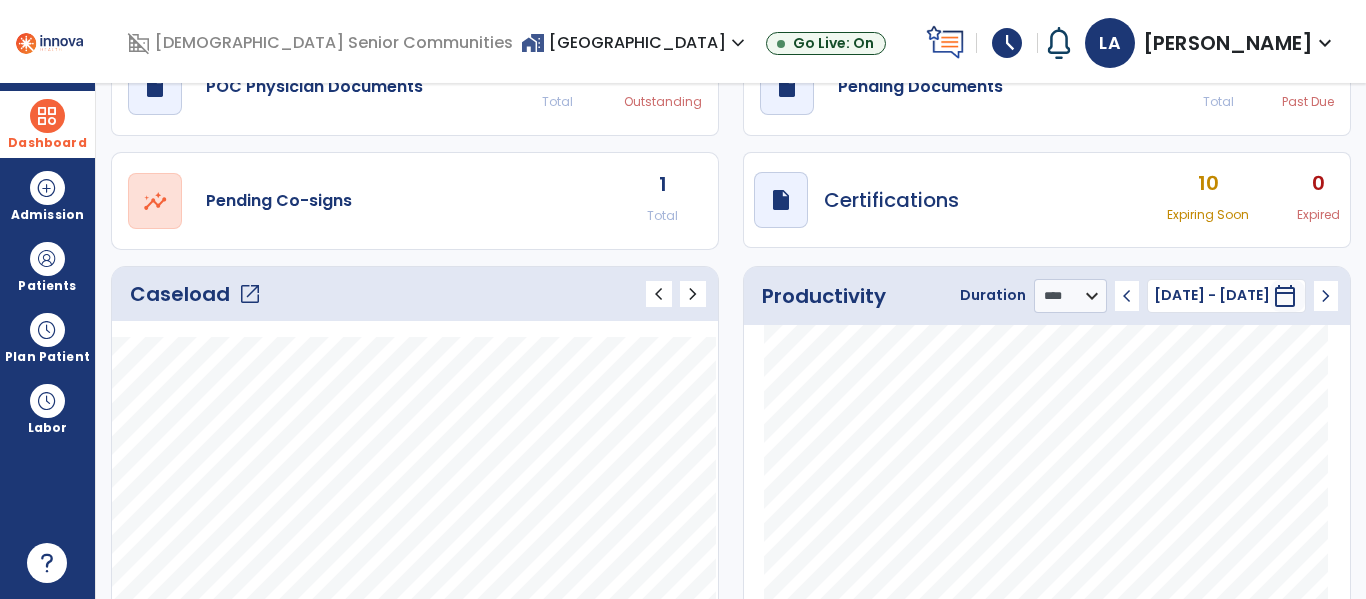 click on "Caseload   open_in_new   chevron_left   chevron_right" 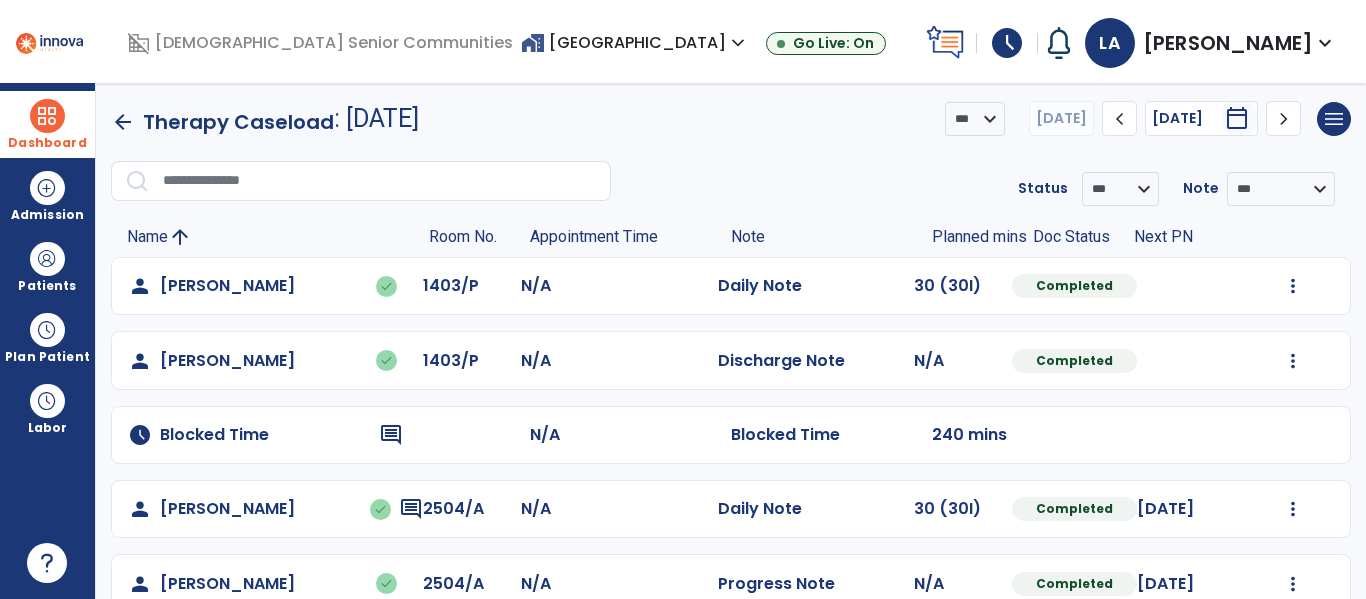 scroll, scrollTop: 0, scrollLeft: 0, axis: both 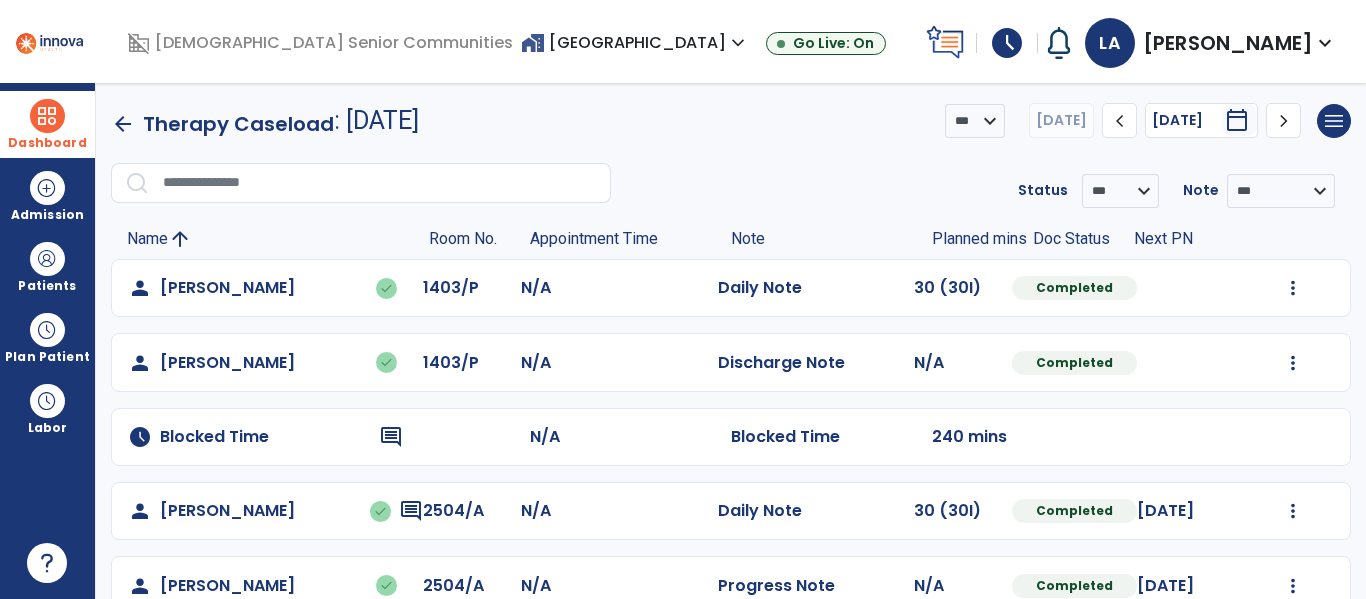 click on "chevron_right" 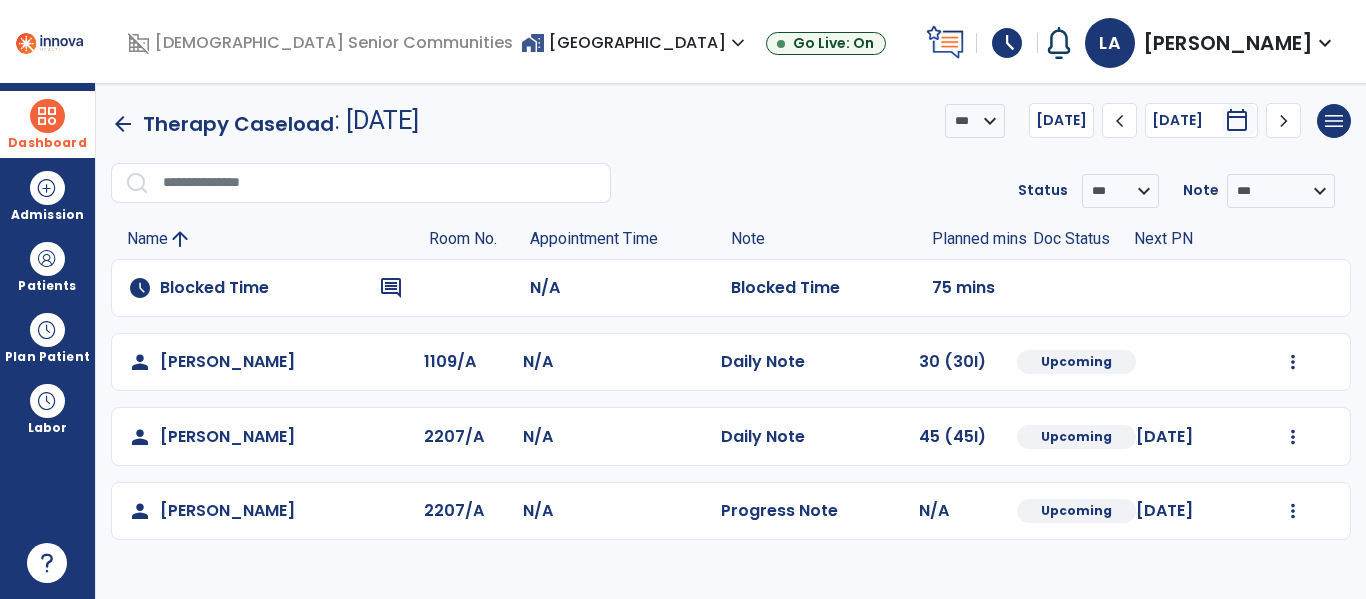 click on "Dashboard" at bounding box center (47, 124) 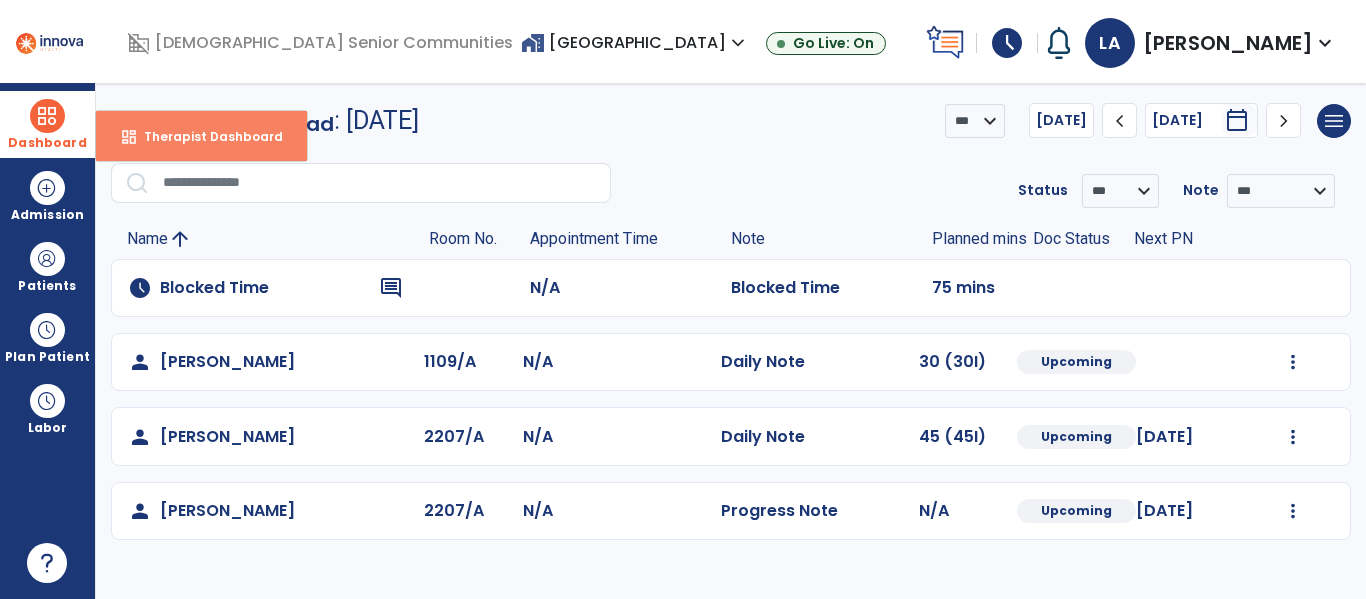 click on "Therapist Dashboard" at bounding box center [205, 136] 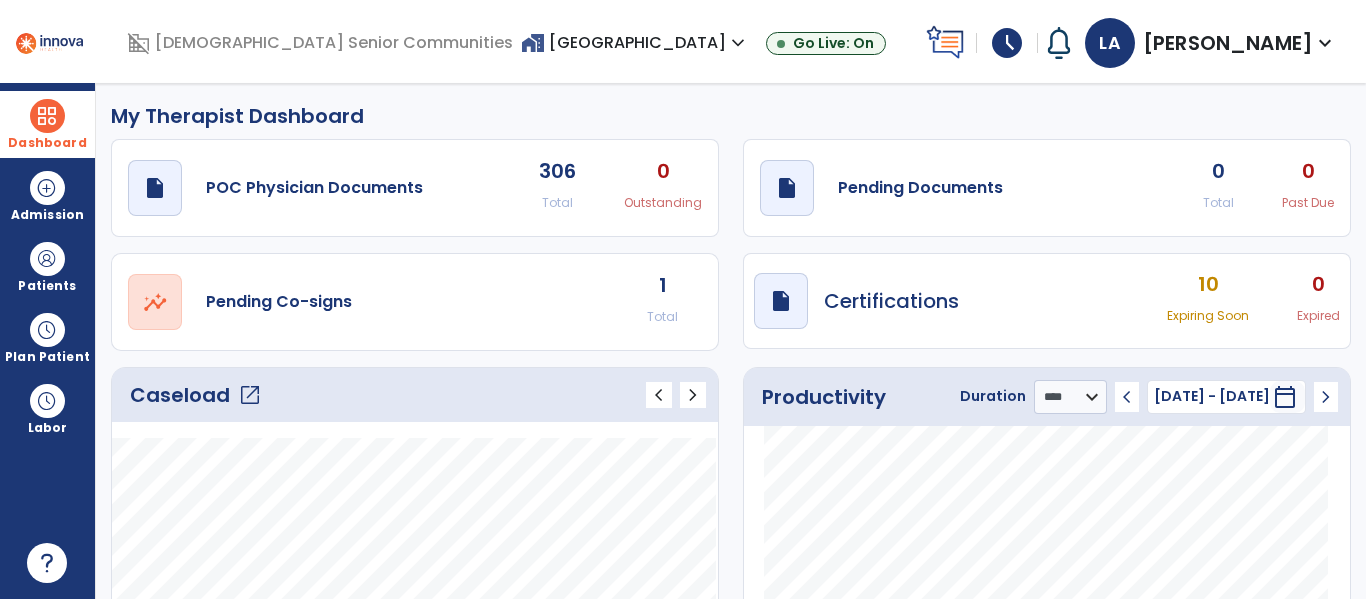 scroll, scrollTop: 0, scrollLeft: 0, axis: both 